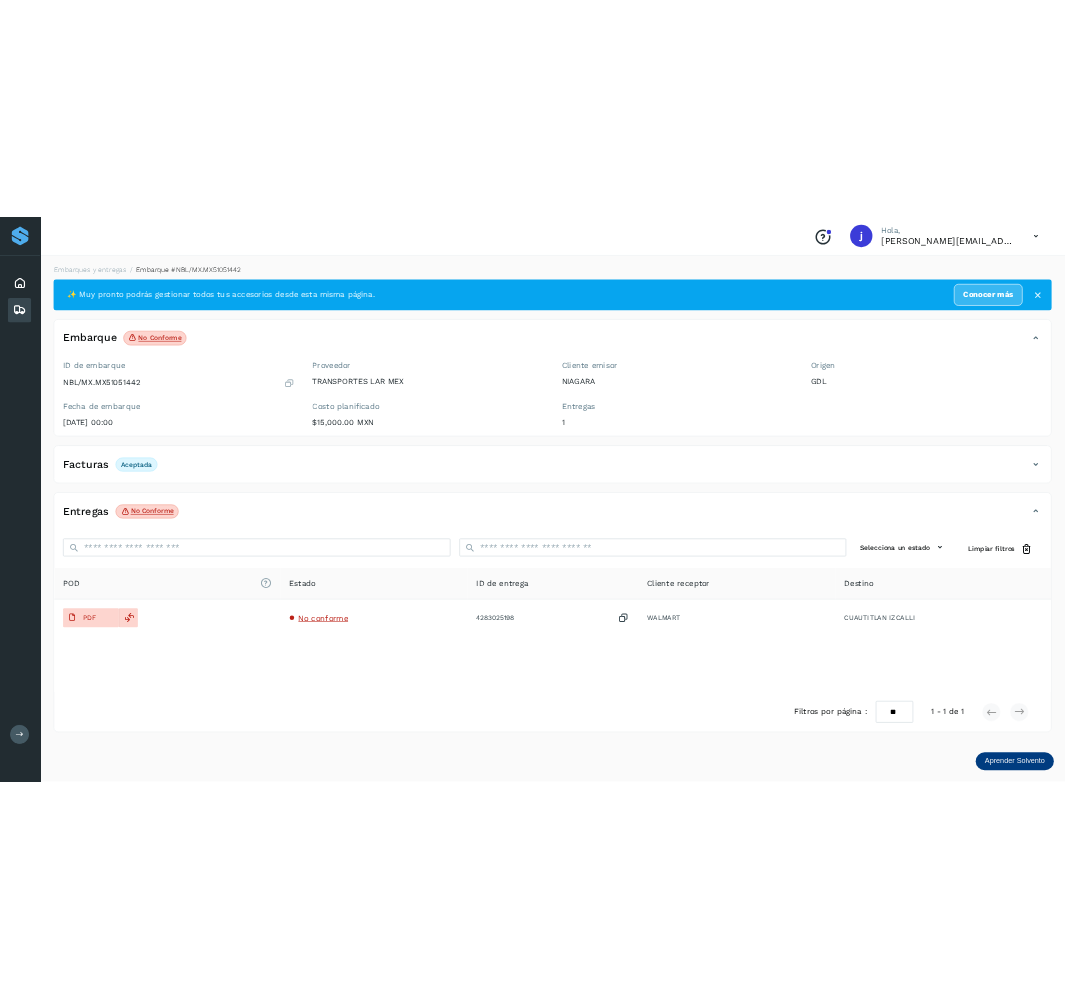 scroll, scrollTop: 0, scrollLeft: 0, axis: both 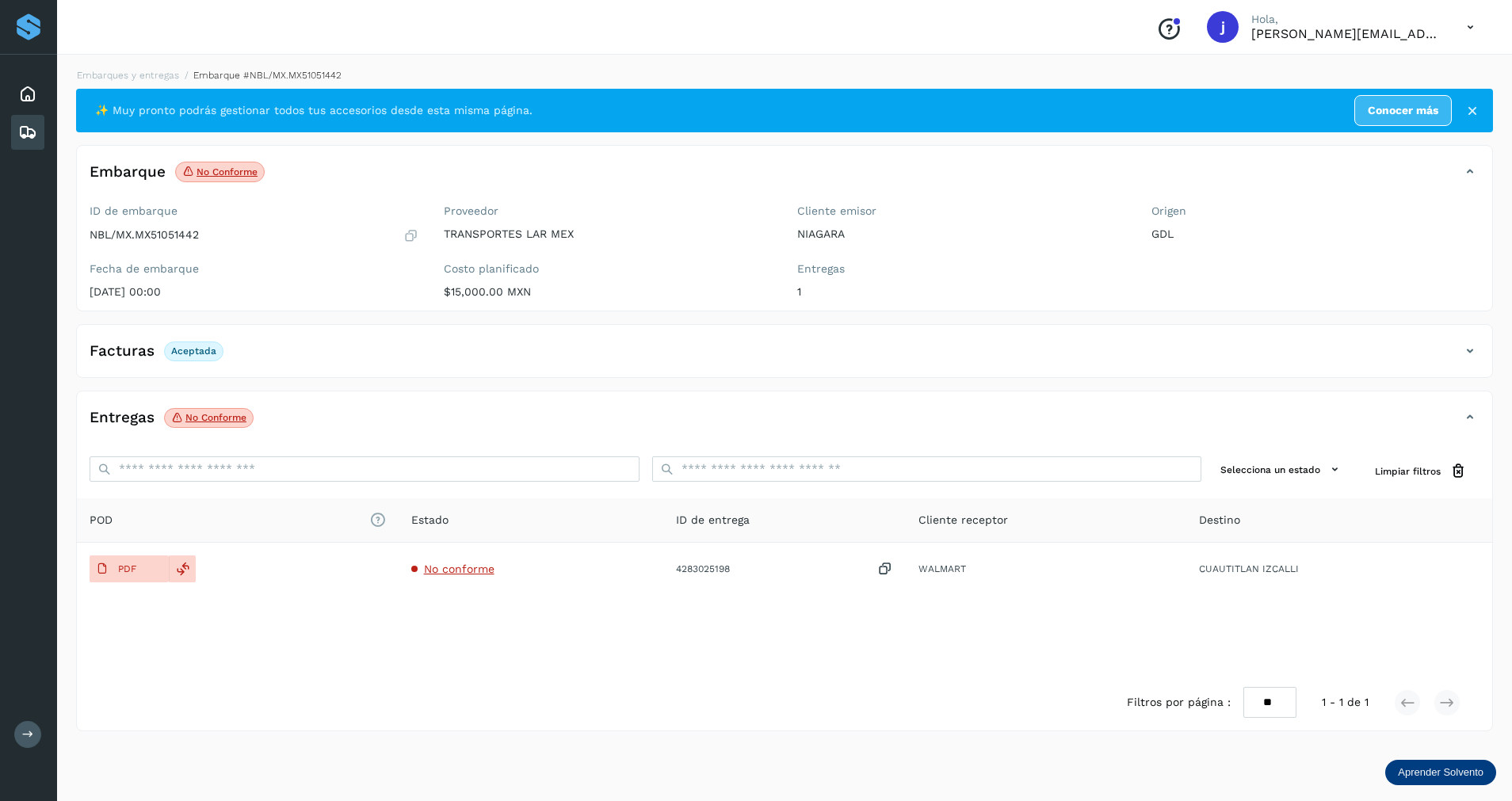 click on "Embarques y entregas" 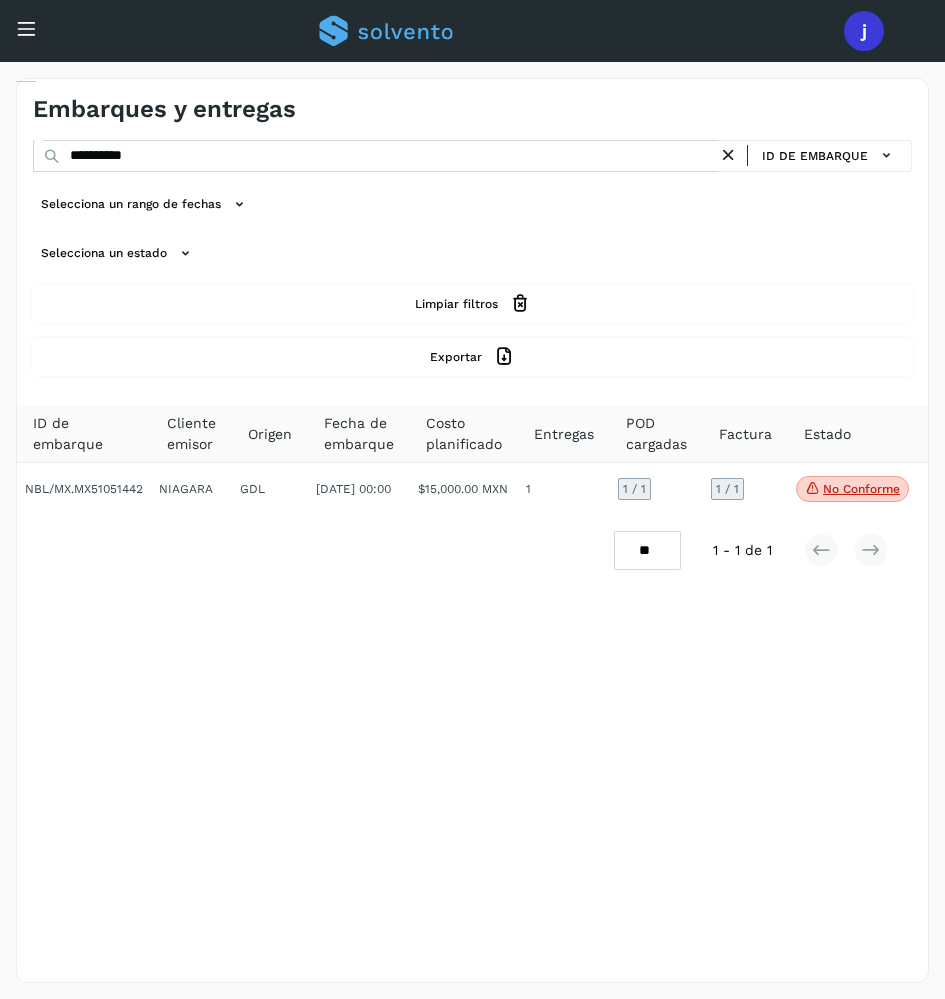 drag, startPoint x: 943, startPoint y: 181, endPoint x: 1053, endPoint y: 193, distance: 110.65261 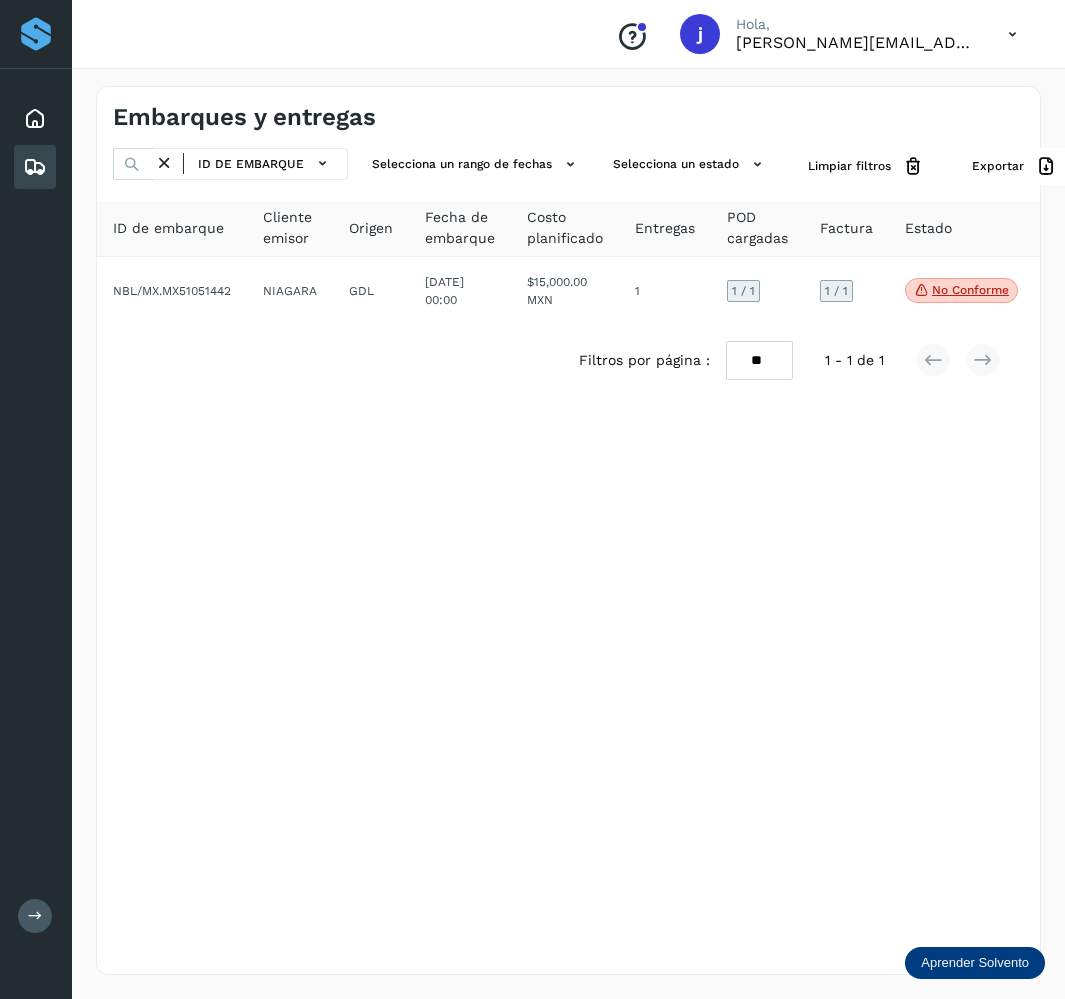 click at bounding box center (164, 163) 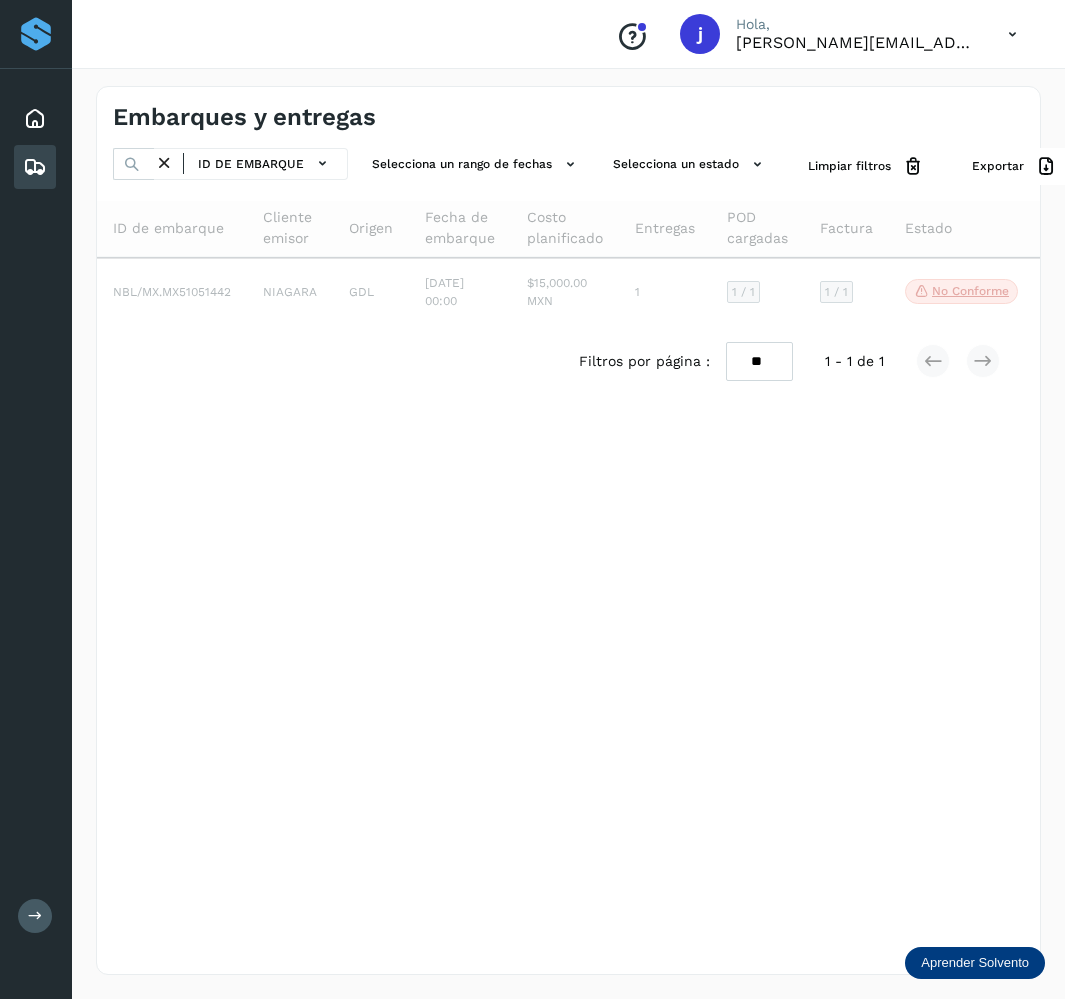 click at bounding box center [164, 163] 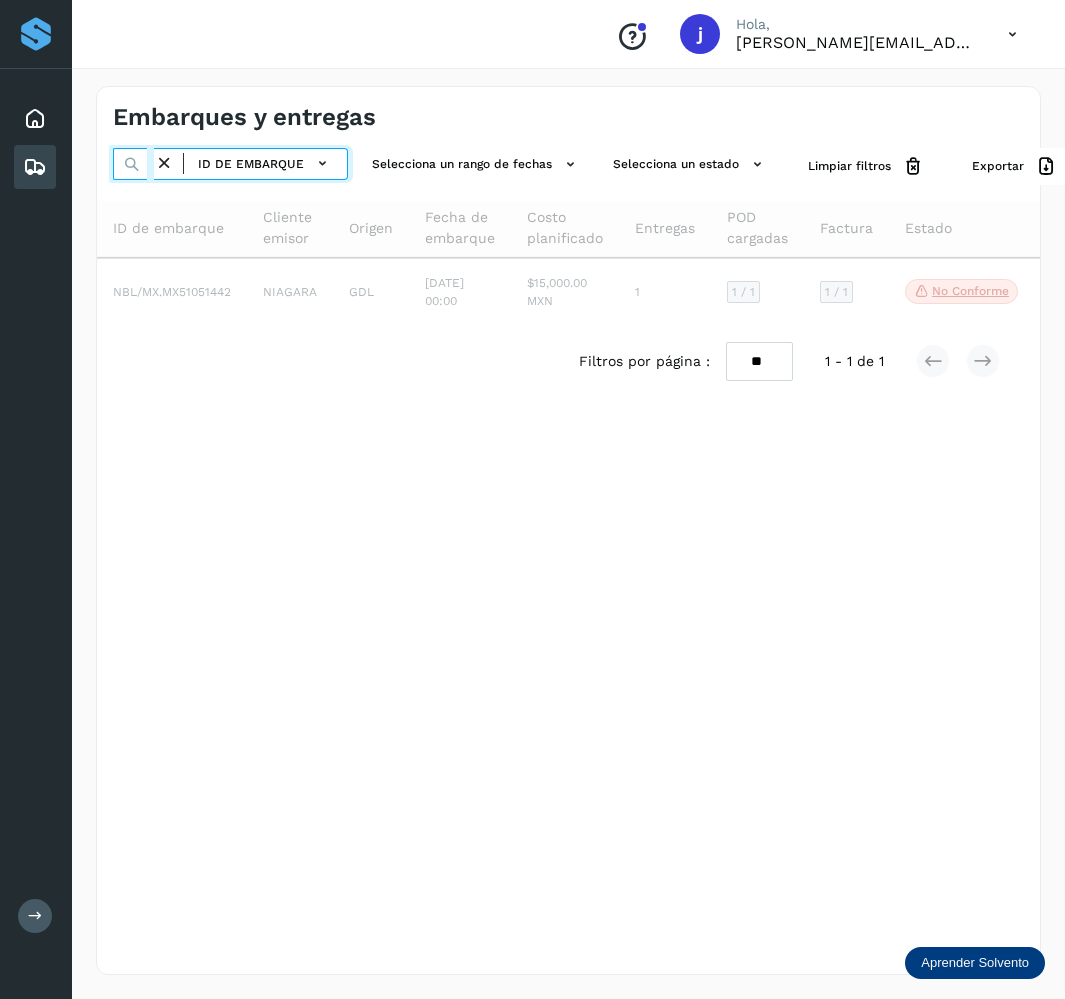 drag, startPoint x: 160, startPoint y: 165, endPoint x: 142, endPoint y: 167, distance: 18.110771 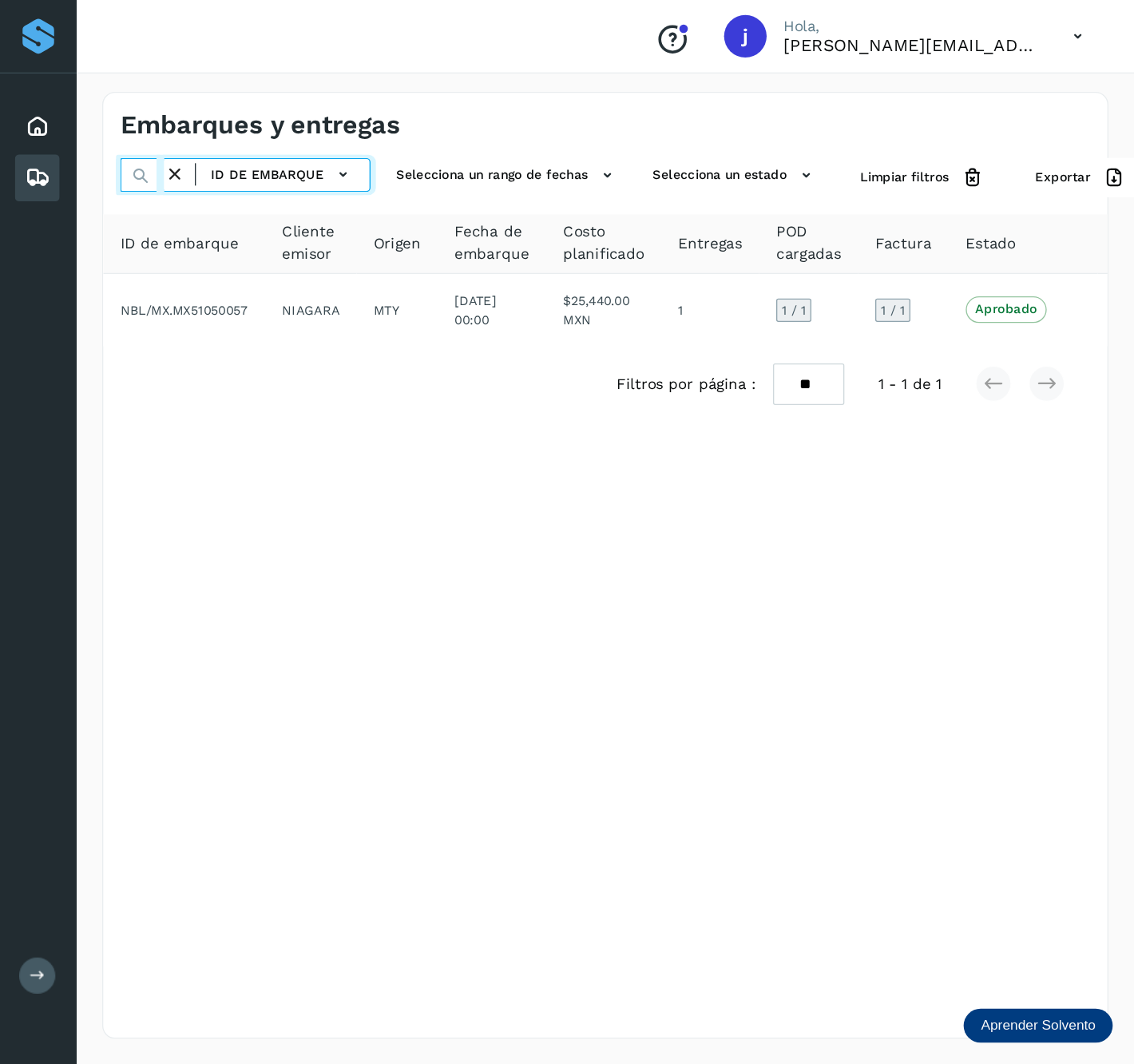 scroll, scrollTop: 0, scrollLeft: 0, axis: both 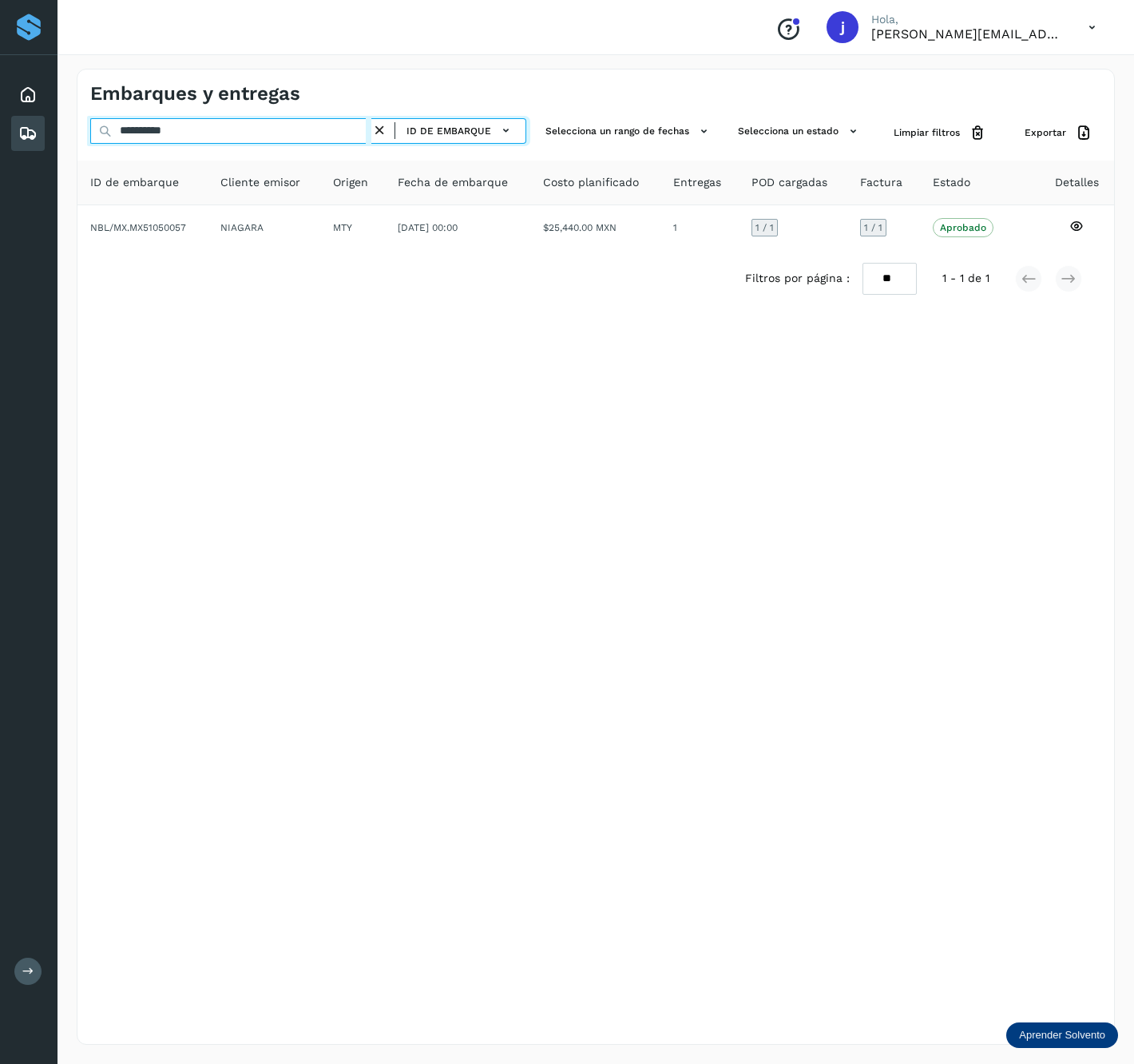 click on "**********" at bounding box center [231, 131] 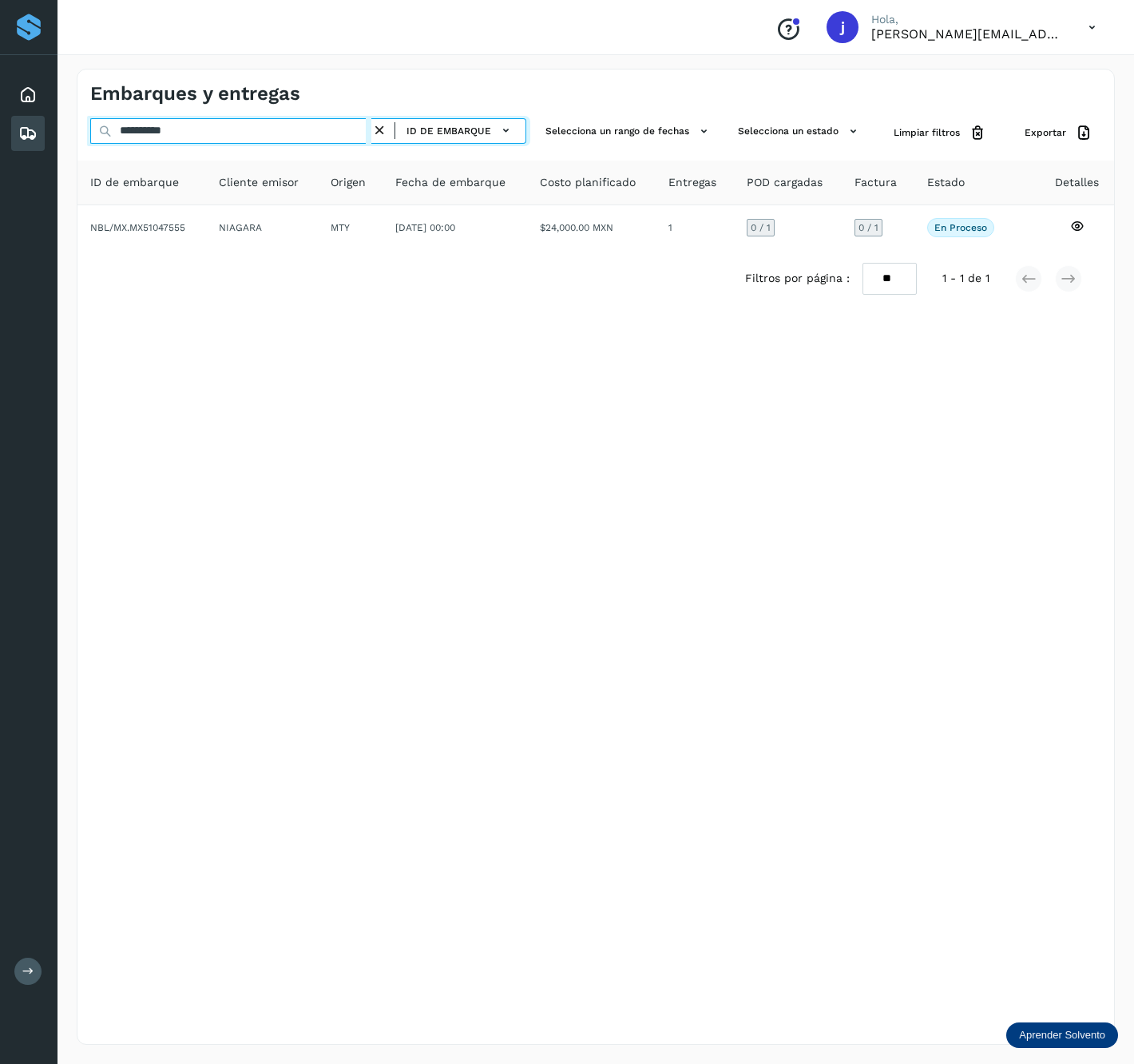 type on "**********" 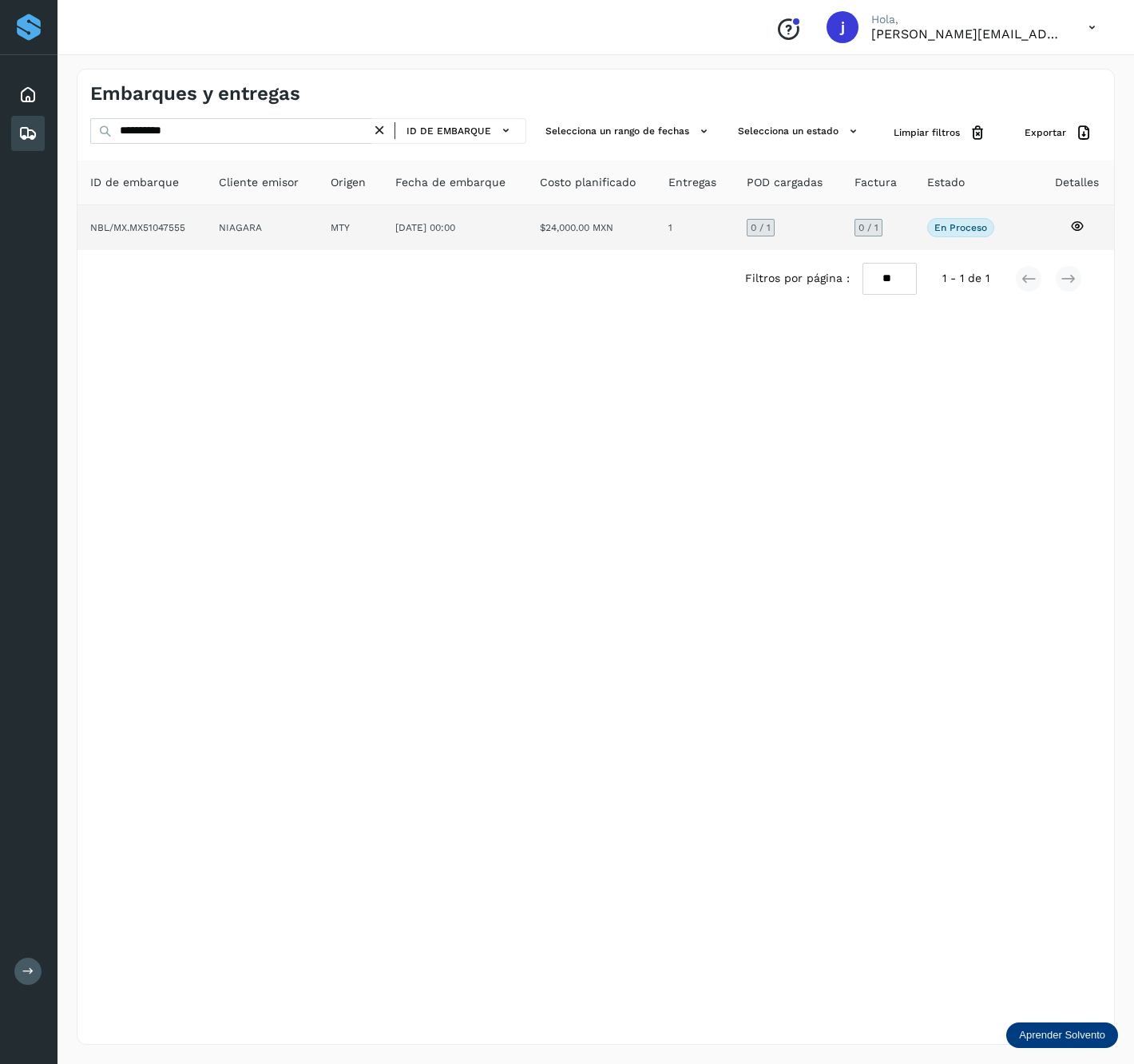 click on "NIAGARA" 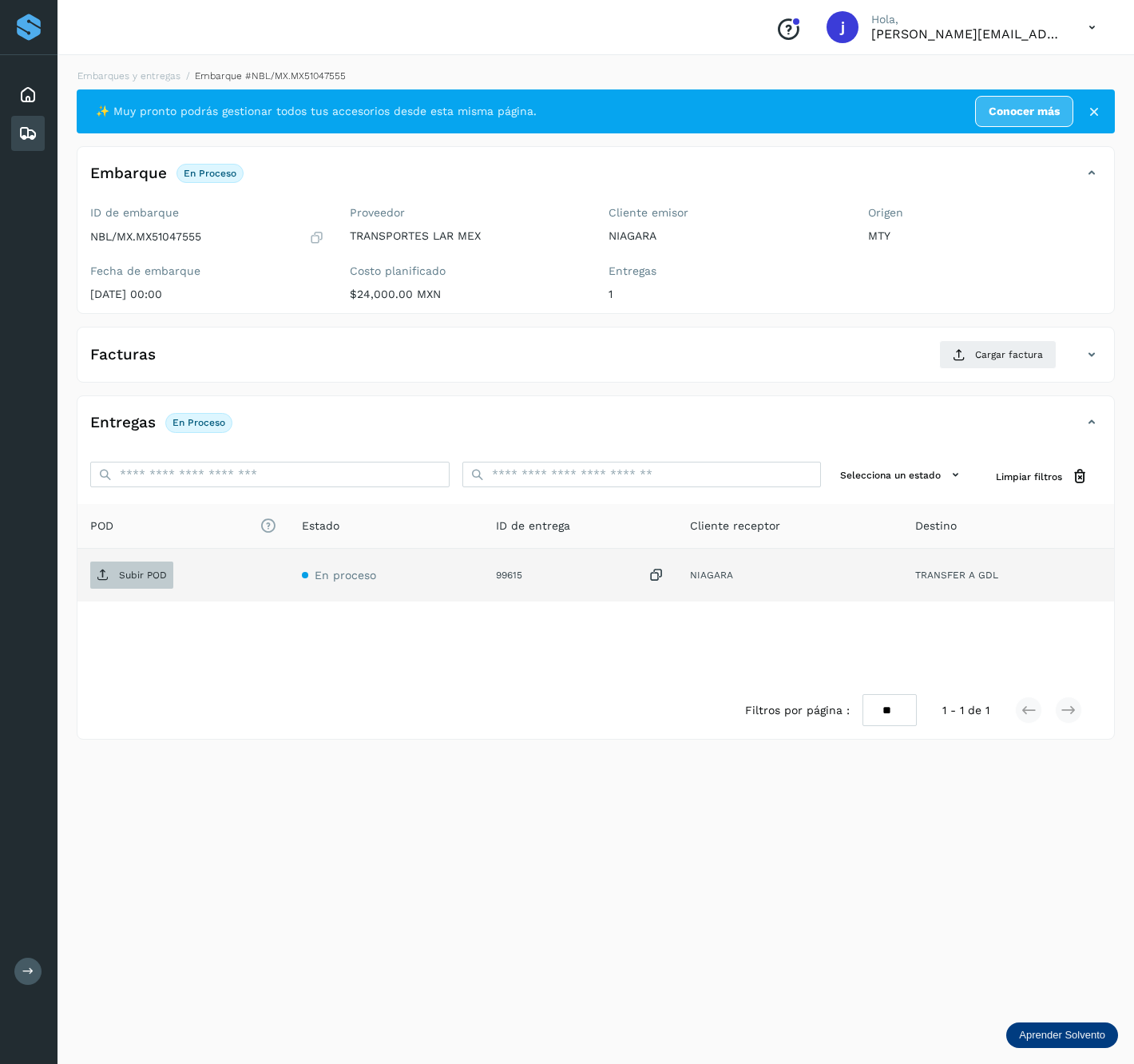click on "Subir POD" at bounding box center [143, 575] 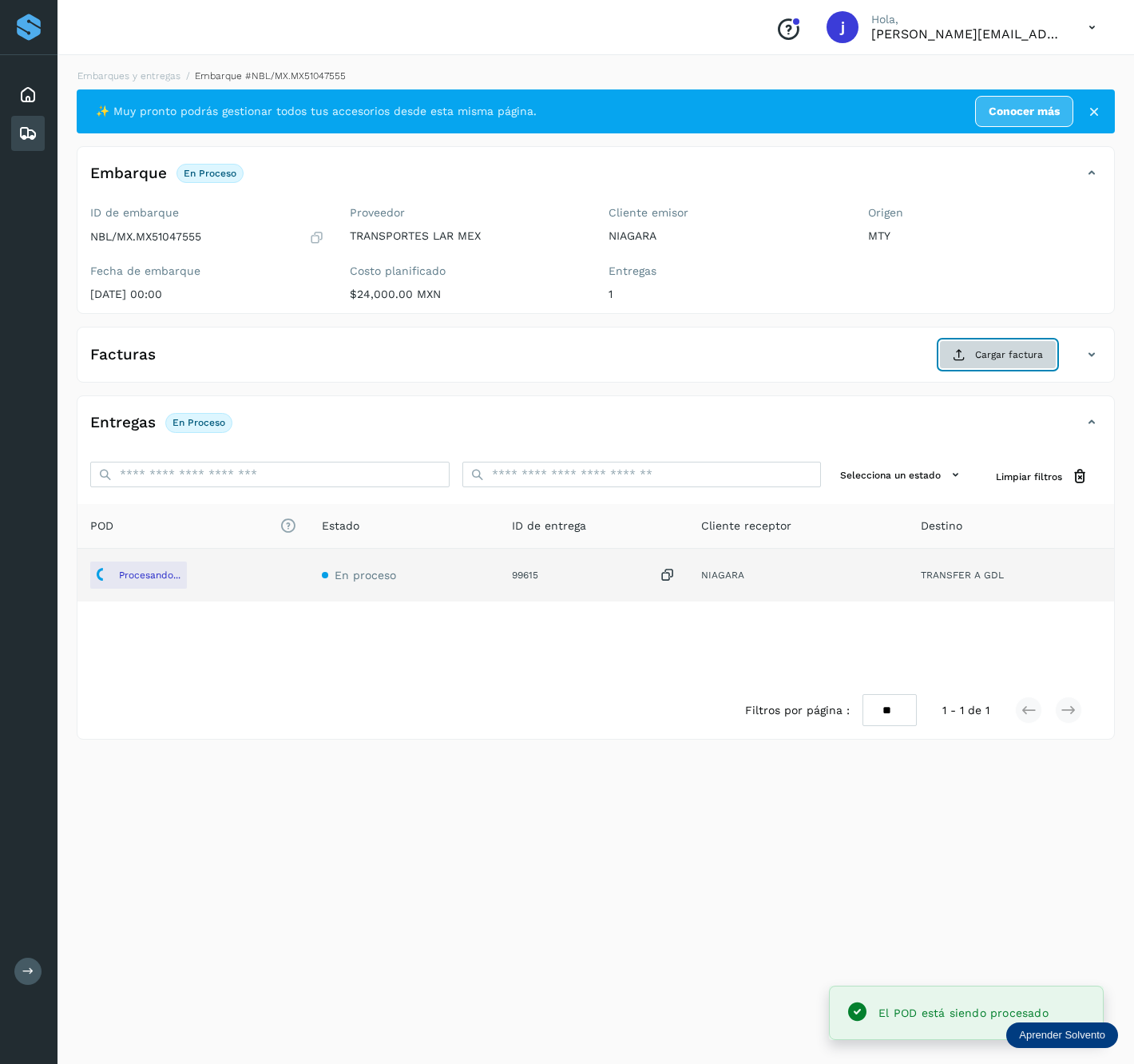 click on "Cargar factura" 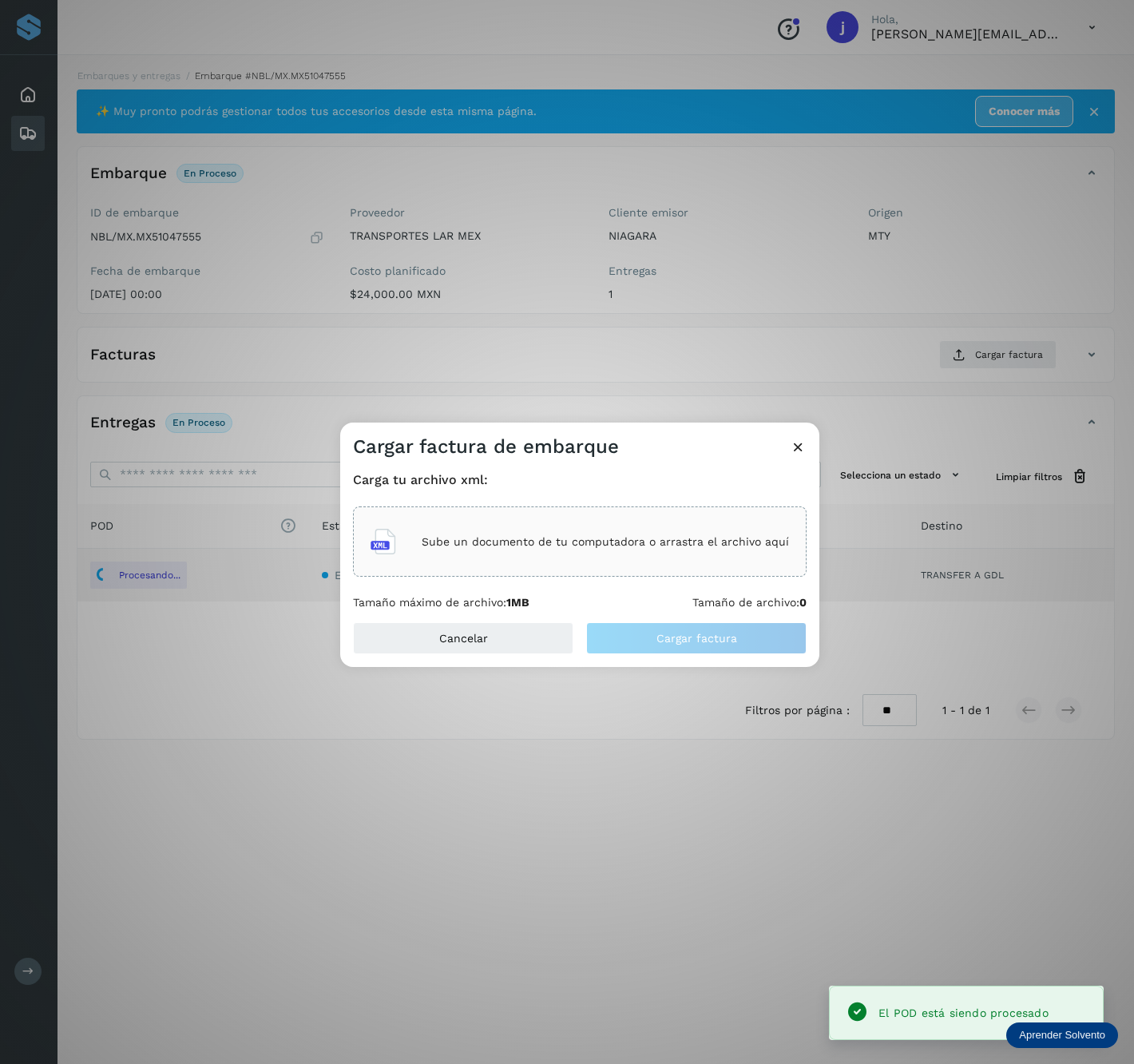 click on "Sube un documento de tu computadora o arrastra el archivo aquí" at bounding box center (605, 542) 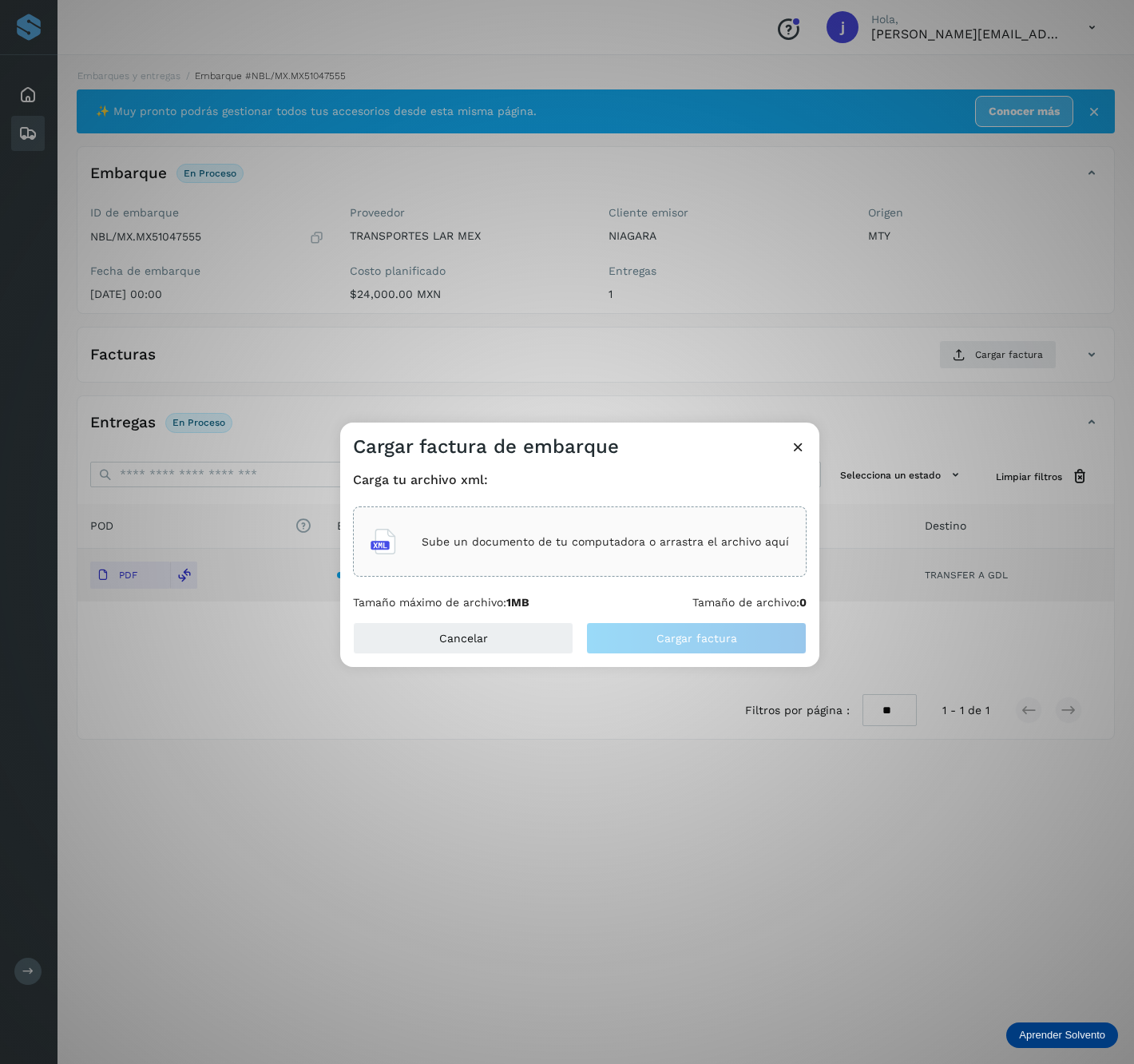 click on "Sube un documento de tu computadora o arrastra el archivo aquí" at bounding box center (580, 542) 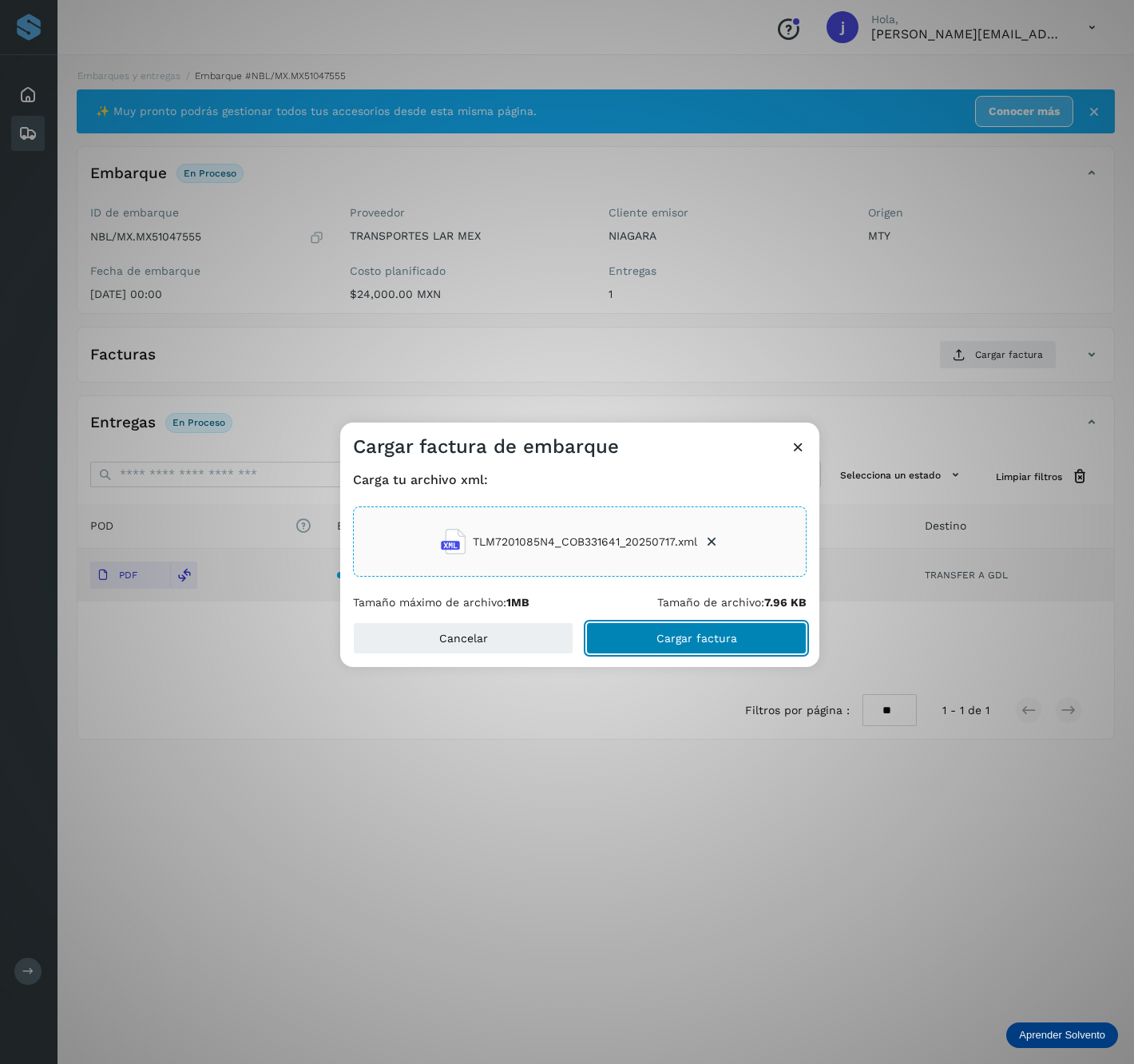 drag, startPoint x: 666, startPoint y: 637, endPoint x: 744, endPoint y: 566, distance: 105.47512 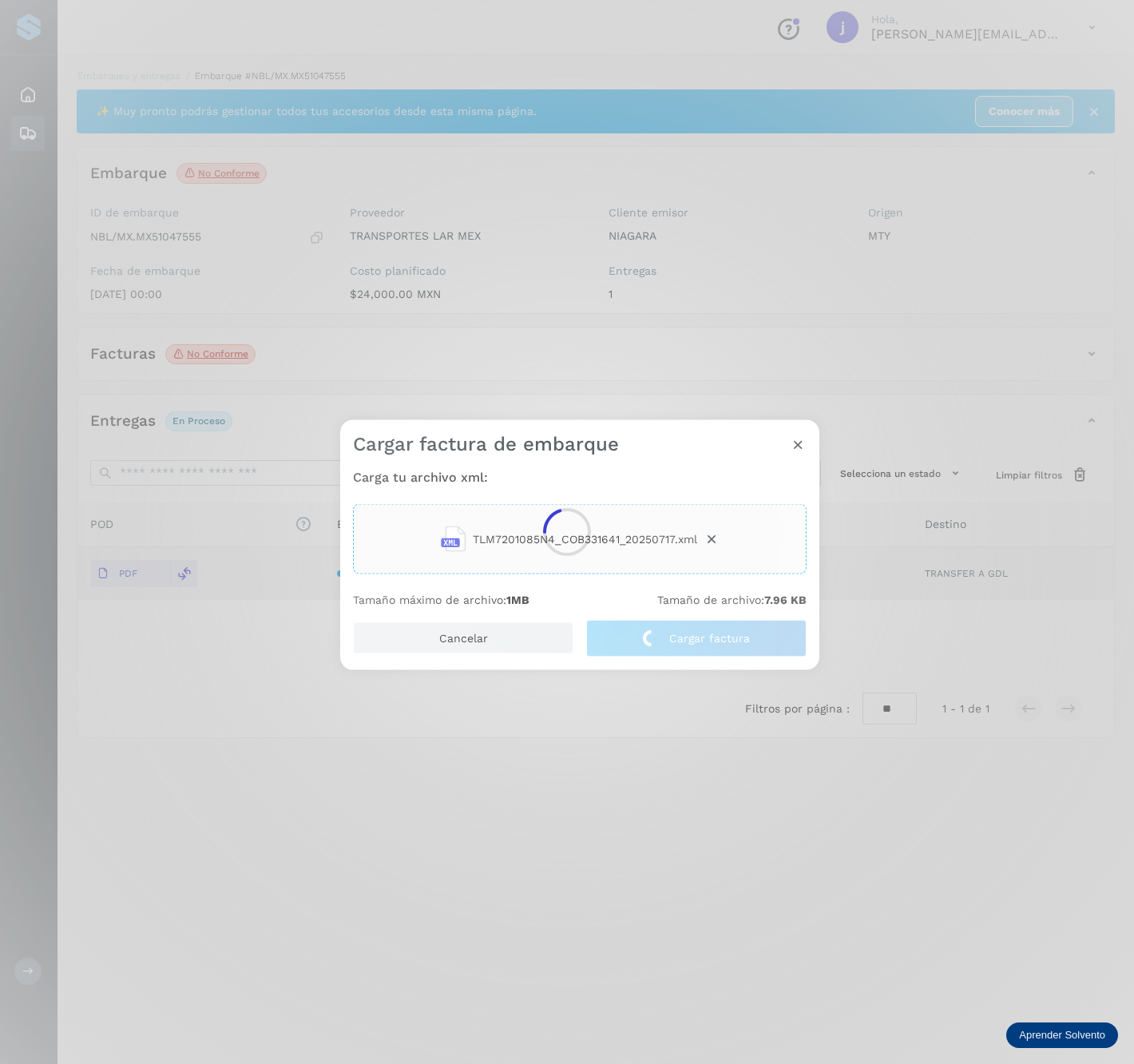 click 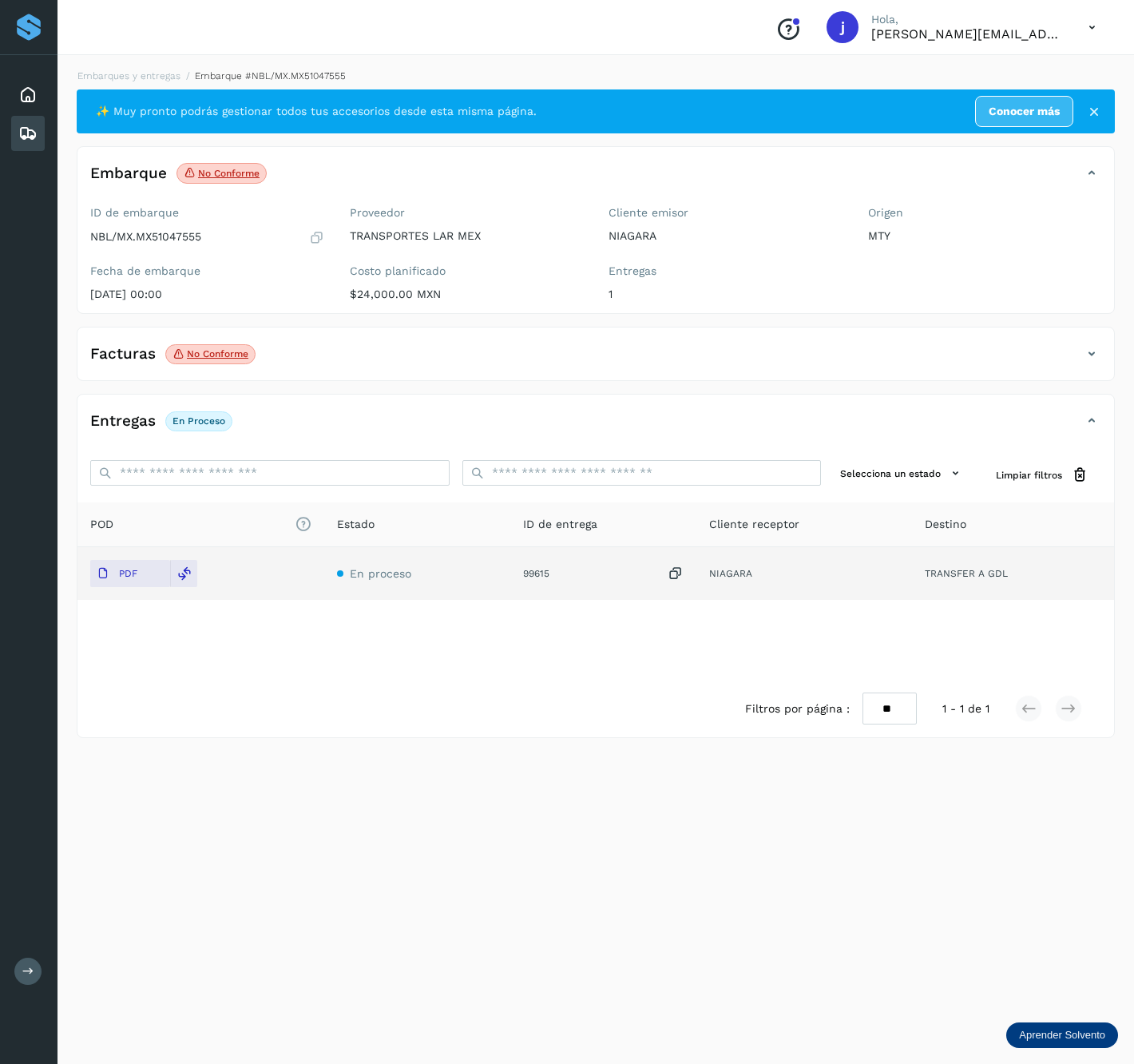 click at bounding box center (1092, 354) 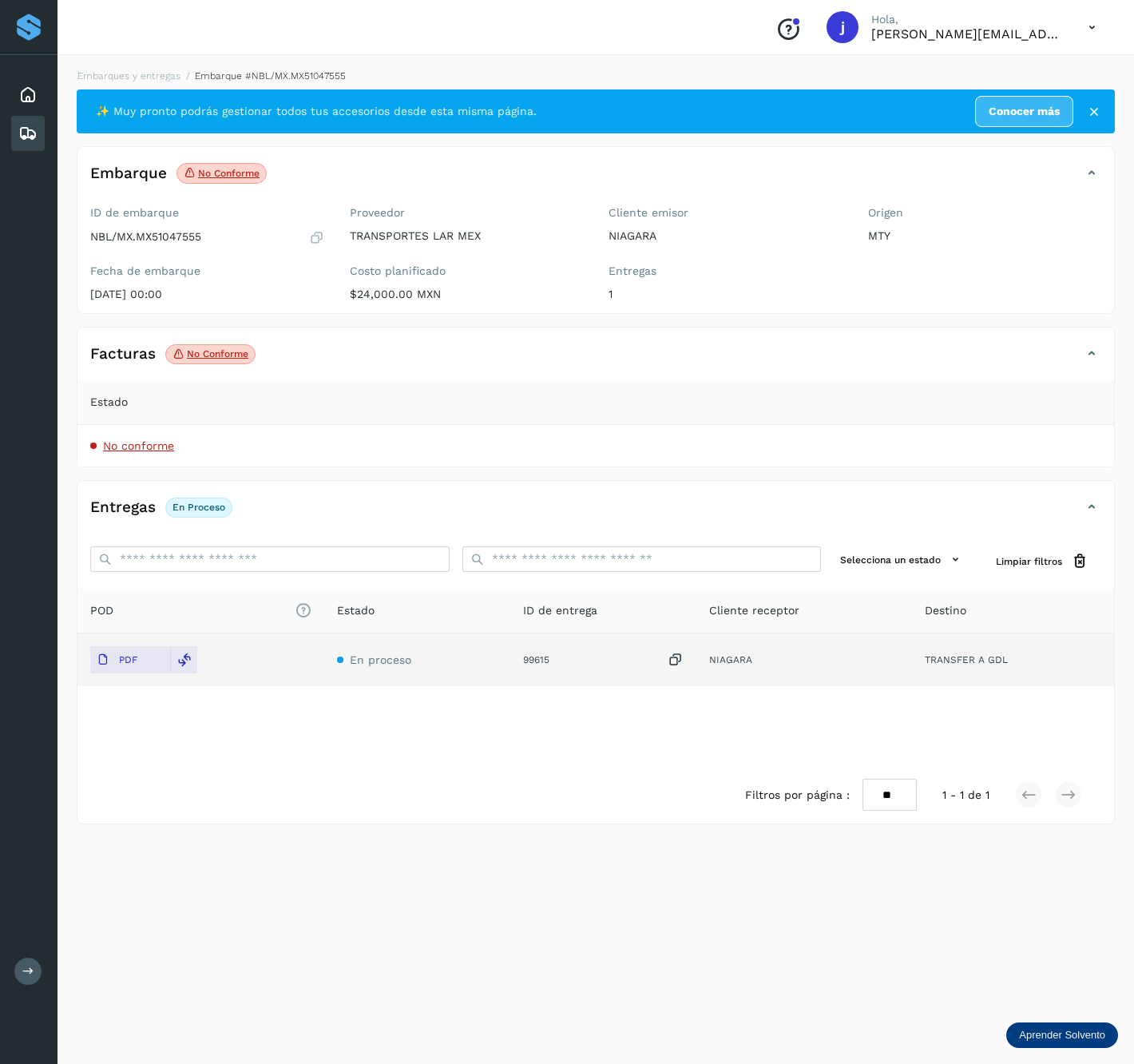 click on "No conforme" at bounding box center [138, 446] 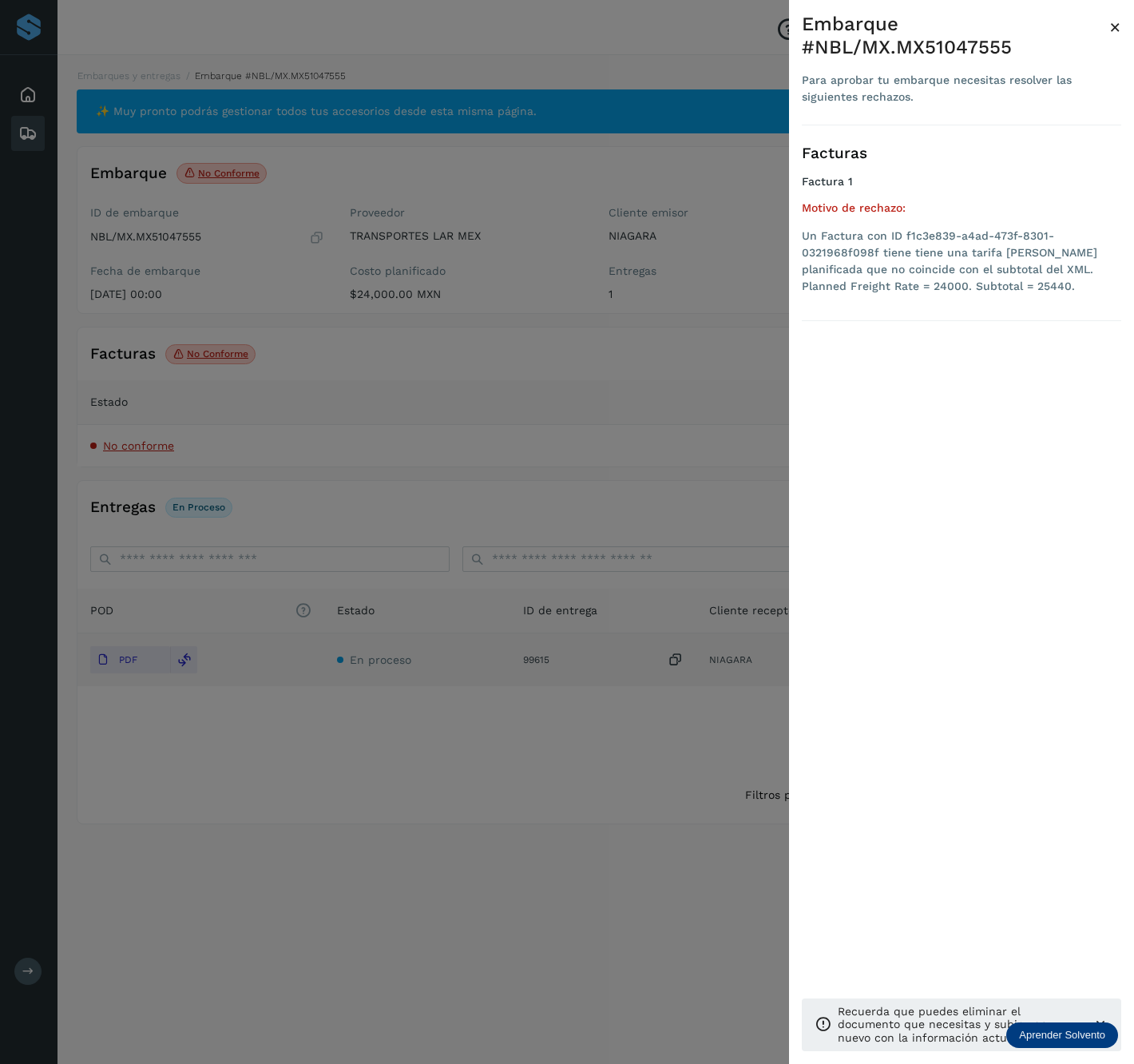 click at bounding box center (567, 532) 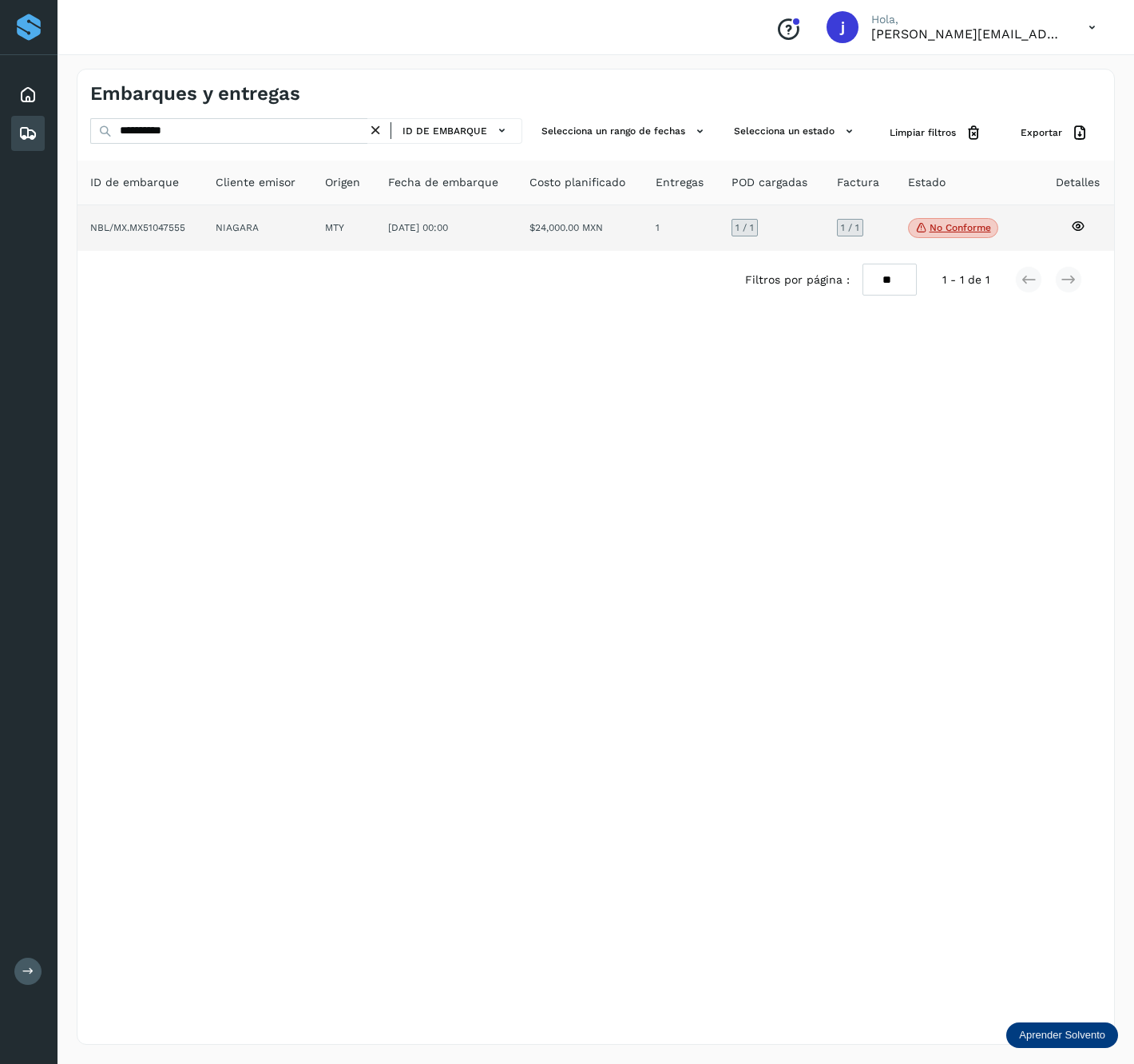 click on "NIAGARA" 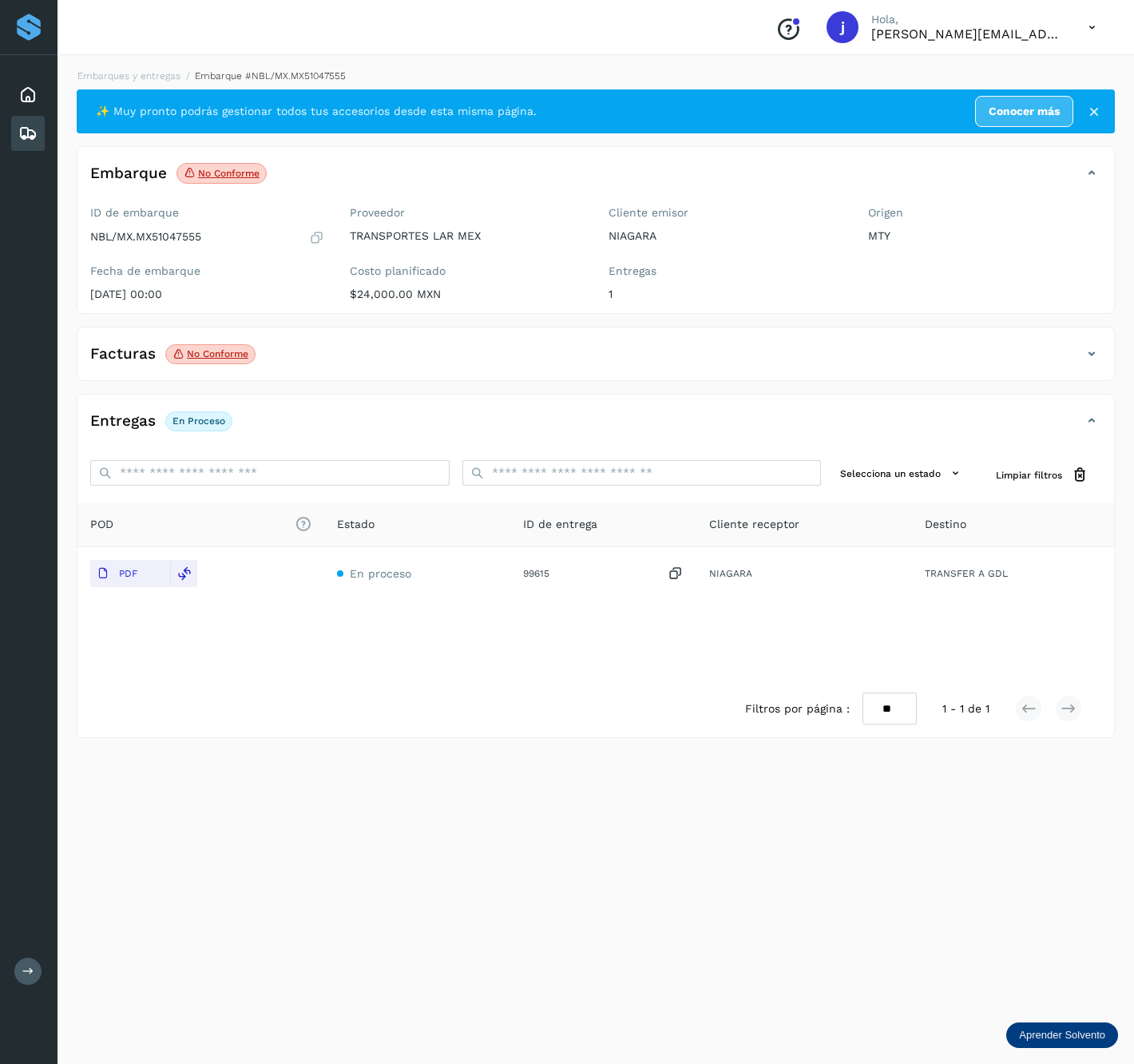 click at bounding box center [1092, 354] 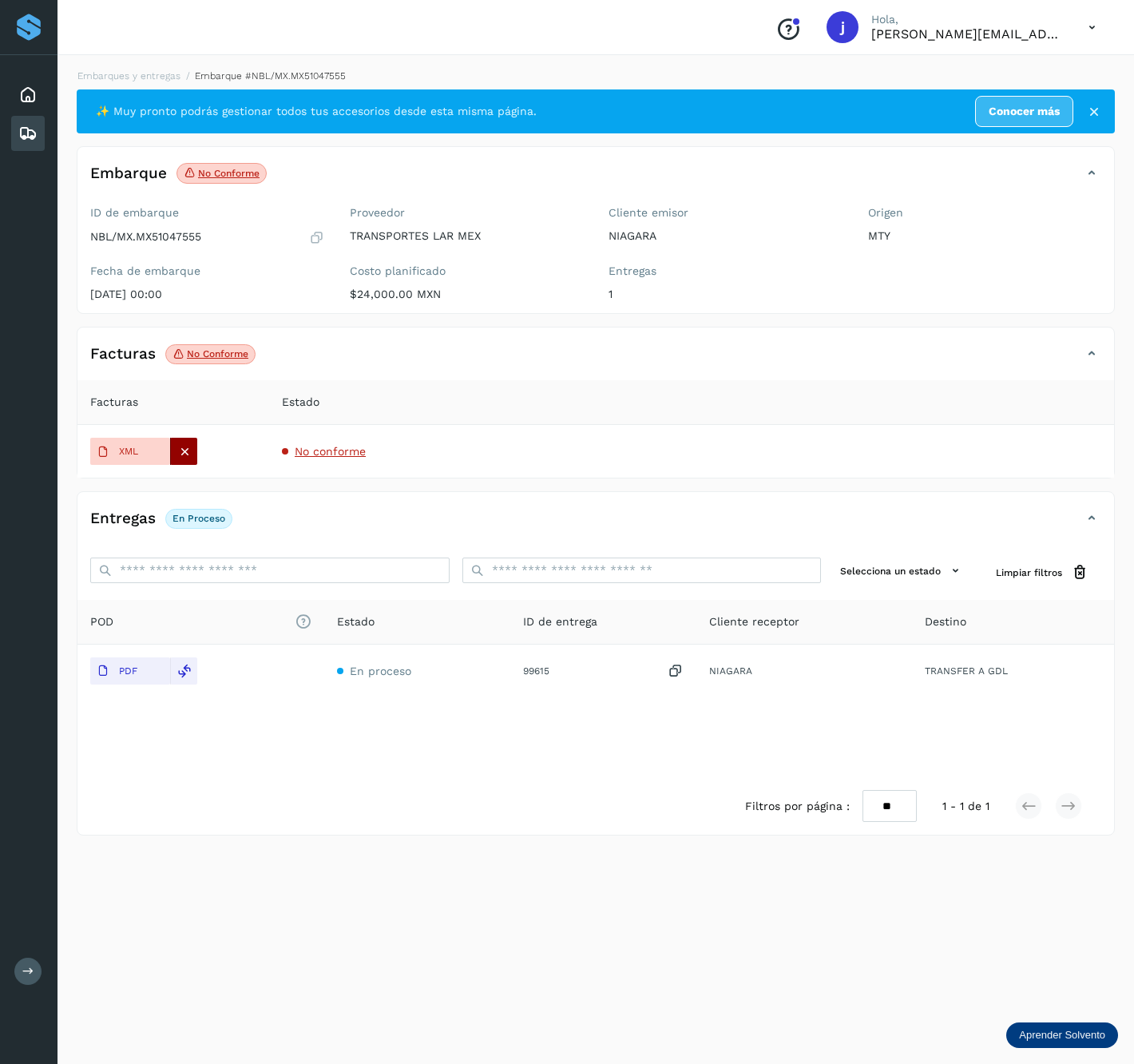 click 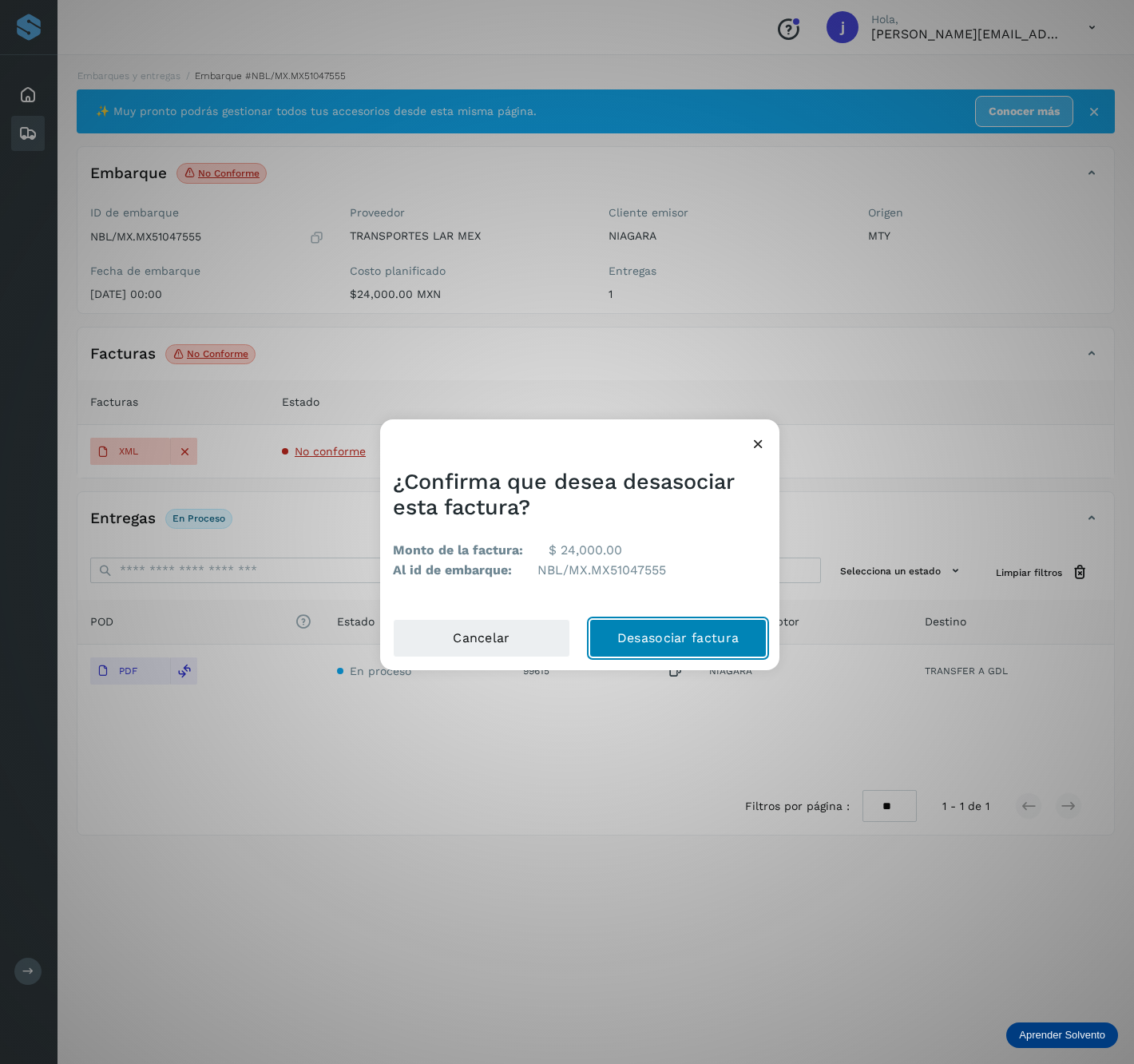 click on "Desasociar factura" 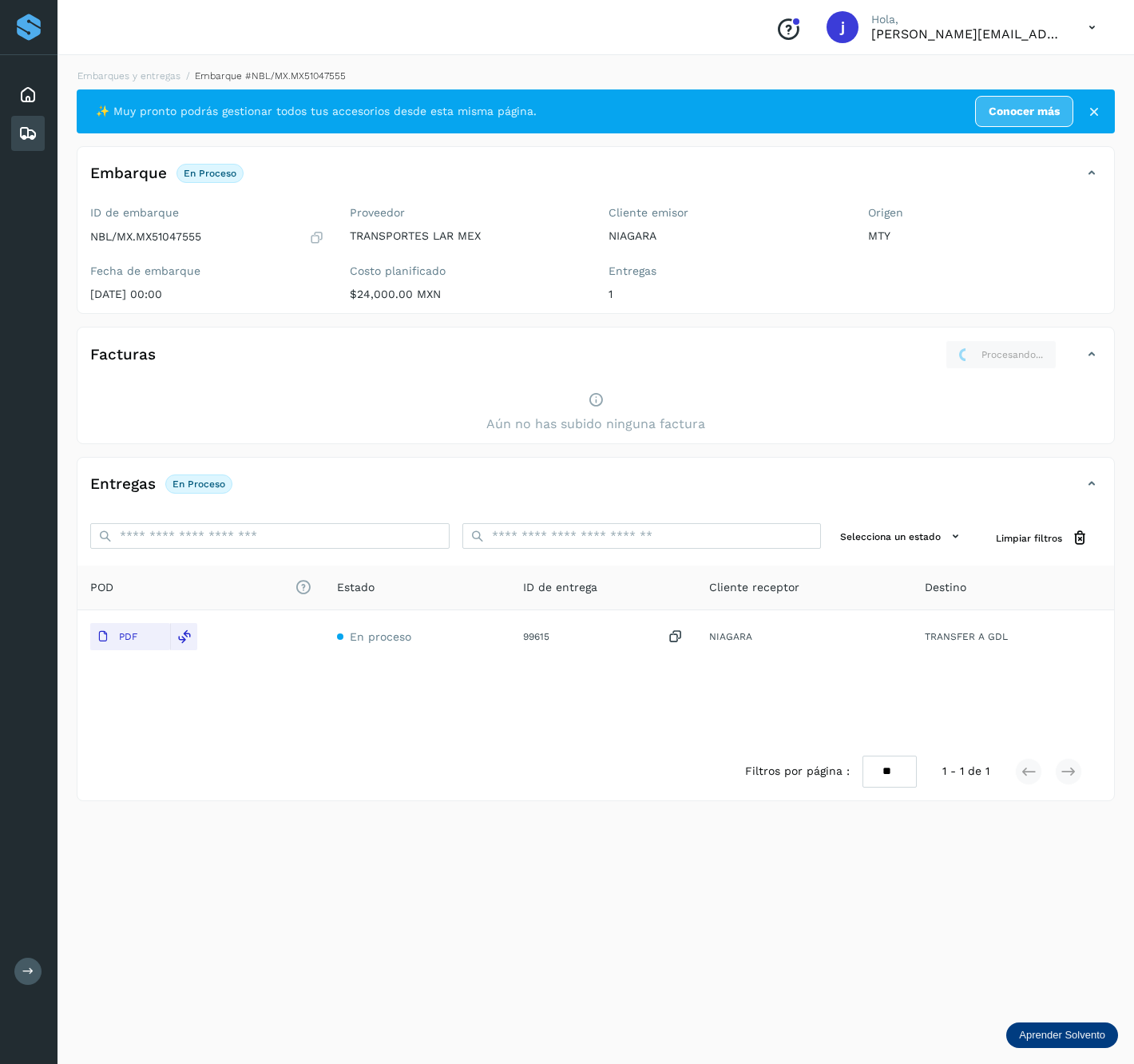 click on "Aún no has subido ninguna factura" at bounding box center (596, 412) 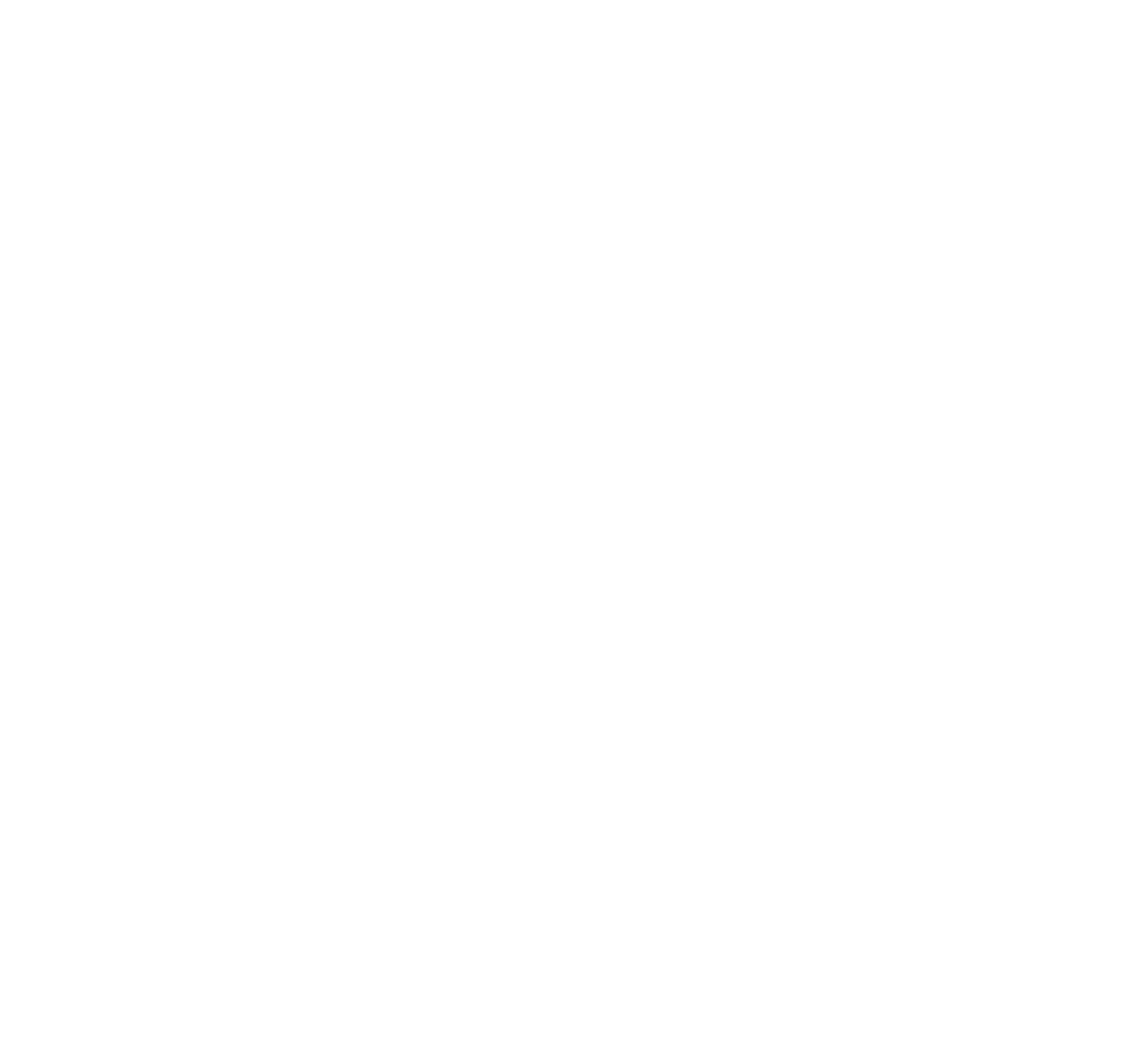 scroll, scrollTop: 0, scrollLeft: 0, axis: both 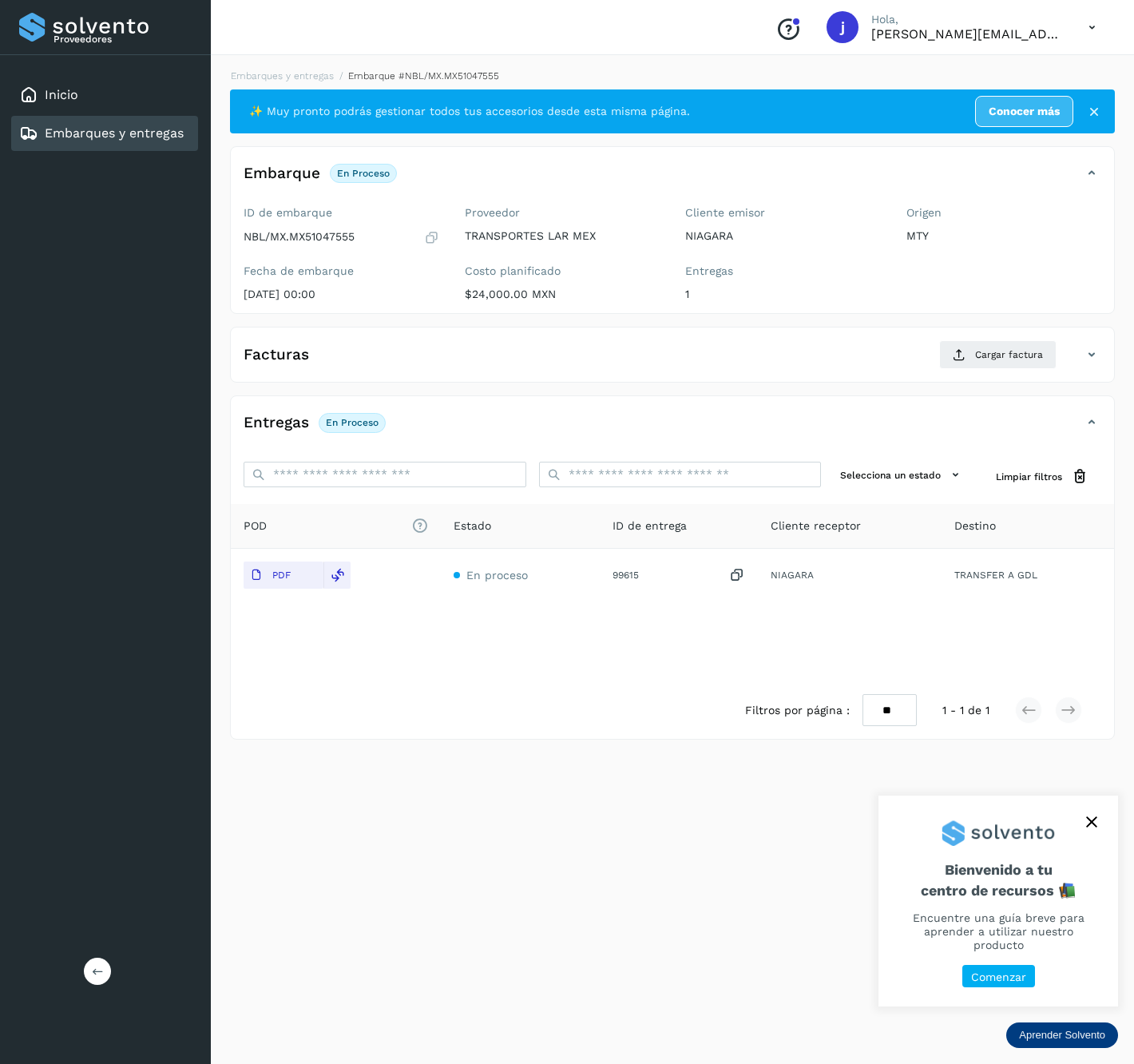 click on "Proveedores Inicio Embarques y entregas Salir" at bounding box center [105, 532] 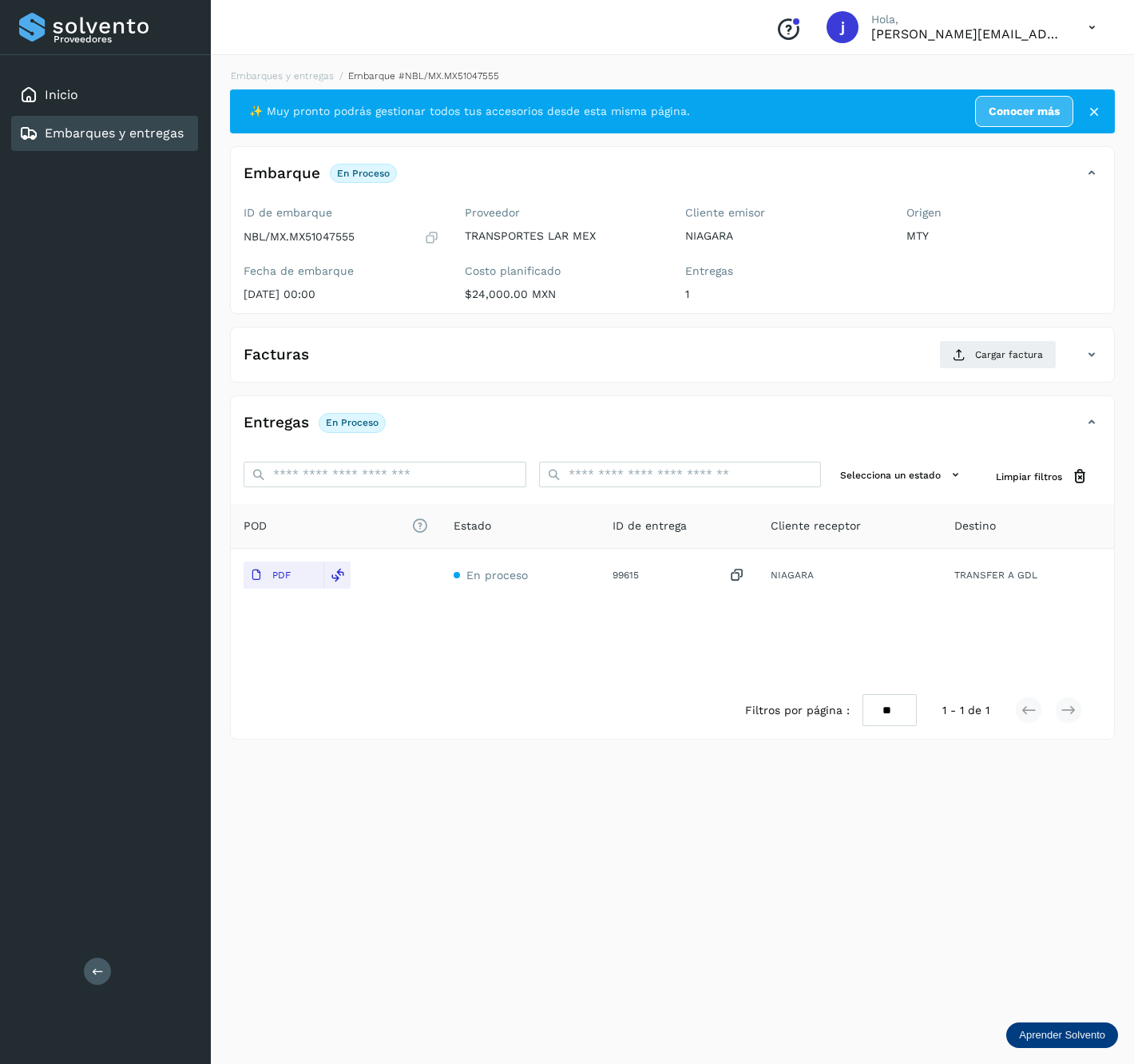 drag, startPoint x: 84, startPoint y: 975, endPoint x: 94, endPoint y: 965, distance: 14.142136 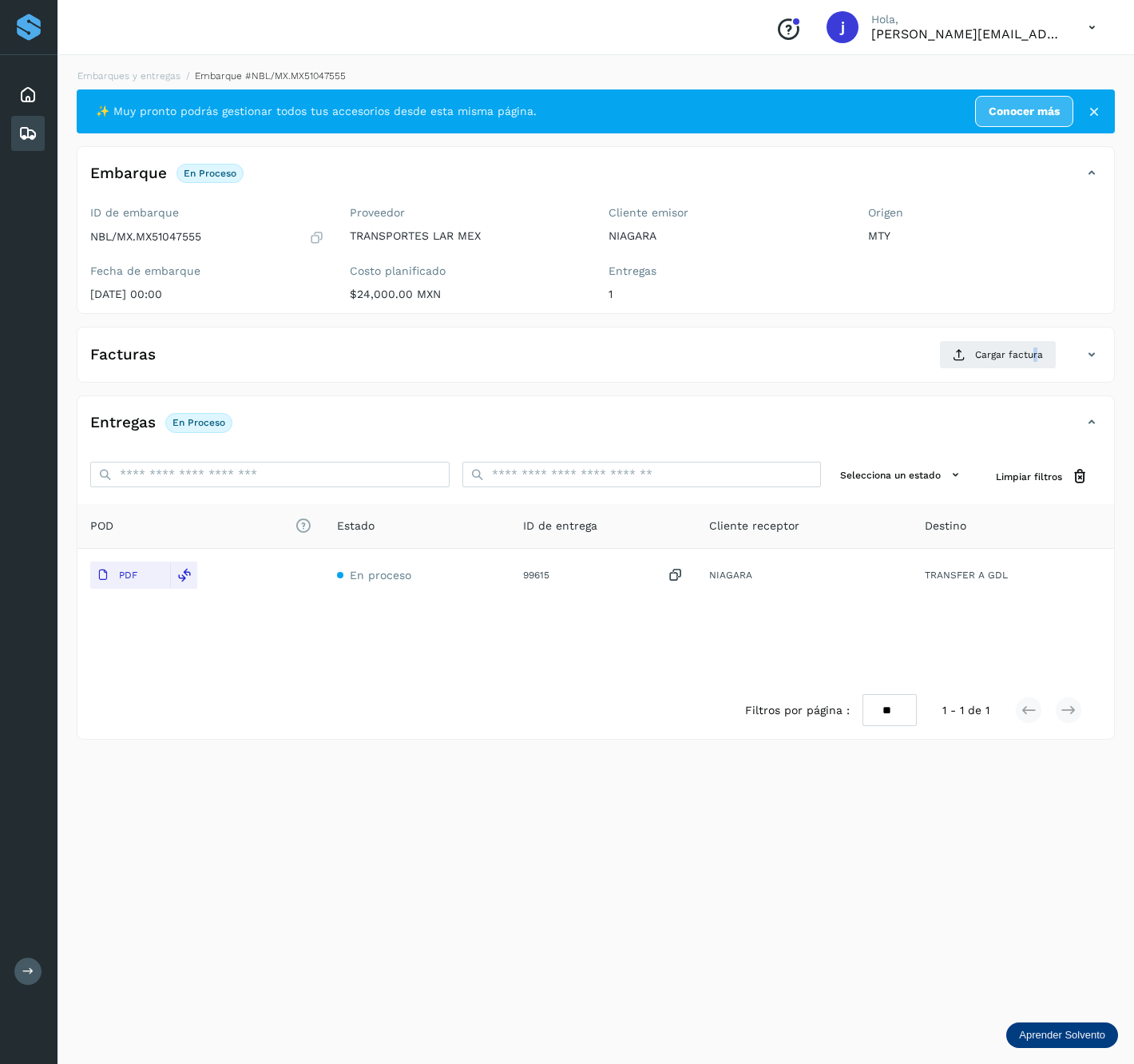 click on "Facturas Cargar factura" at bounding box center [596, 361] 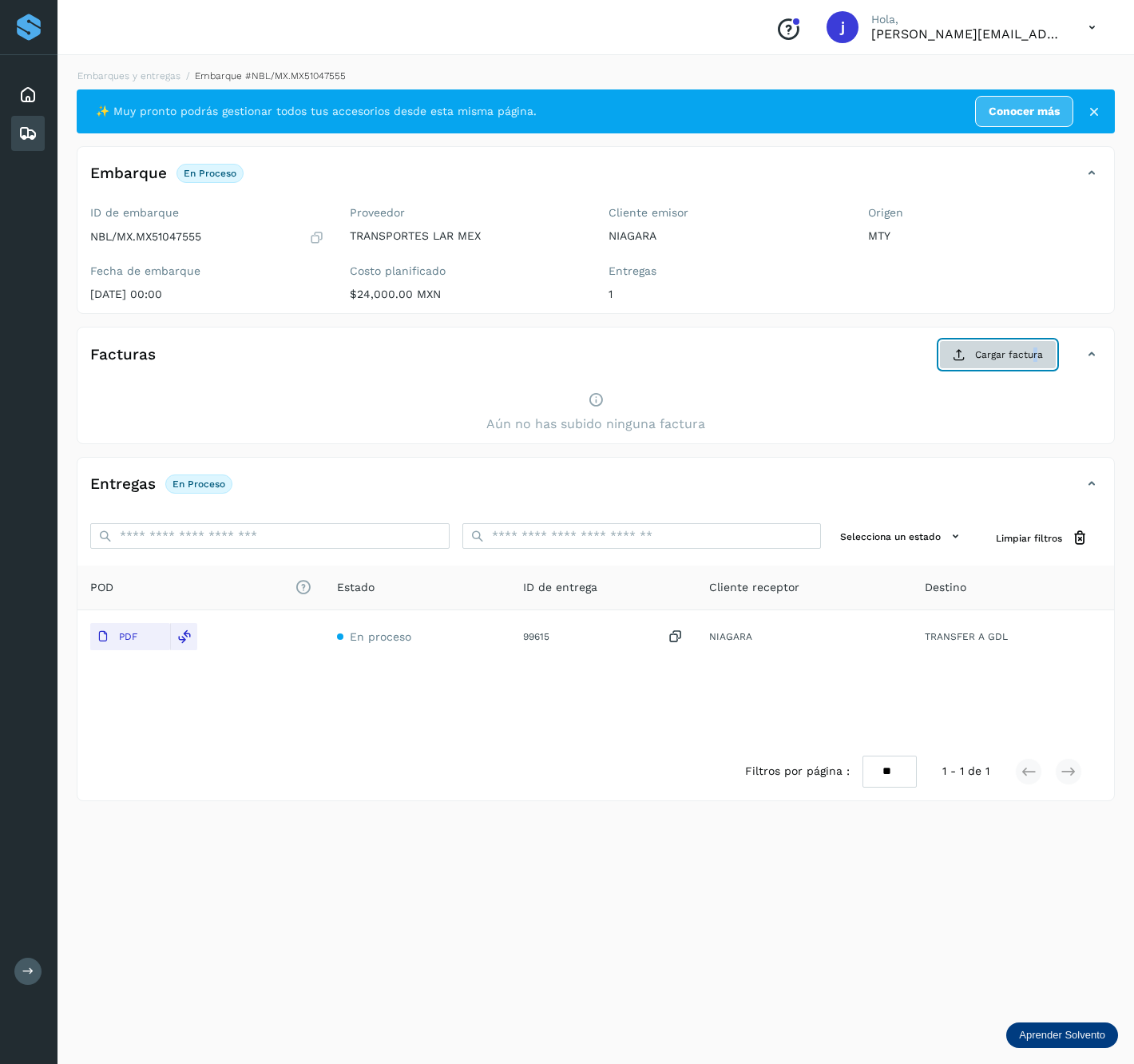drag, startPoint x: 1036, startPoint y: 379, endPoint x: 1033, endPoint y: 370, distance: 9.486833 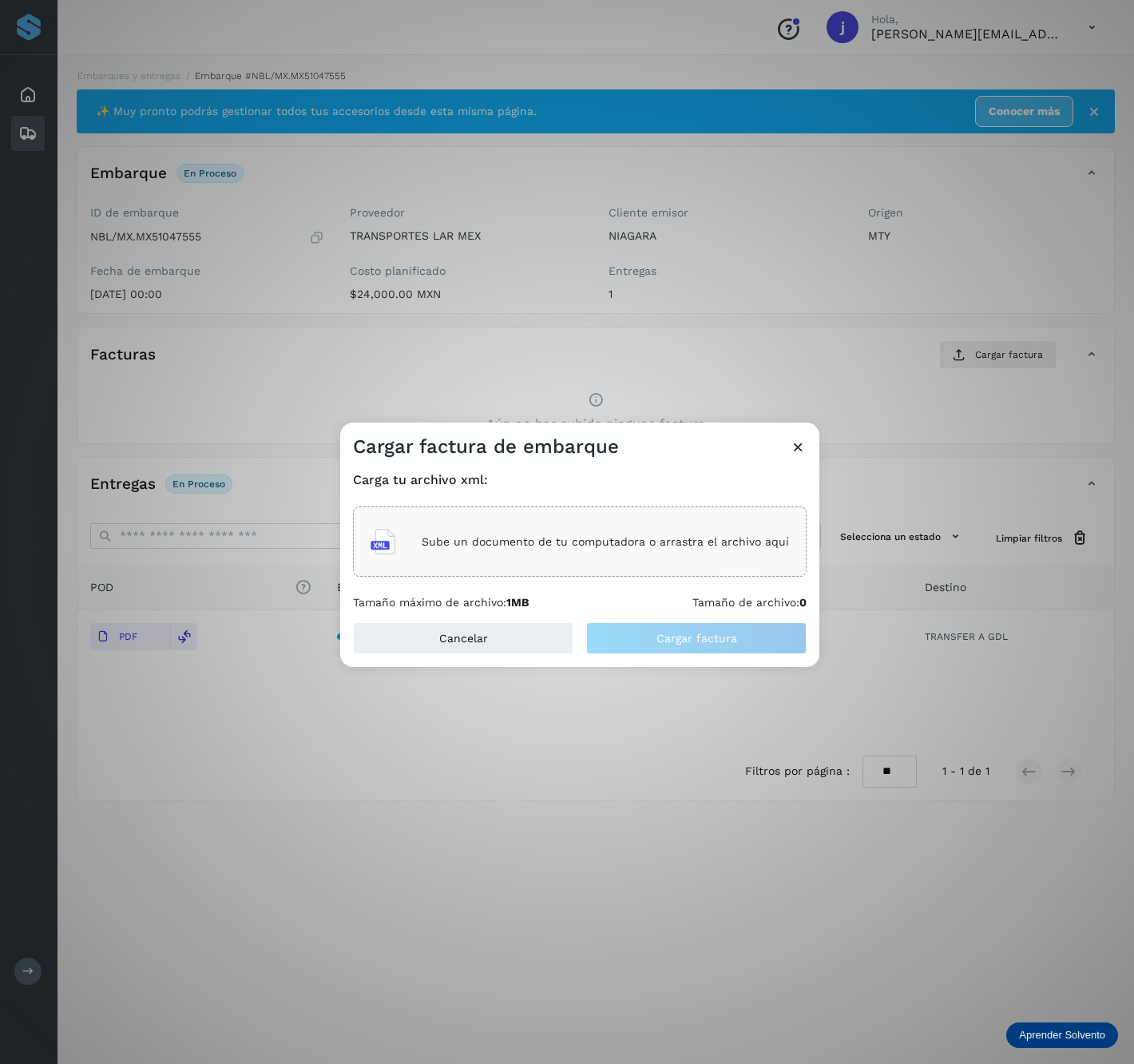 click on "Sube un documento de tu computadora o arrastra el archivo aquí" at bounding box center (580, 542) 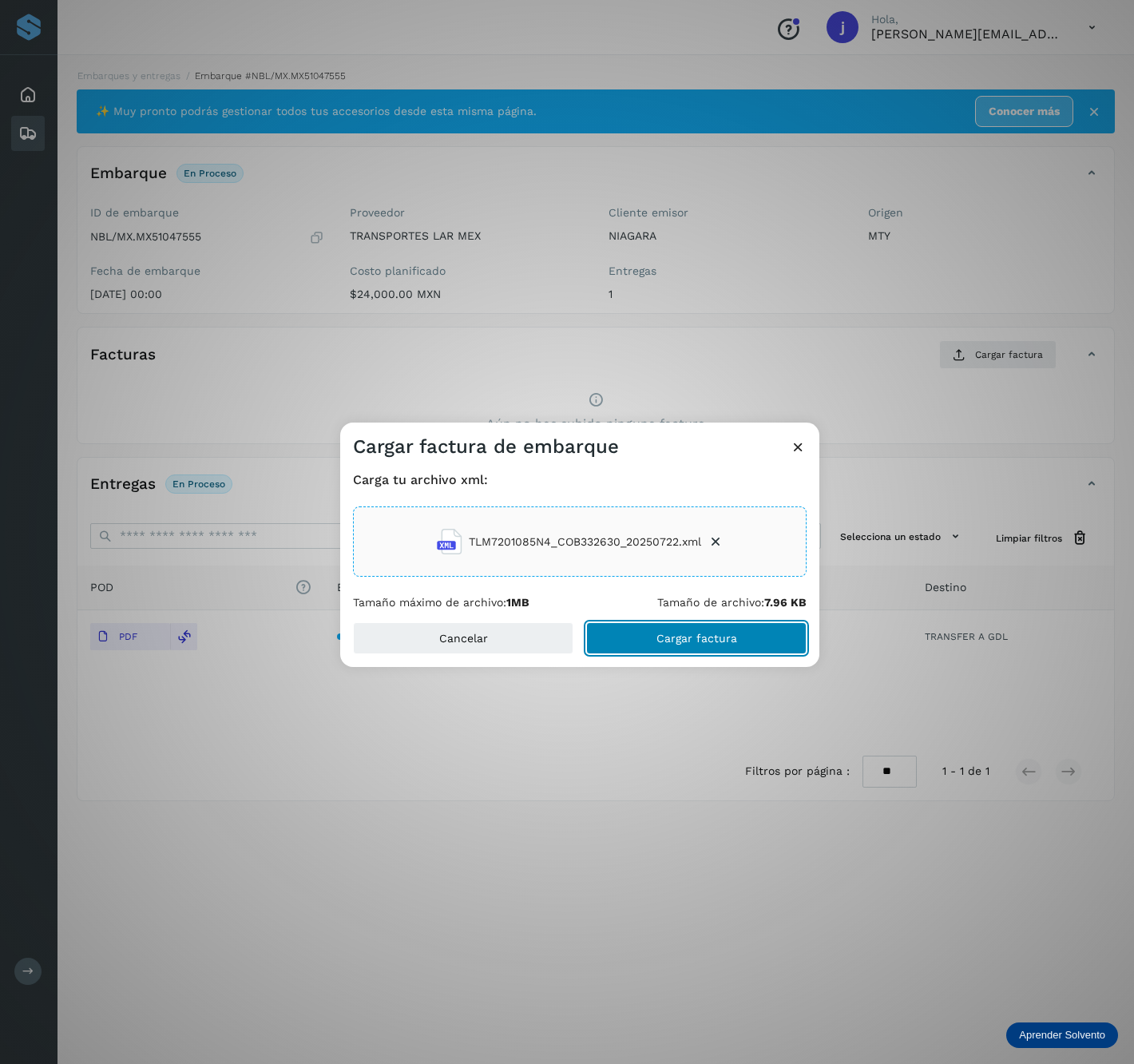 click on "Cargar factura" 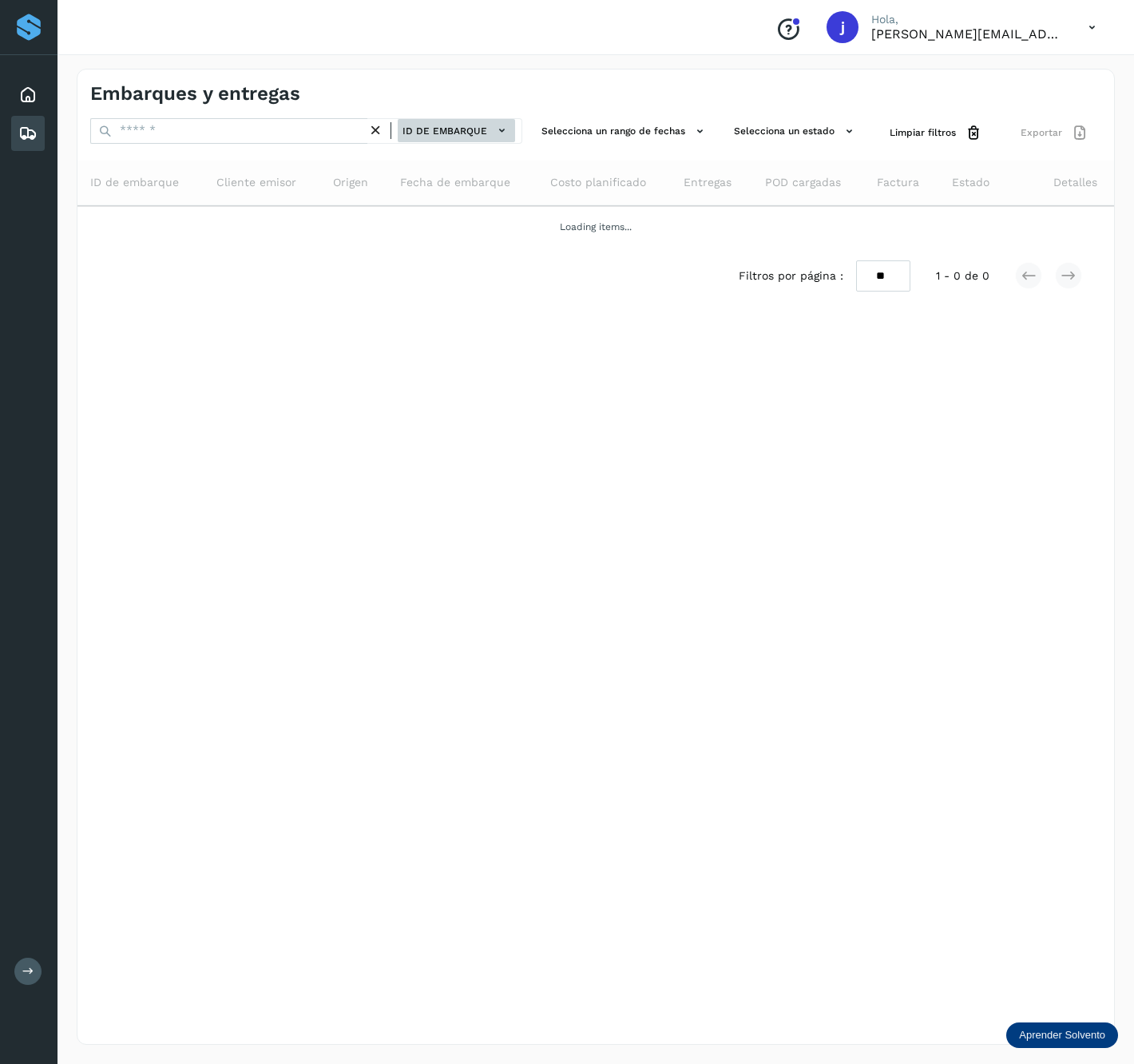click on "ID de embarque" 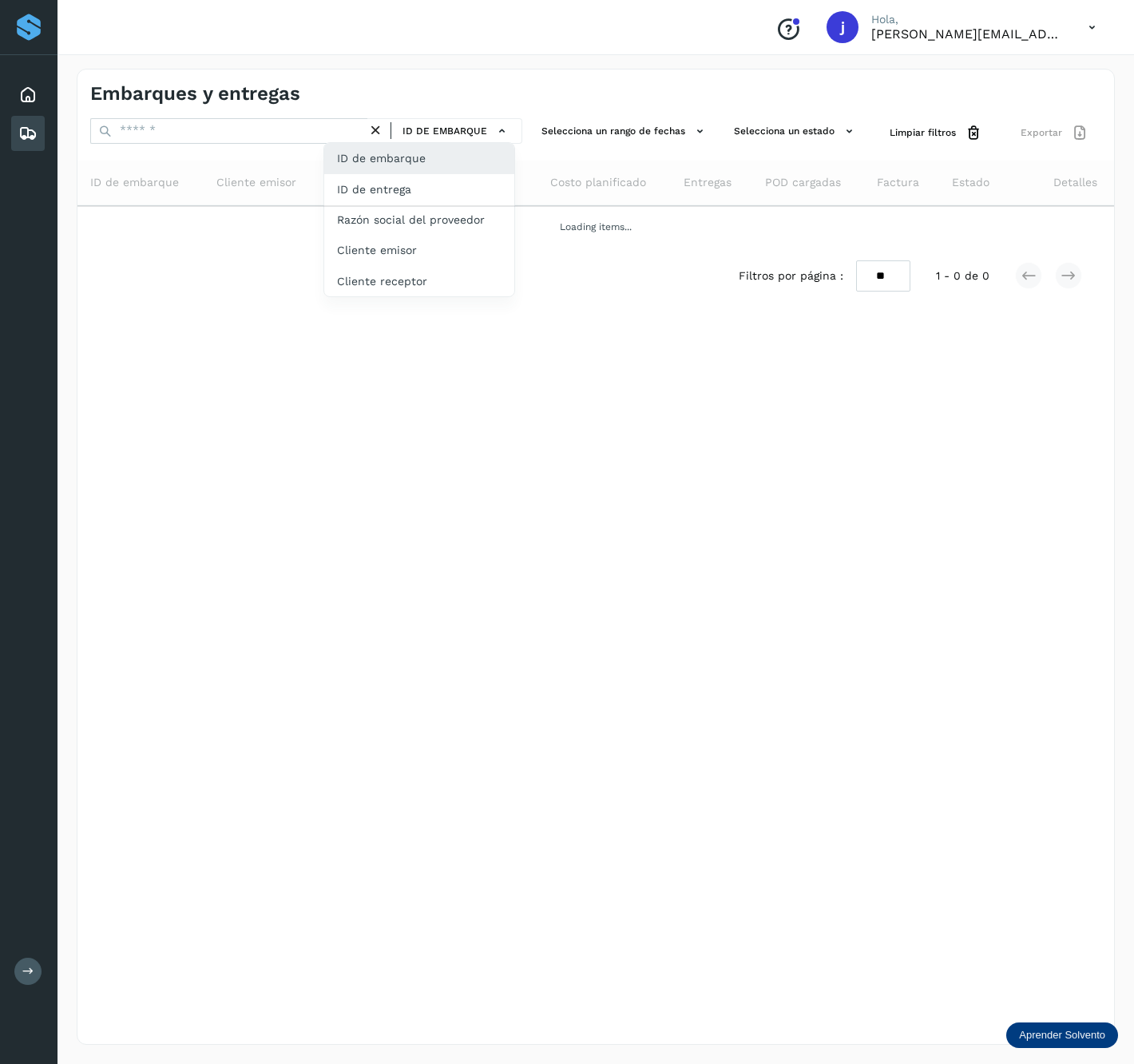 click at bounding box center [567, 532] 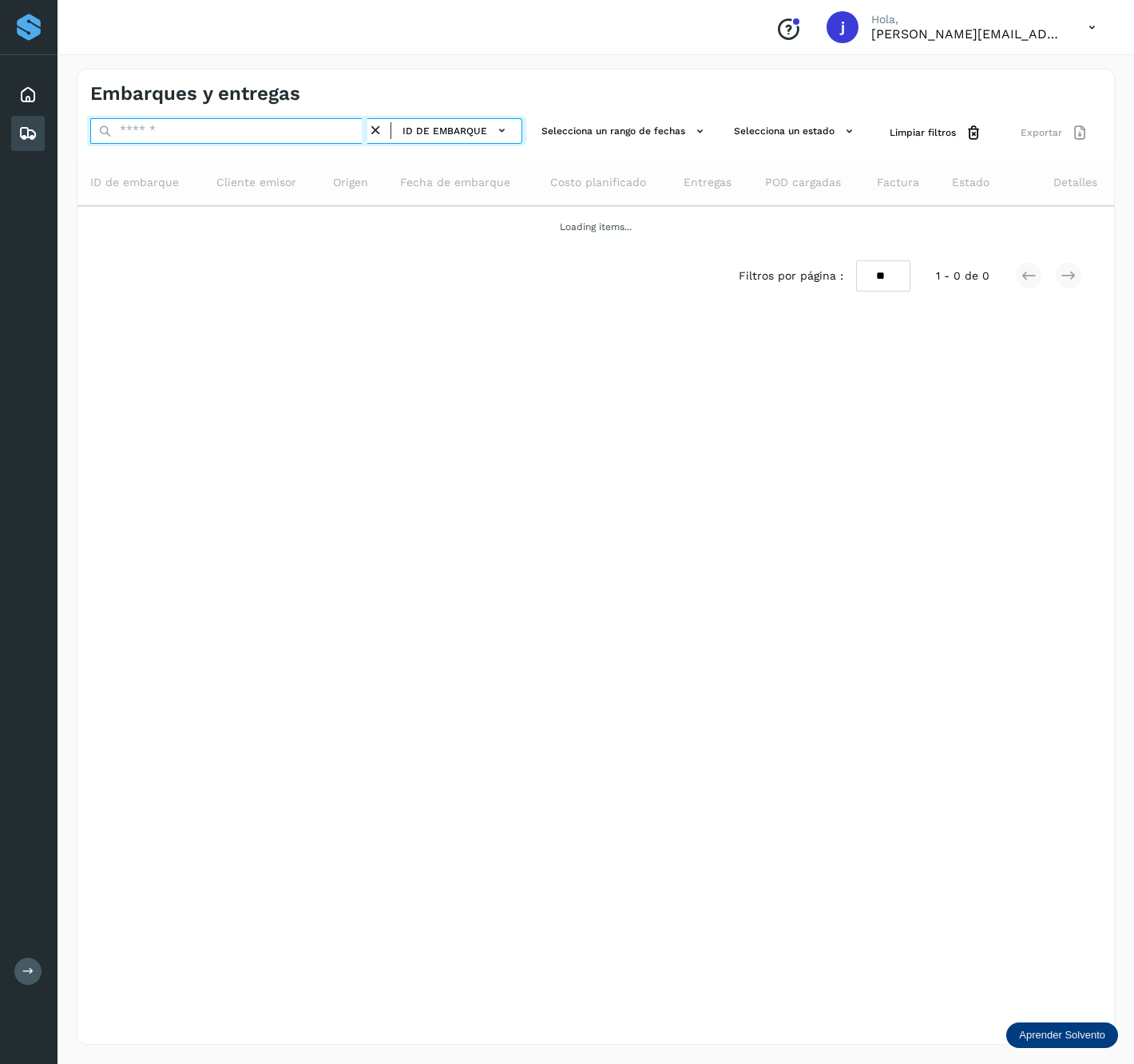 click at bounding box center [228, 131] 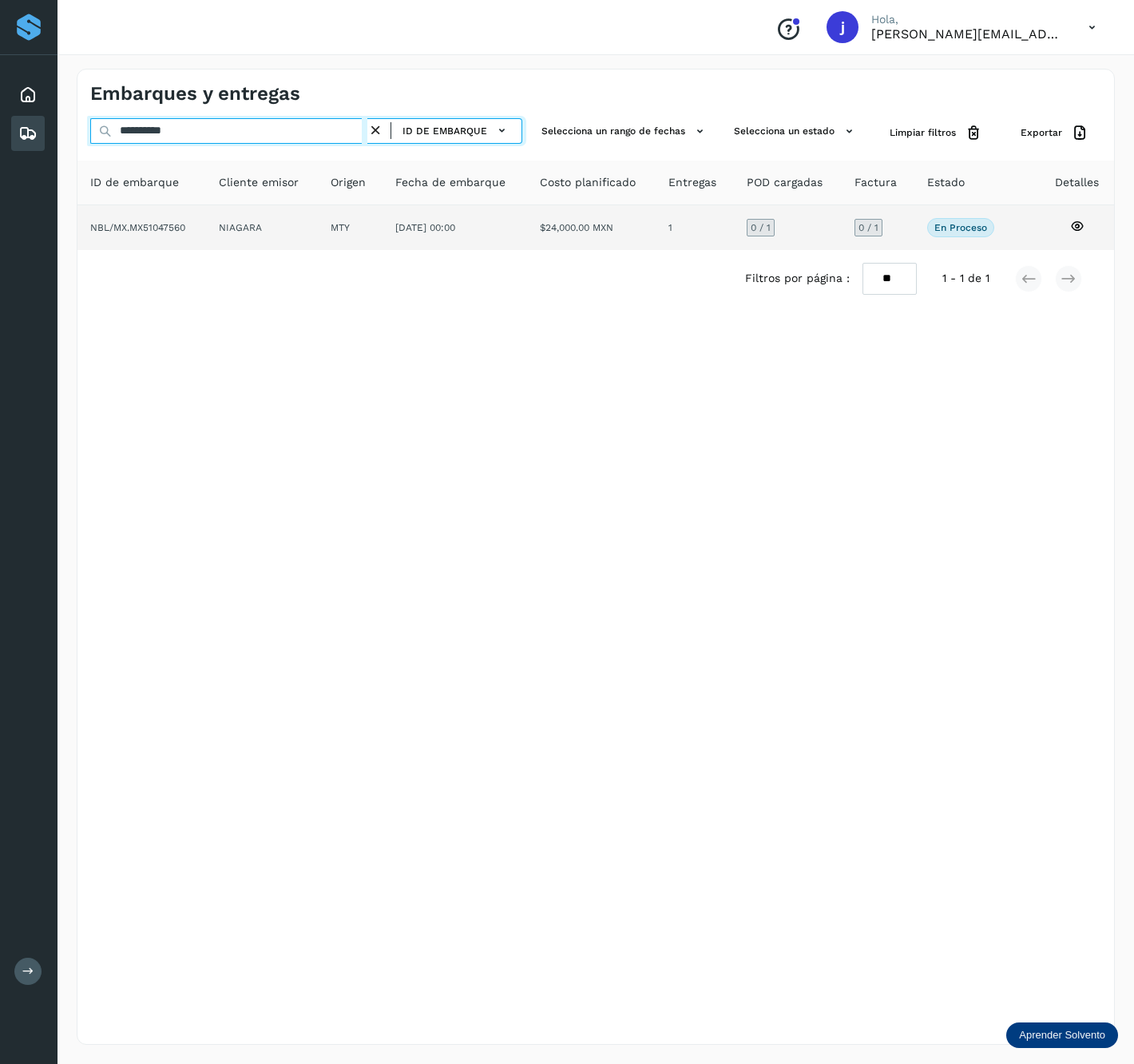 type on "**********" 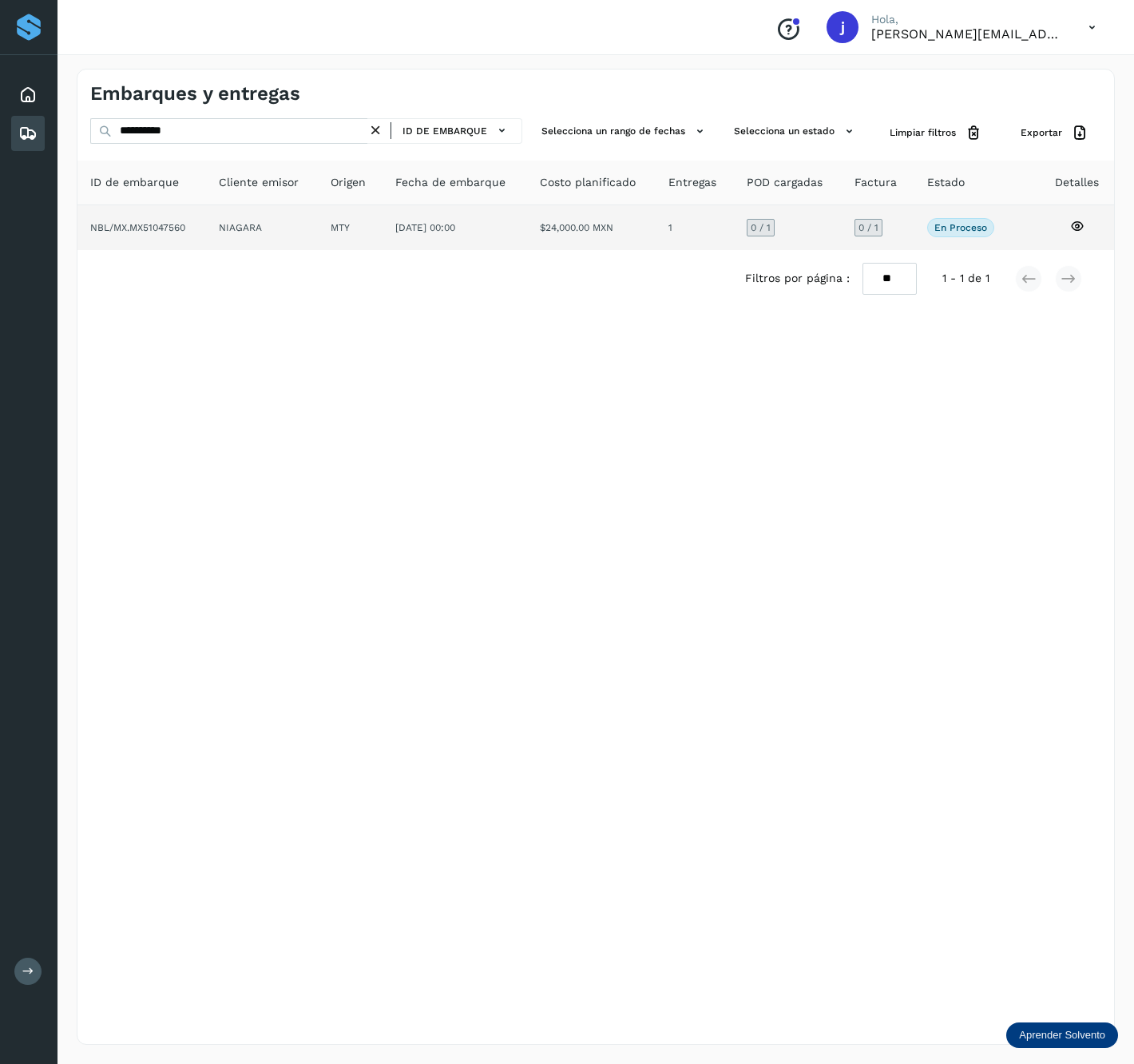 click on "14/may/2025 00:00" 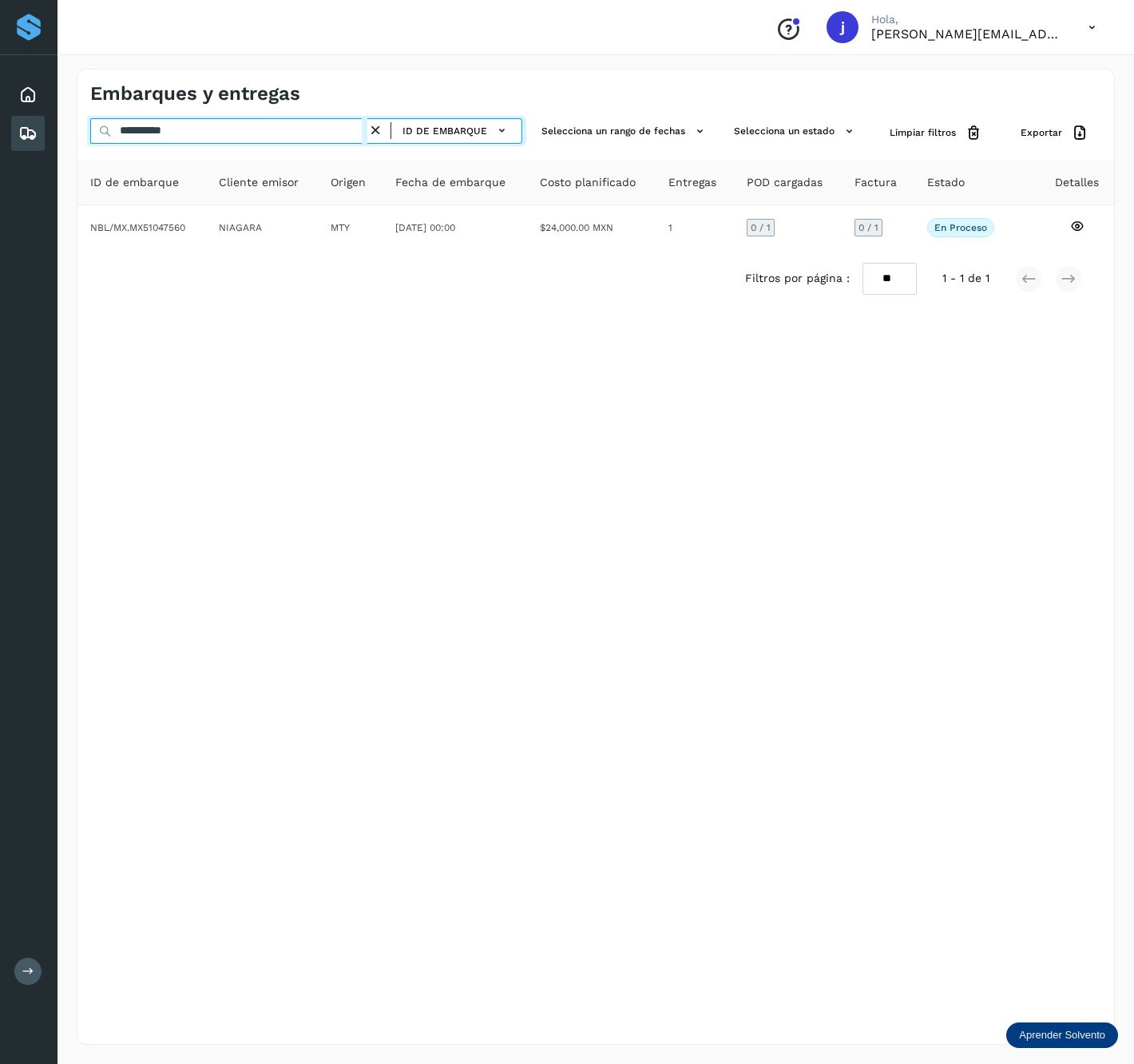 click on "**********" at bounding box center [228, 131] 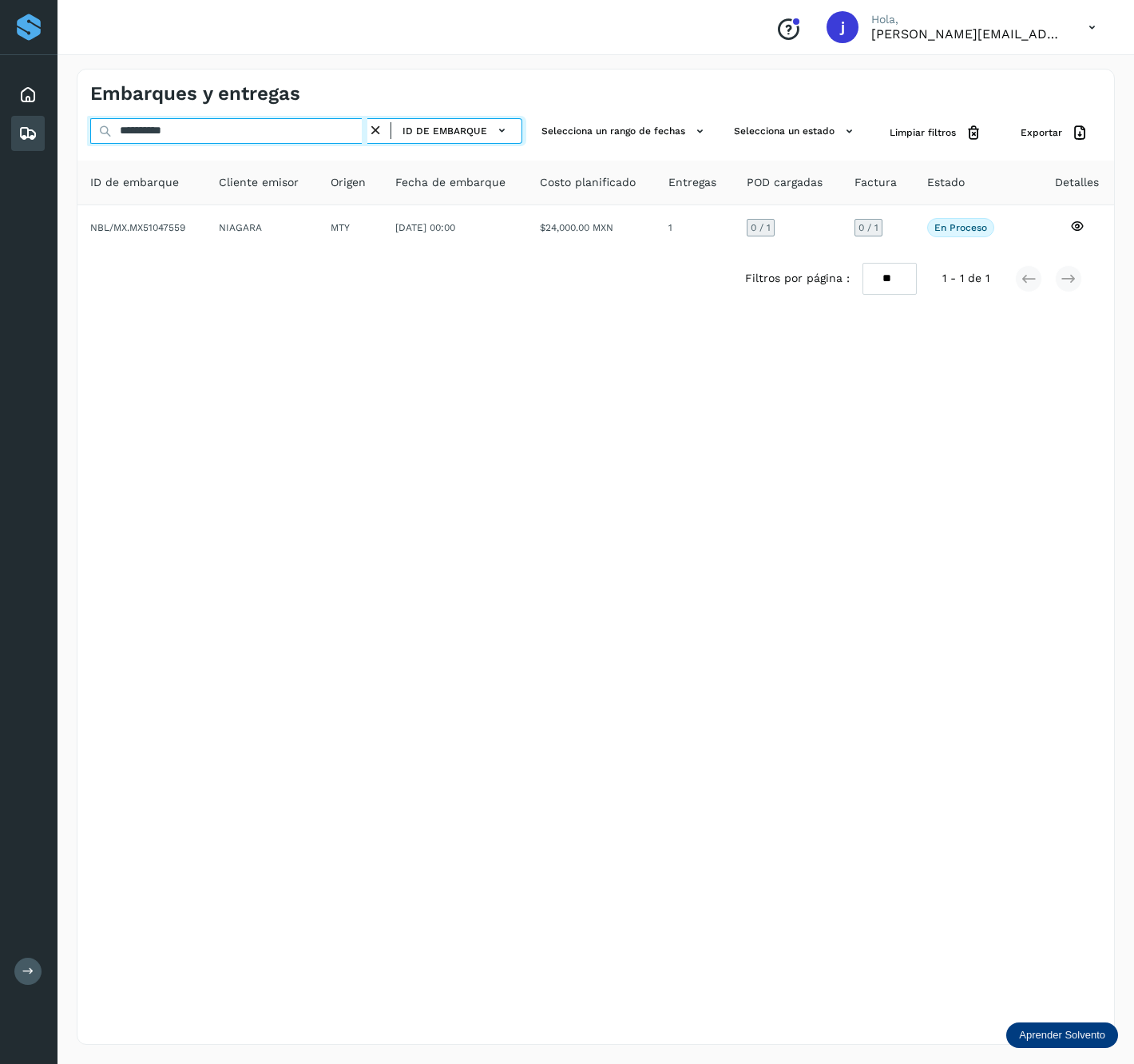click on "**********" at bounding box center (228, 131) 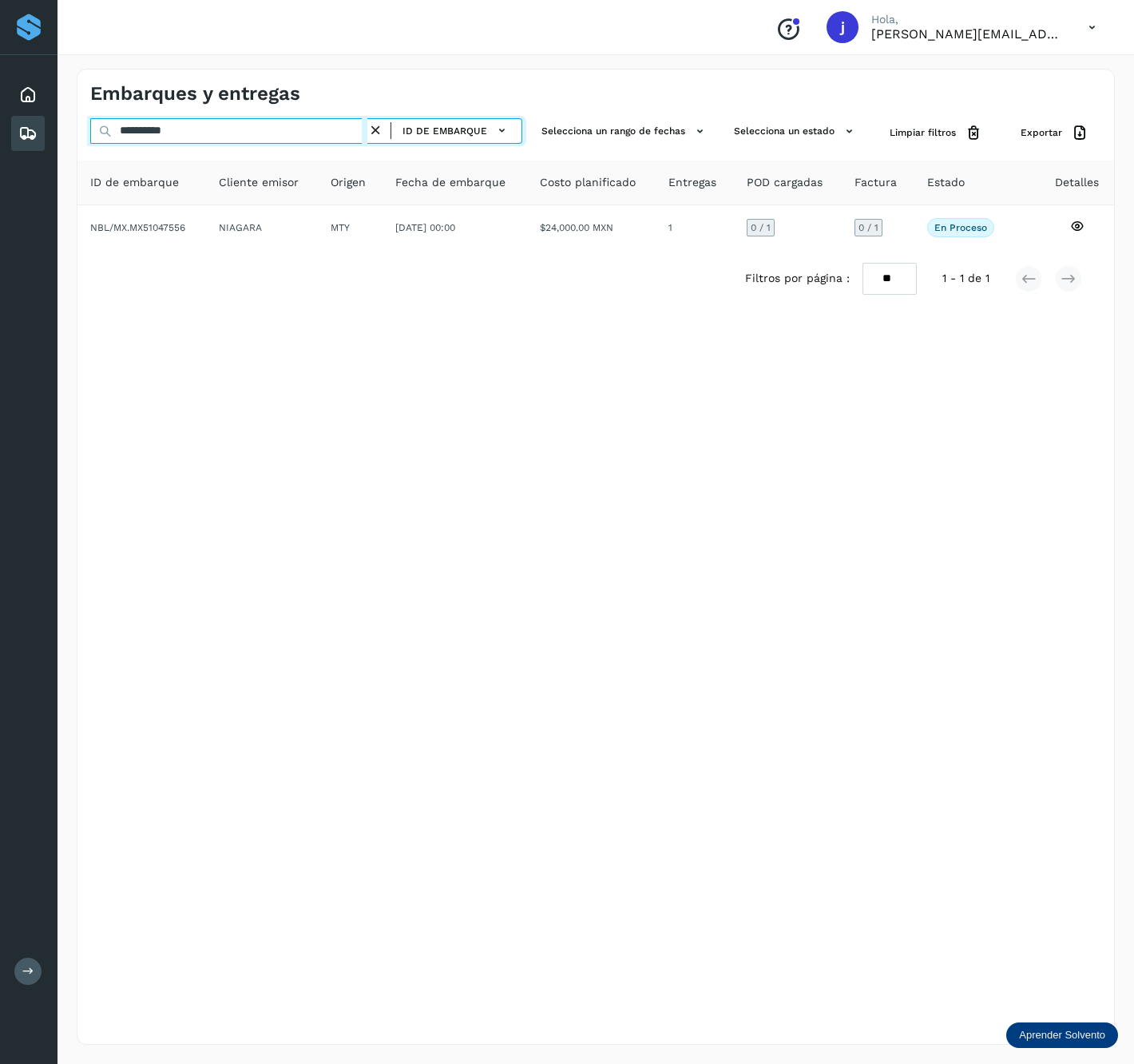 type on "**********" 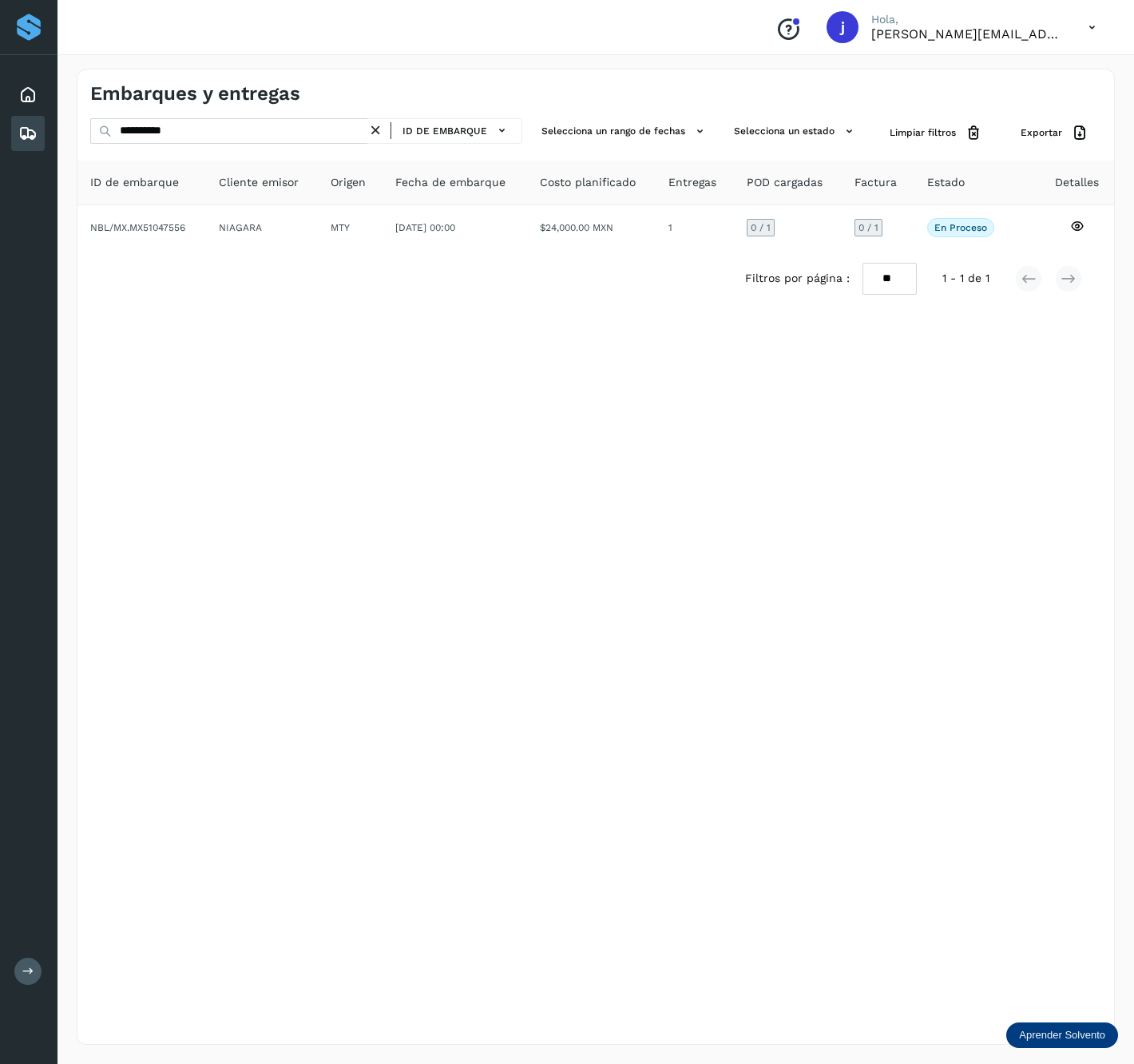 click on "**********" at bounding box center [596, 557] 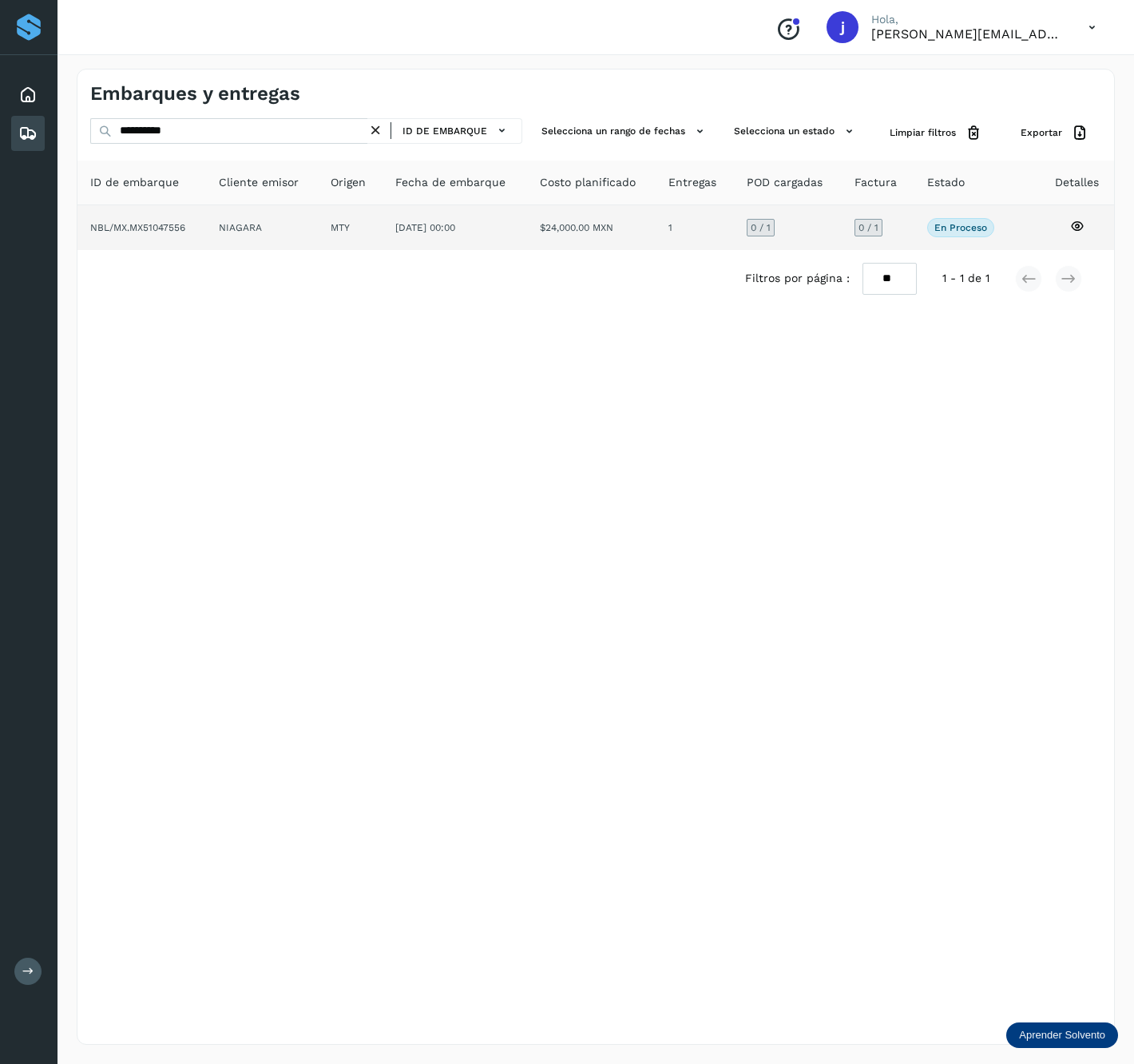 click on "NIAGARA" 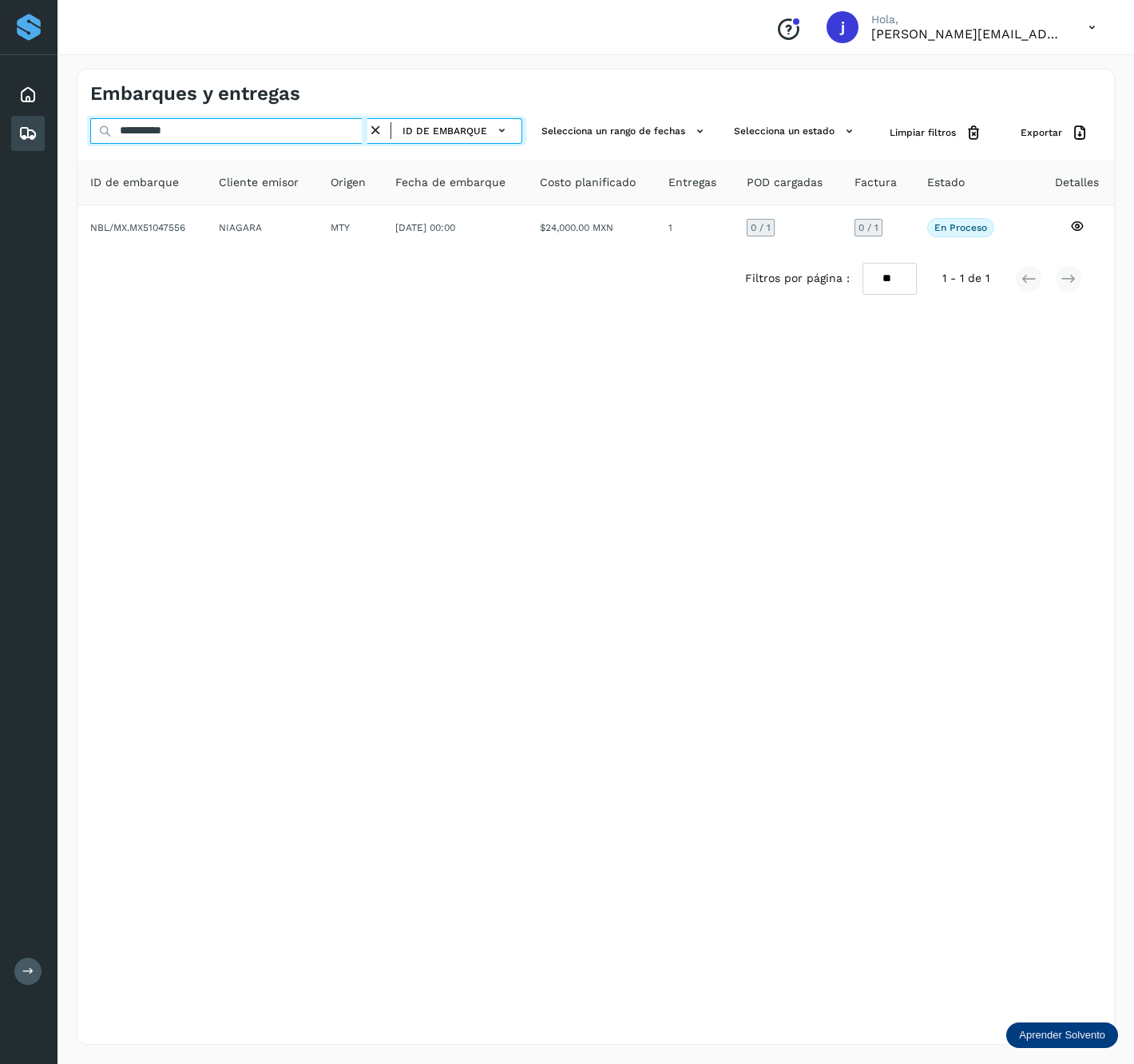 click on "**********" at bounding box center (228, 131) 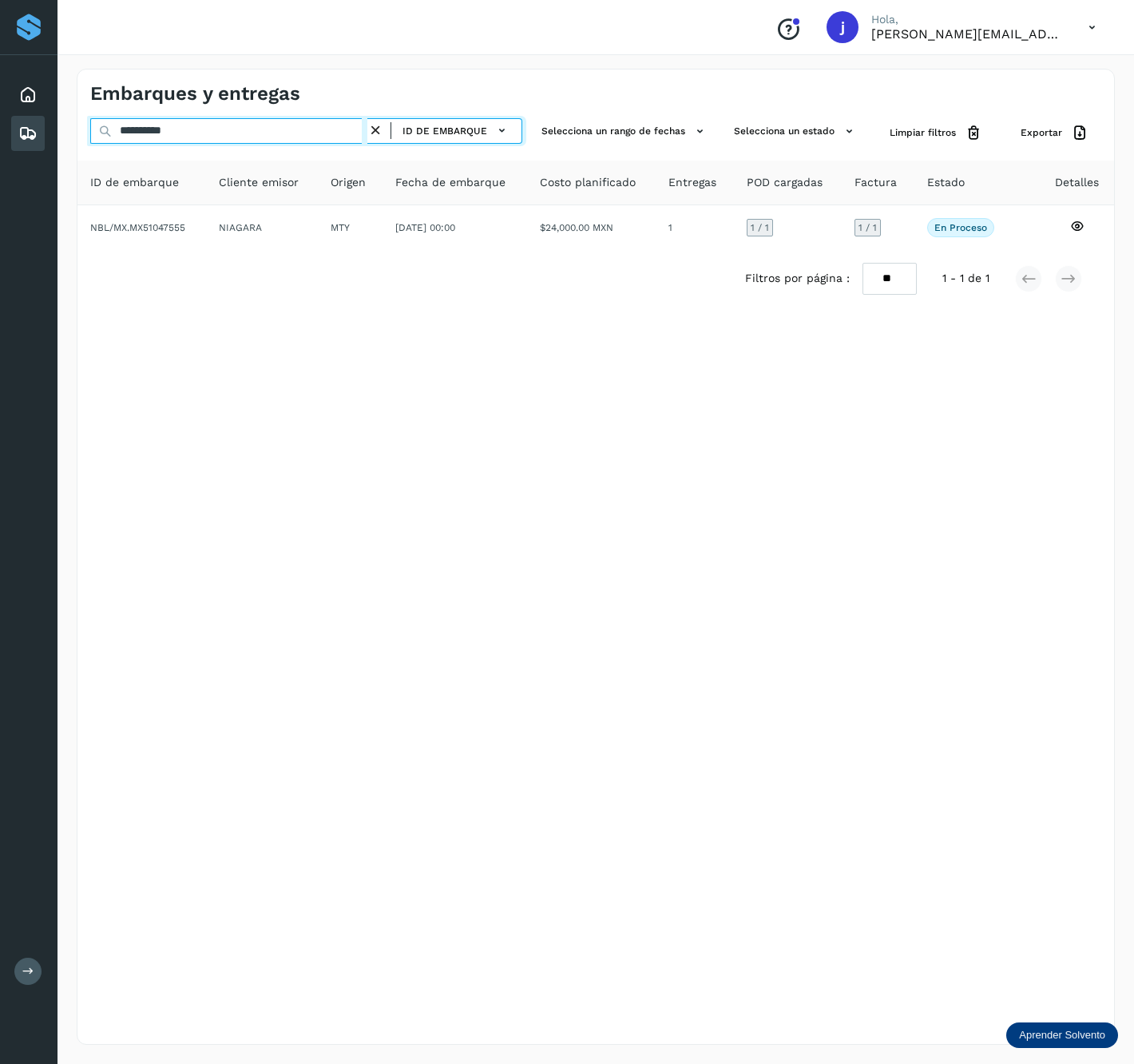 click on "**********" at bounding box center [228, 131] 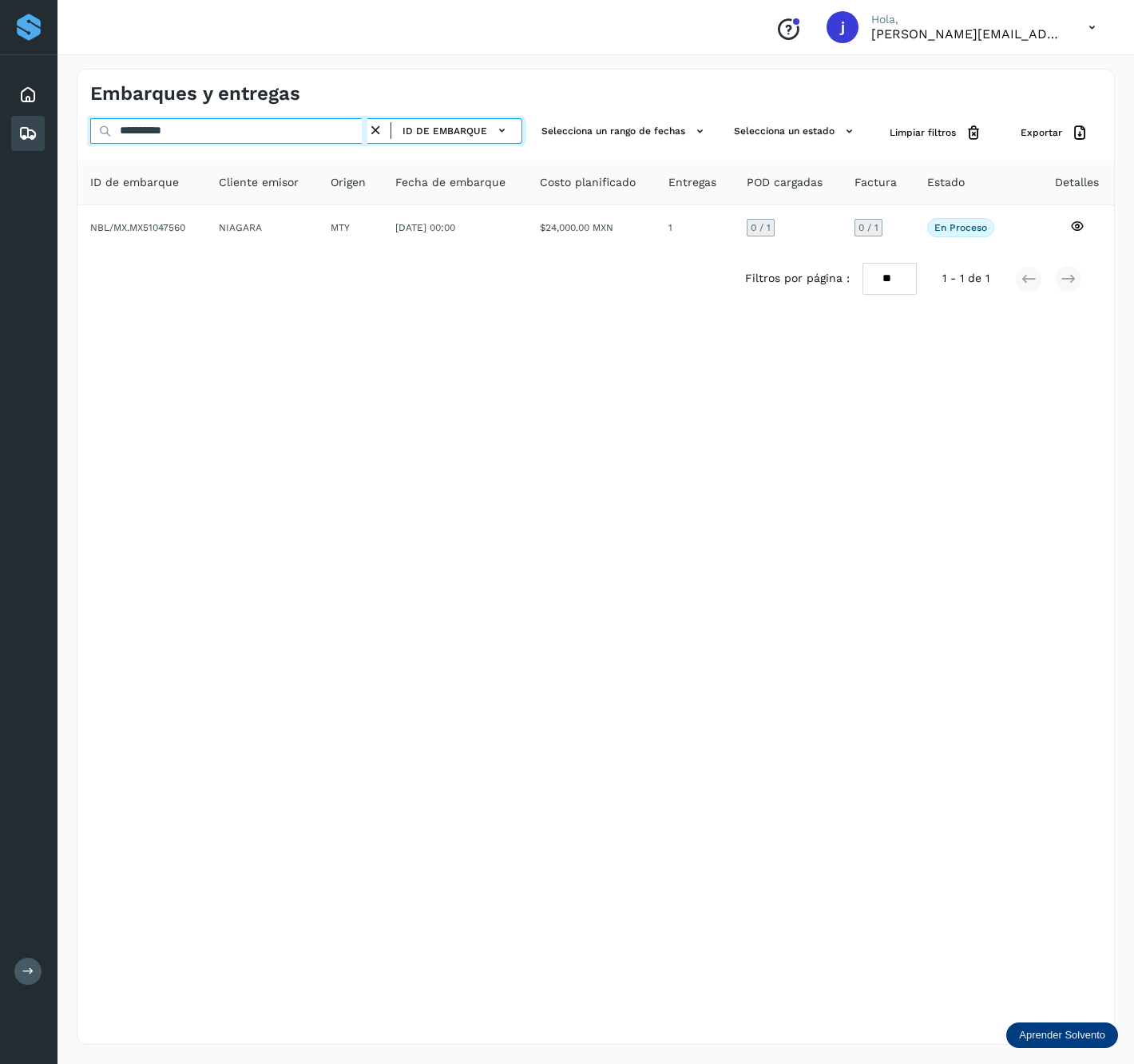 click on "**********" at bounding box center [228, 131] 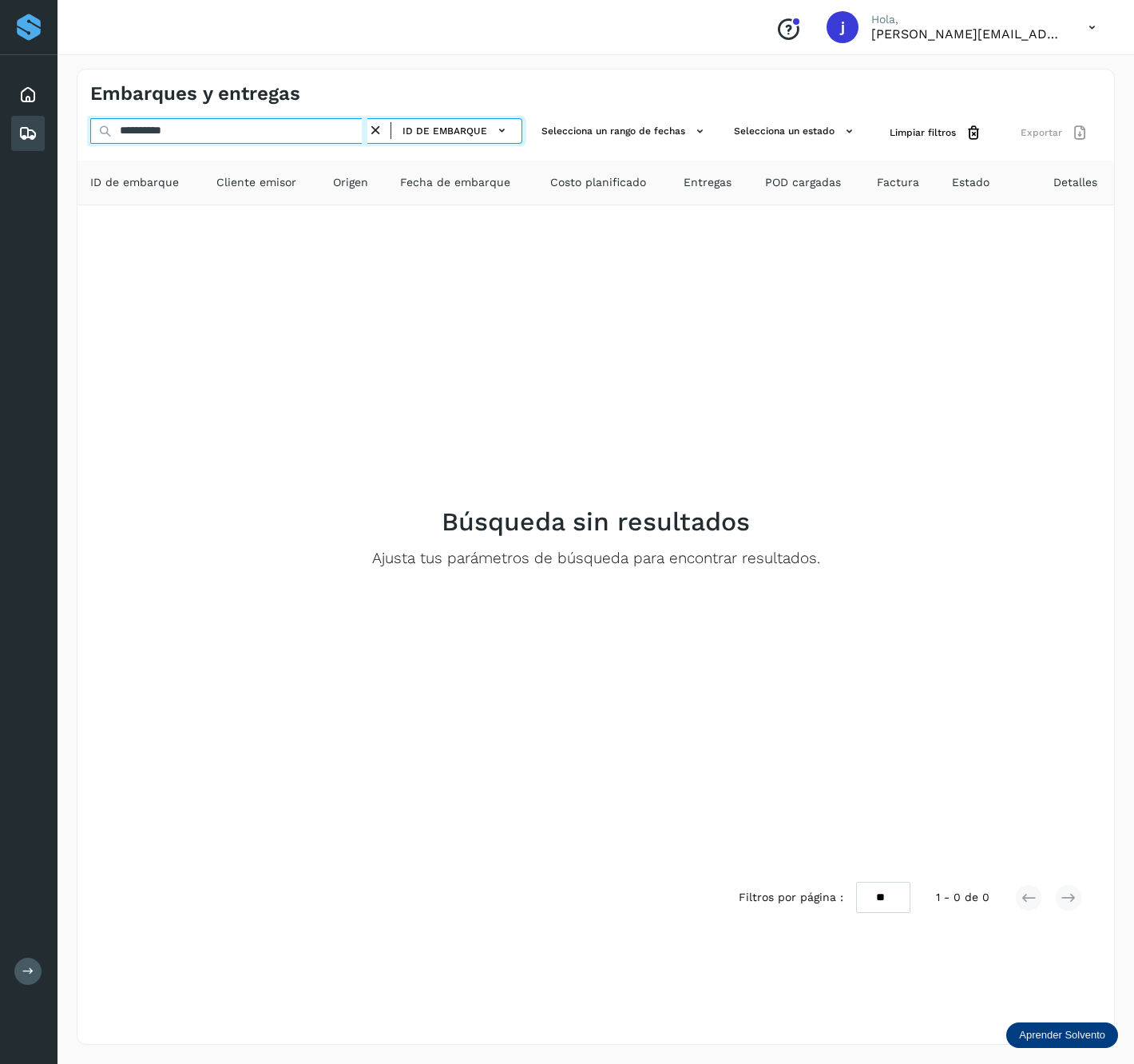 click on "**********" at bounding box center (228, 131) 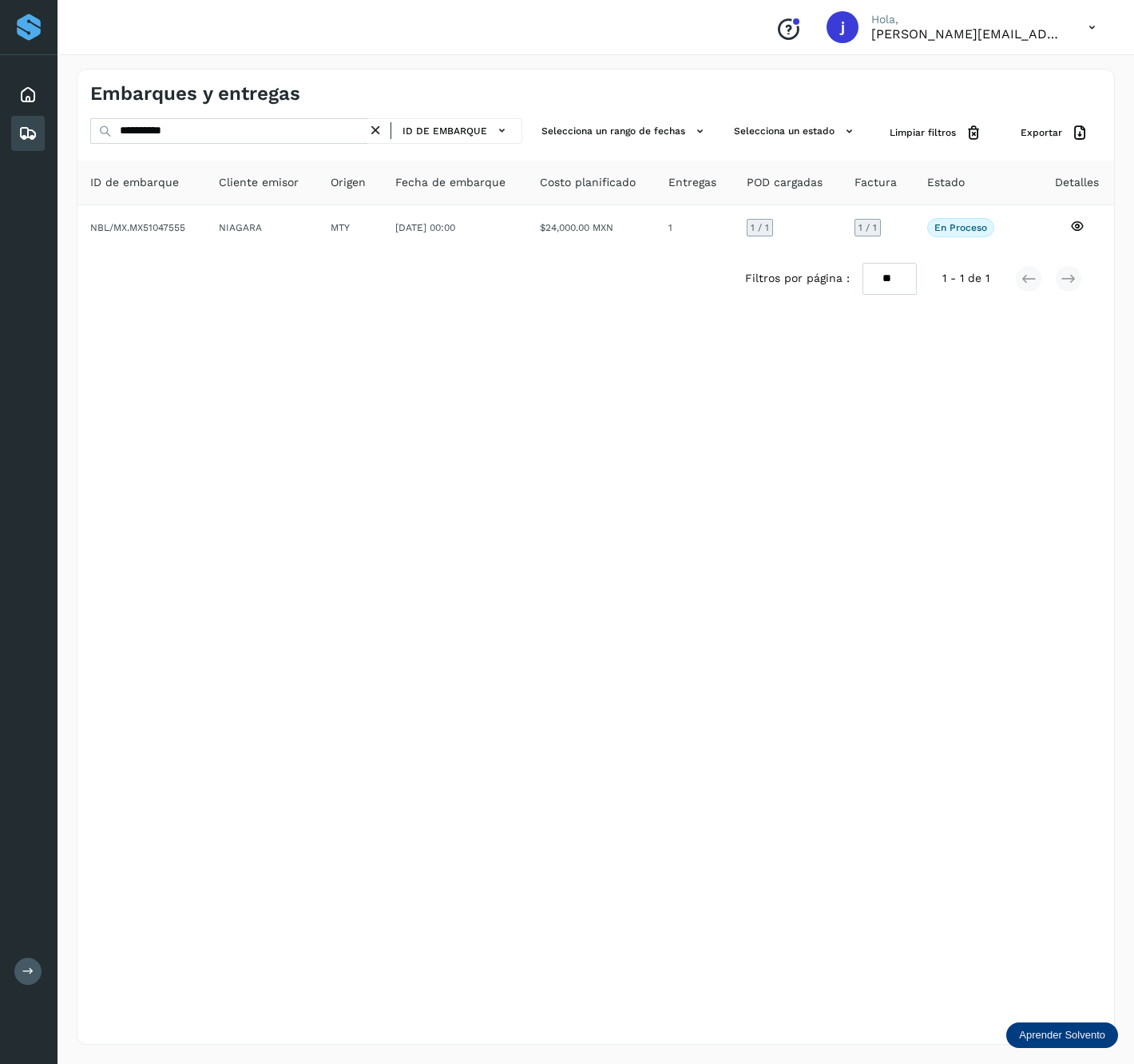 click on "Filtros por página : ** ** ** 1 - 1 de 1" at bounding box center [596, 279] 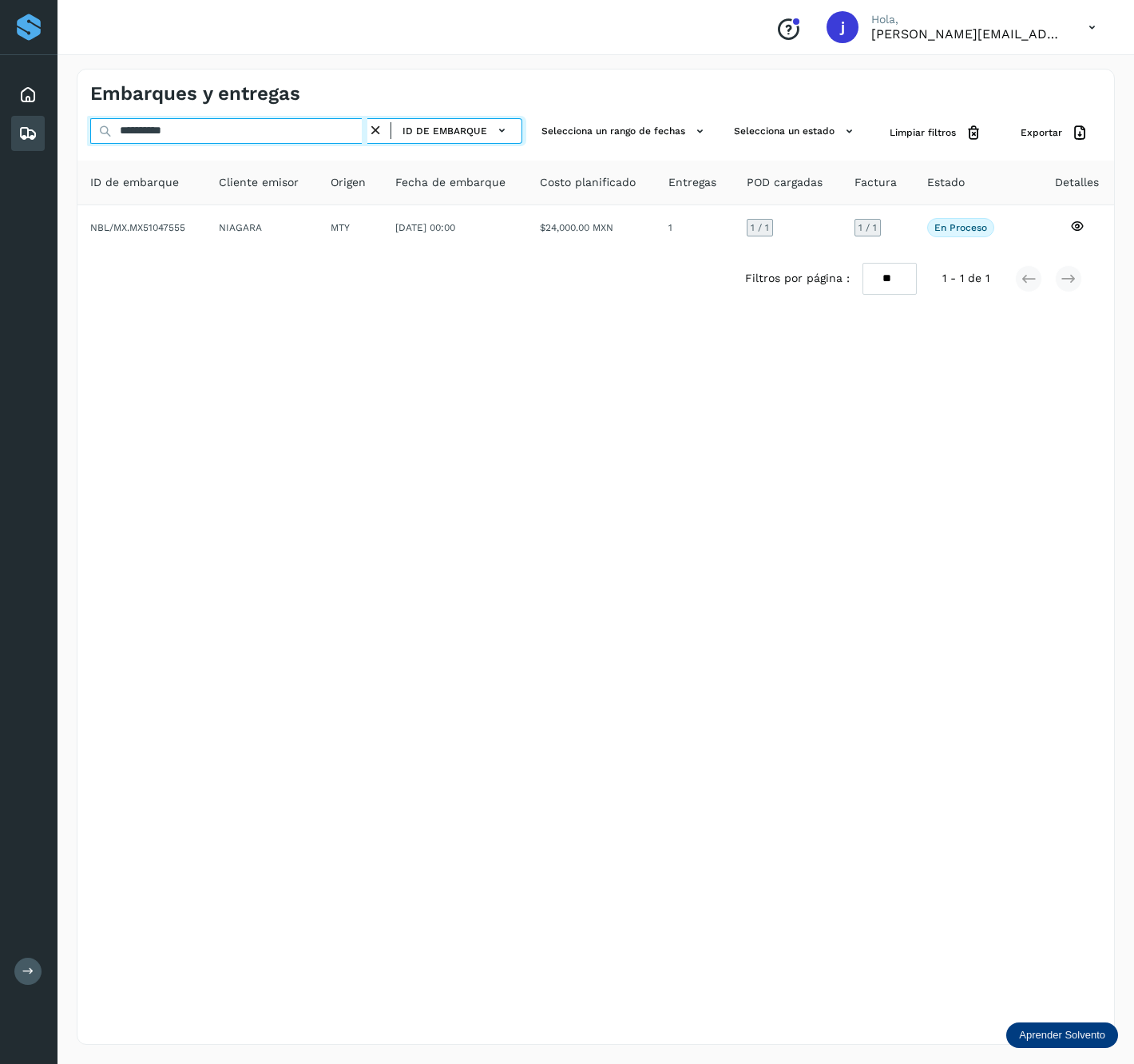 click on "**********" at bounding box center (228, 131) 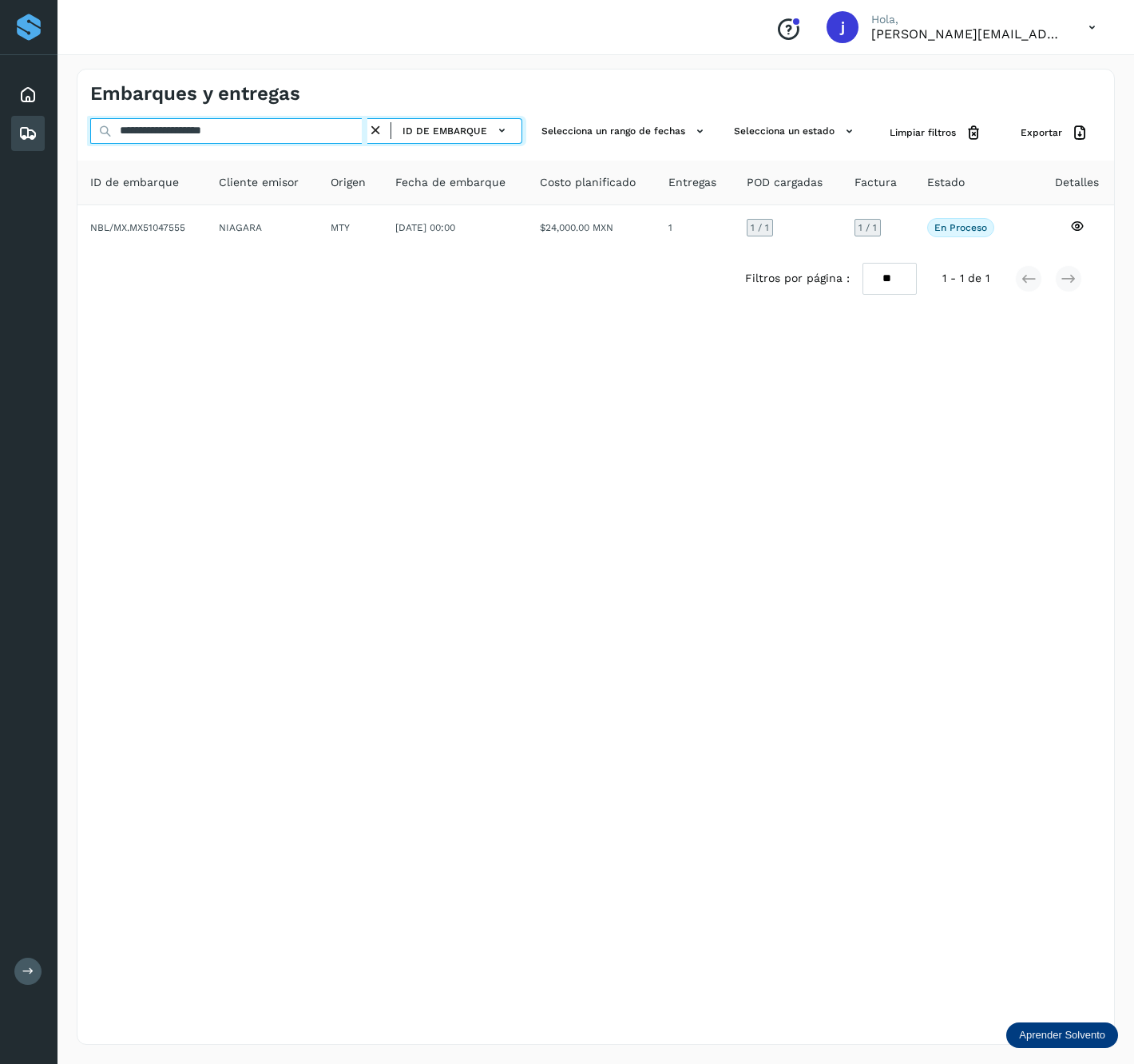click on "**********" at bounding box center (228, 131) 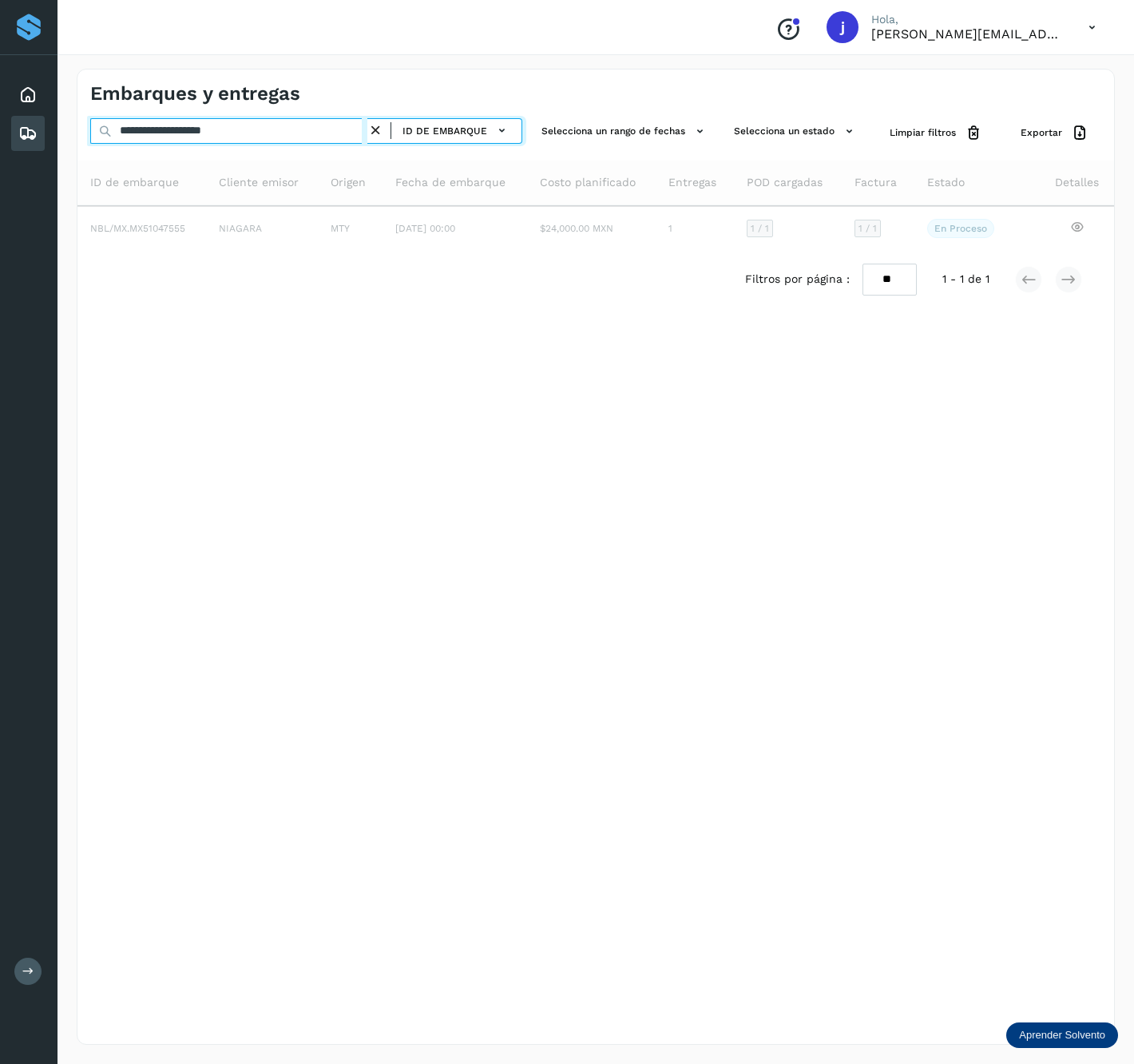 click on "**********" at bounding box center (228, 131) 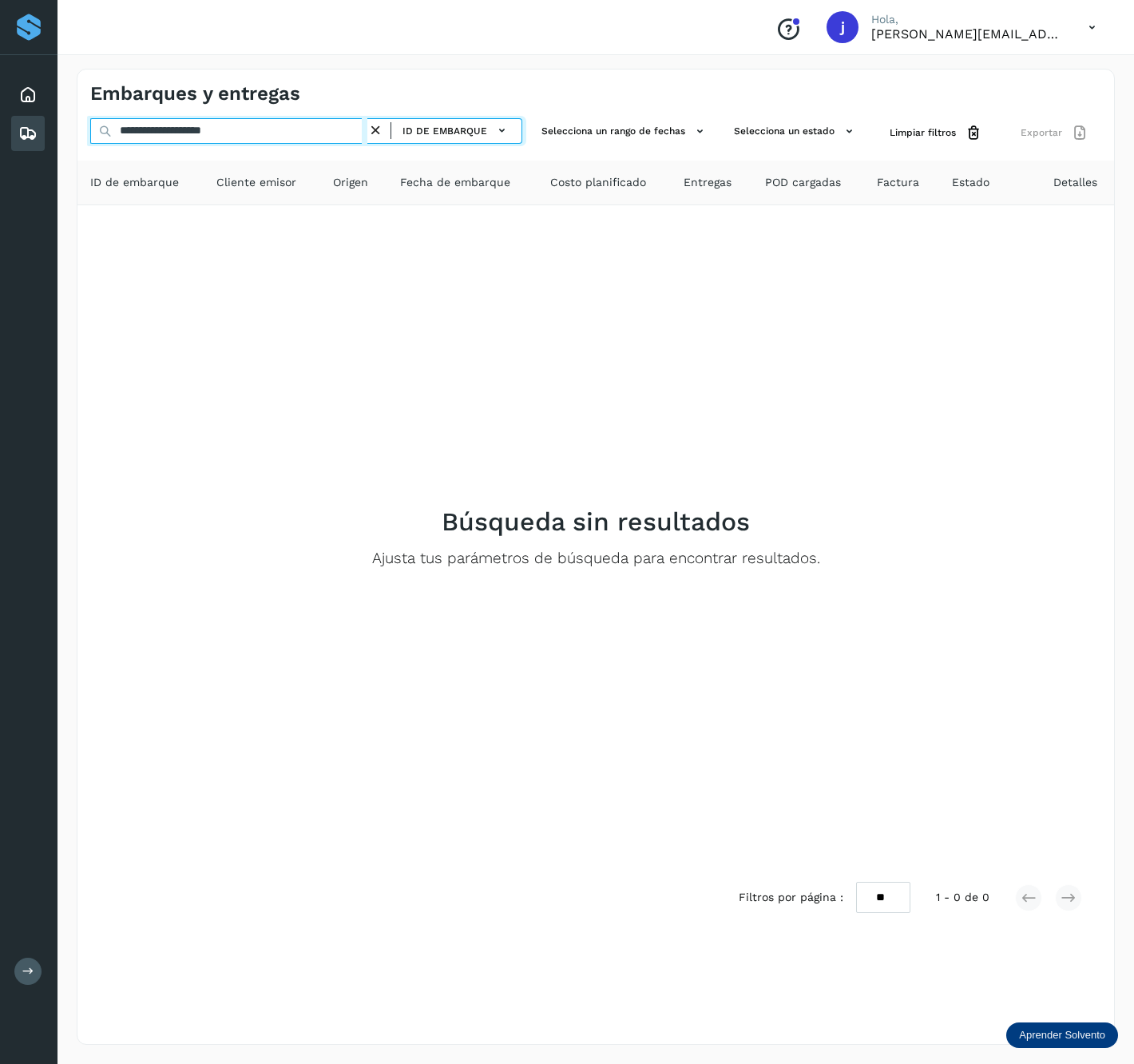 paste 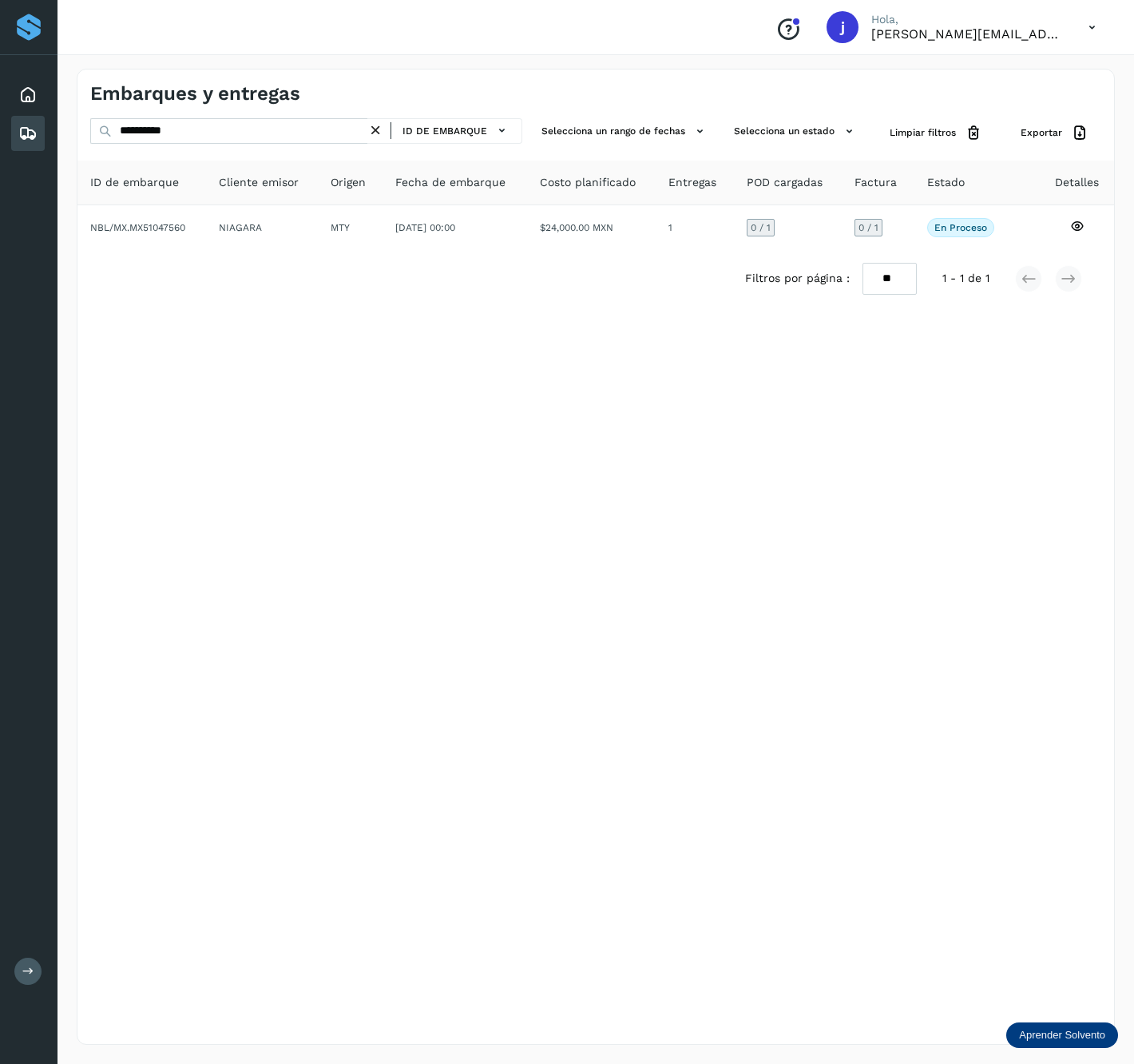 click on "Embarques y entregas" at bounding box center [195, 93] 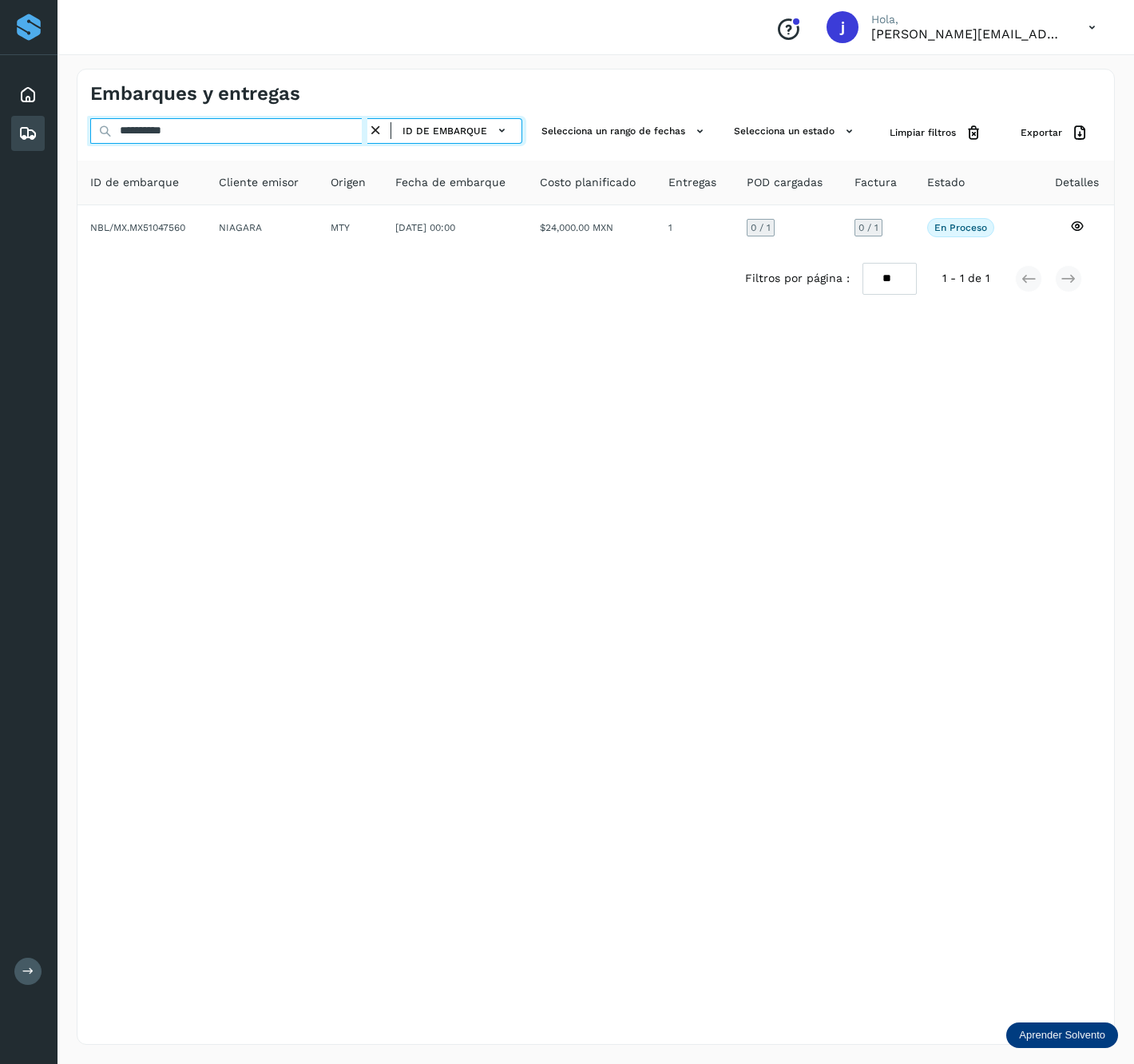 click on "**********" at bounding box center [228, 131] 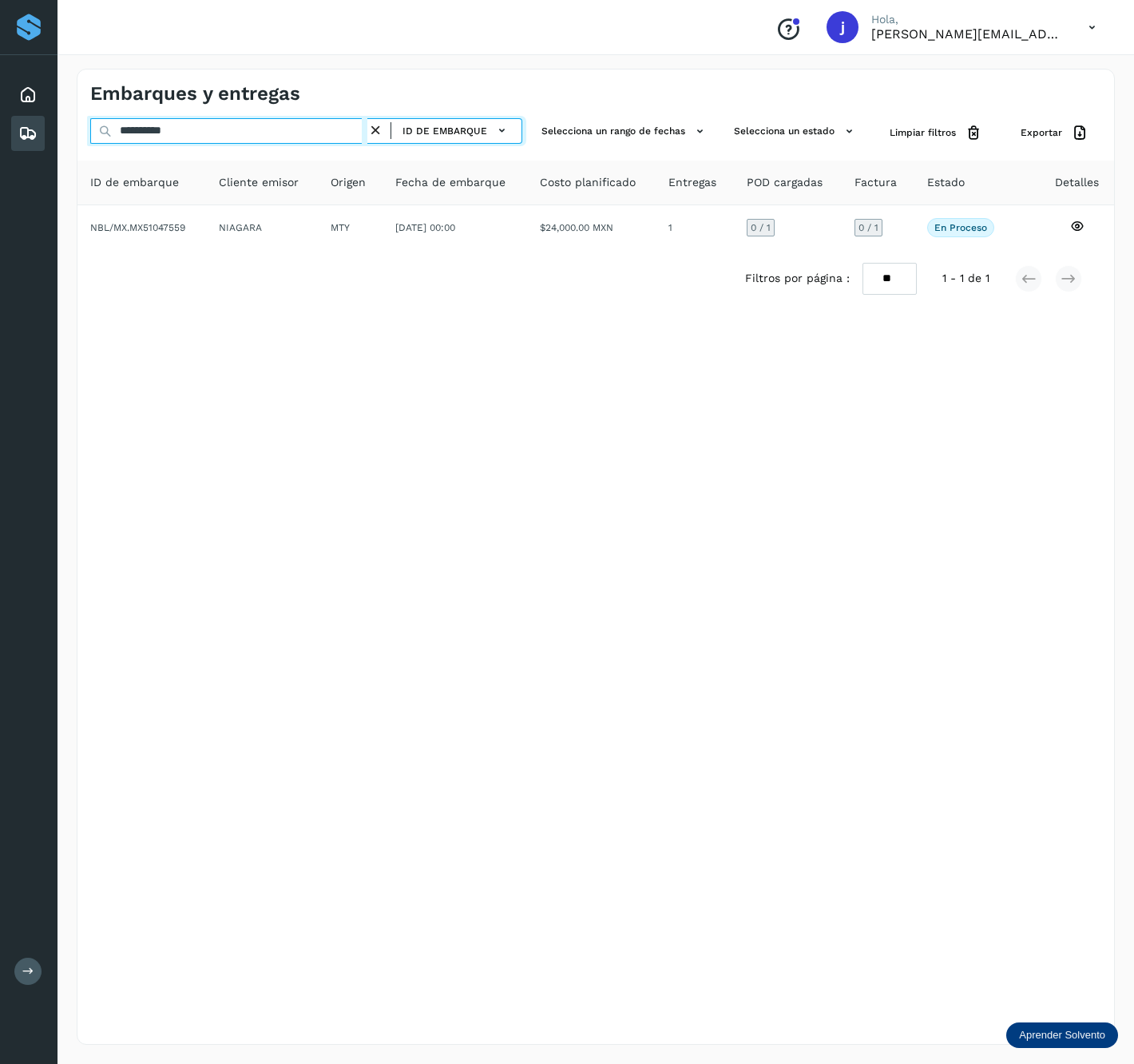 click on "**********" at bounding box center (228, 131) 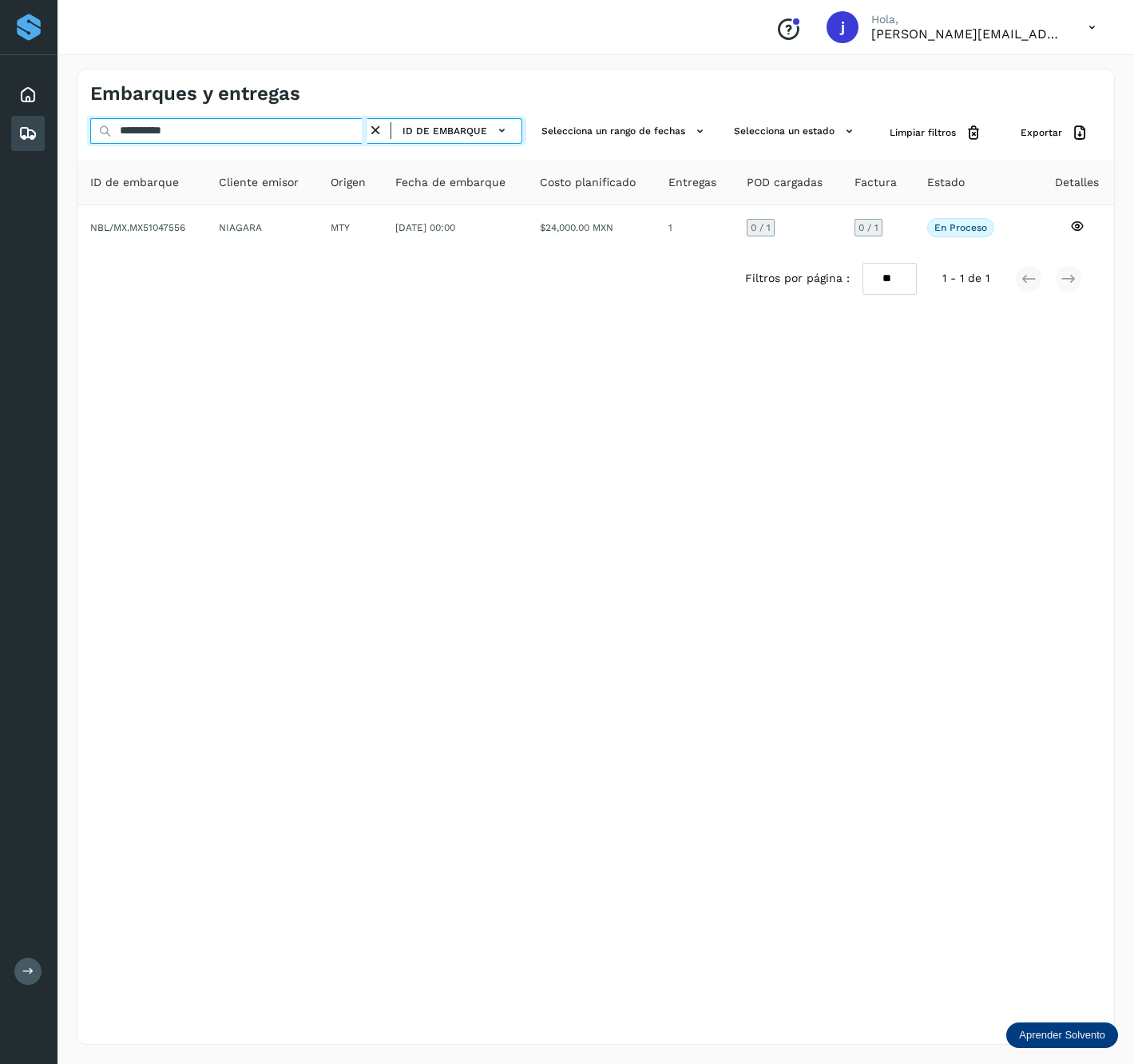 click on "**********" at bounding box center (228, 131) 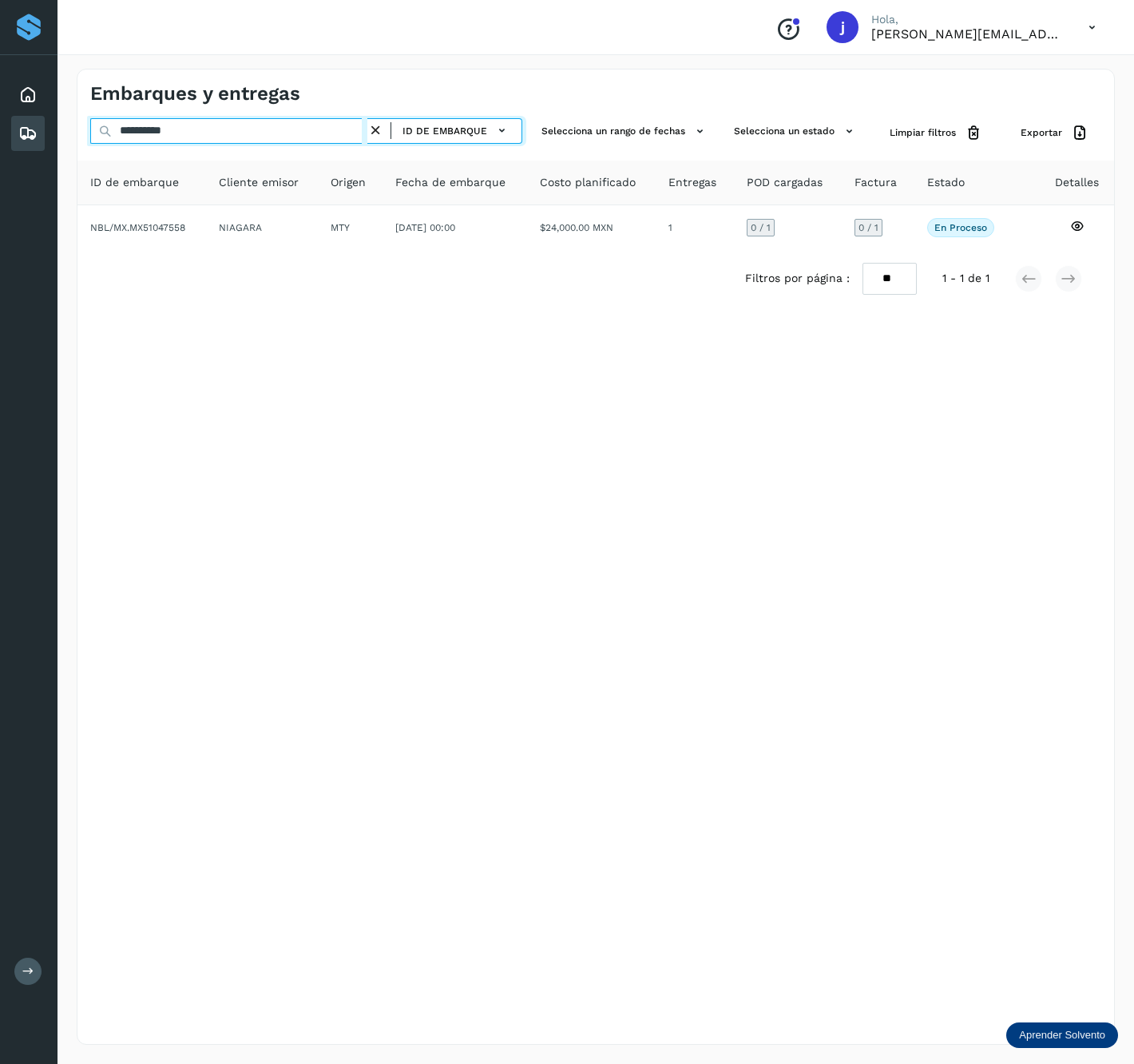 click on "**********" at bounding box center [228, 131] 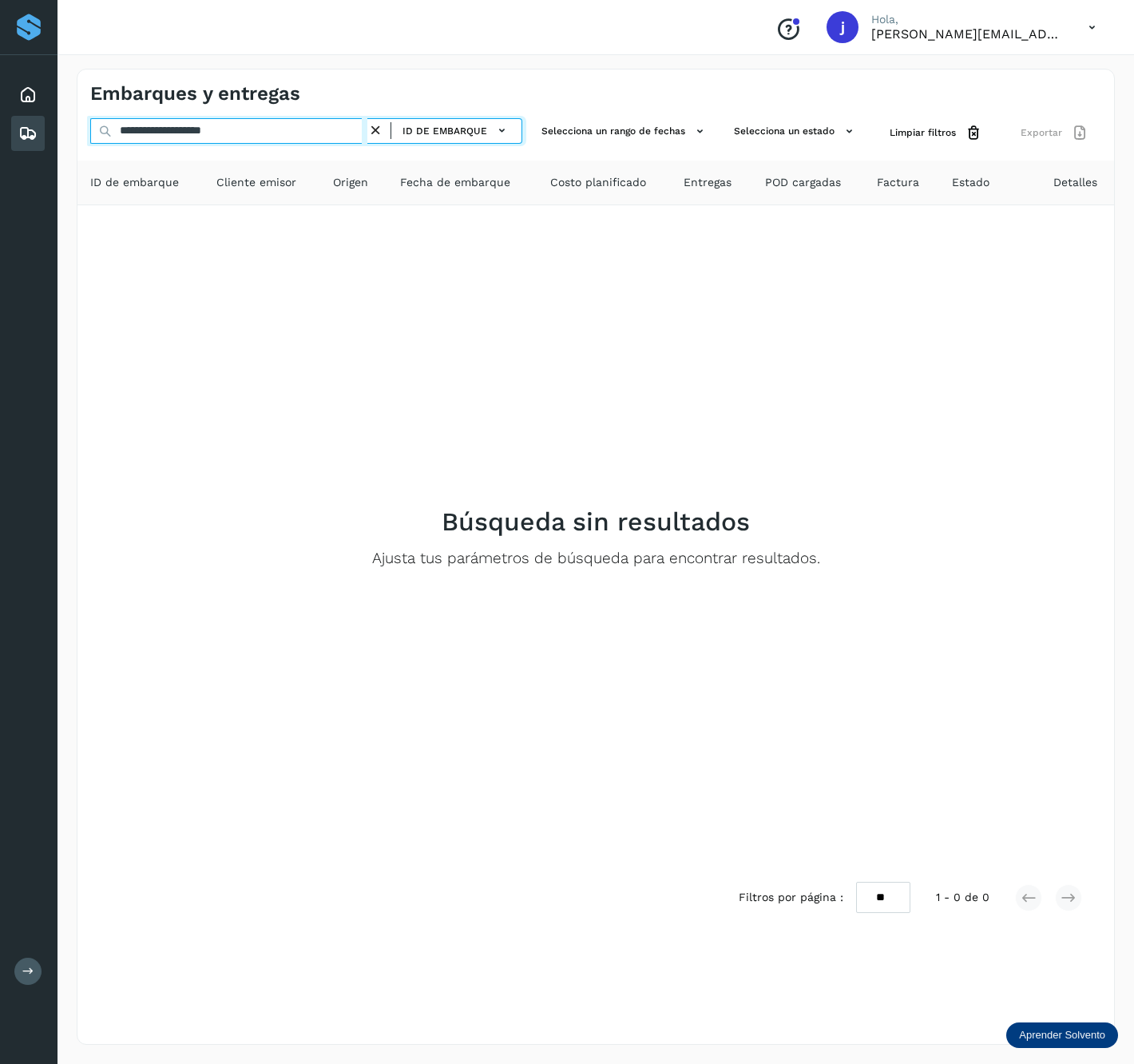 click on "**********" at bounding box center [228, 131] 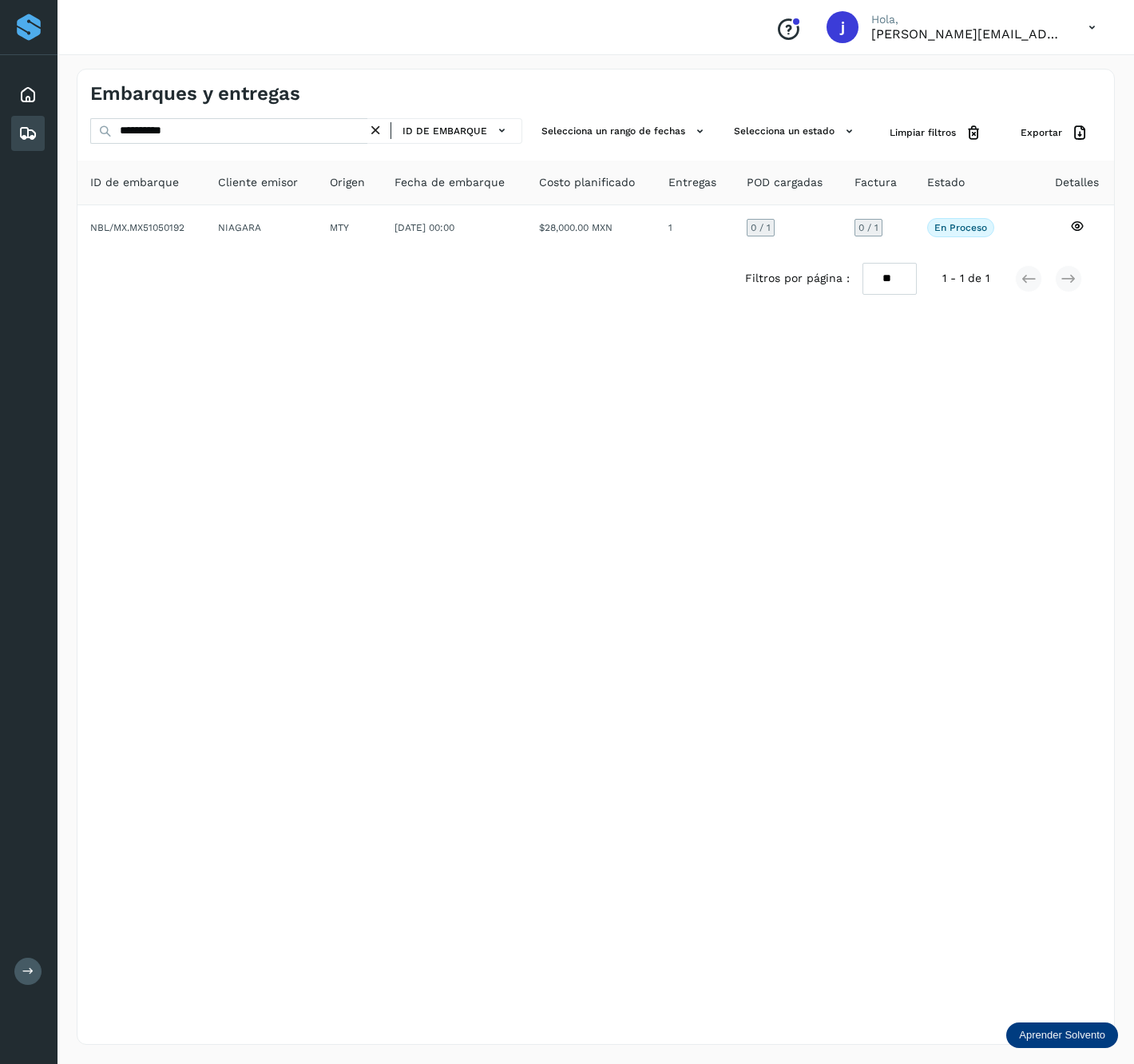 drag, startPoint x: 198, startPoint y: 514, endPoint x: 478, endPoint y: 530, distance: 280.45677 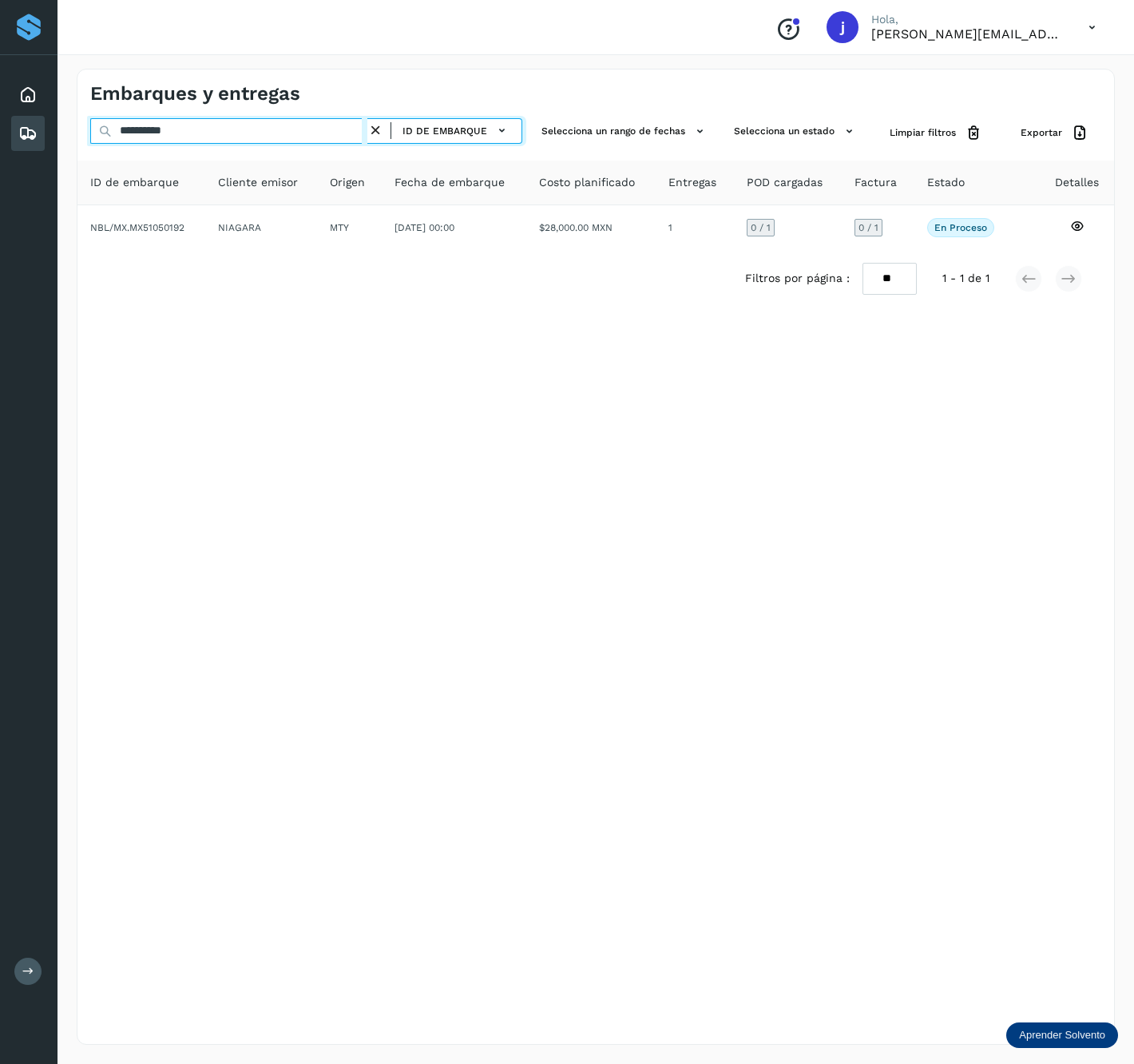 click on "**********" at bounding box center [228, 131] 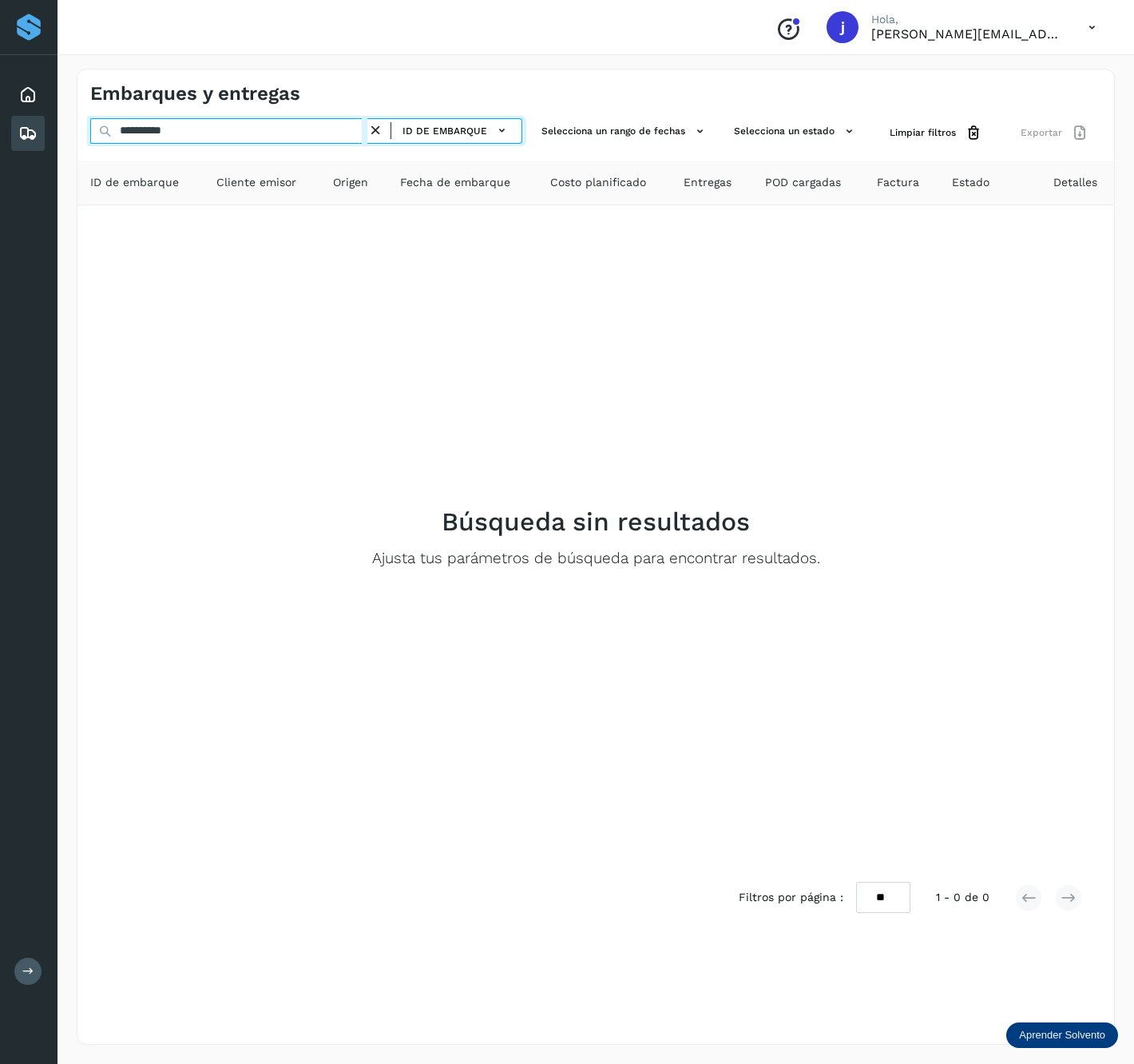 click on "**********" at bounding box center (228, 131) 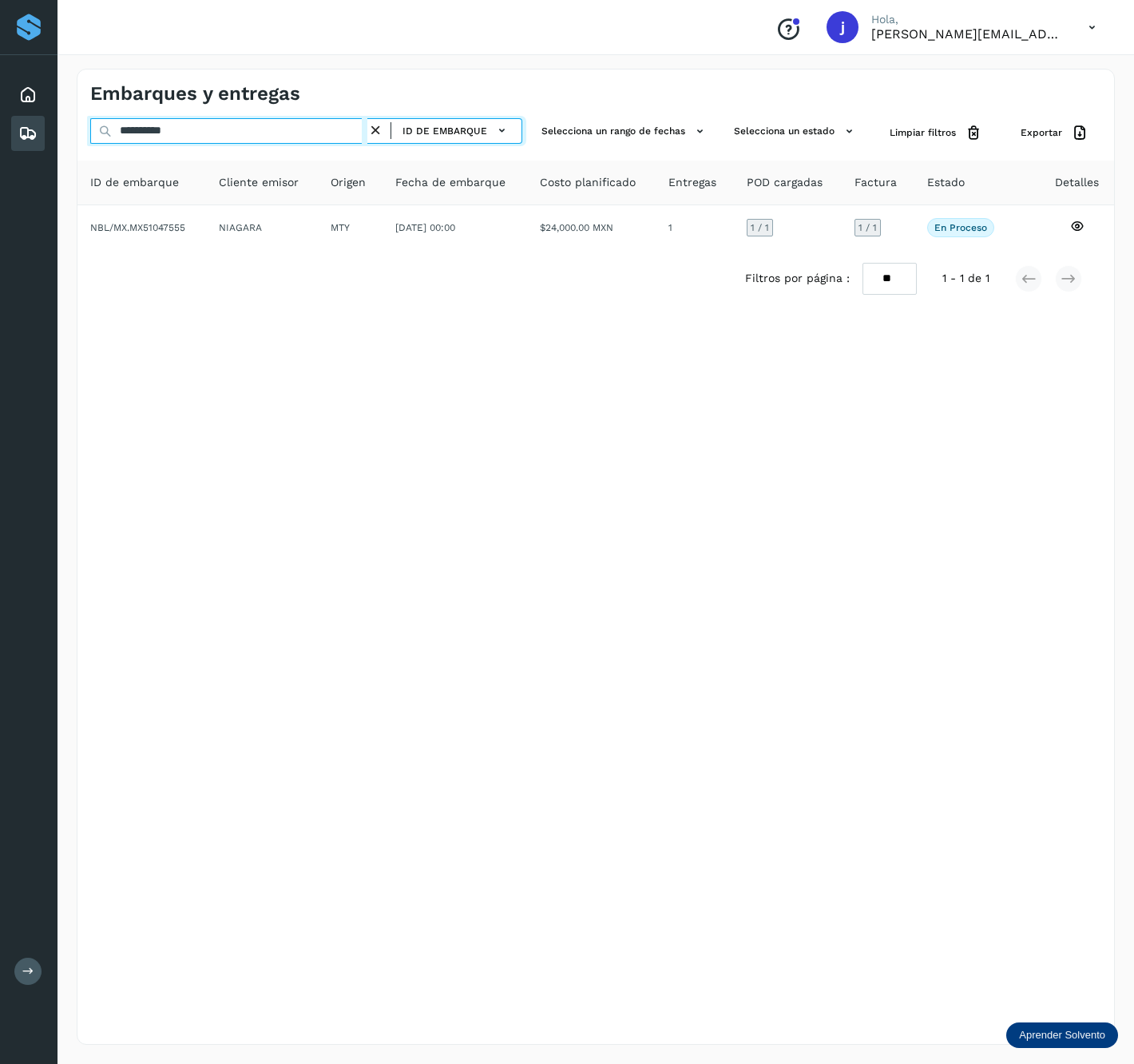 click on "**********" at bounding box center [306, 133] 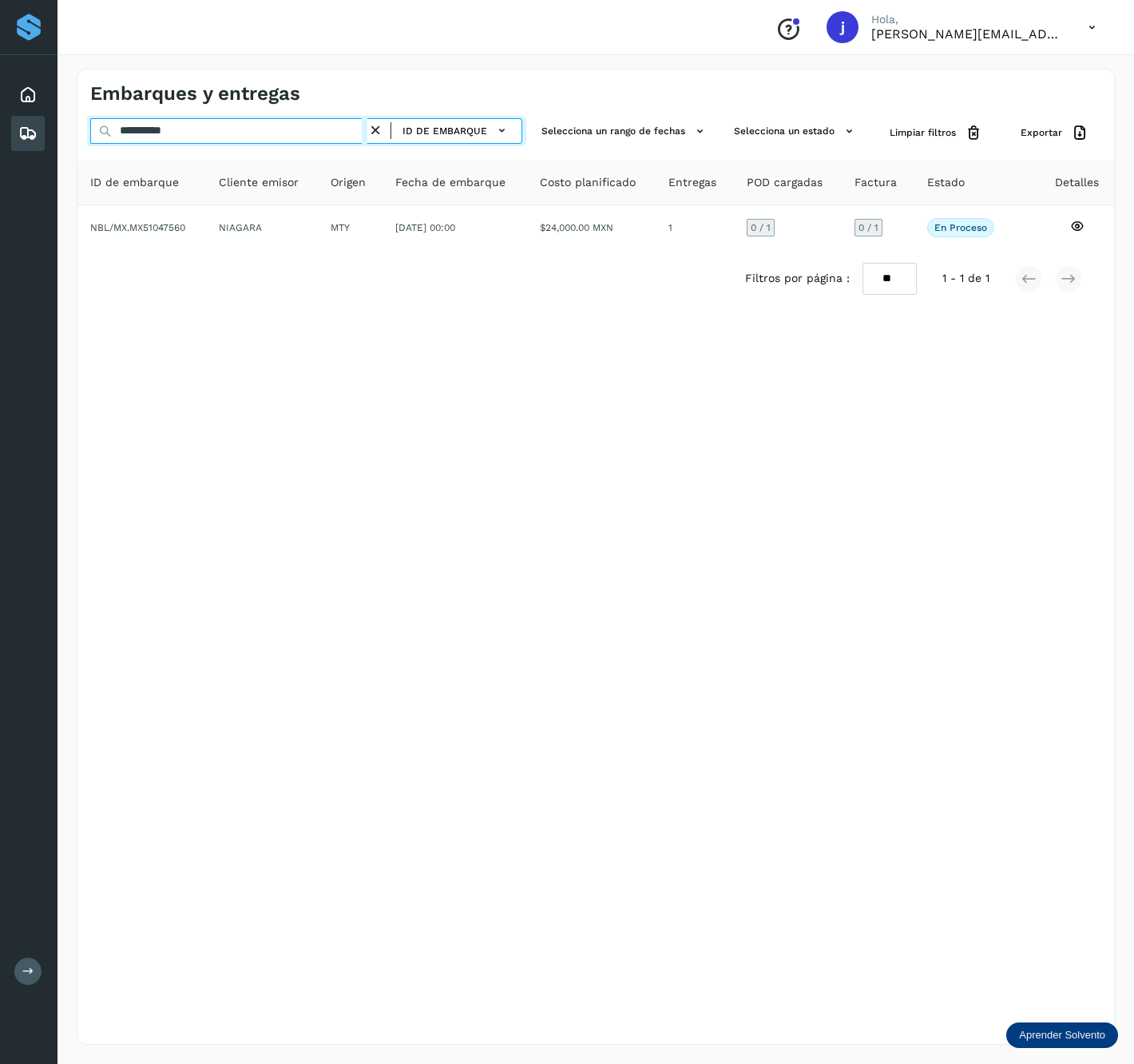 type on "**********" 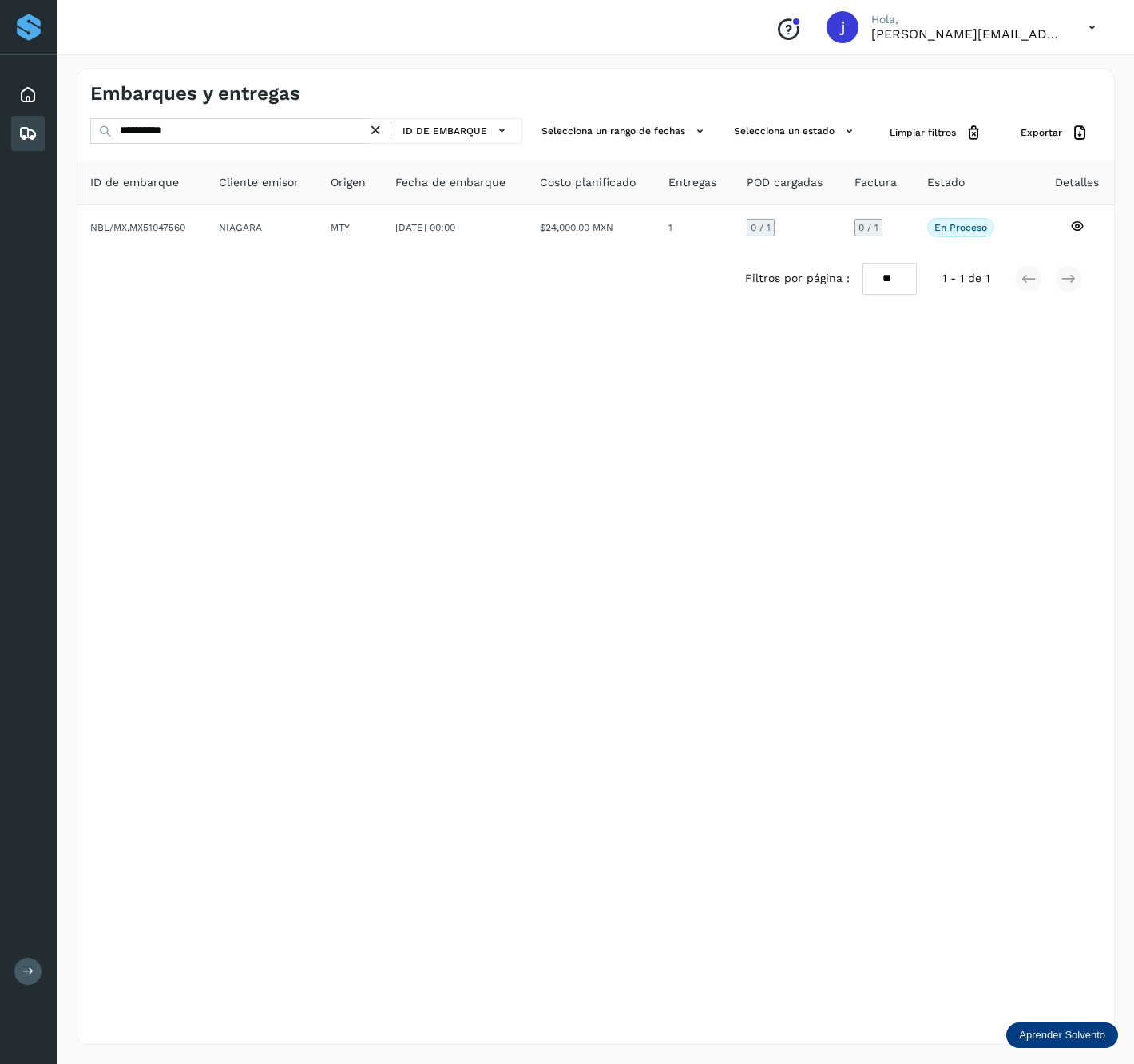 click on "Filtros por página : ** ** ** 1 - 1 de 1" at bounding box center [596, 279] 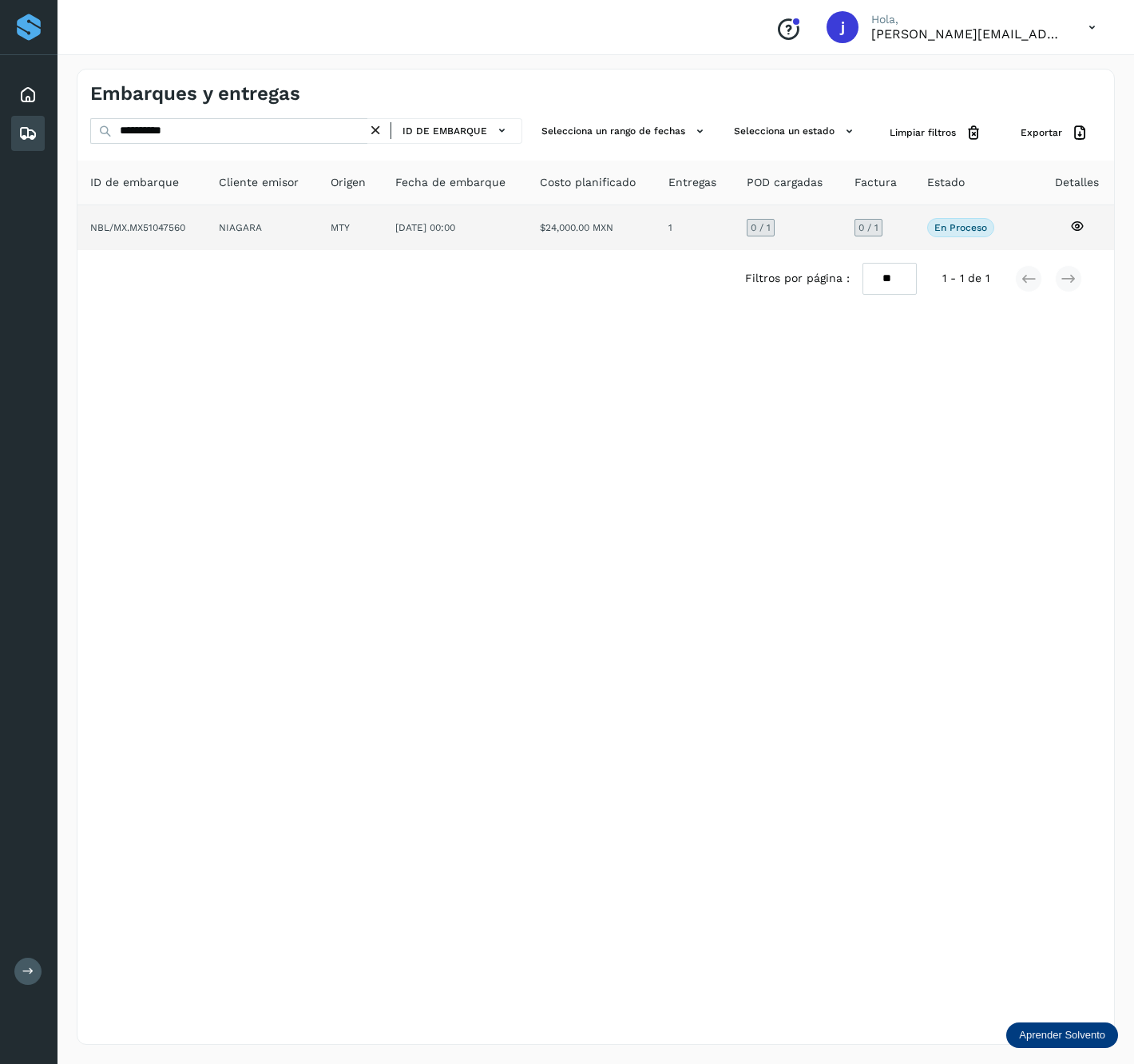 click on "$24,000.00 MXN" 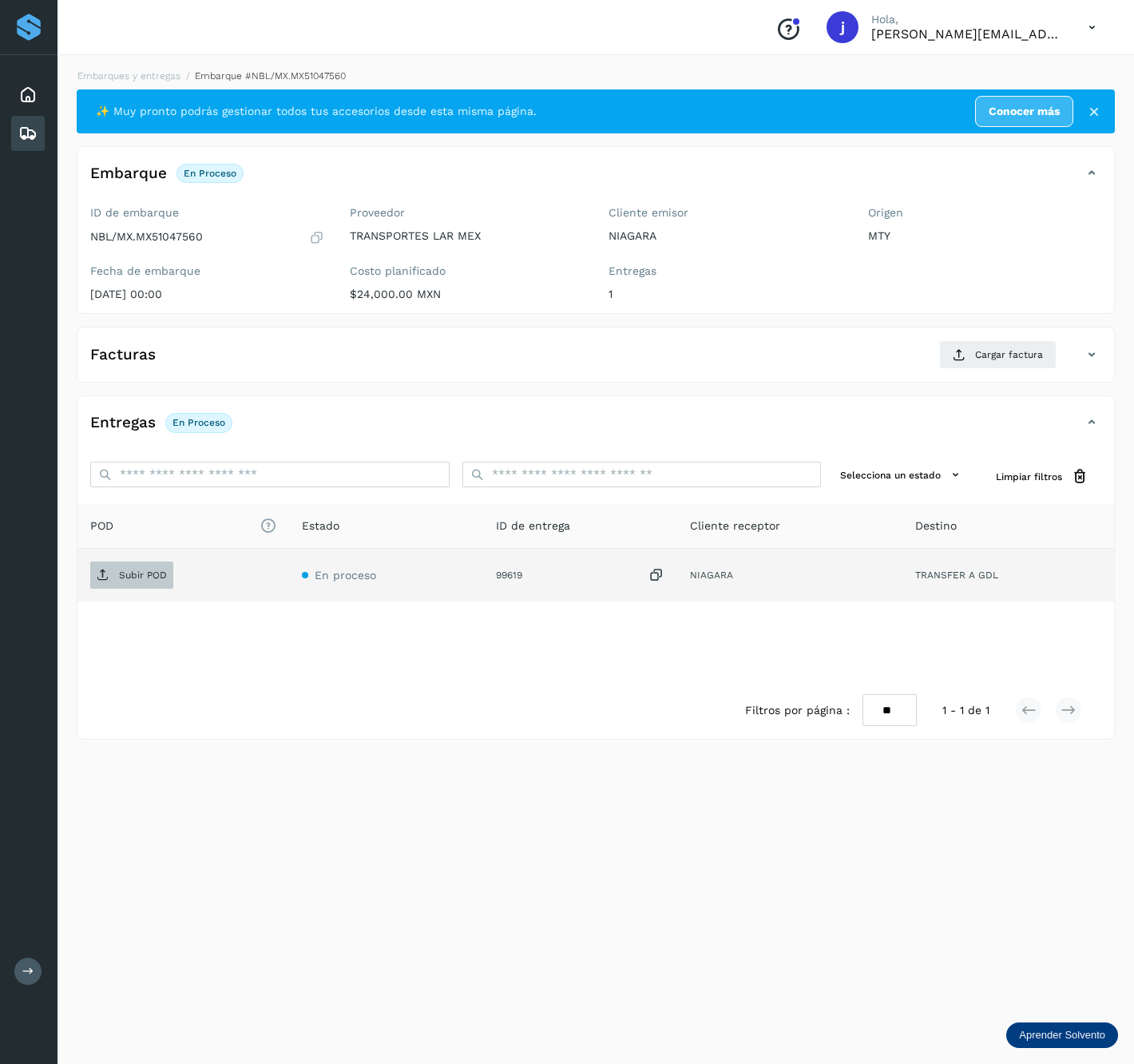 click on "Subir POD" at bounding box center (143, 575) 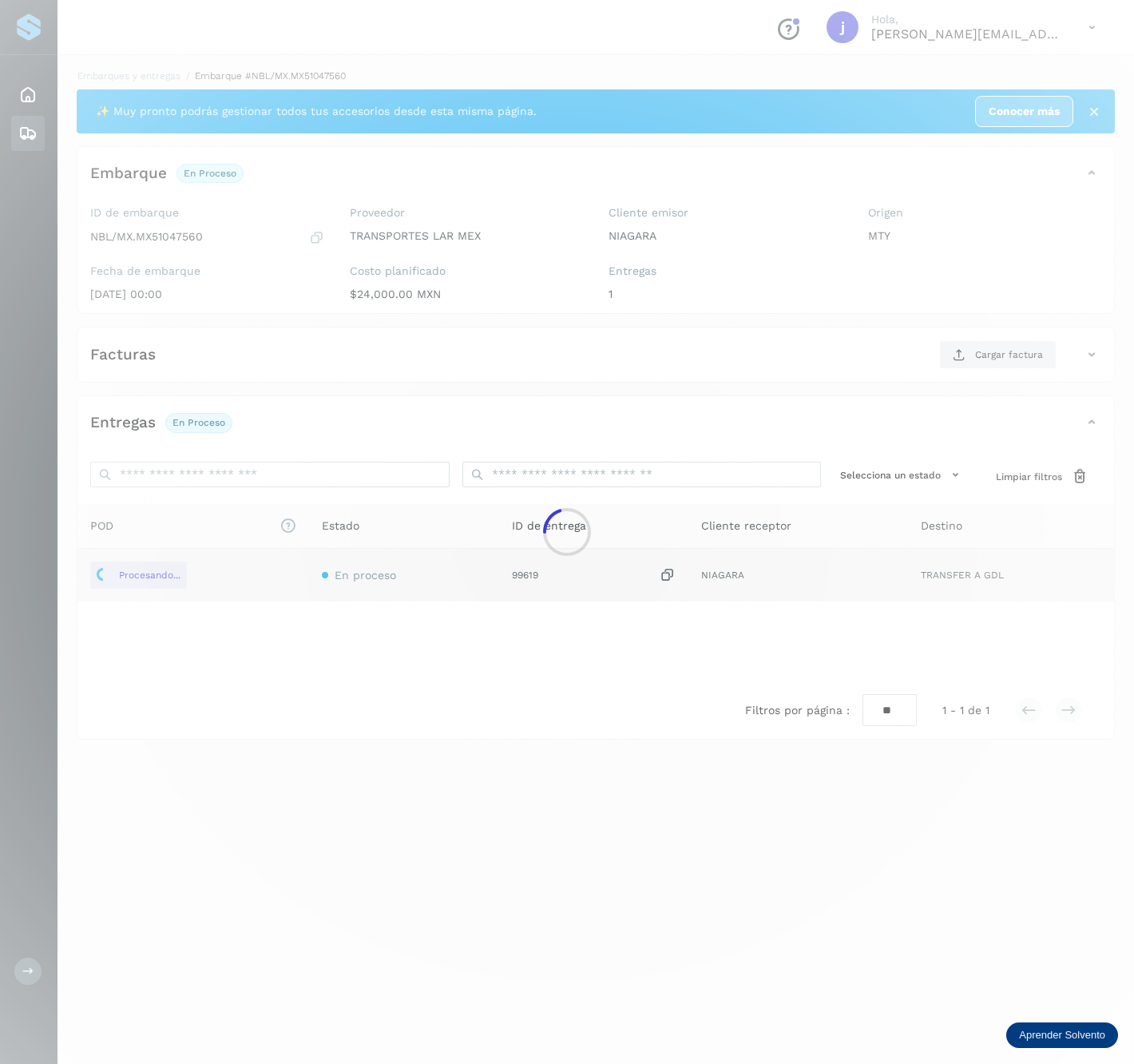 click 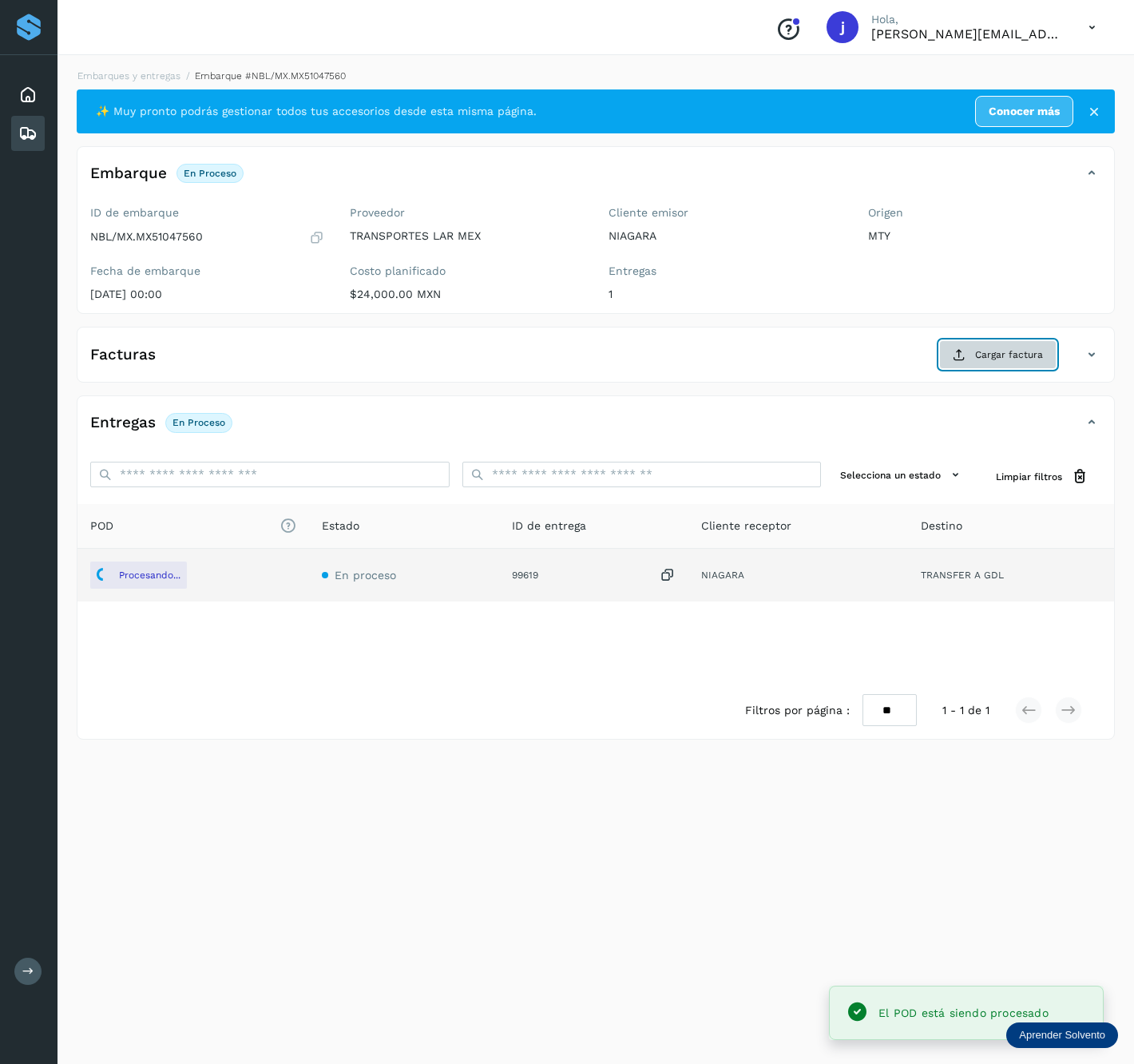click on "Cargar factura" 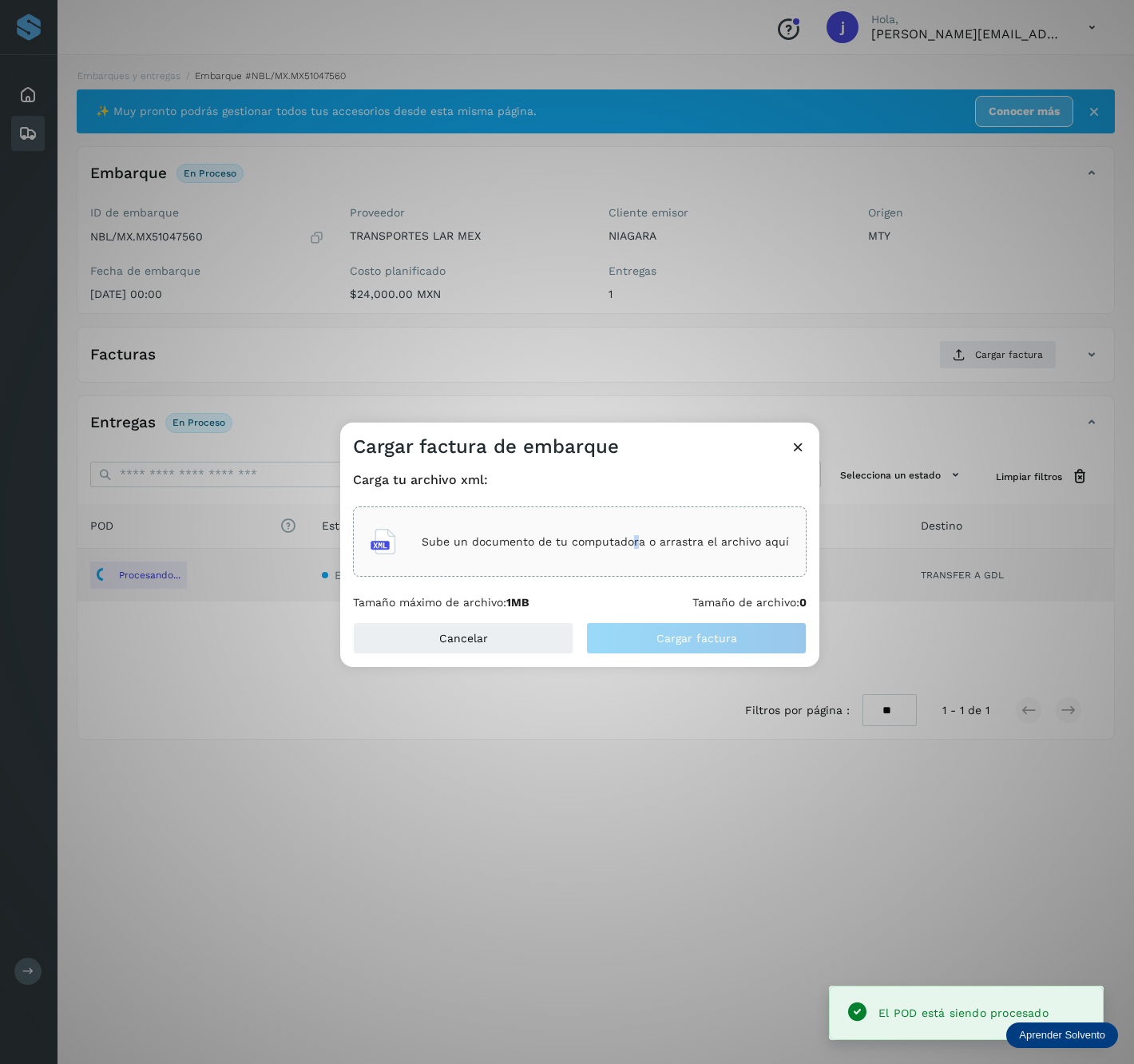 click on "Sube un documento de tu computadora o arrastra el archivo aquí" at bounding box center (605, 542) 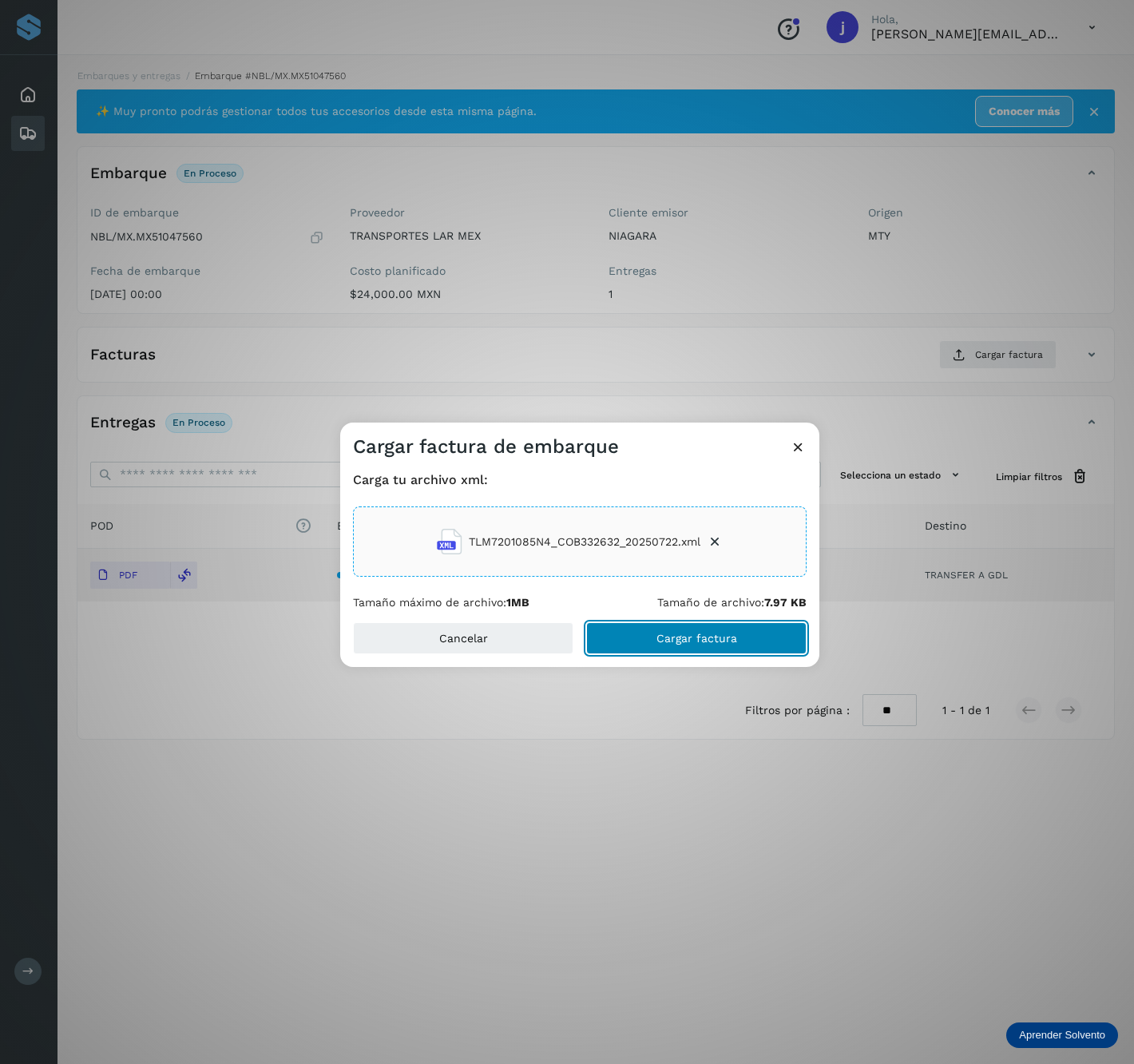 click on "Cargar factura" 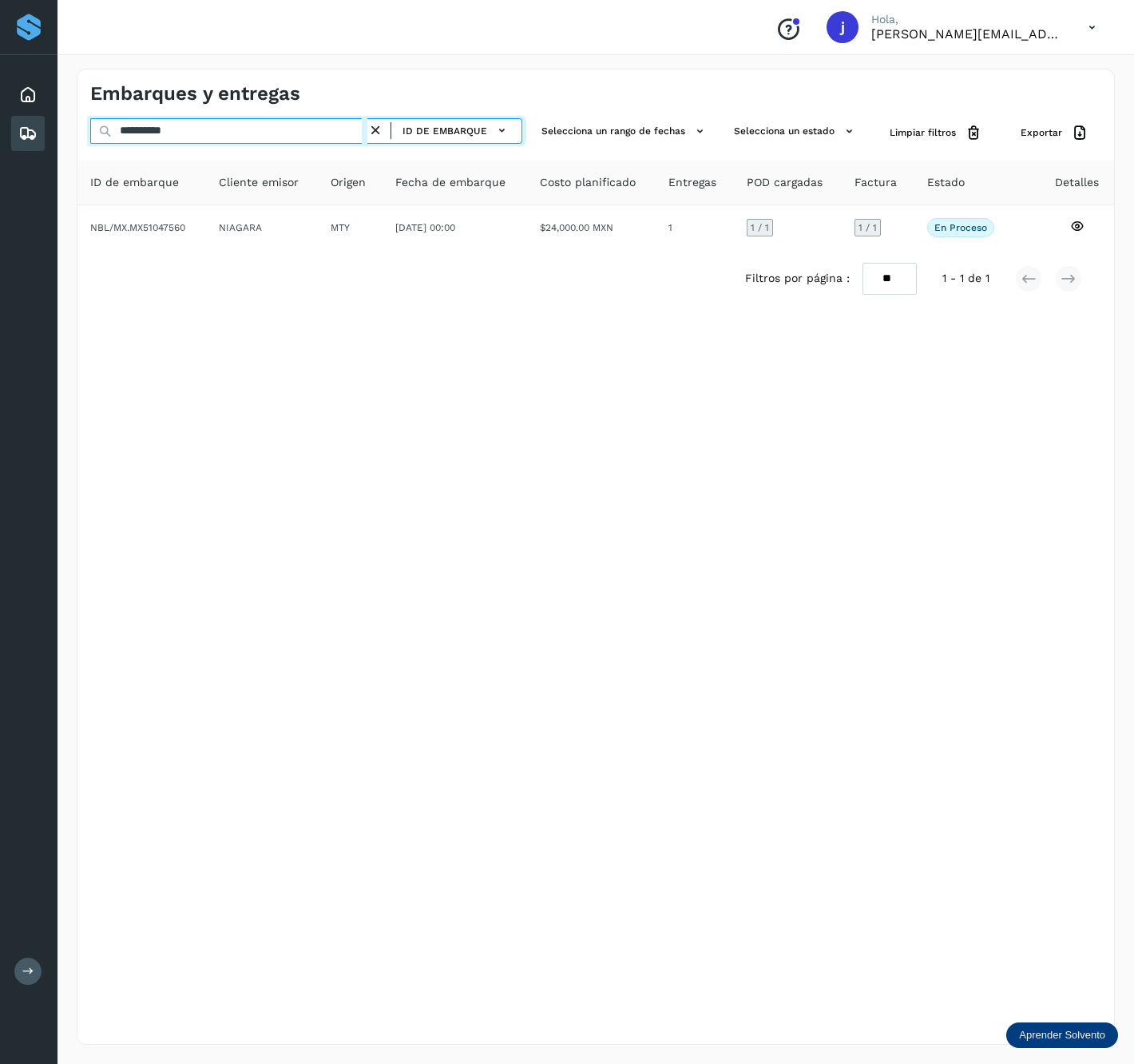 click on "**********" at bounding box center (228, 131) 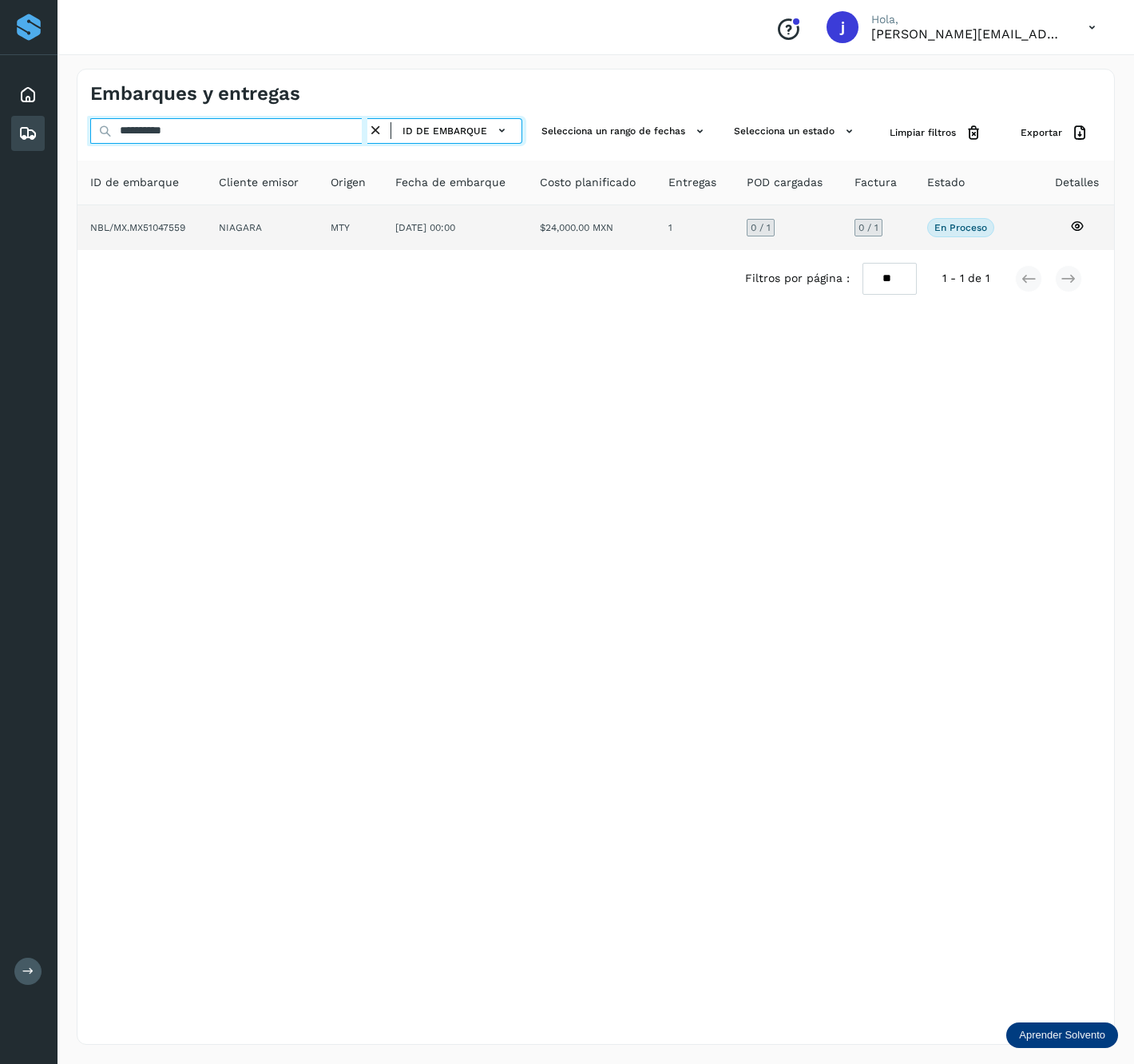 type on "**********" 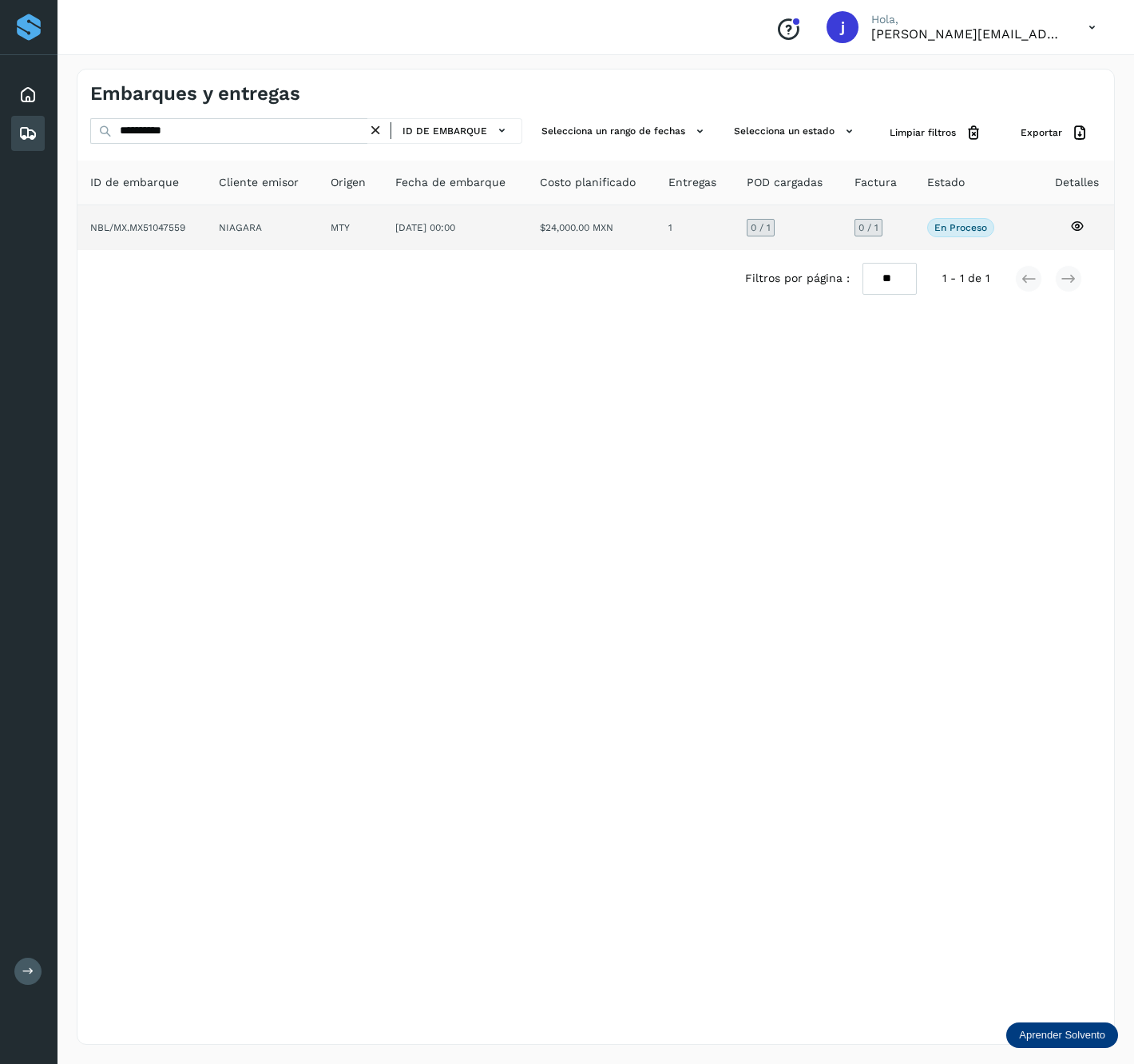 click on "NIAGARA" 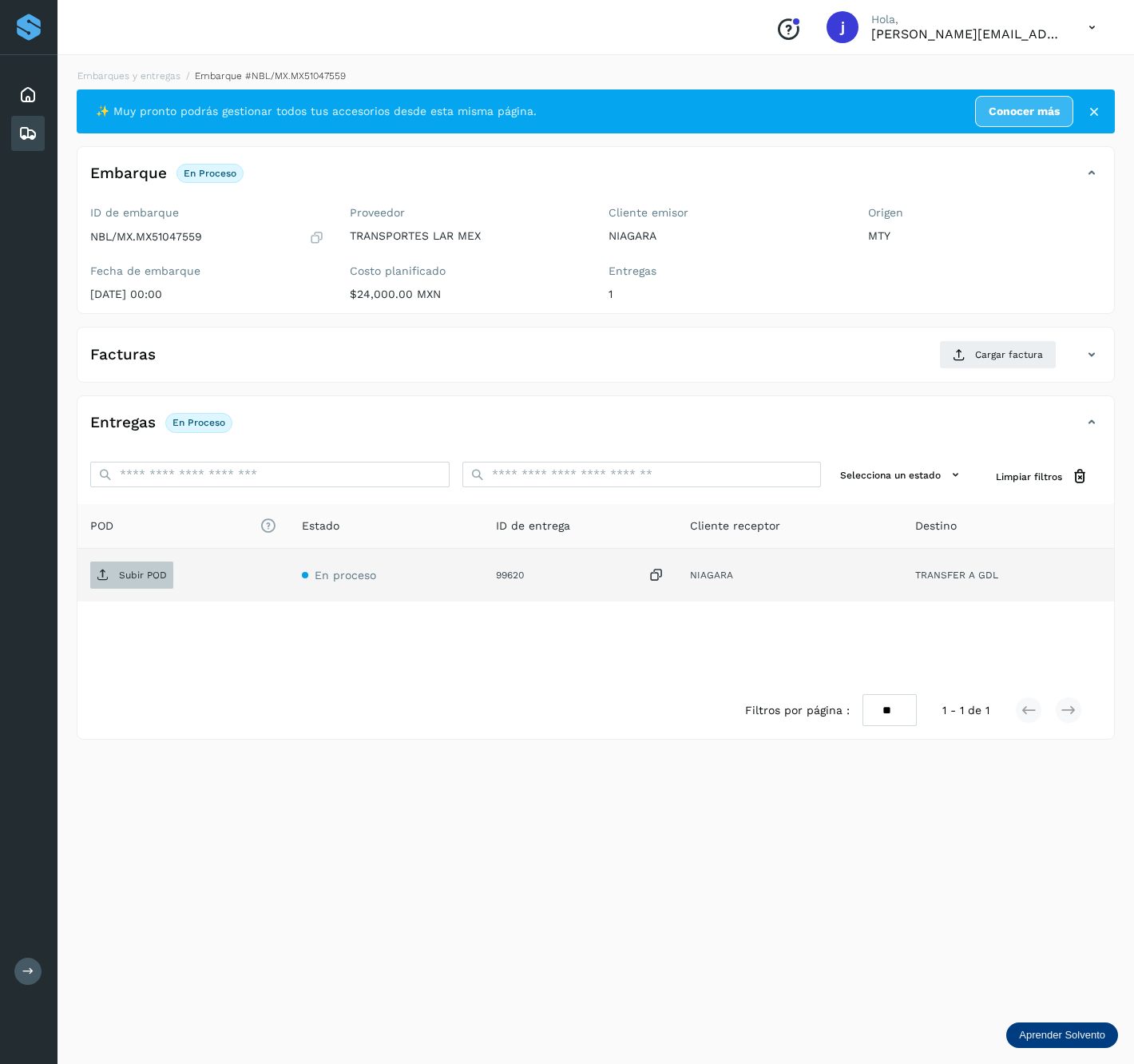 click on "Subir POD" at bounding box center (143, 575) 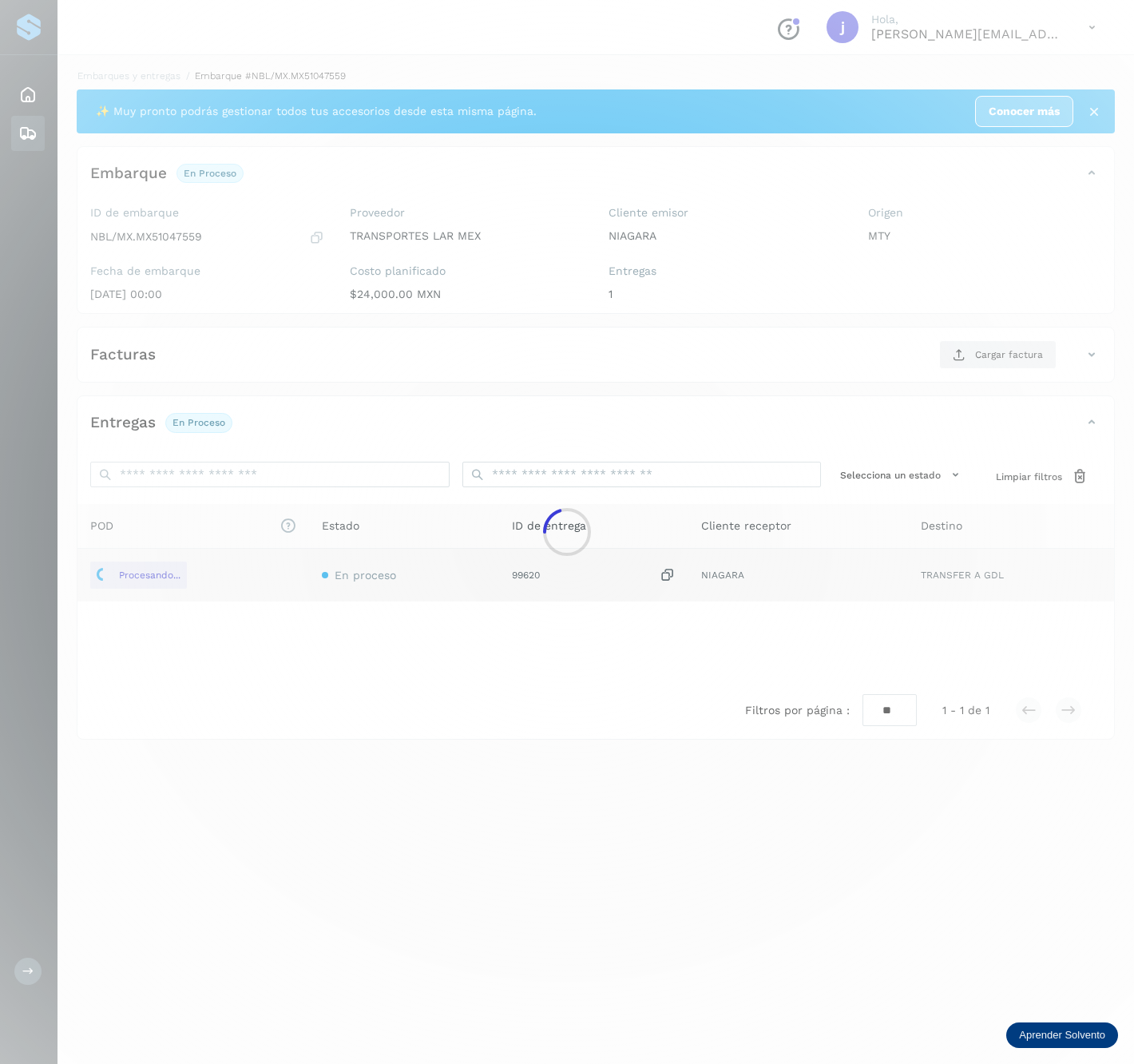 click 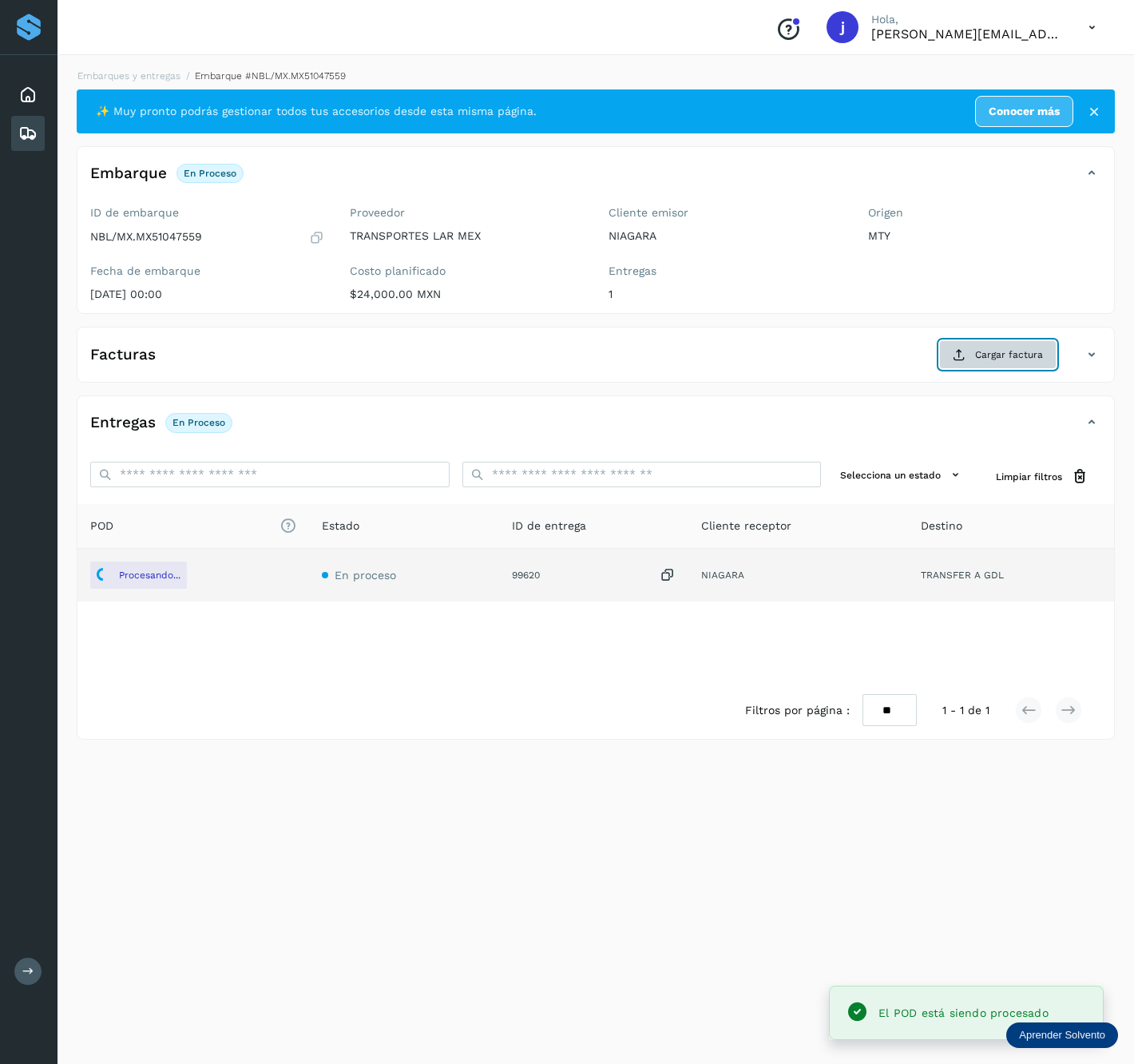 click on "Cargar factura" at bounding box center [997, 355] 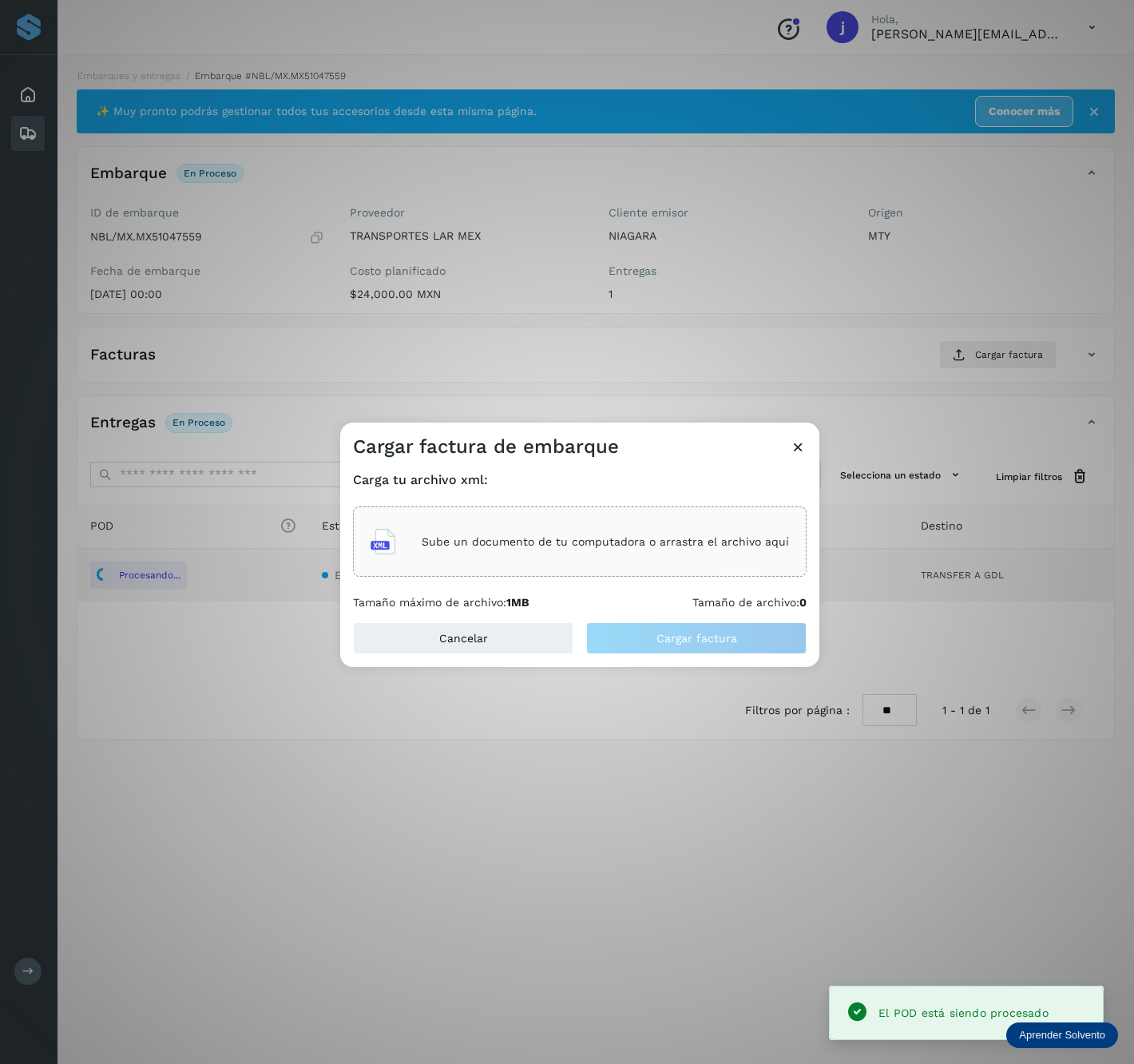 click on "Sube un documento de tu computadora o arrastra el archivo aquí" 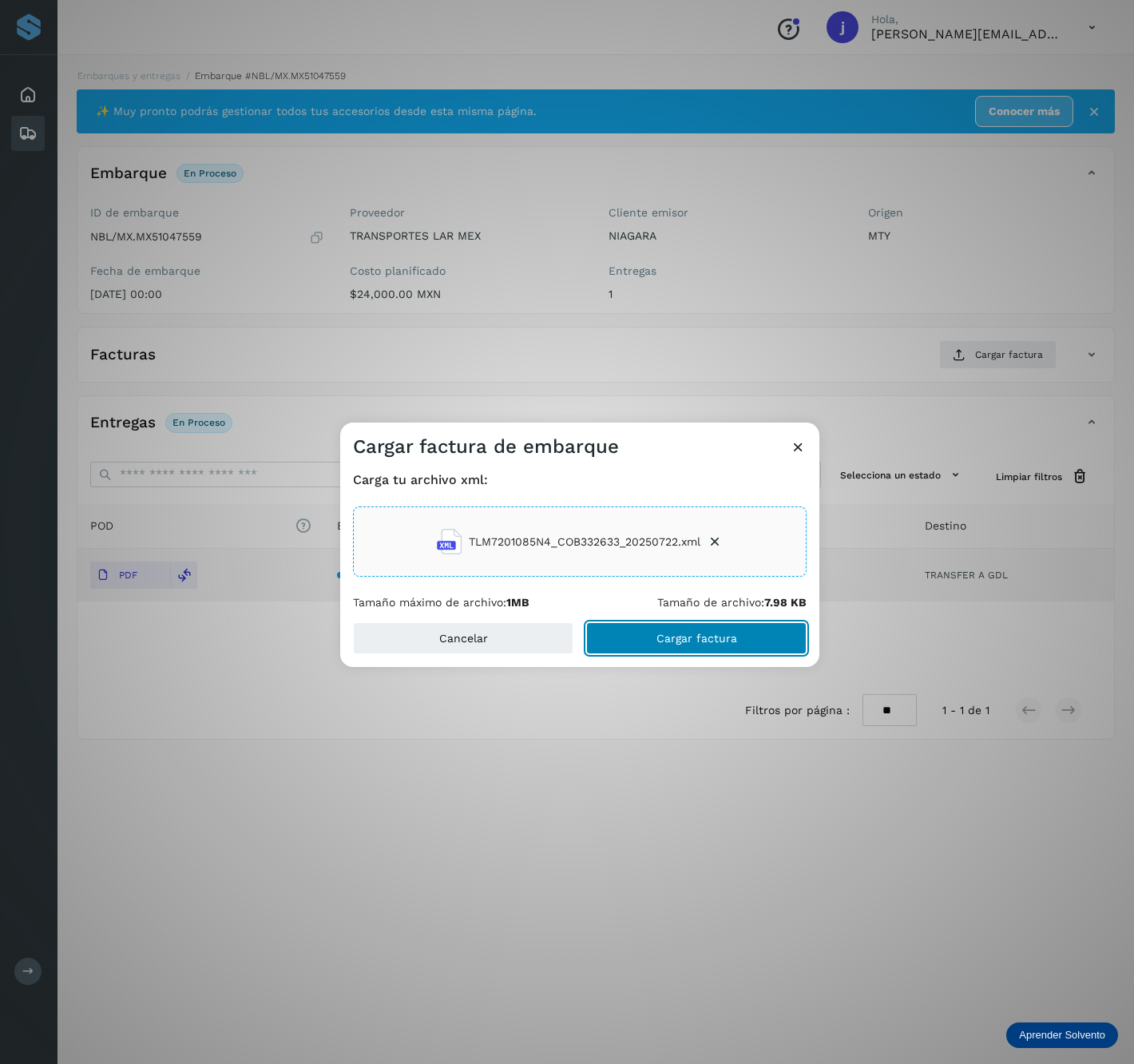 click on "Cargar factura" 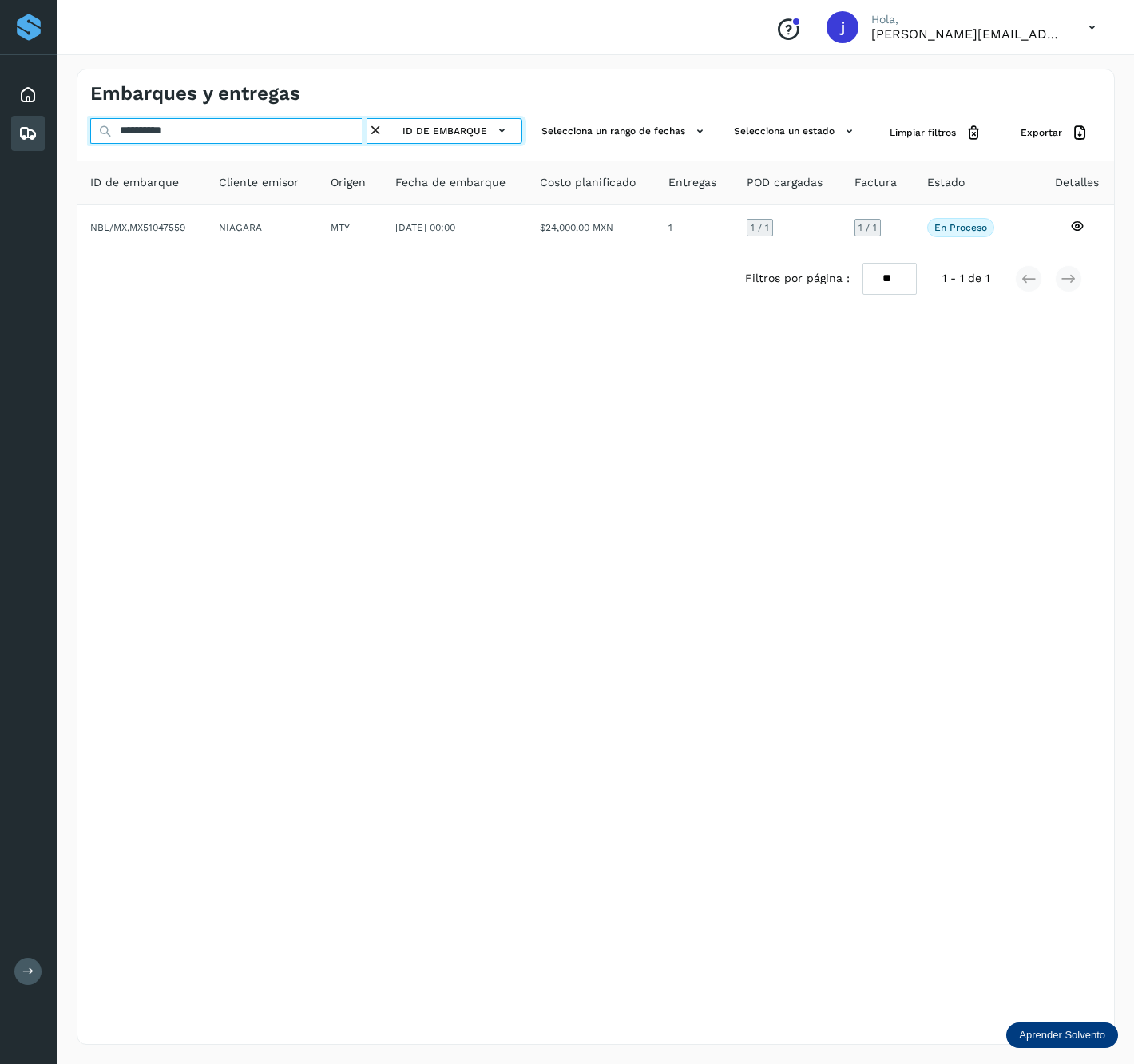 click on "**********" at bounding box center [306, 133] 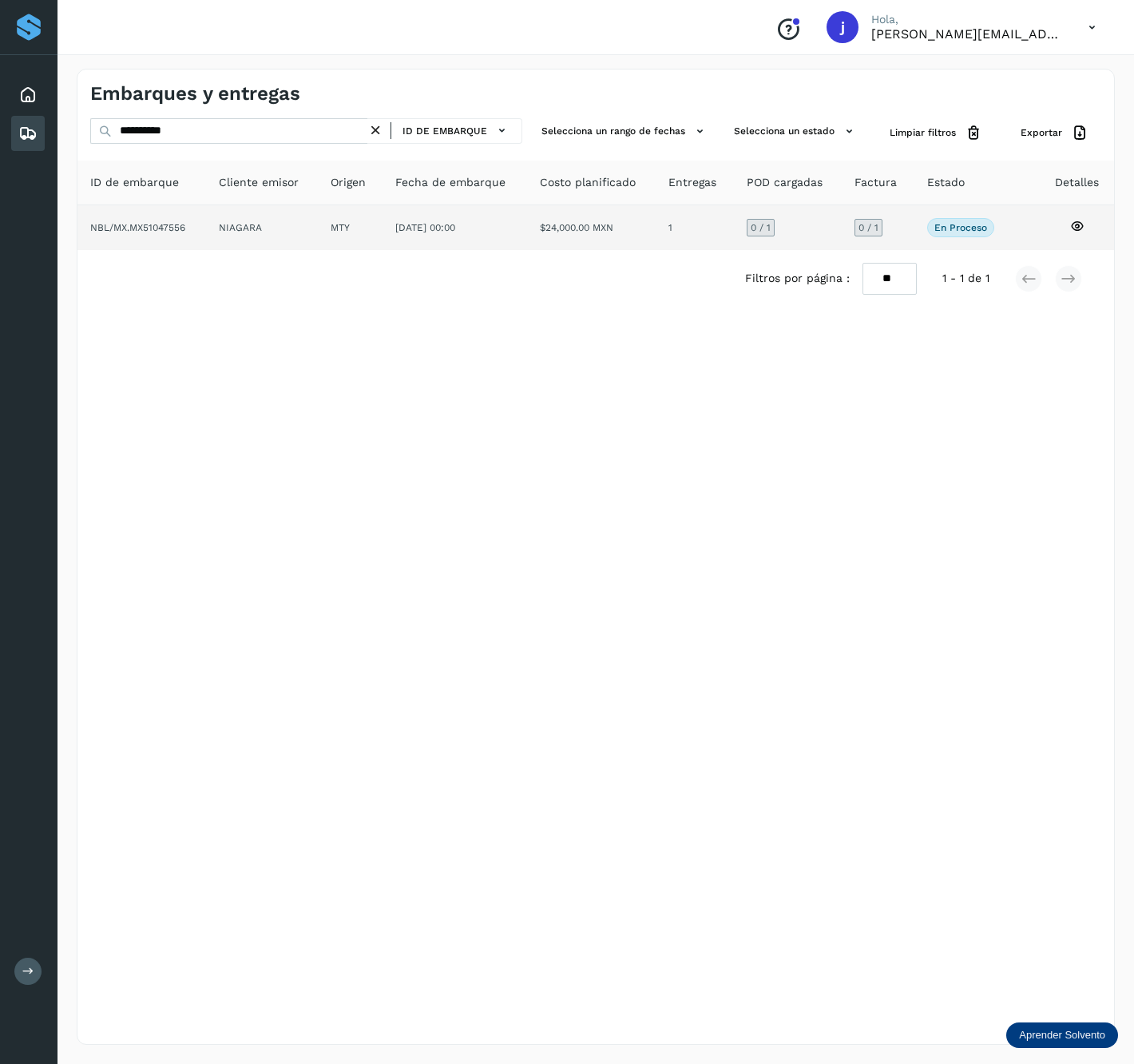 click on "$24,000.00 MXN" 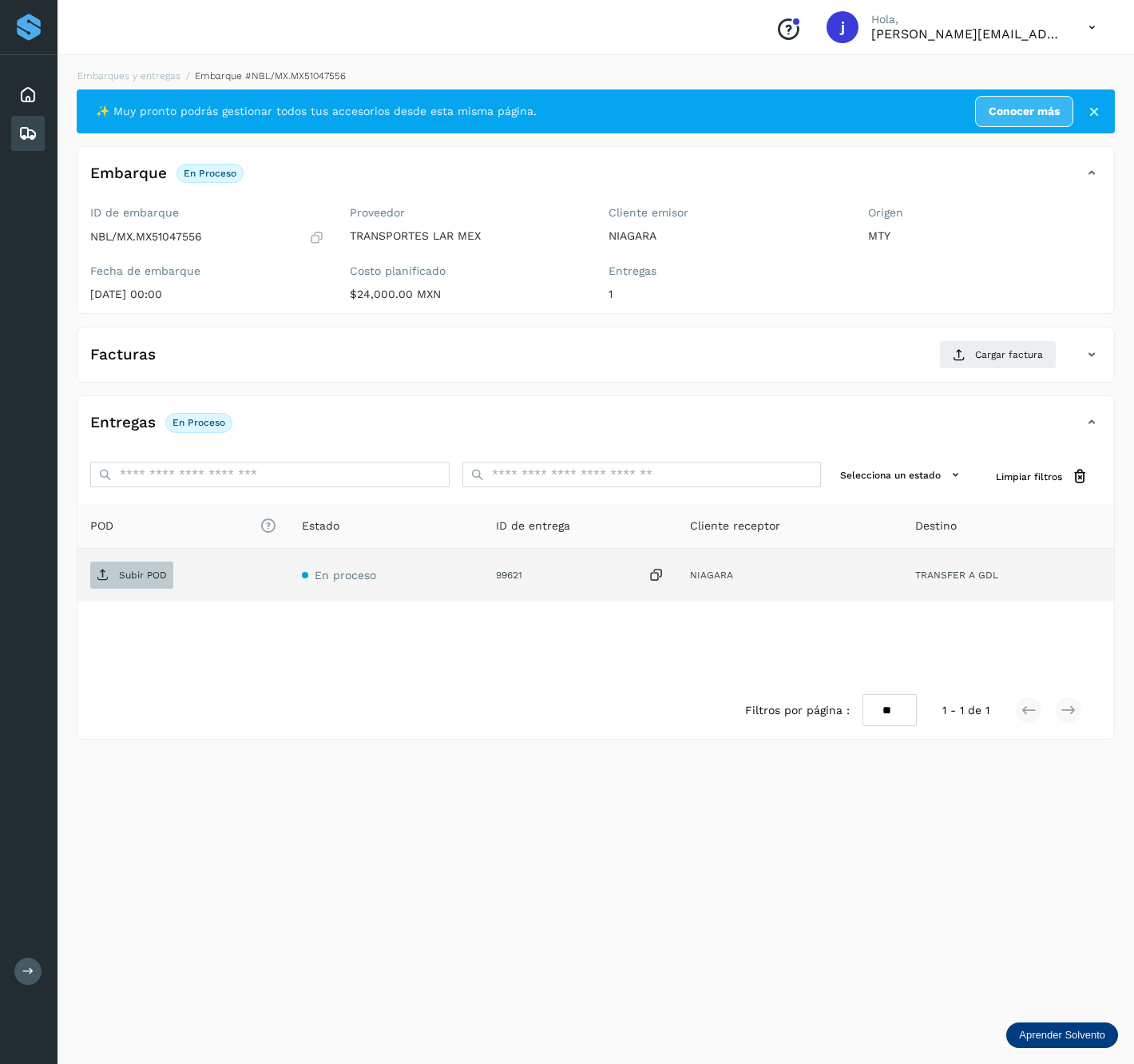 click on "Subir POD" at bounding box center [132, 575] 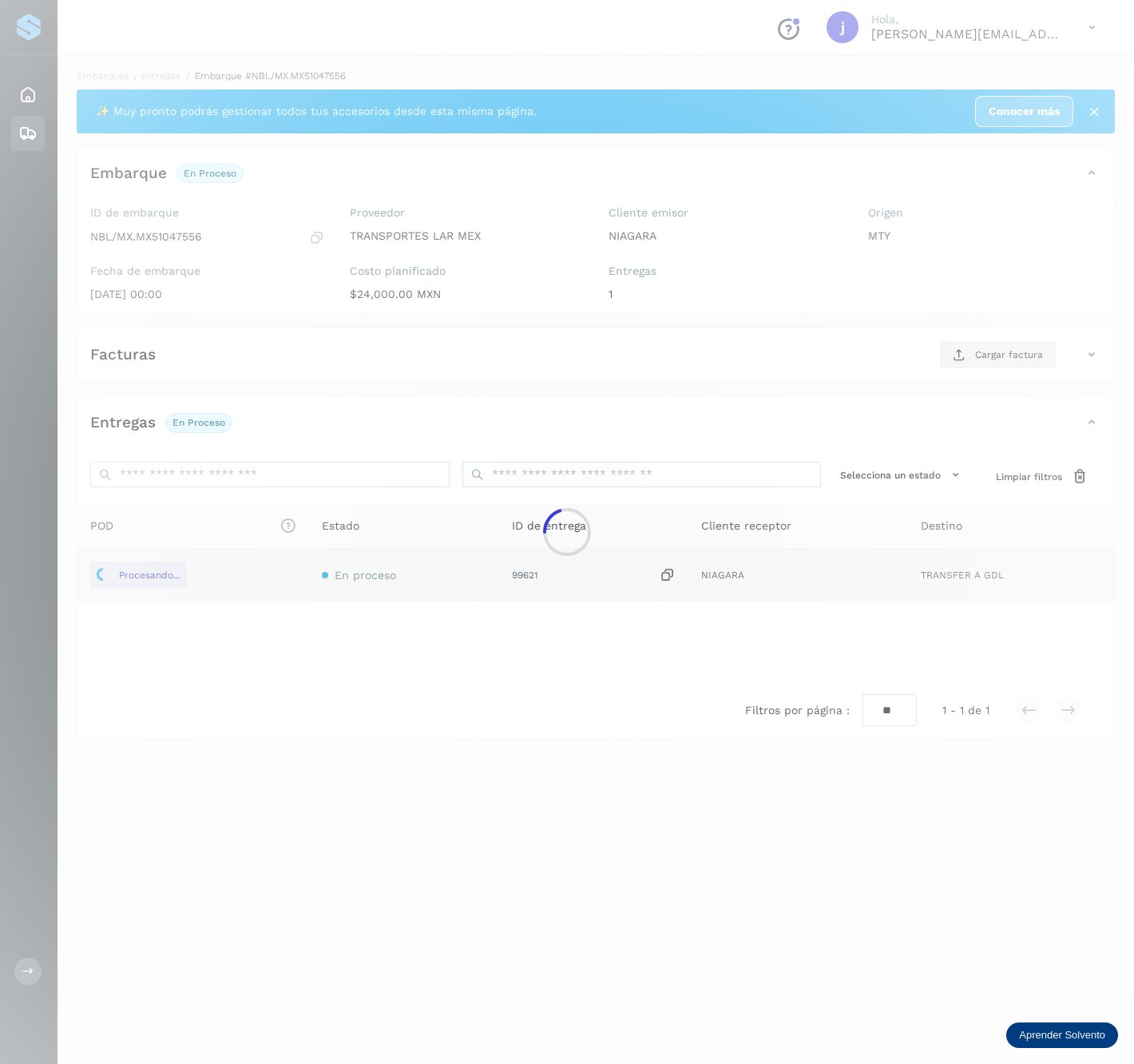 click 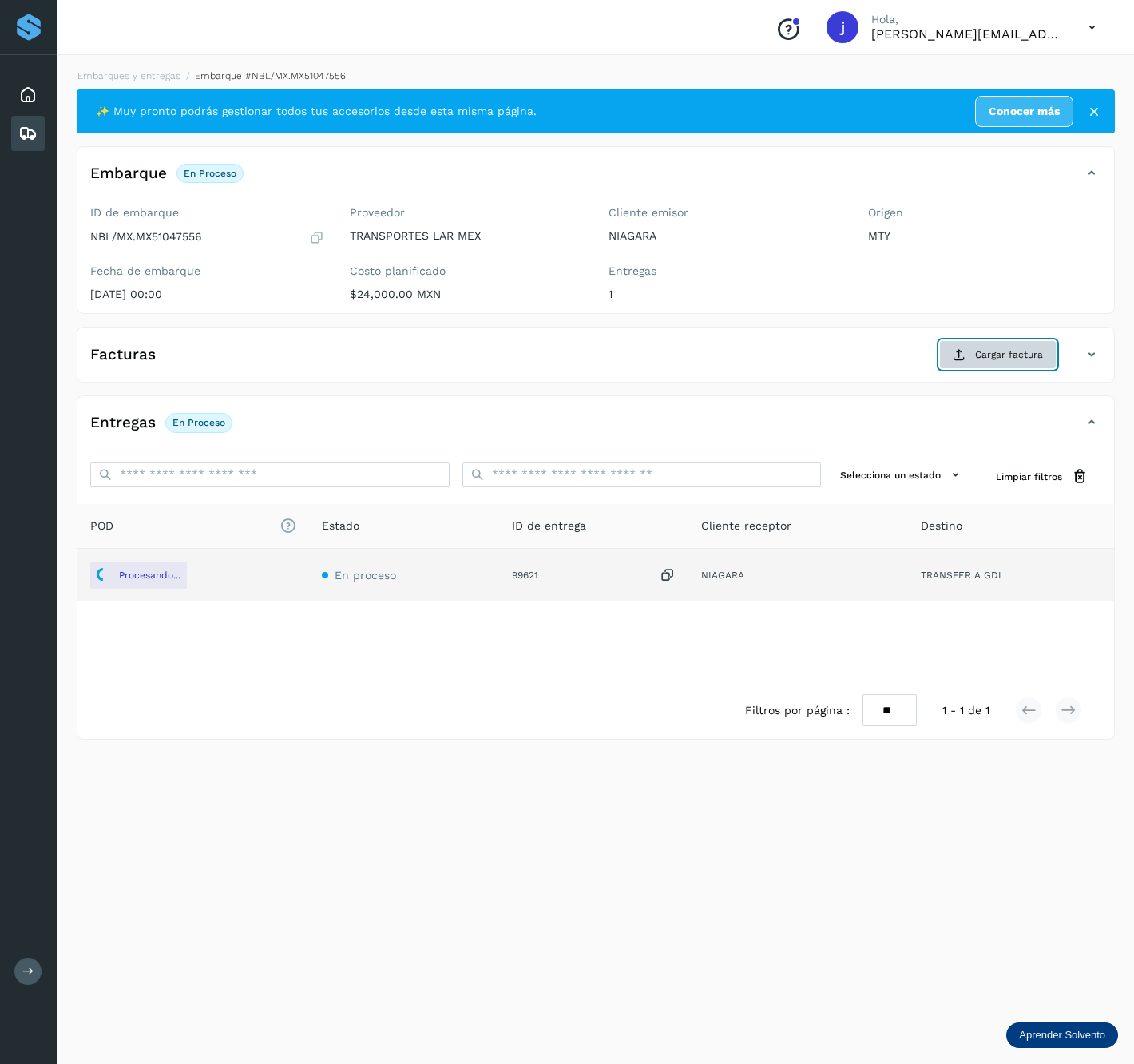 click on "Cargar factura" 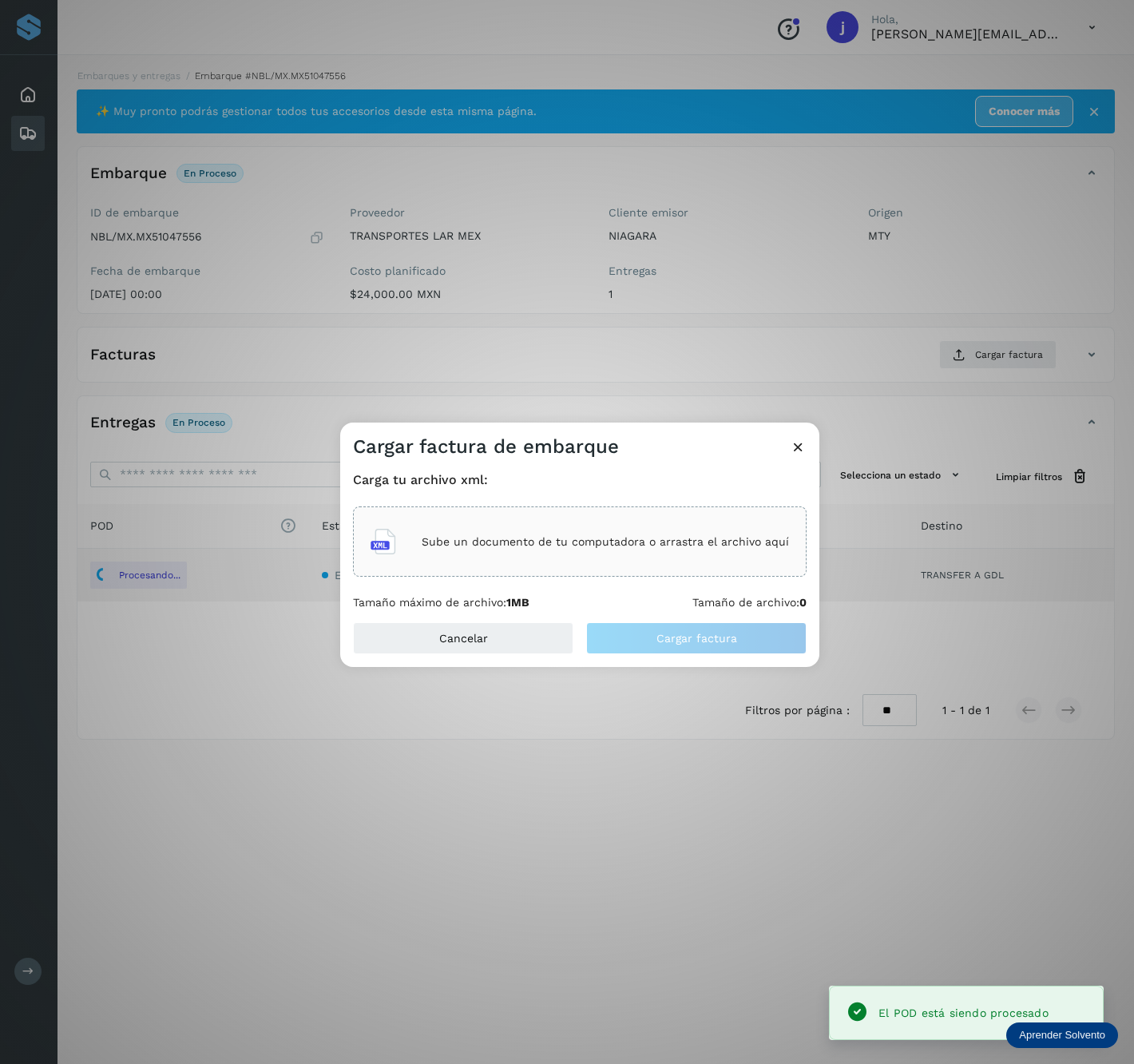 click on "Sube un documento de tu computadora o arrastra el archivo aquí" at bounding box center (580, 542) 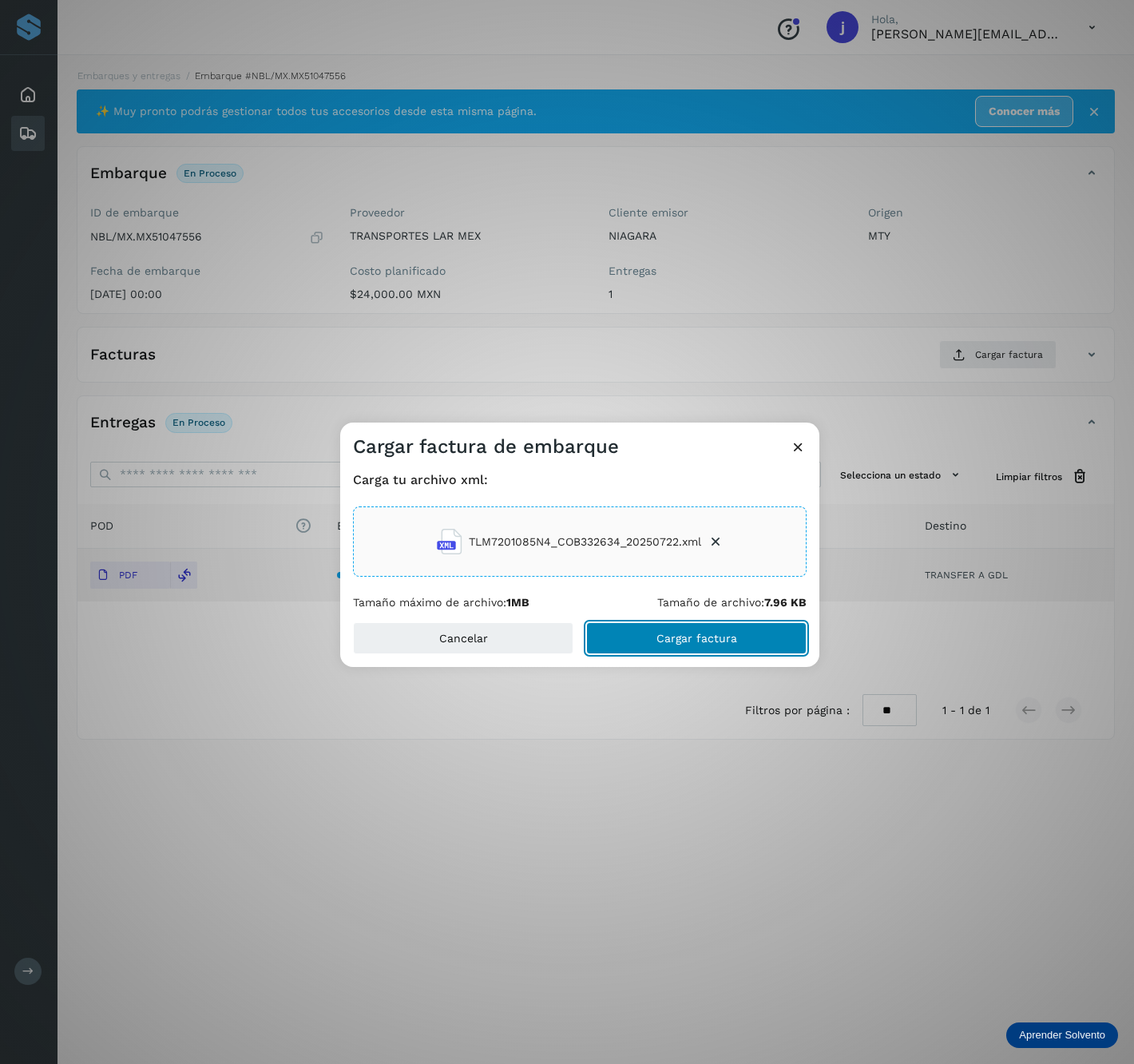 click on "Cargar factura" 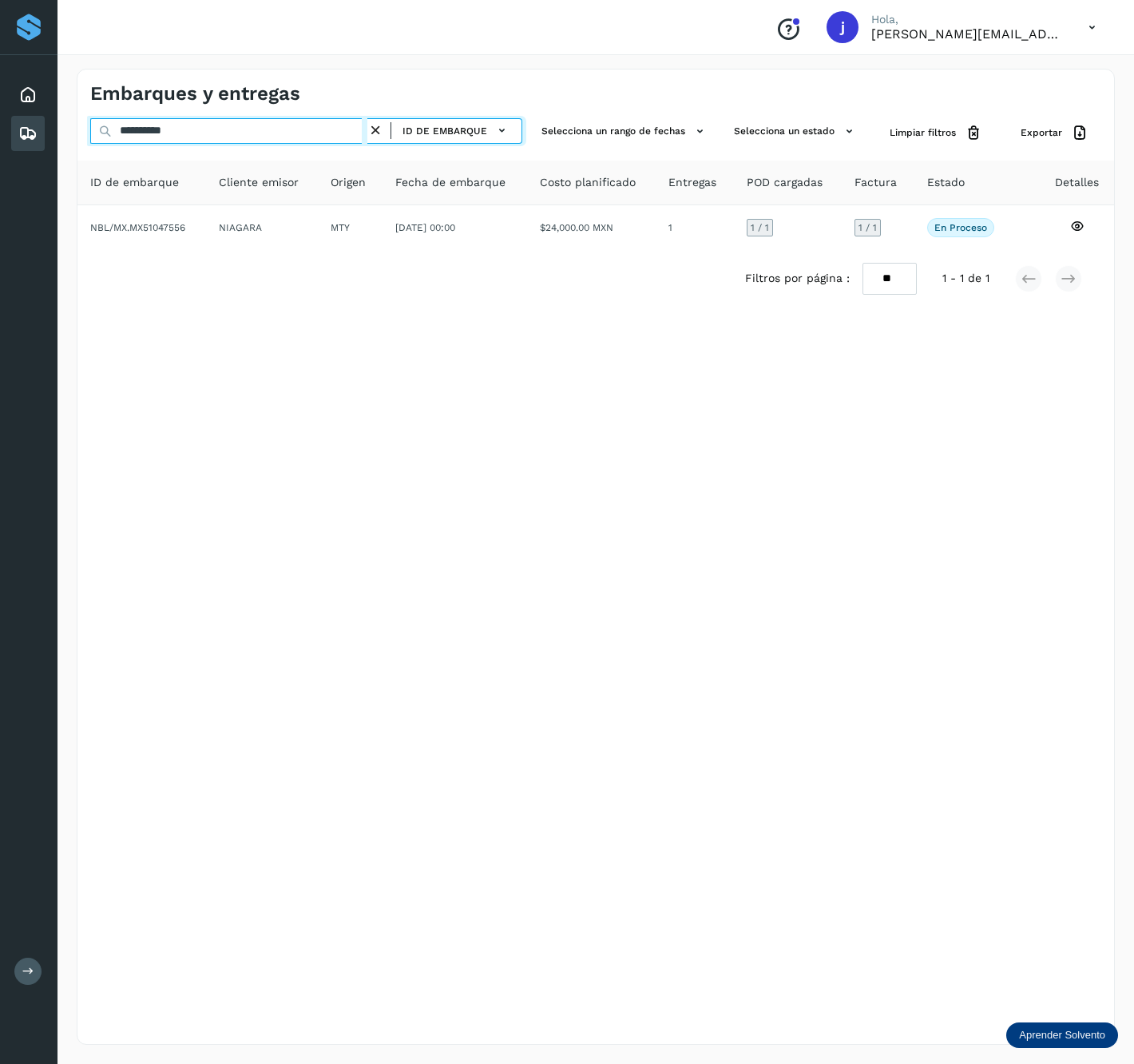 click on "**********" at bounding box center (228, 131) 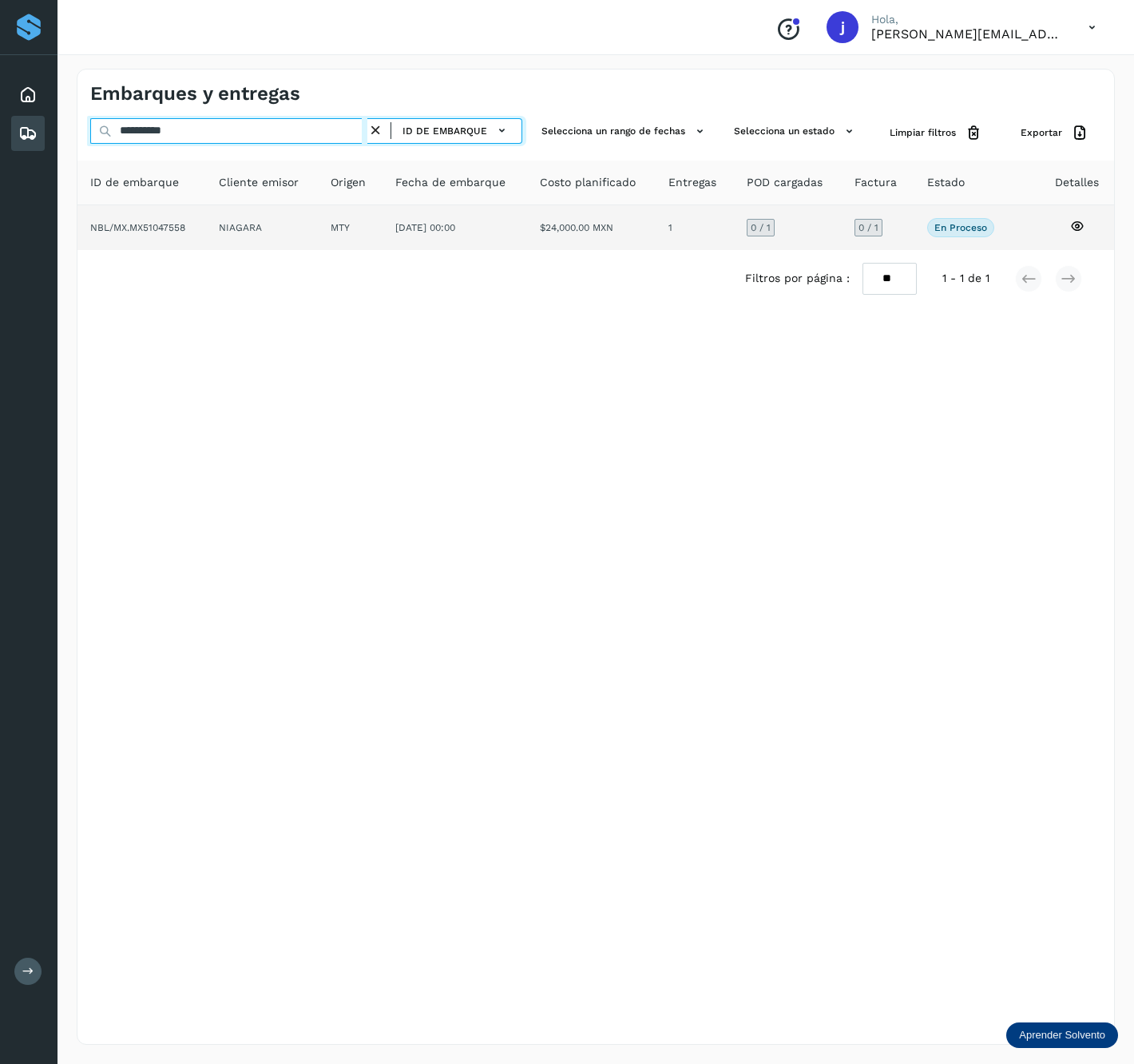 type on "**********" 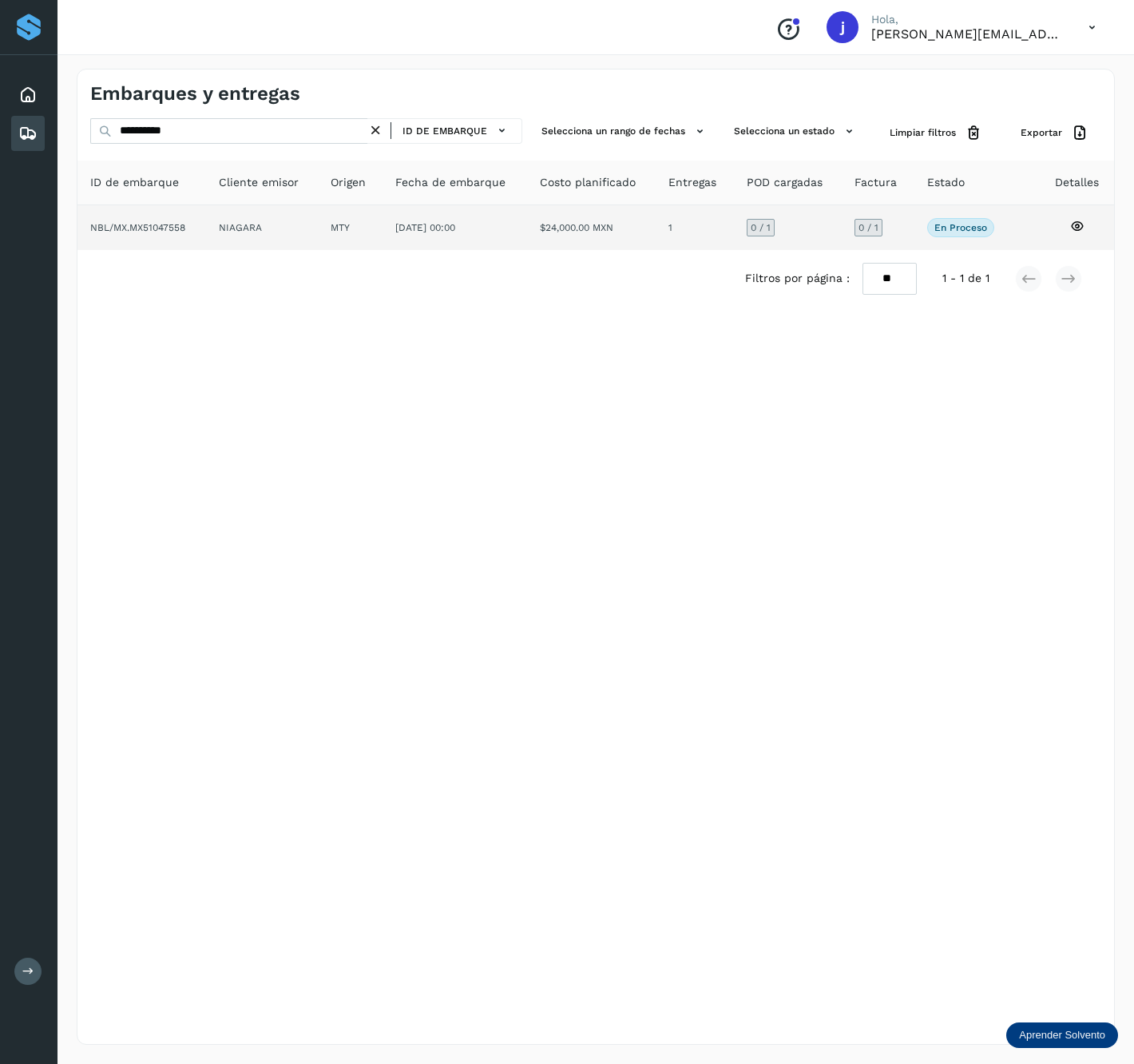 click on "15/may/2025 00:00" 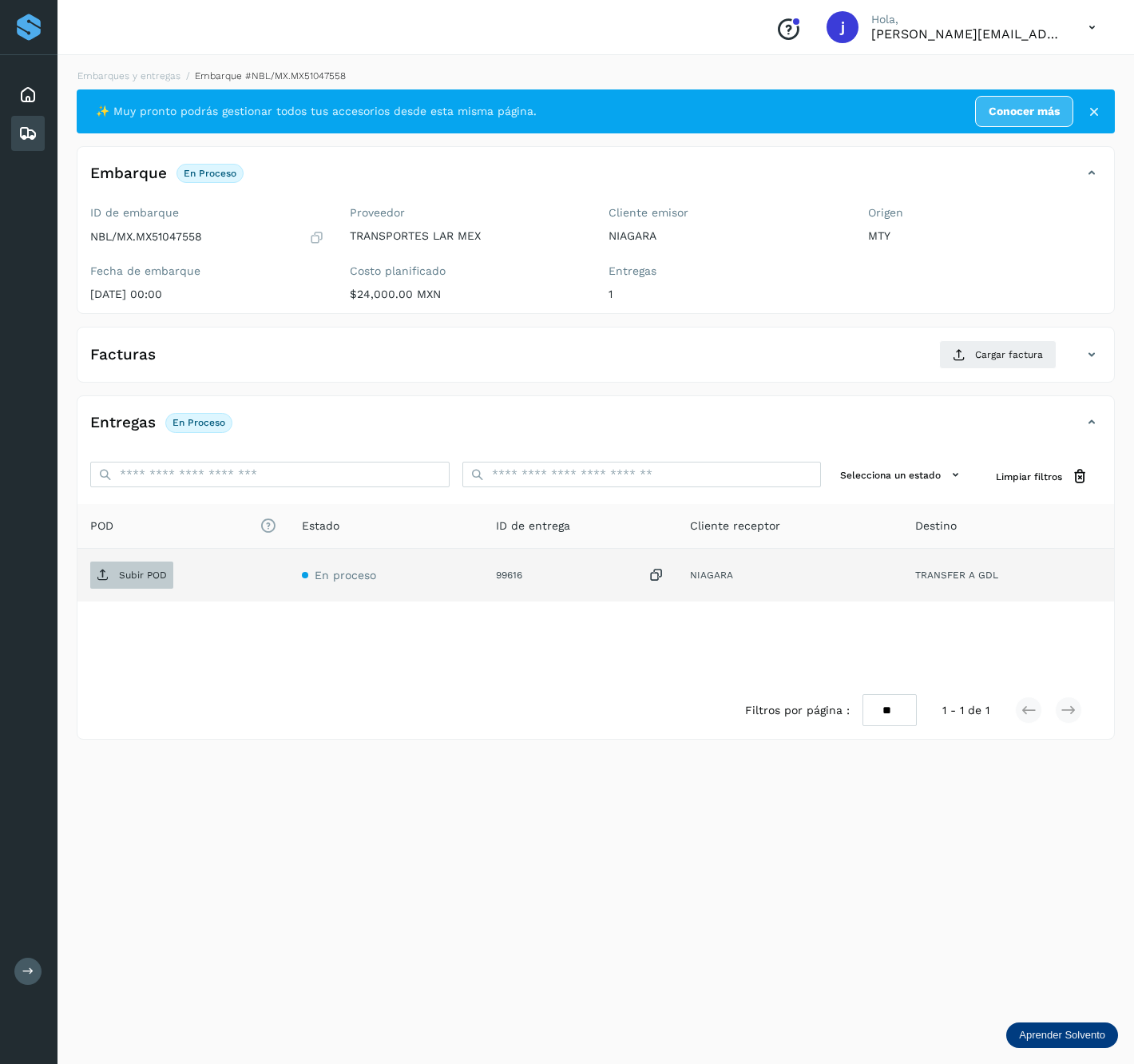 click at bounding box center [103, 575] 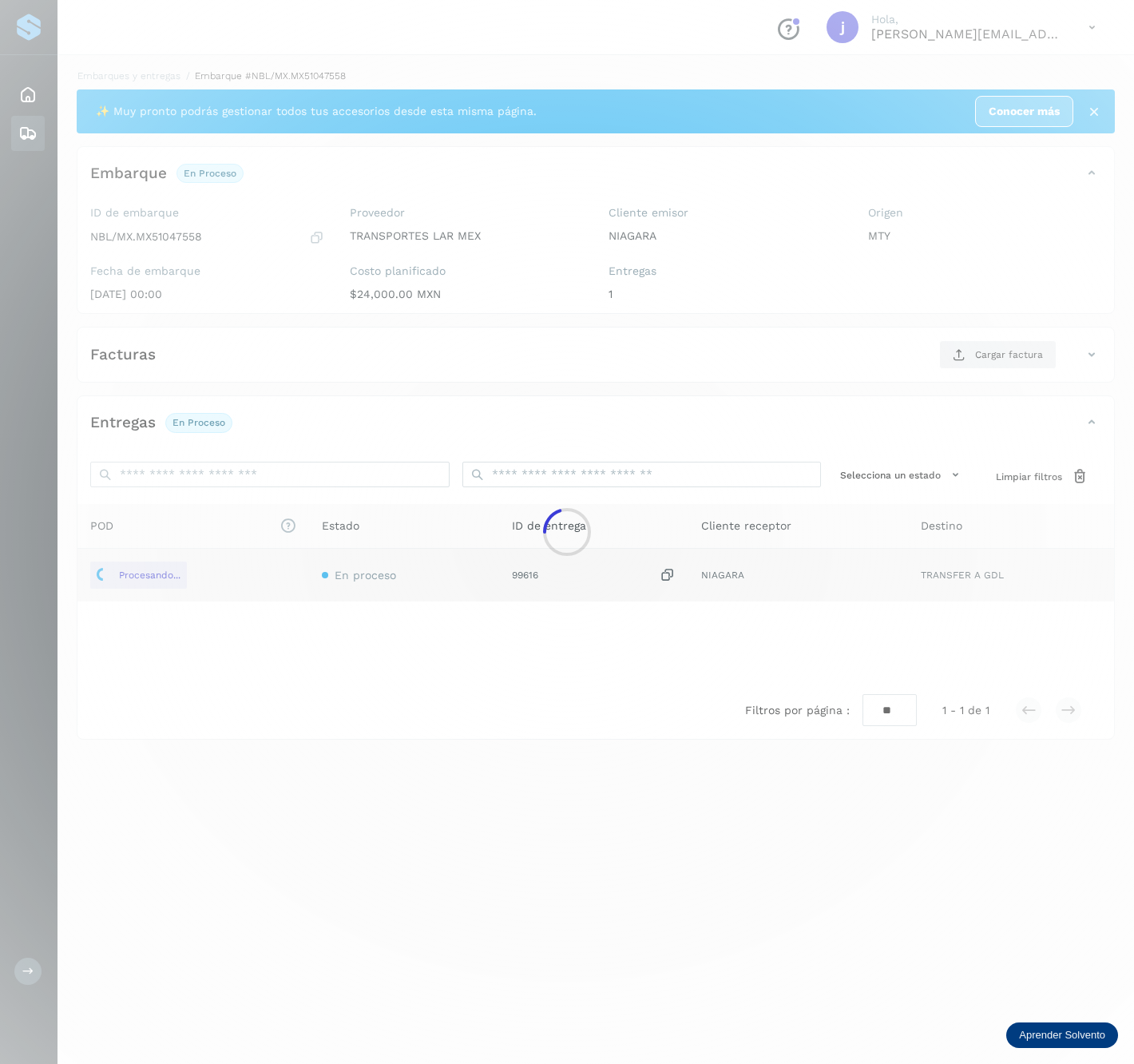 click 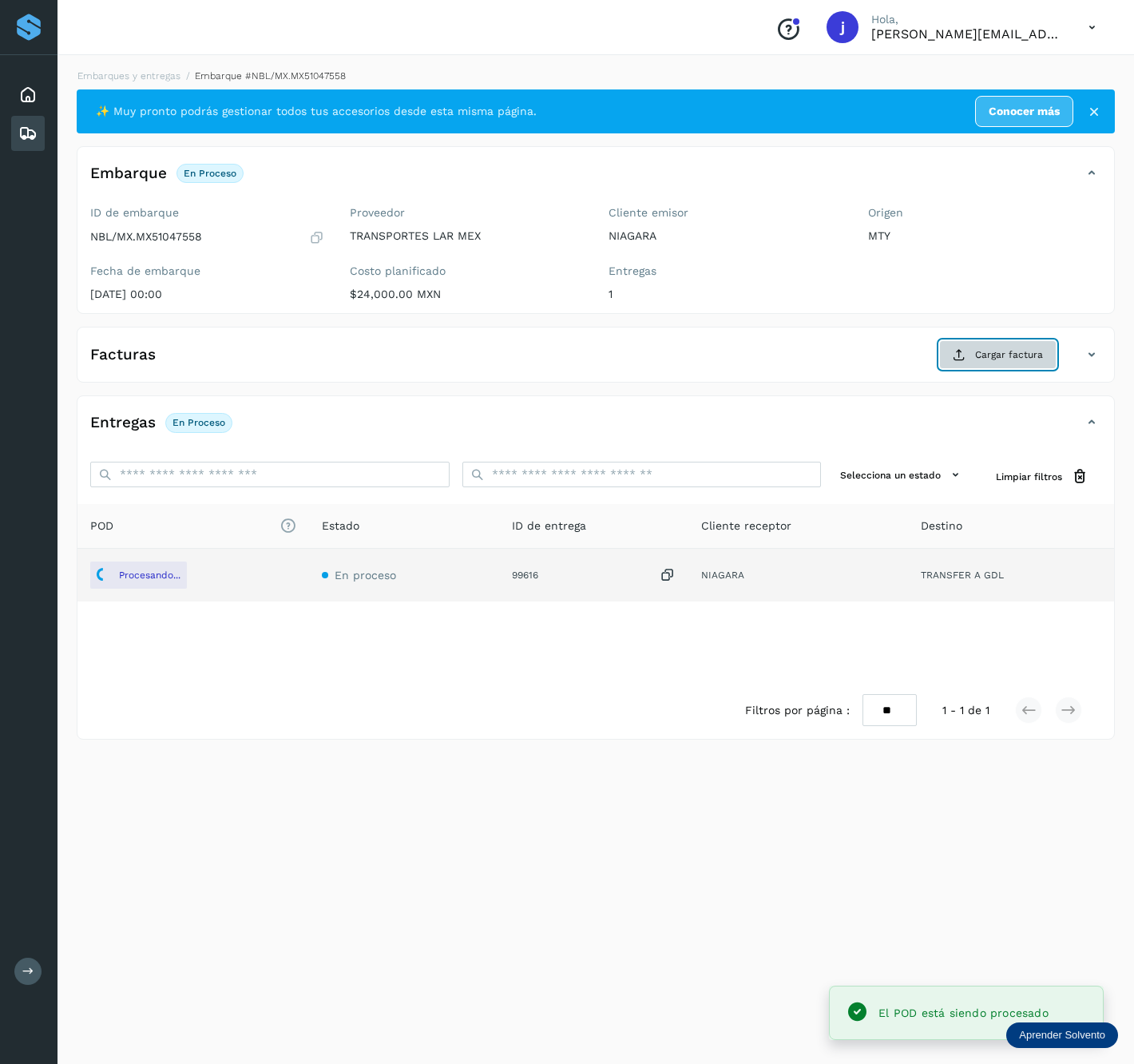 click on "Cargar factura" 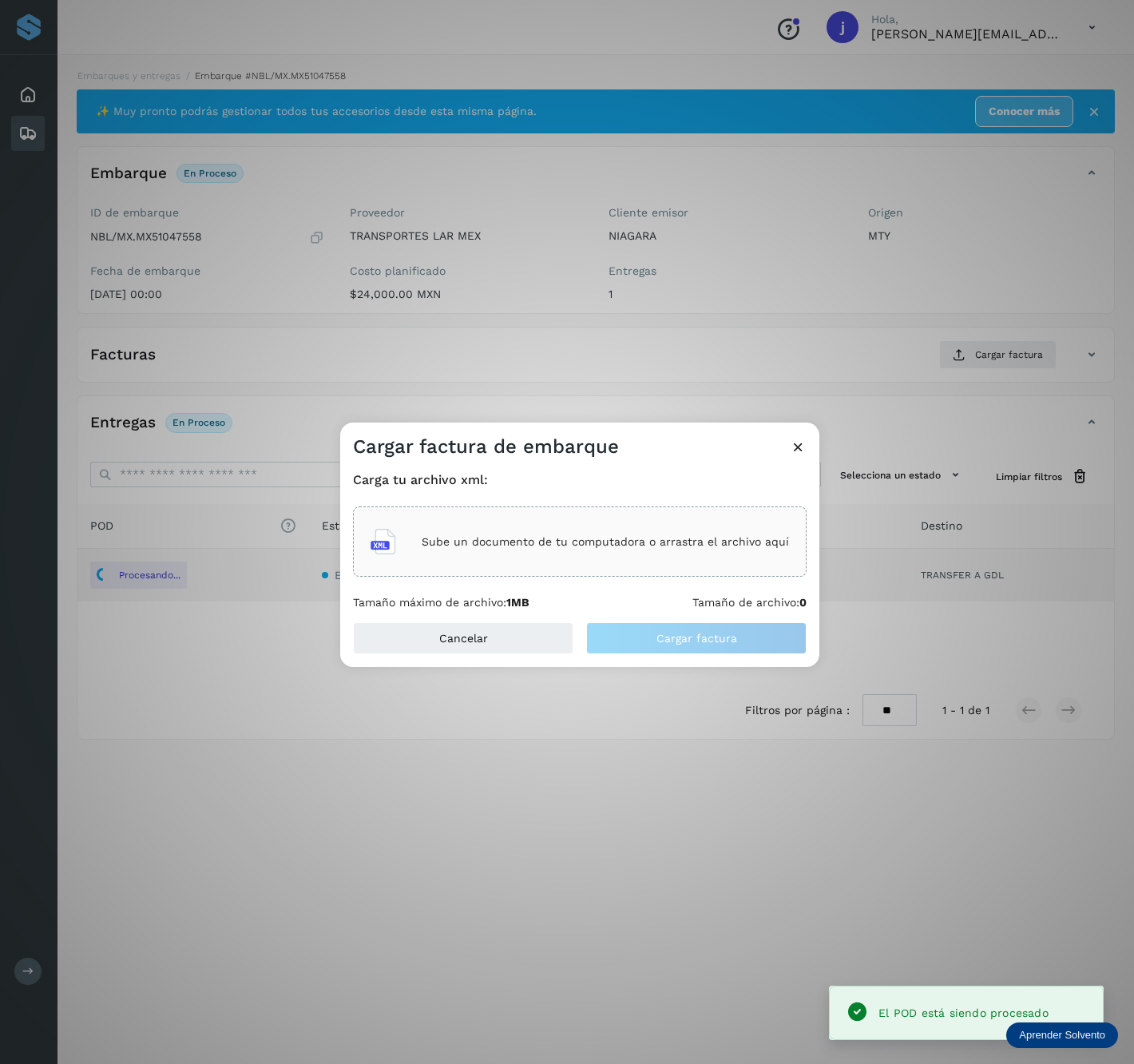 click on "Sube un documento de tu computadora o arrastra el archivo aquí" at bounding box center (580, 542) 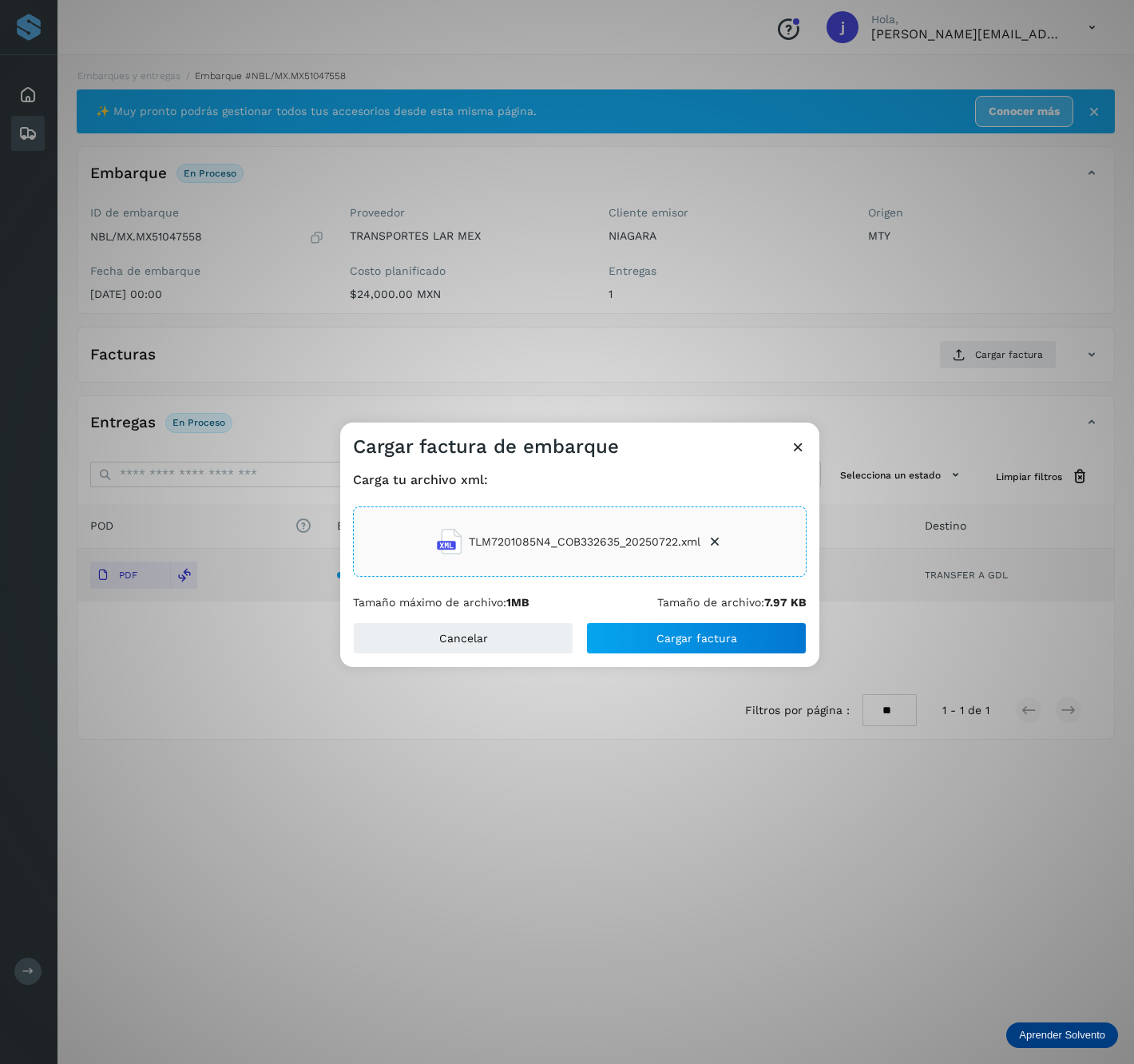click on "Cancelar Cargar factura" at bounding box center [580, 645] 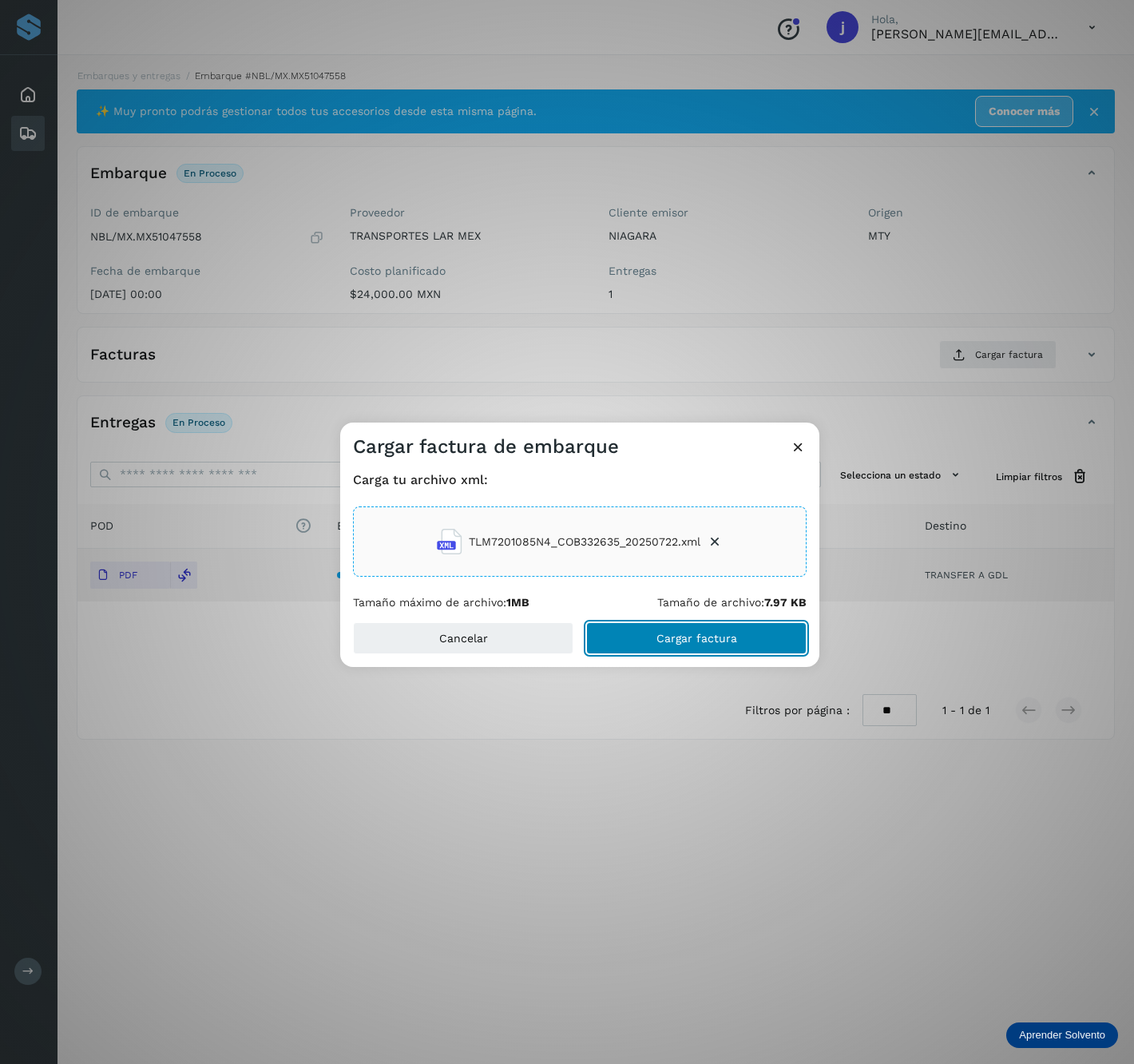 click on "Cargar factura" 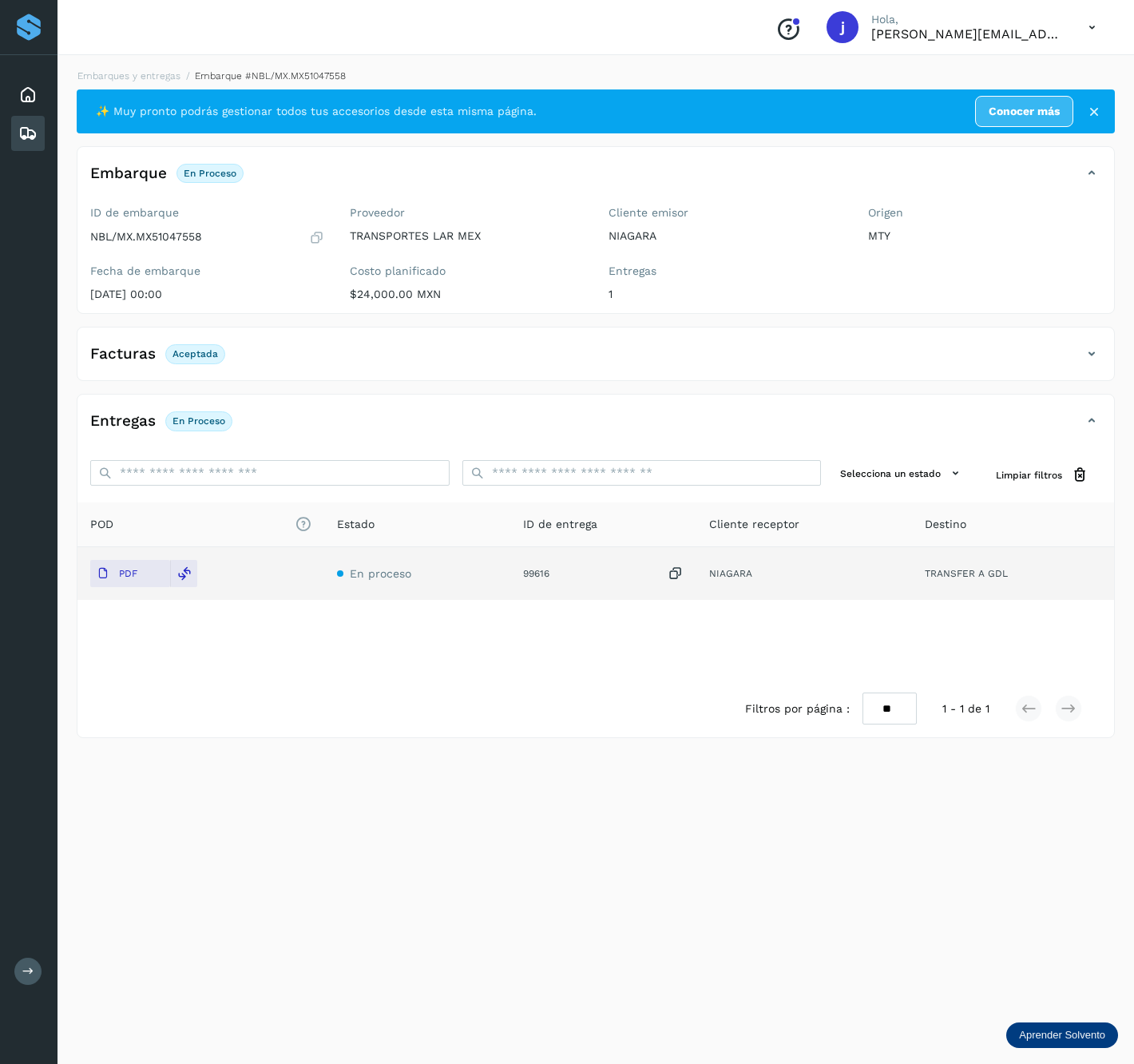 drag, startPoint x: 1062, startPoint y: 355, endPoint x: 1073, endPoint y: 356, distance: 11.045361 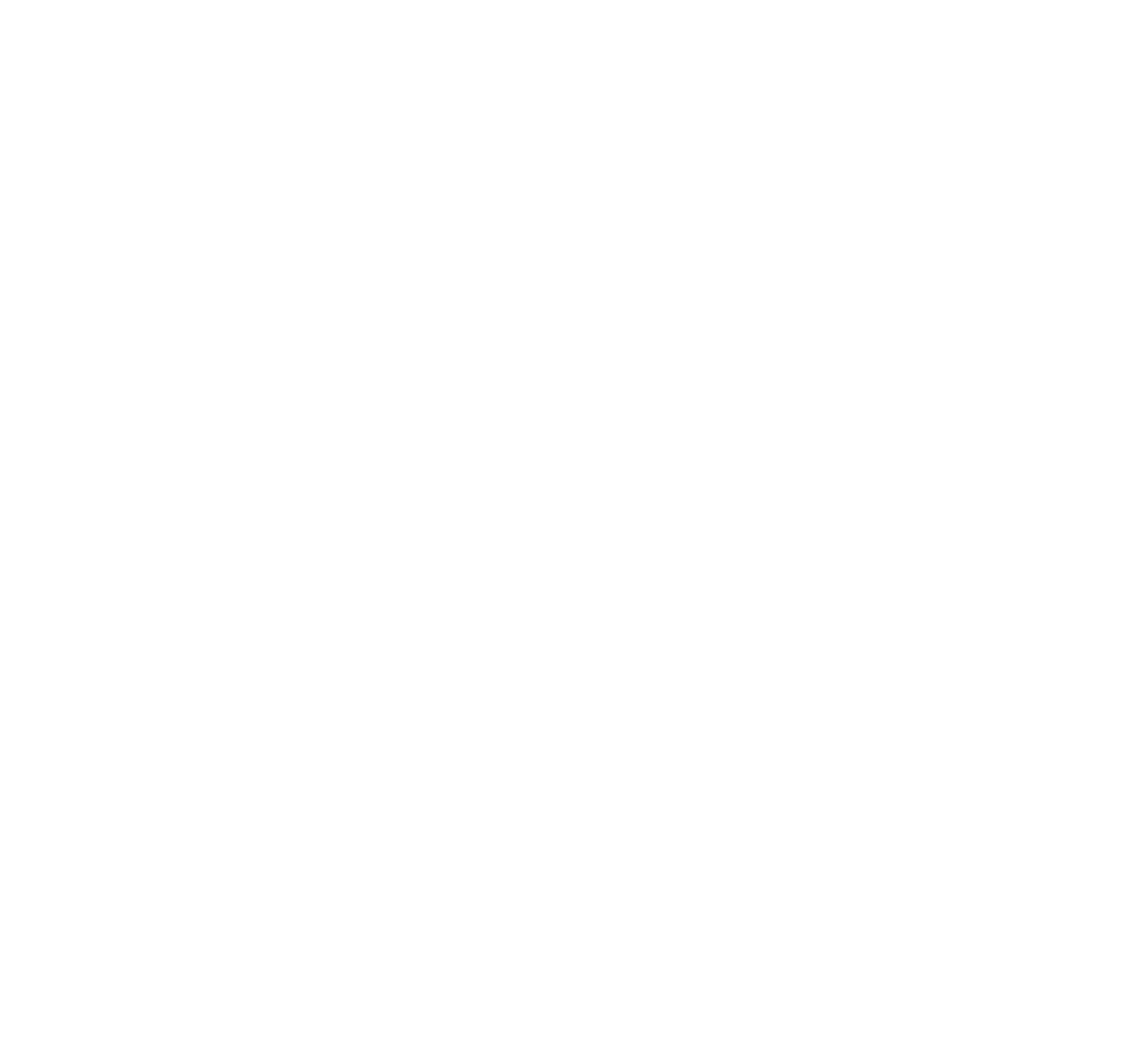 scroll, scrollTop: 0, scrollLeft: 0, axis: both 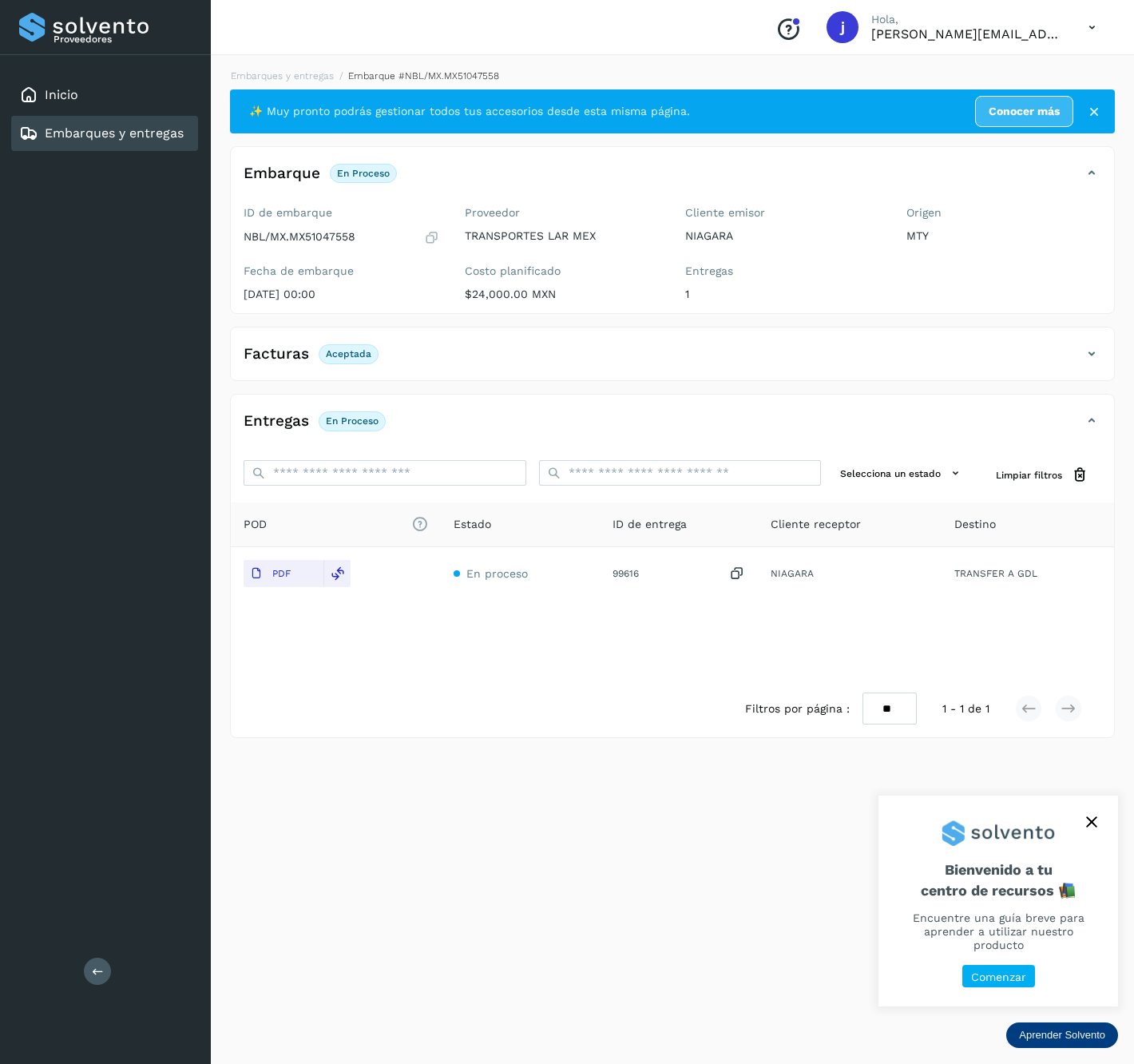click at bounding box center [97, 971] 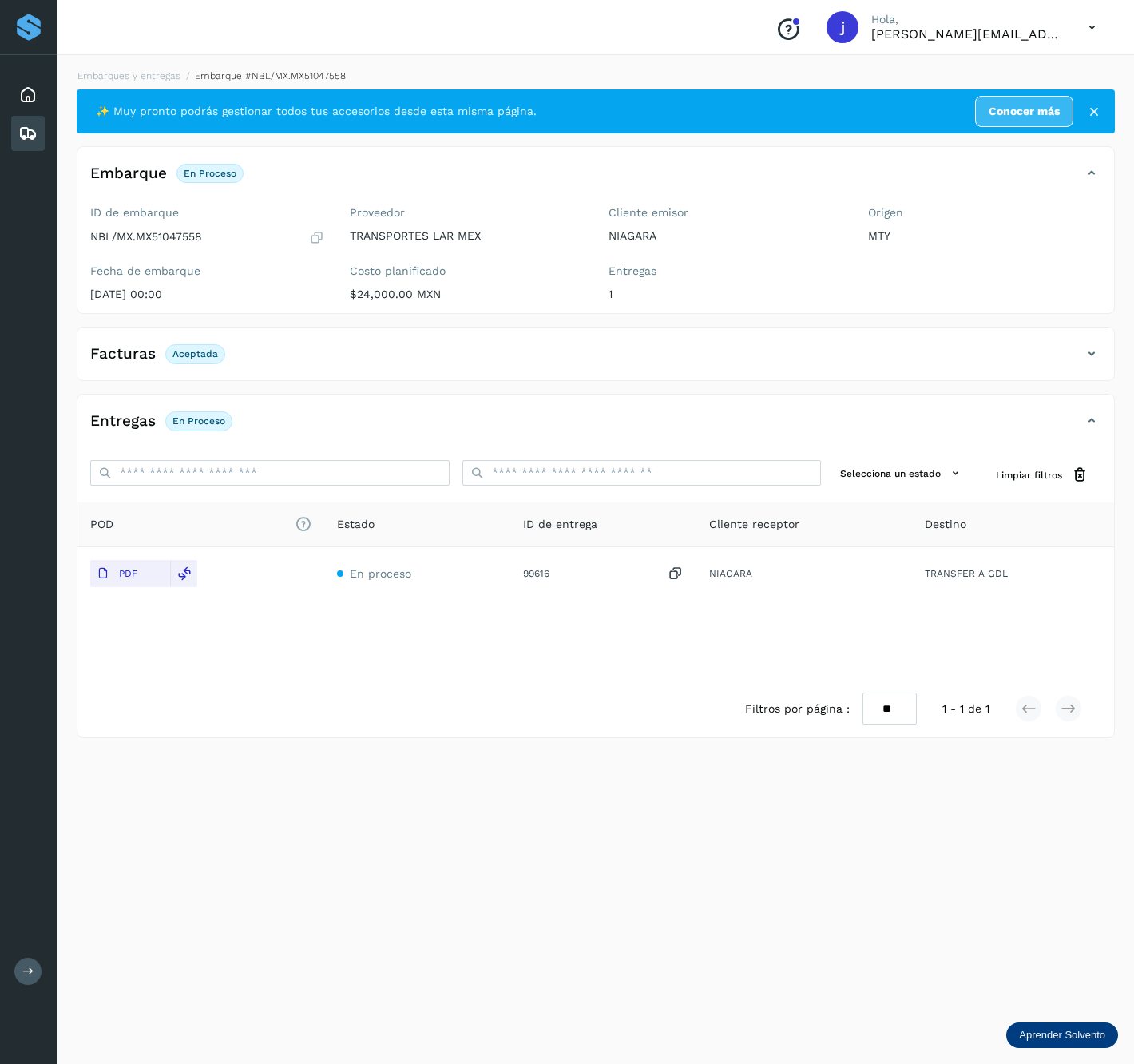 click on "Facturas Aceptada" at bounding box center (596, 360) 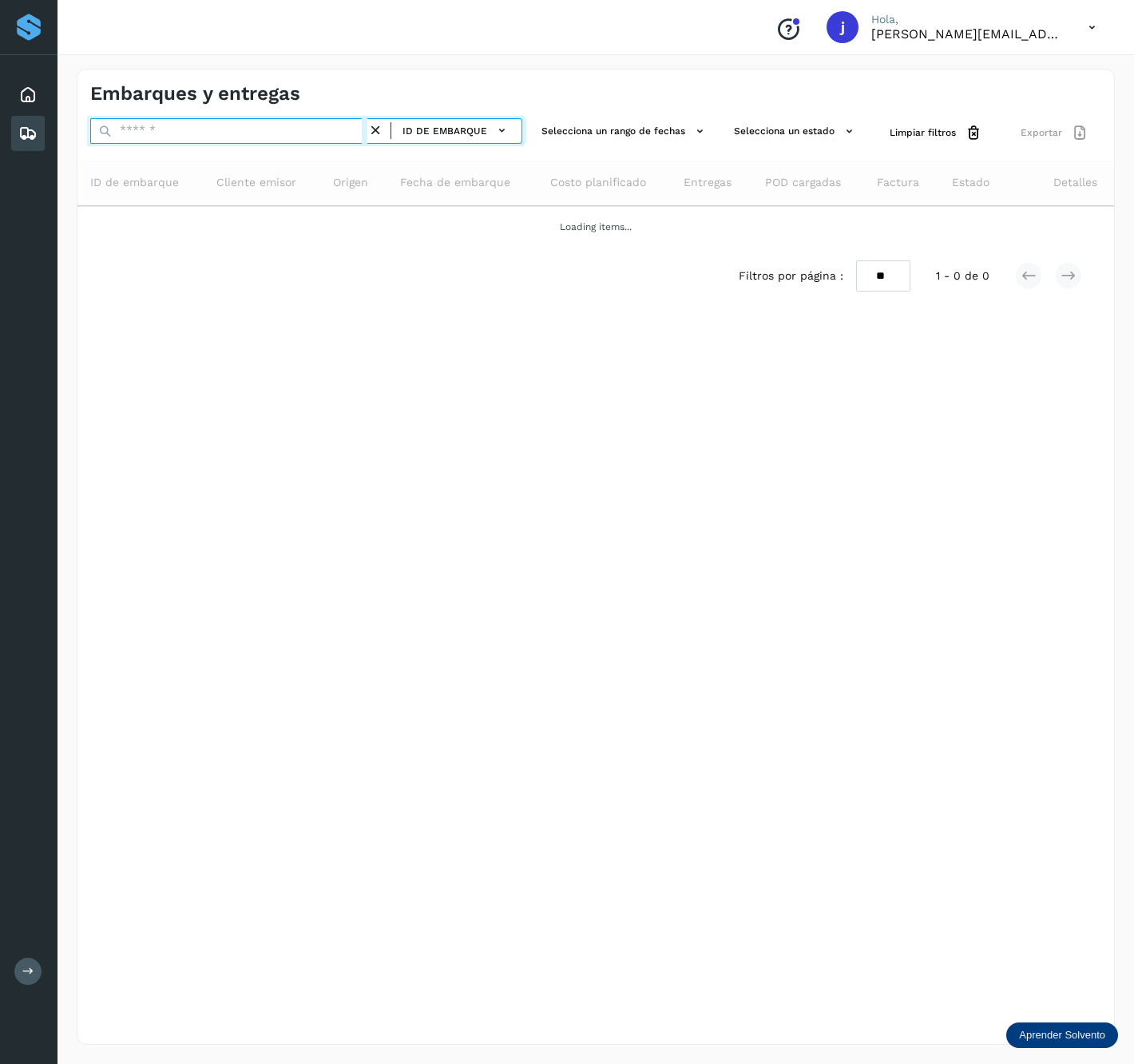 click at bounding box center (228, 131) 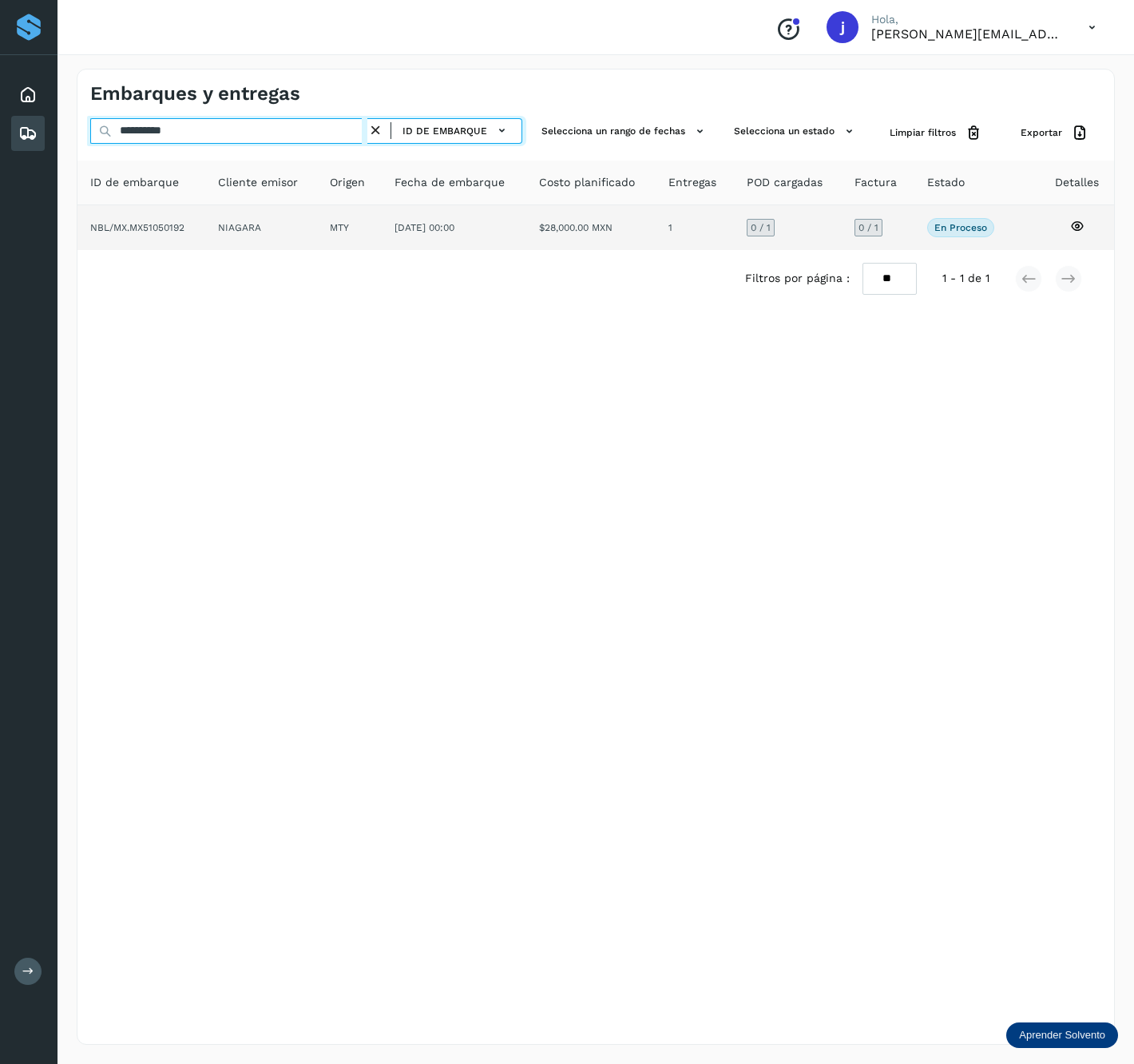 type on "**********" 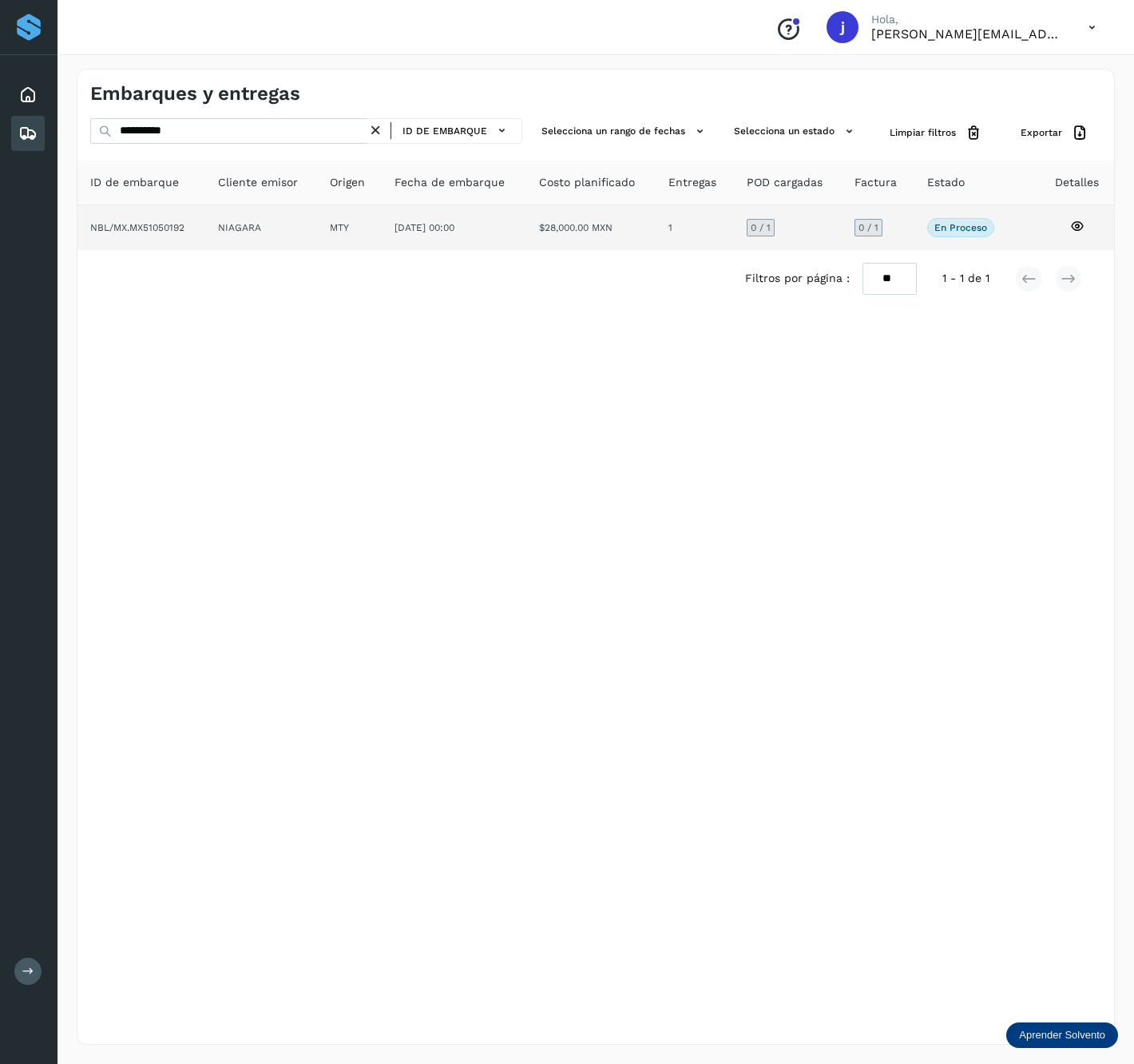 click on "$28,000.00 MXN" 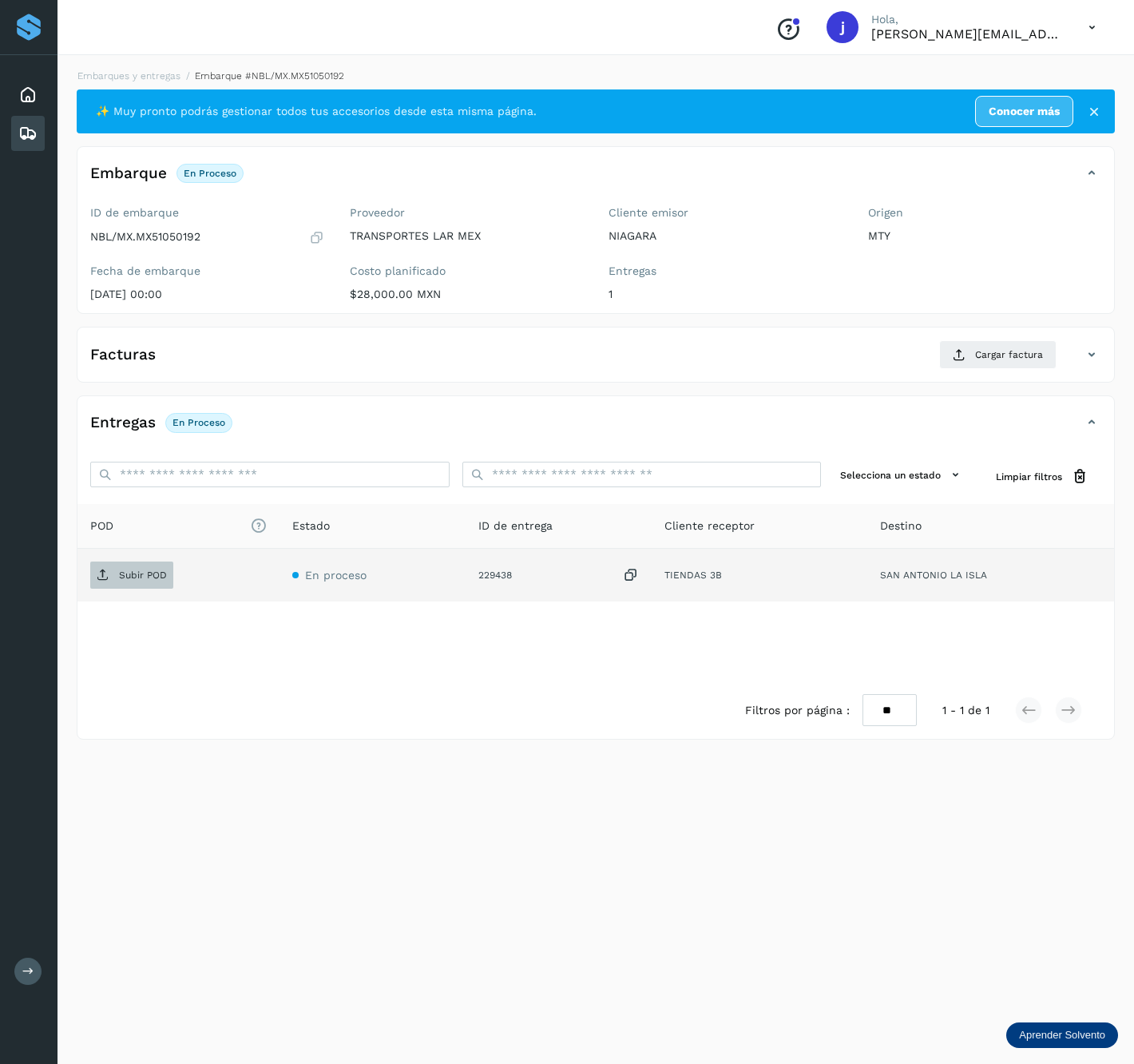 click on "Subir POD" at bounding box center (132, 575) 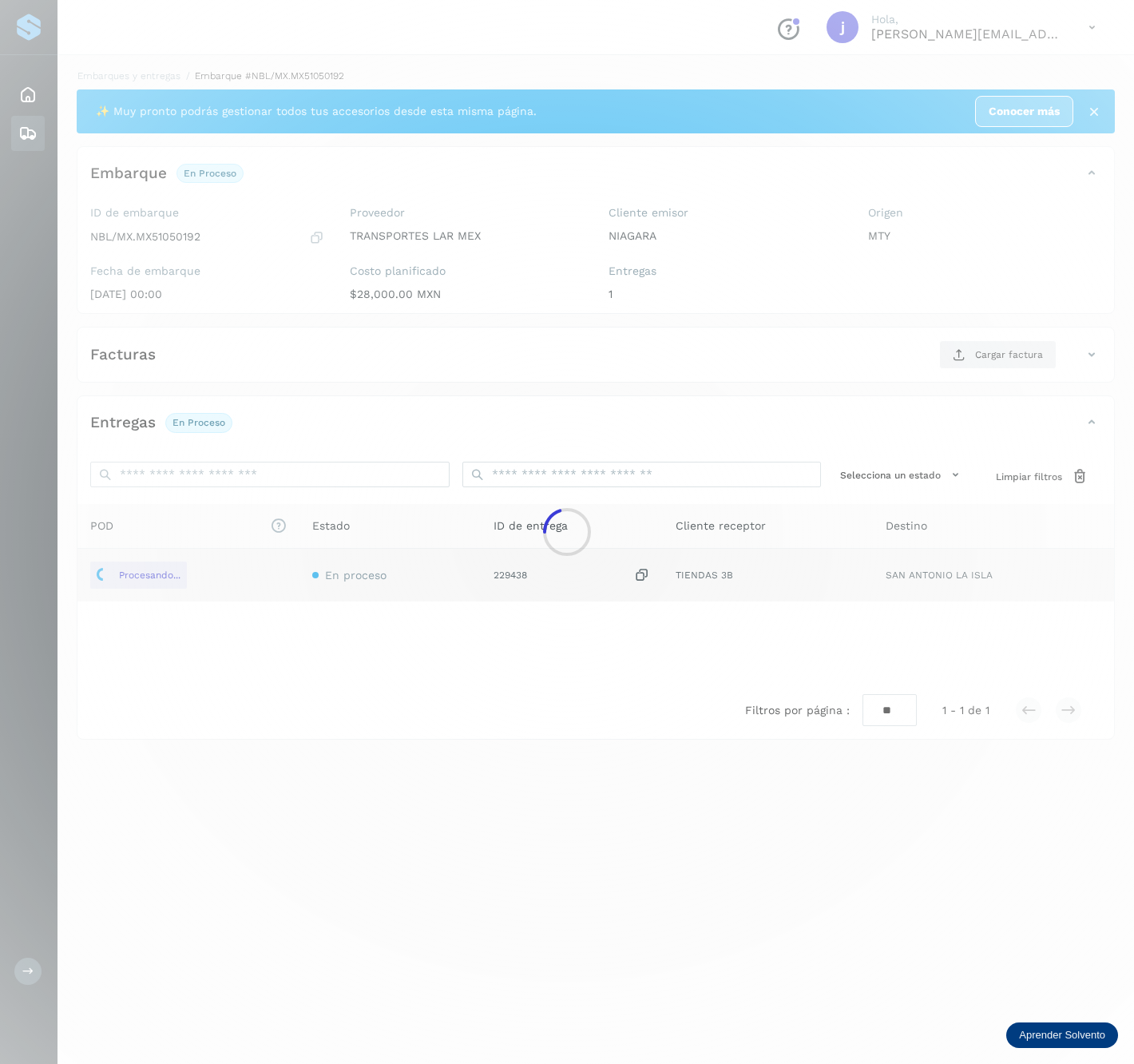 click 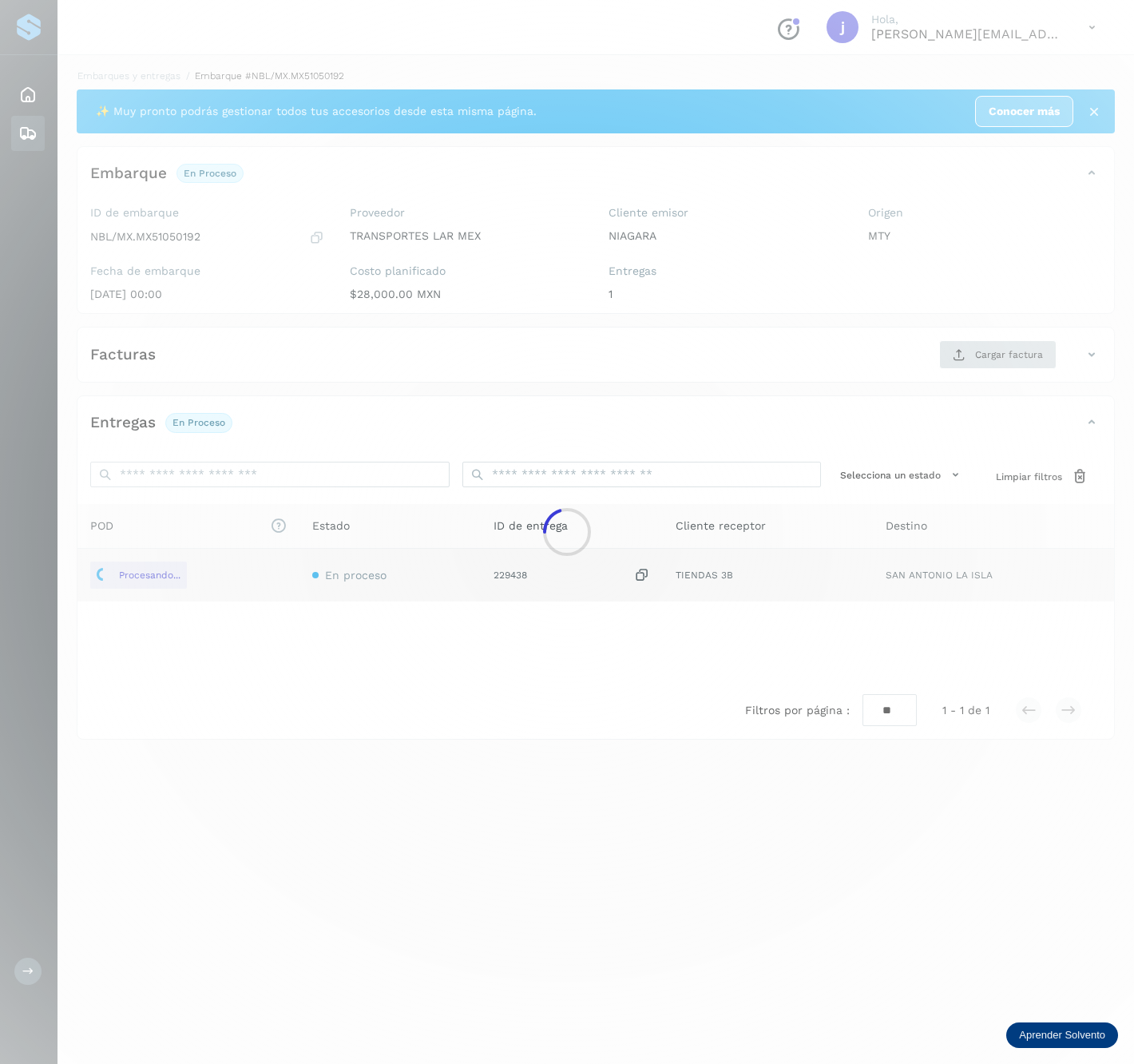 click 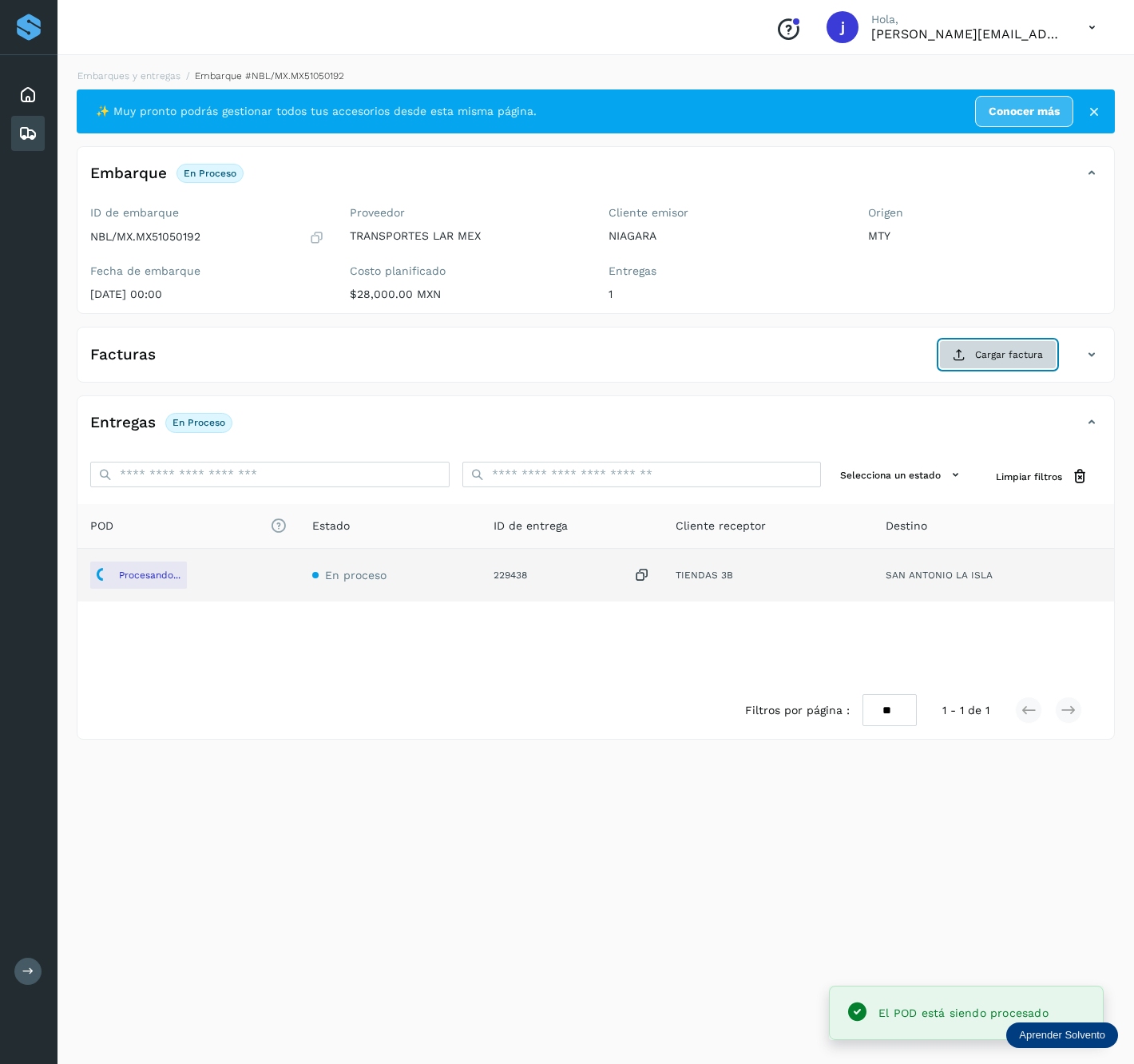 click on "Cargar factura" 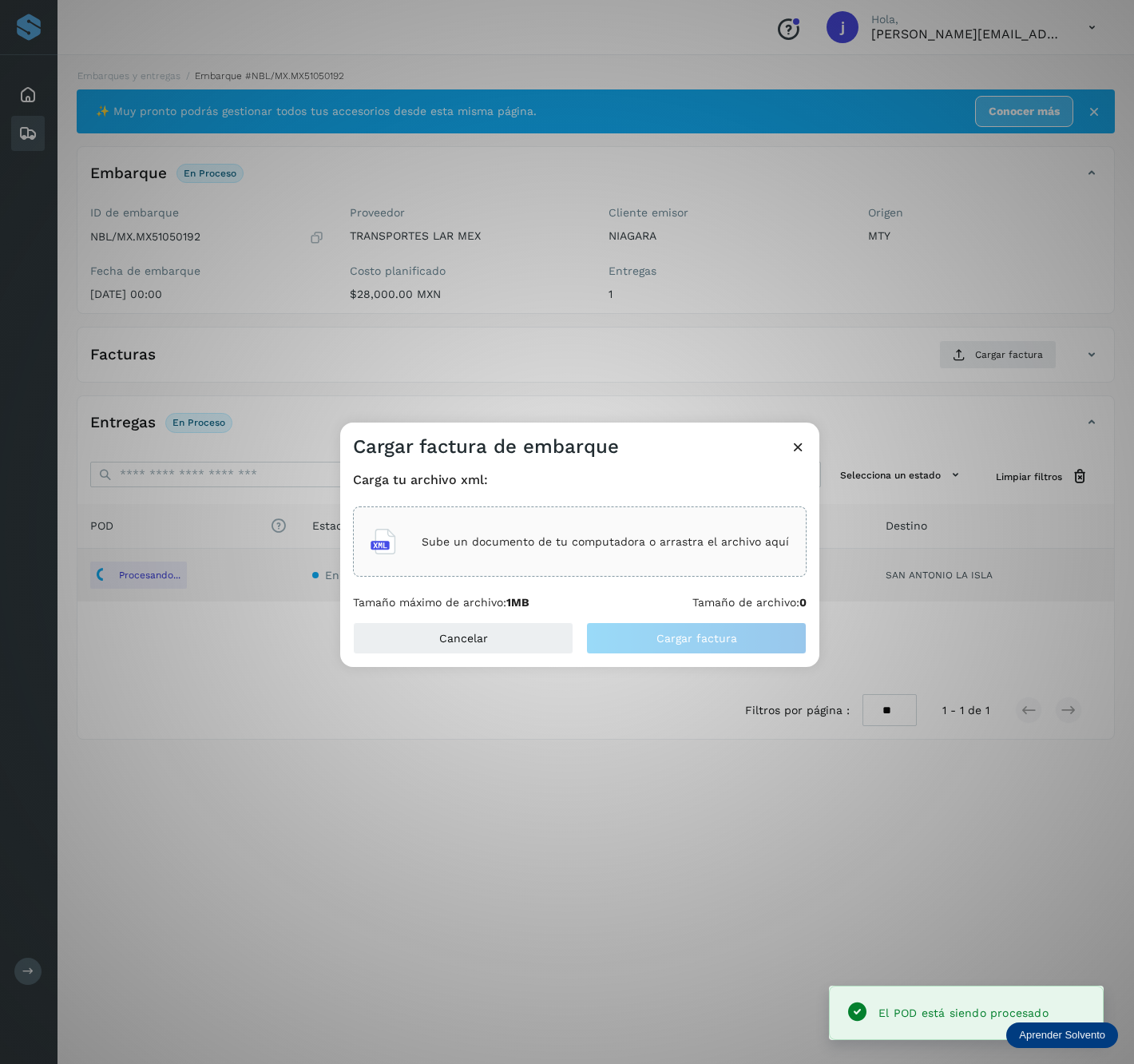 click on "Sube un documento de tu computadora o arrastra el archivo aquí" at bounding box center (605, 542) 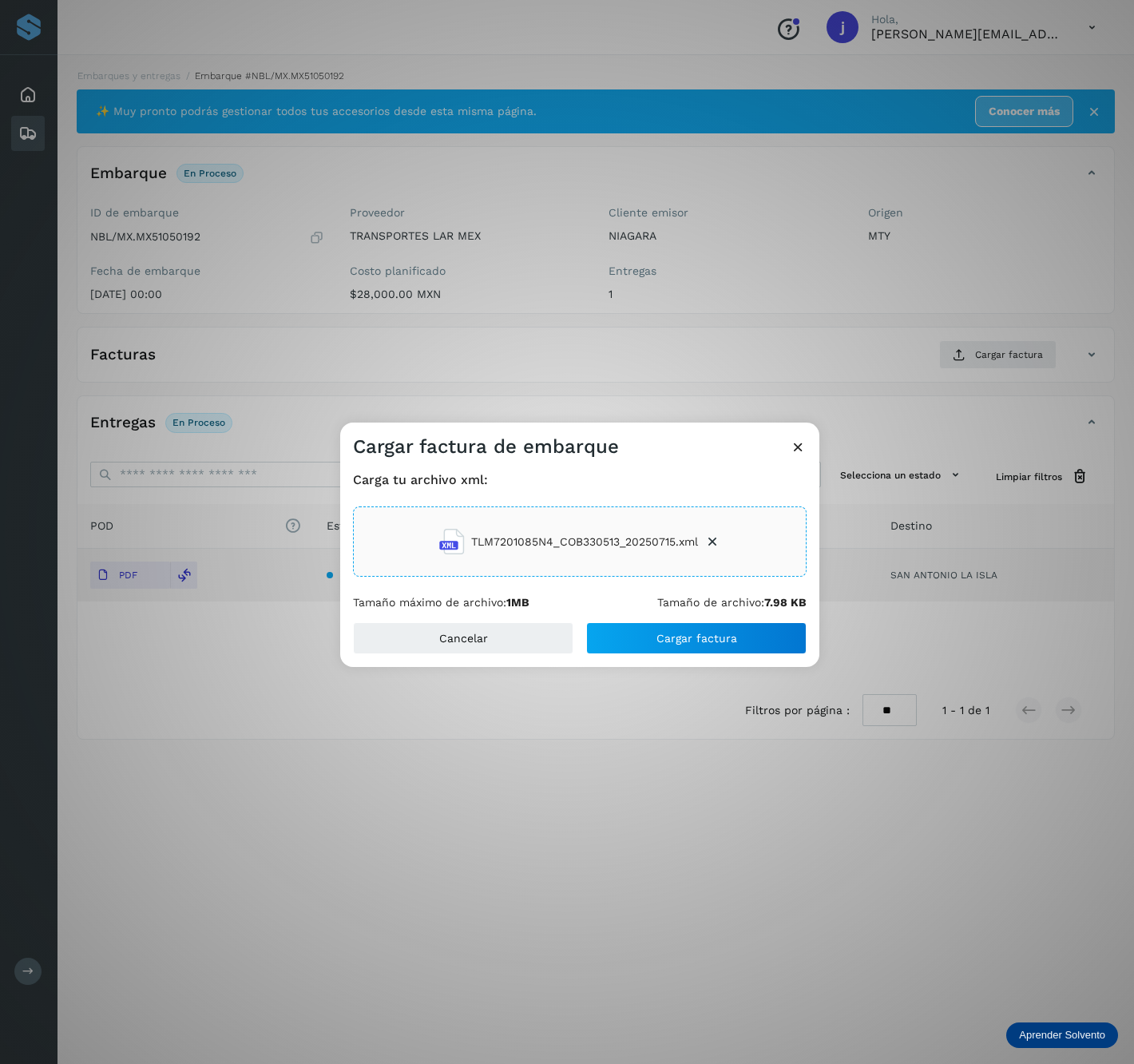 drag, startPoint x: 716, startPoint y: 610, endPoint x: 716, endPoint y: 618, distance: 8 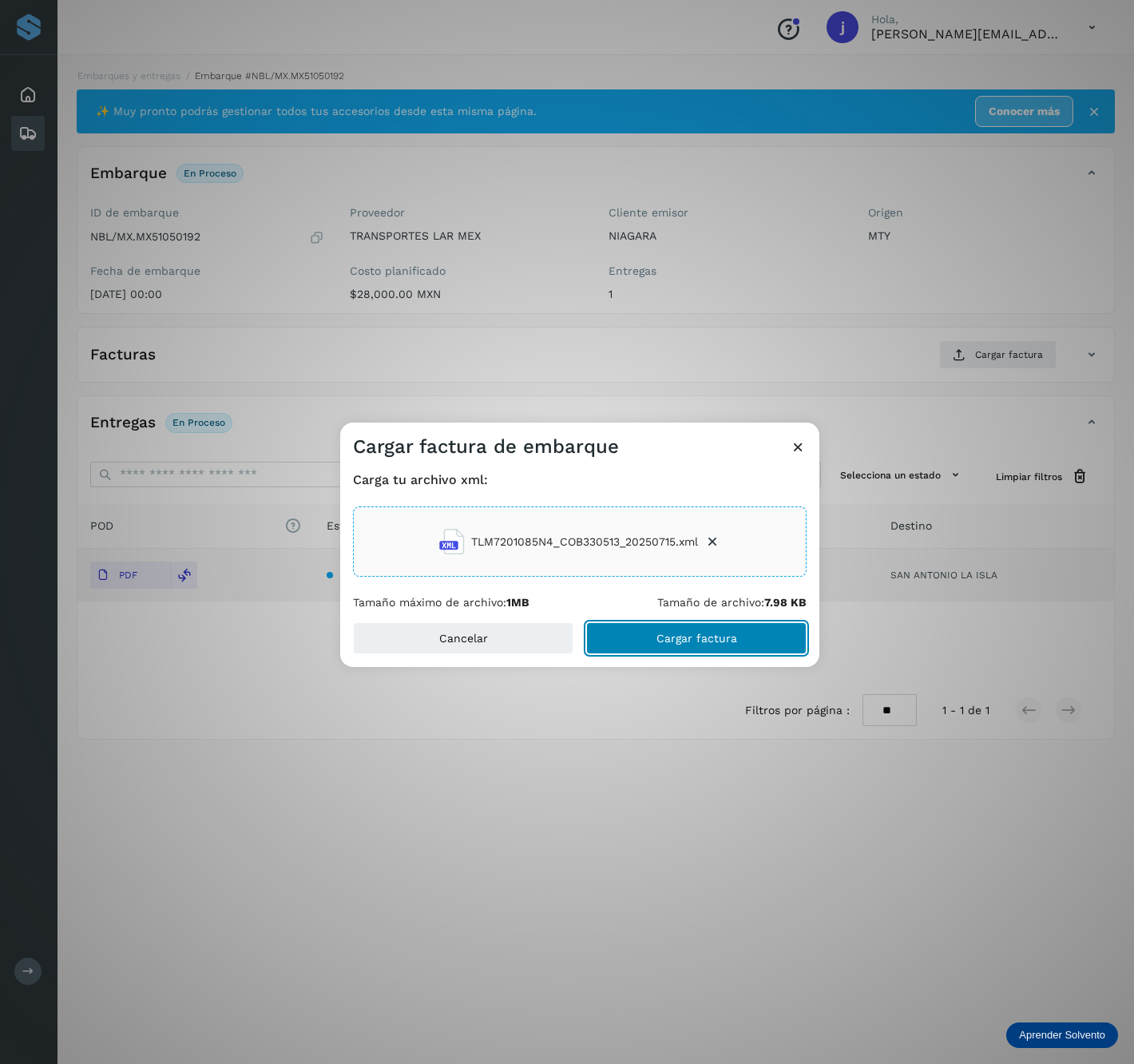 drag, startPoint x: 684, startPoint y: 647, endPoint x: 856, endPoint y: 613, distance: 175.32826 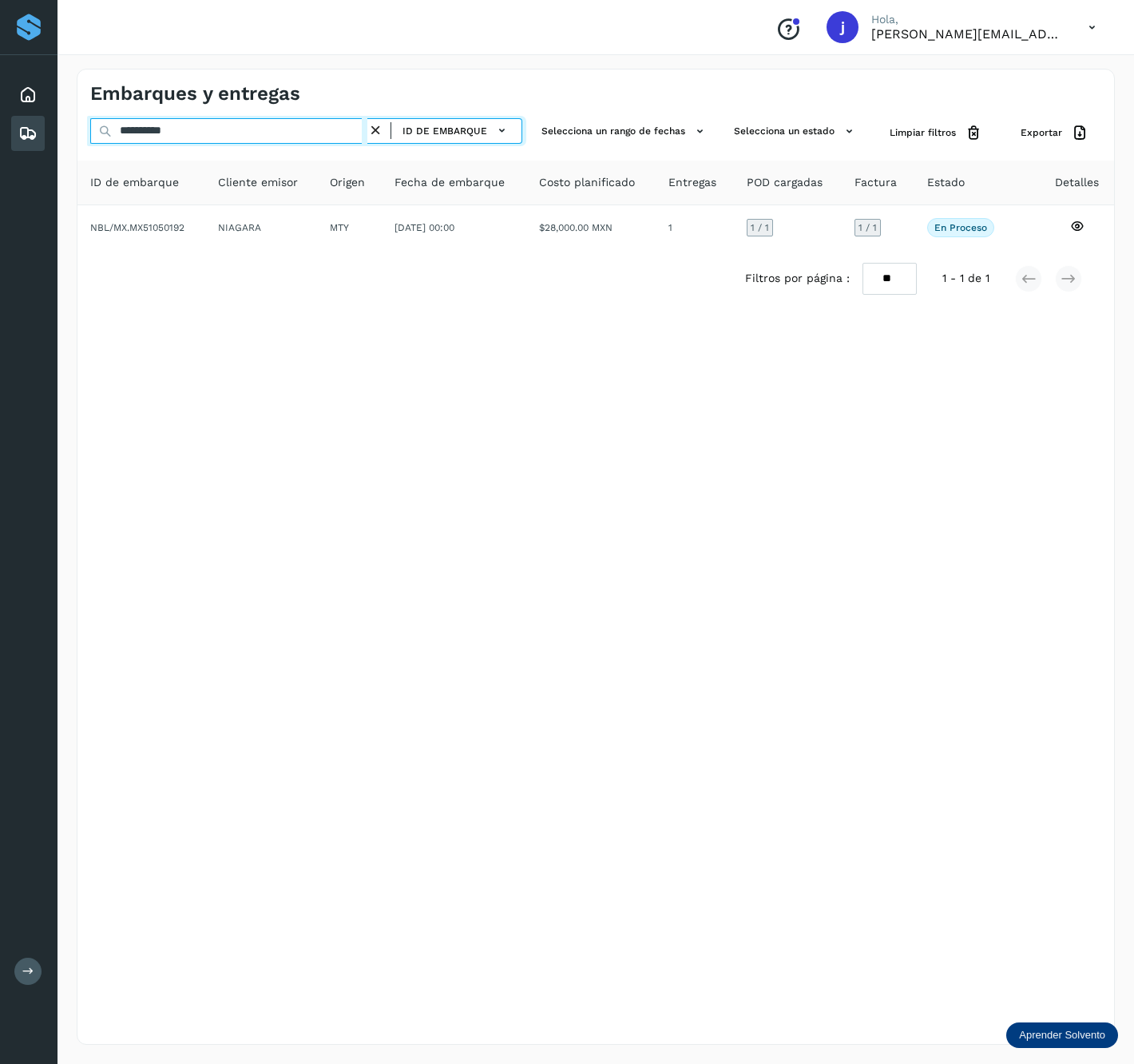 click on "**********" at bounding box center (228, 131) 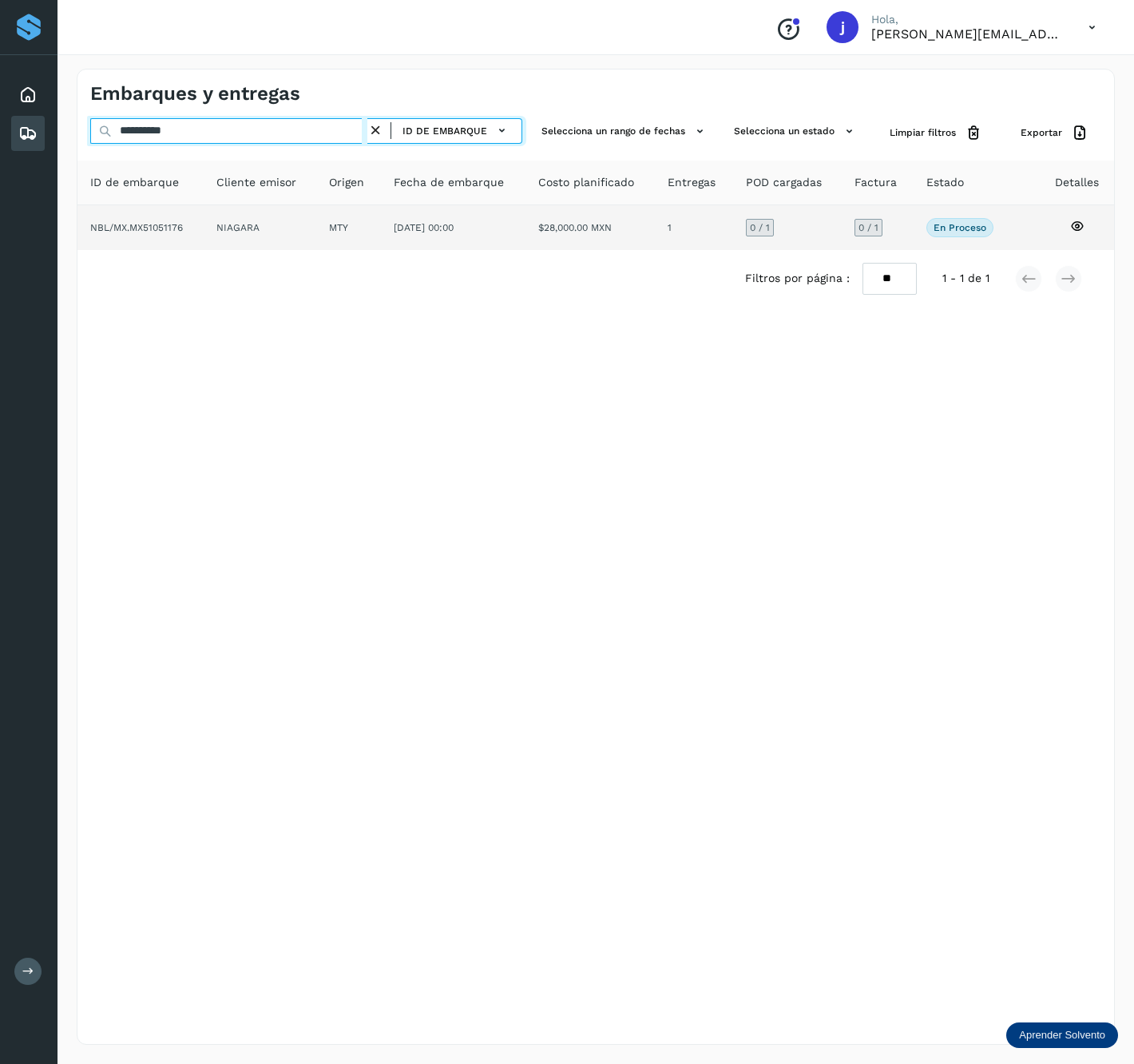 type on "**********" 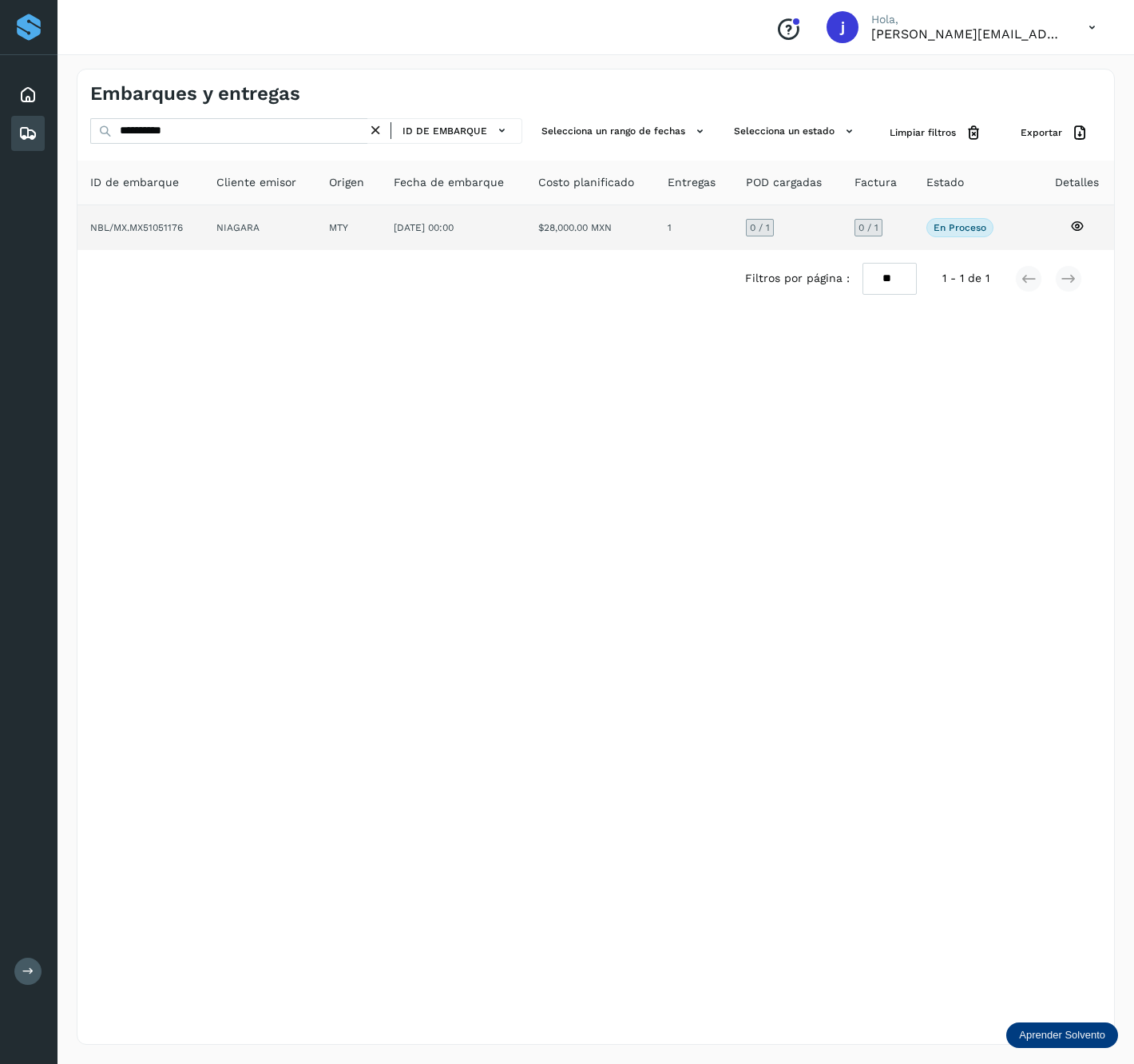 click on "NIAGARA" 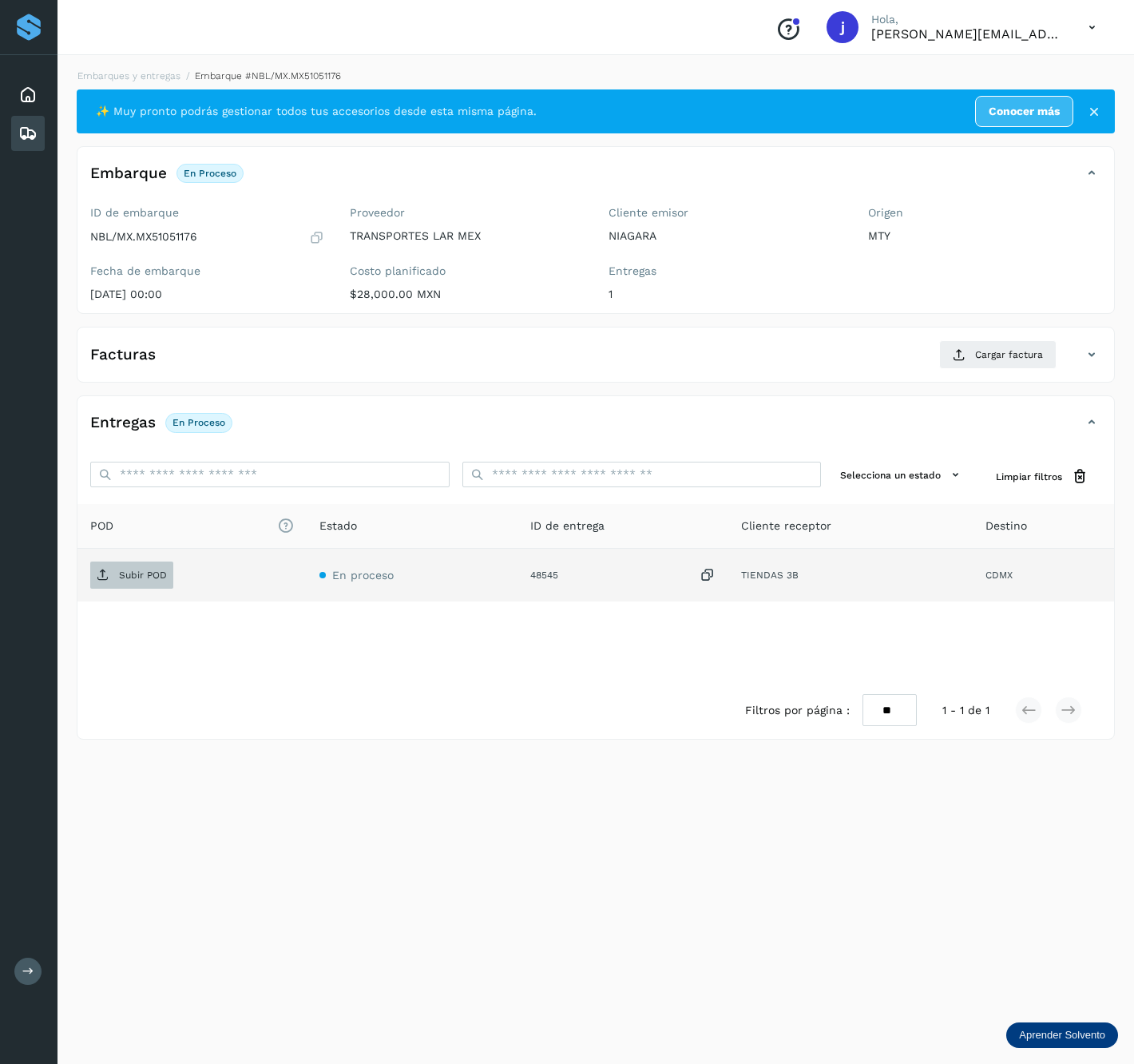 click on "Subir POD" at bounding box center (143, 575) 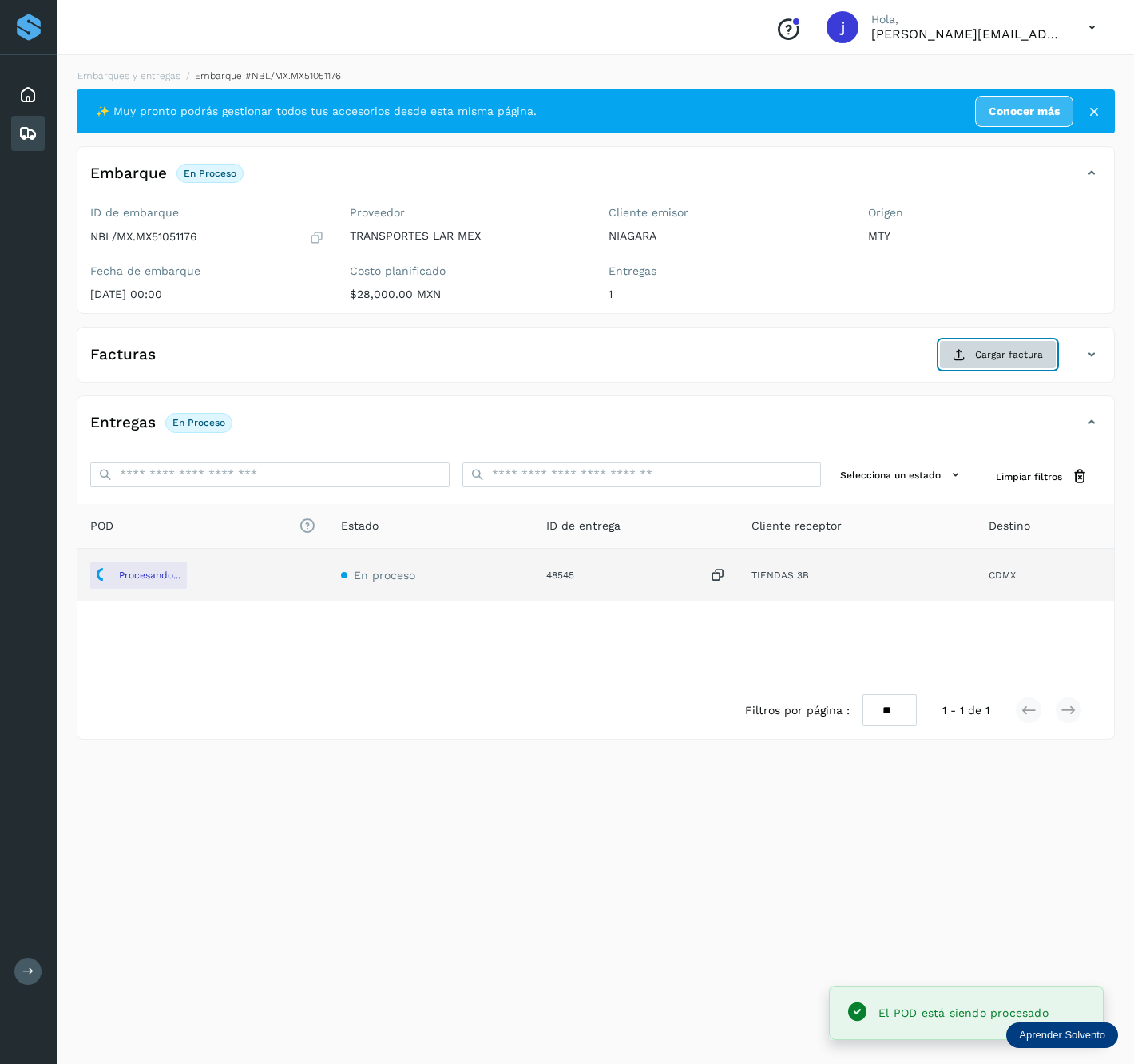 click on "Cargar factura" at bounding box center [997, 355] 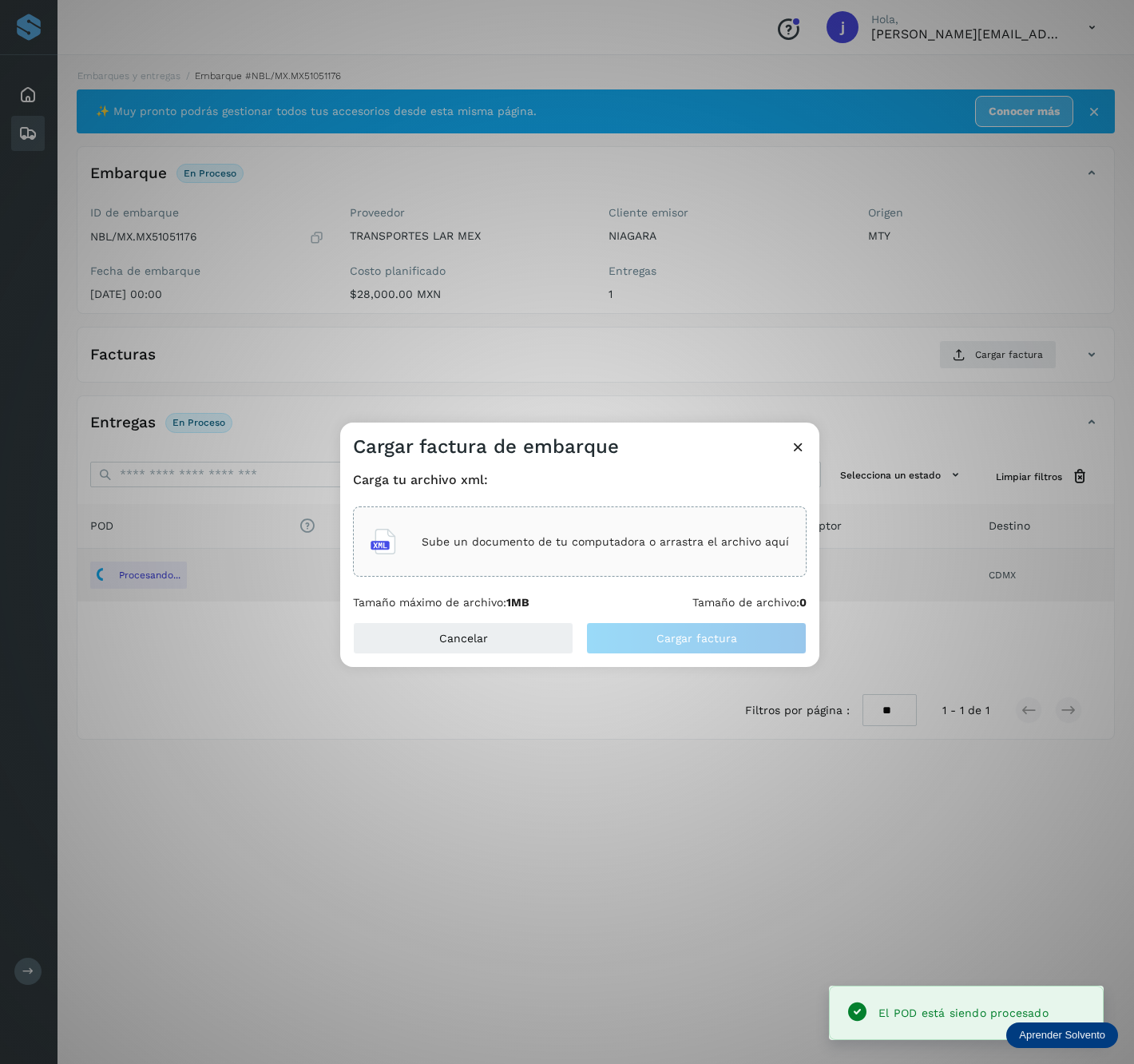 click on "Sube un documento de tu computadora o arrastra el archivo aquí" at bounding box center (605, 542) 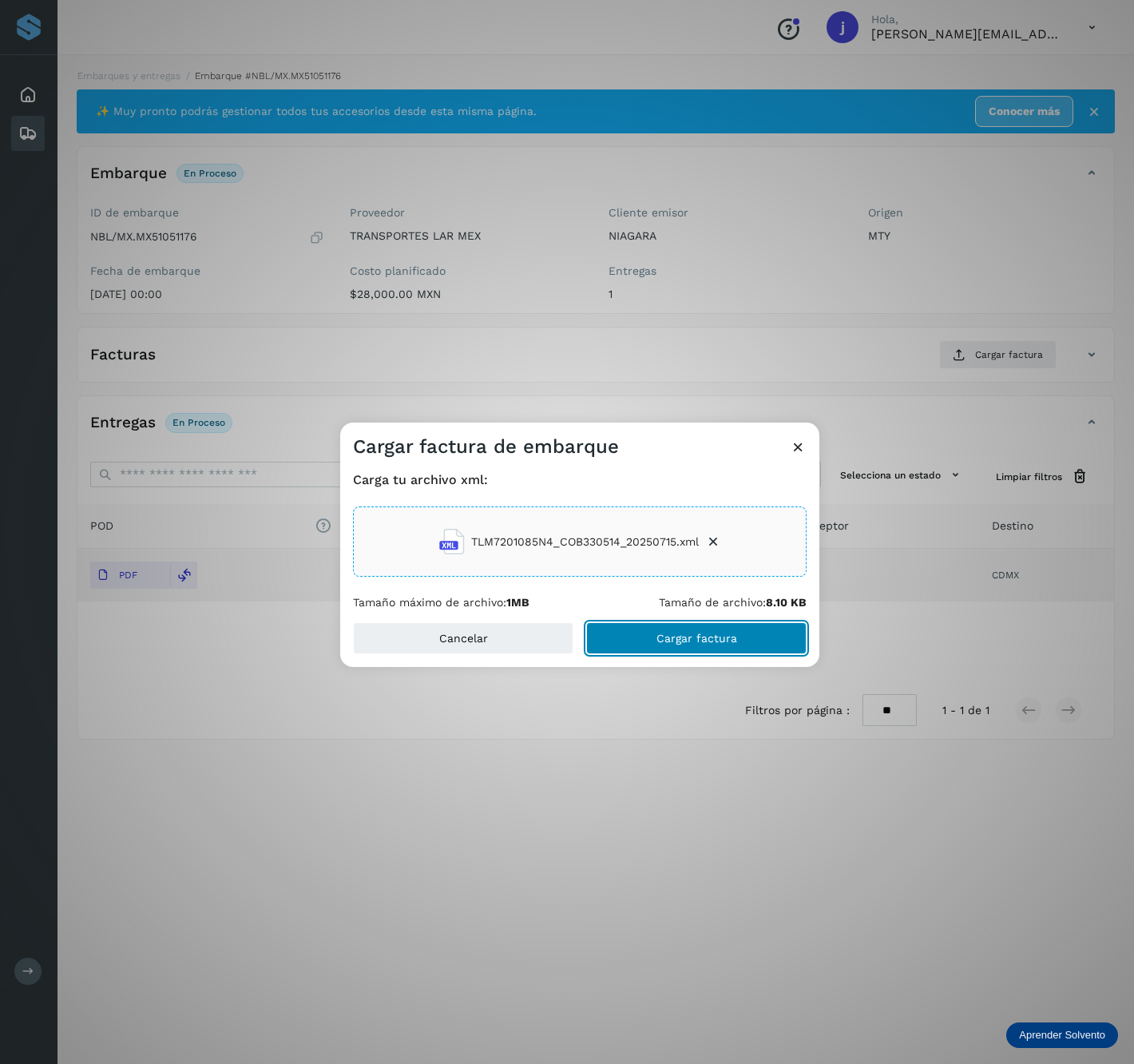 click on "Cargar factura" 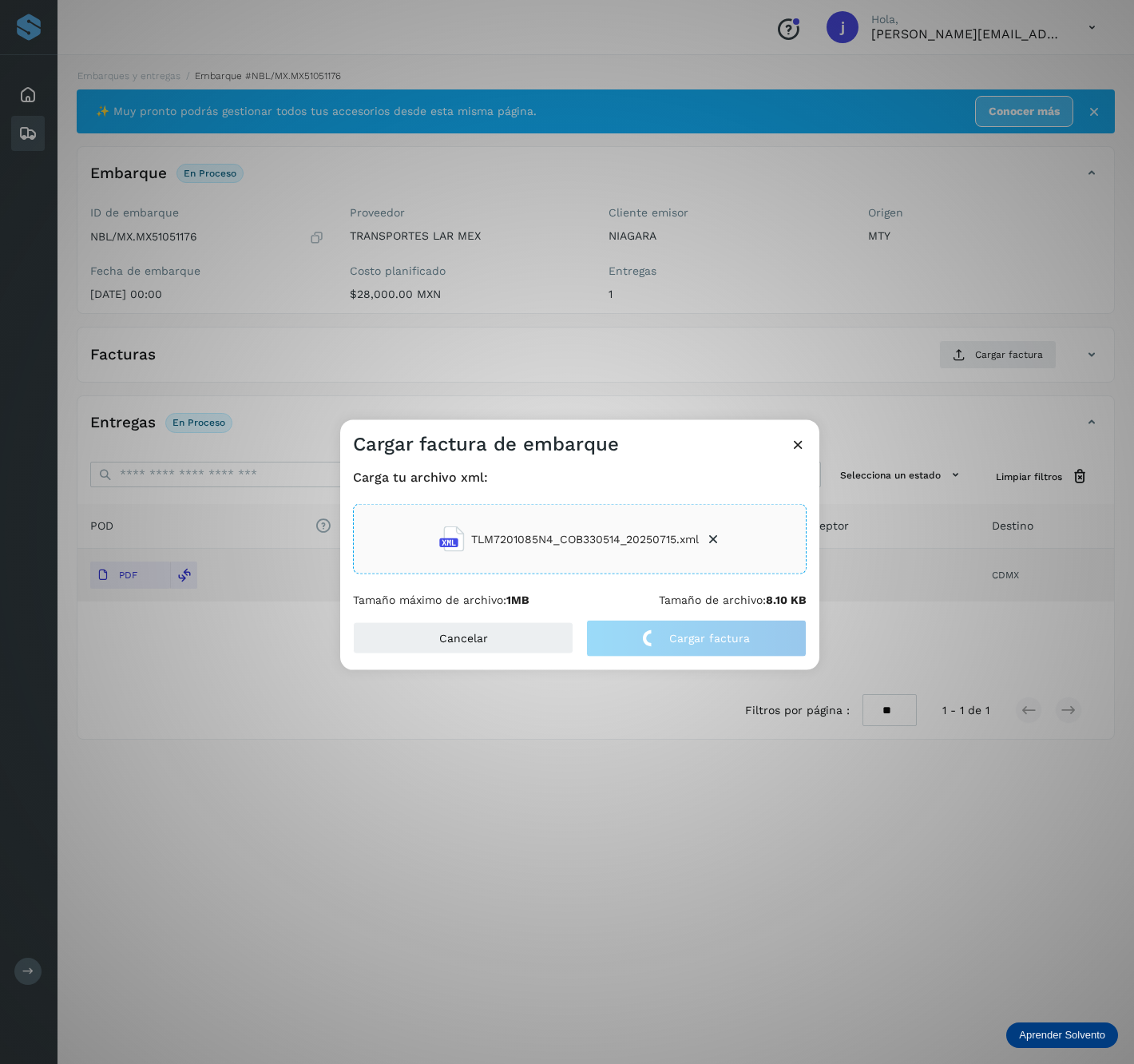 drag, startPoint x: 678, startPoint y: 278, endPoint x: 582, endPoint y: 235, distance: 105.1903 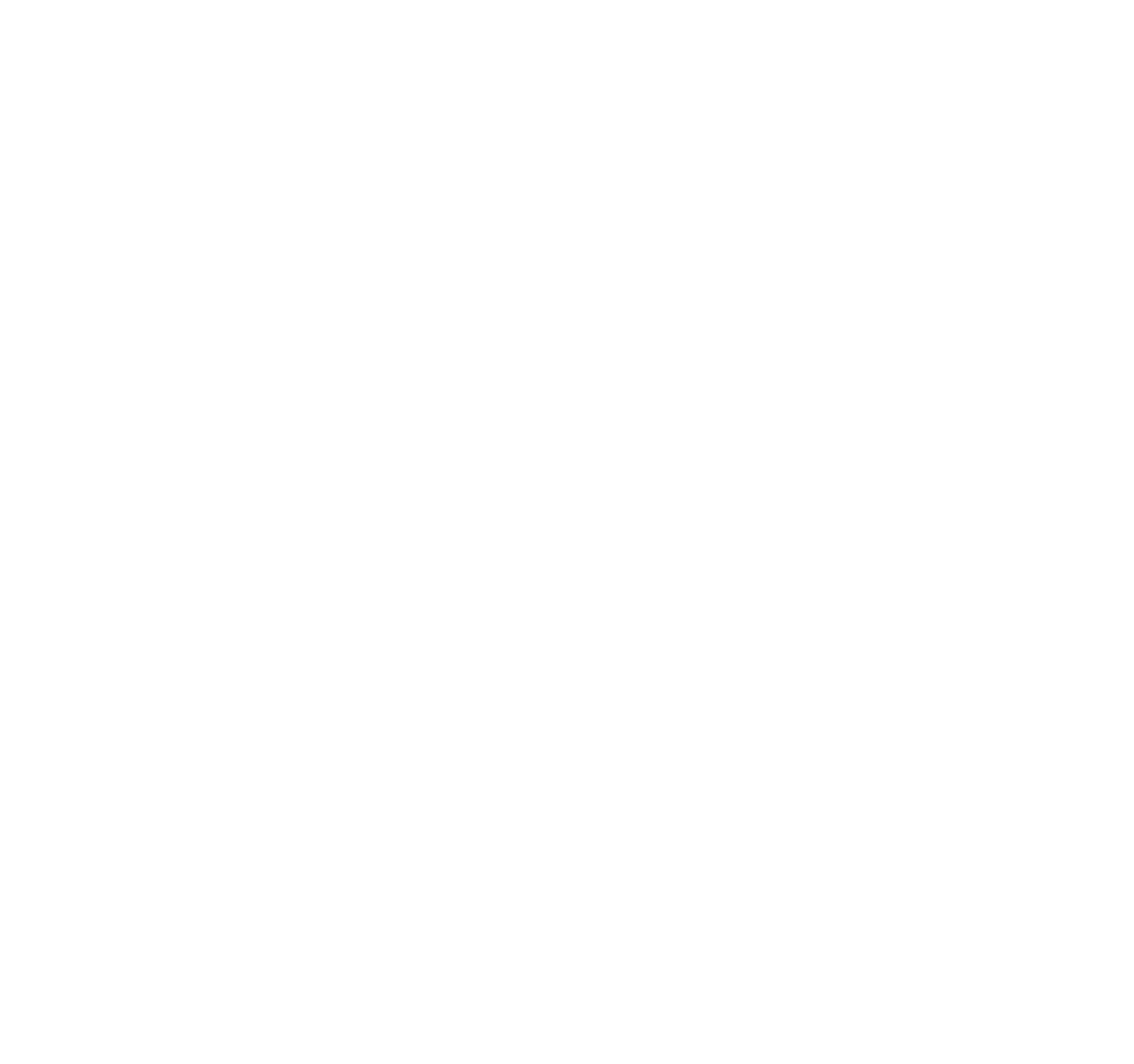scroll, scrollTop: 0, scrollLeft: 0, axis: both 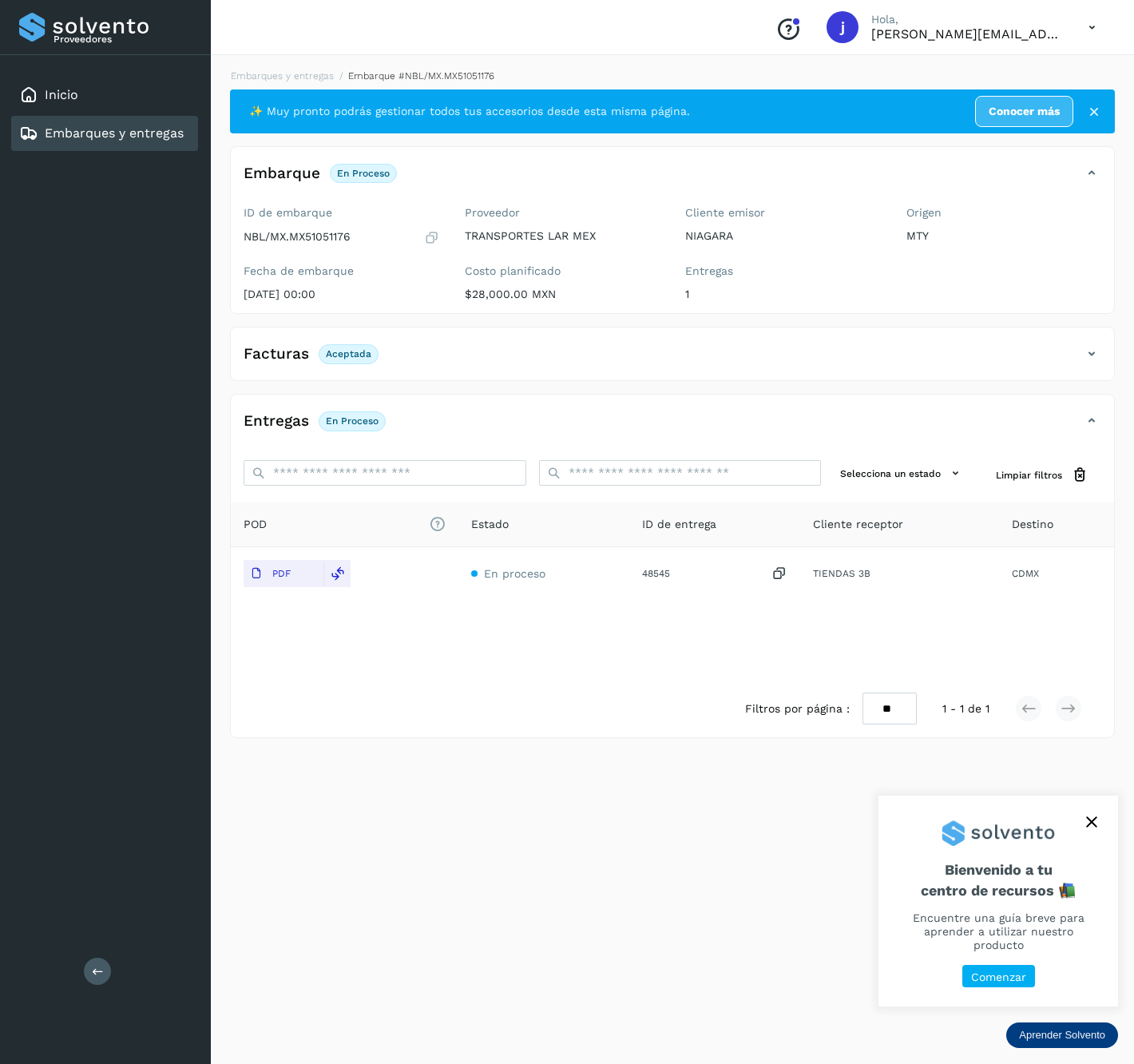 click at bounding box center (97, 971) 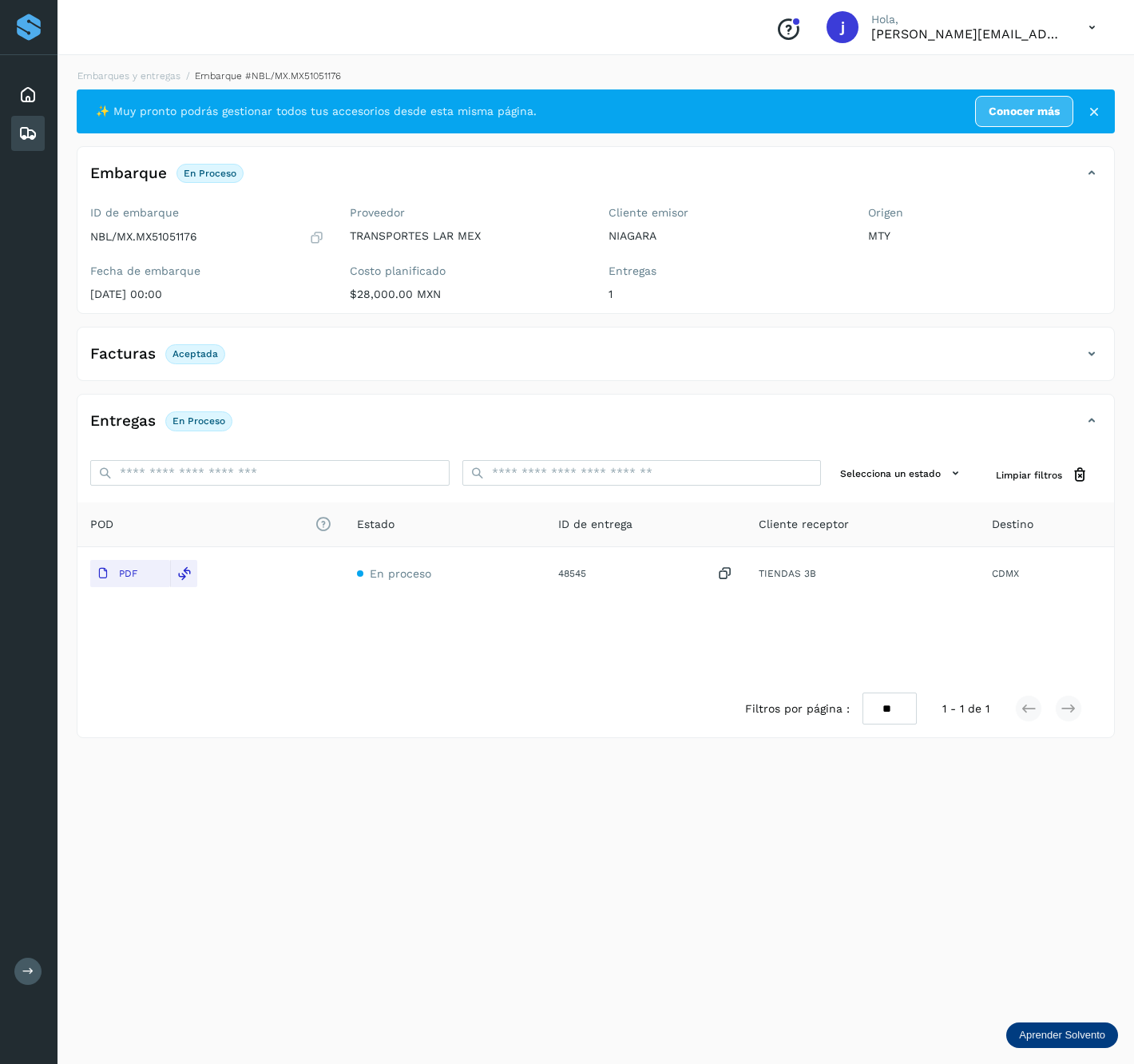 click at bounding box center (1092, 354) 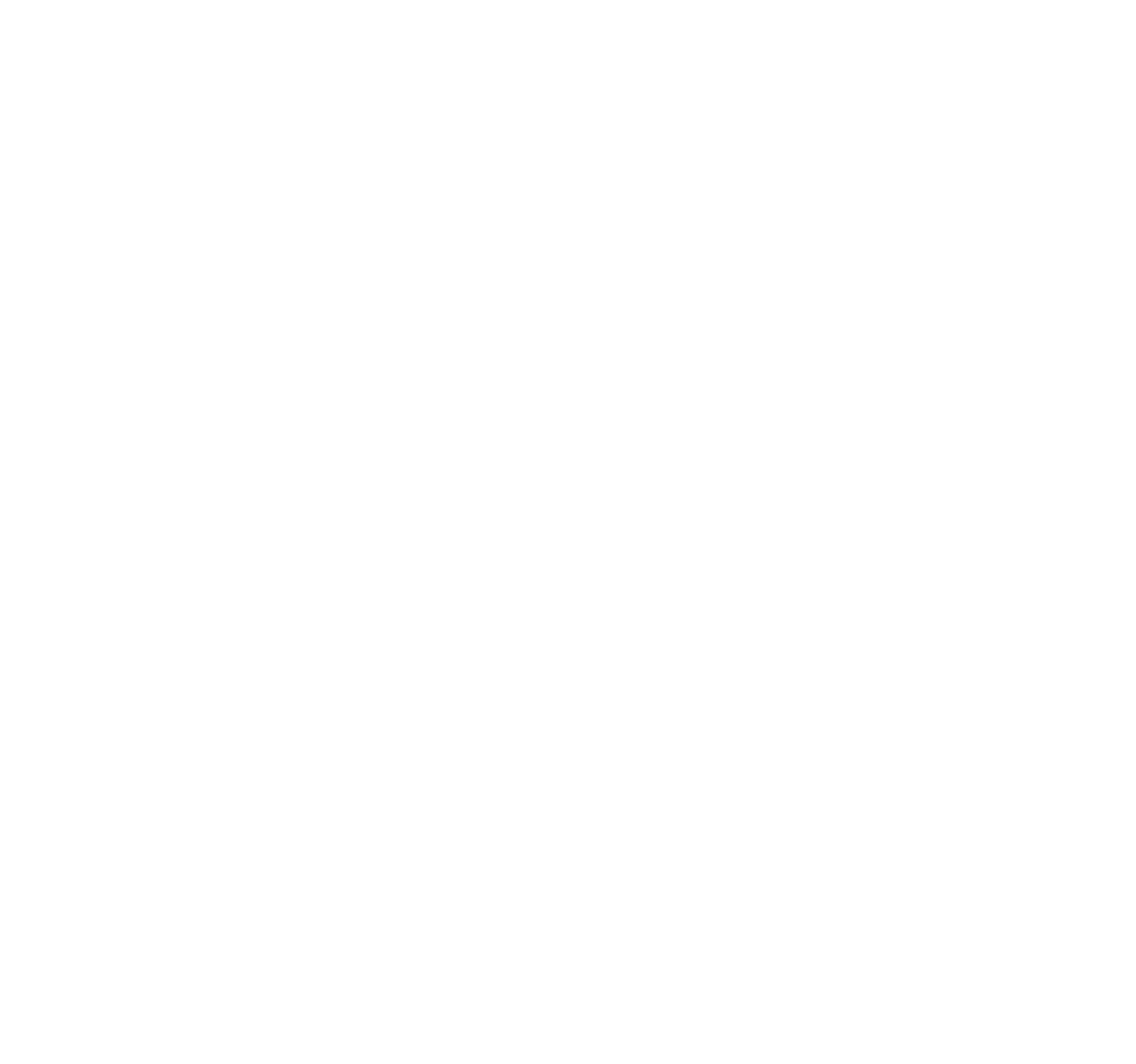 scroll, scrollTop: 0, scrollLeft: 0, axis: both 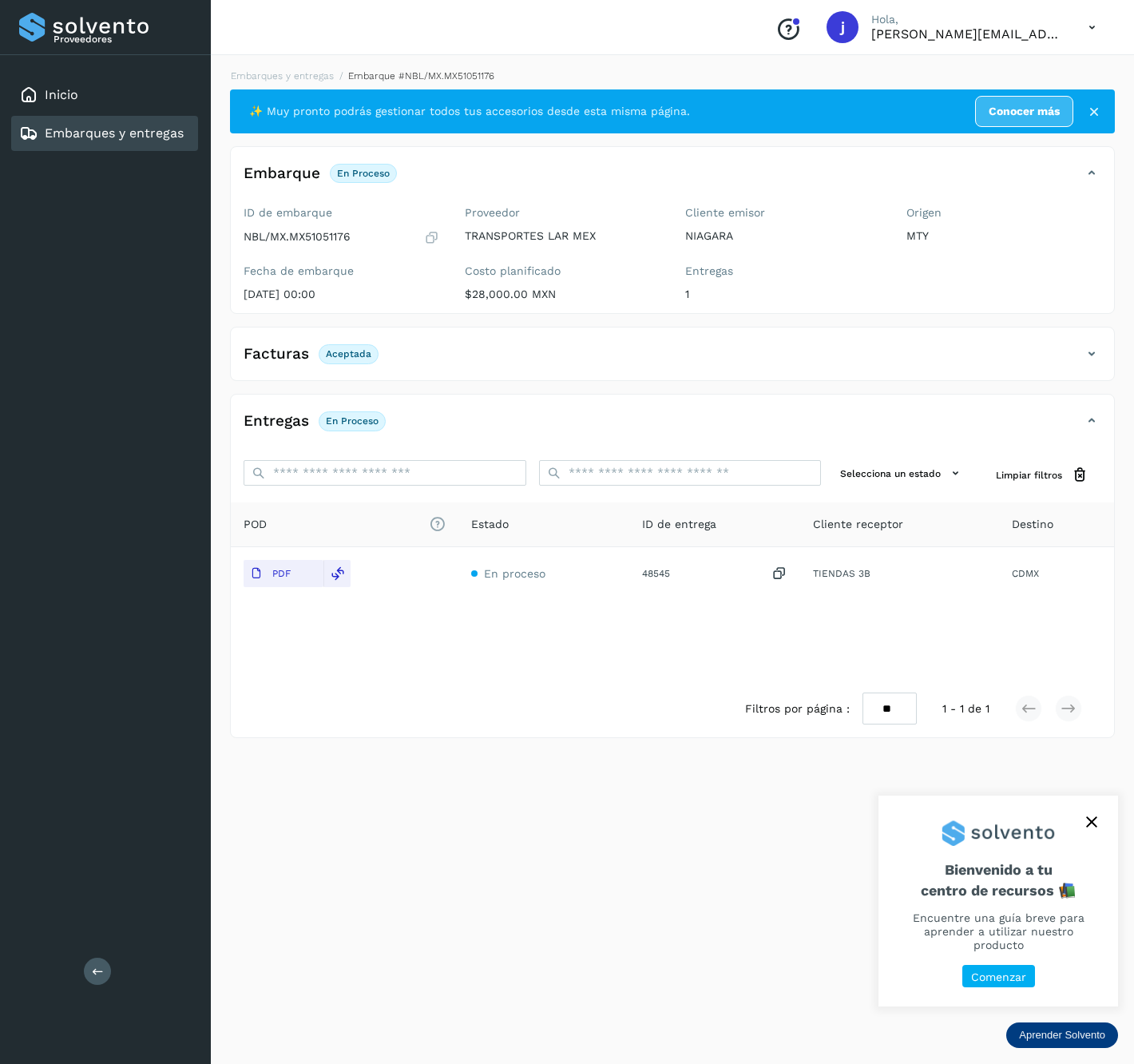 drag, startPoint x: 83, startPoint y: 971, endPoint x: 99, endPoint y: 955, distance: 22.627417 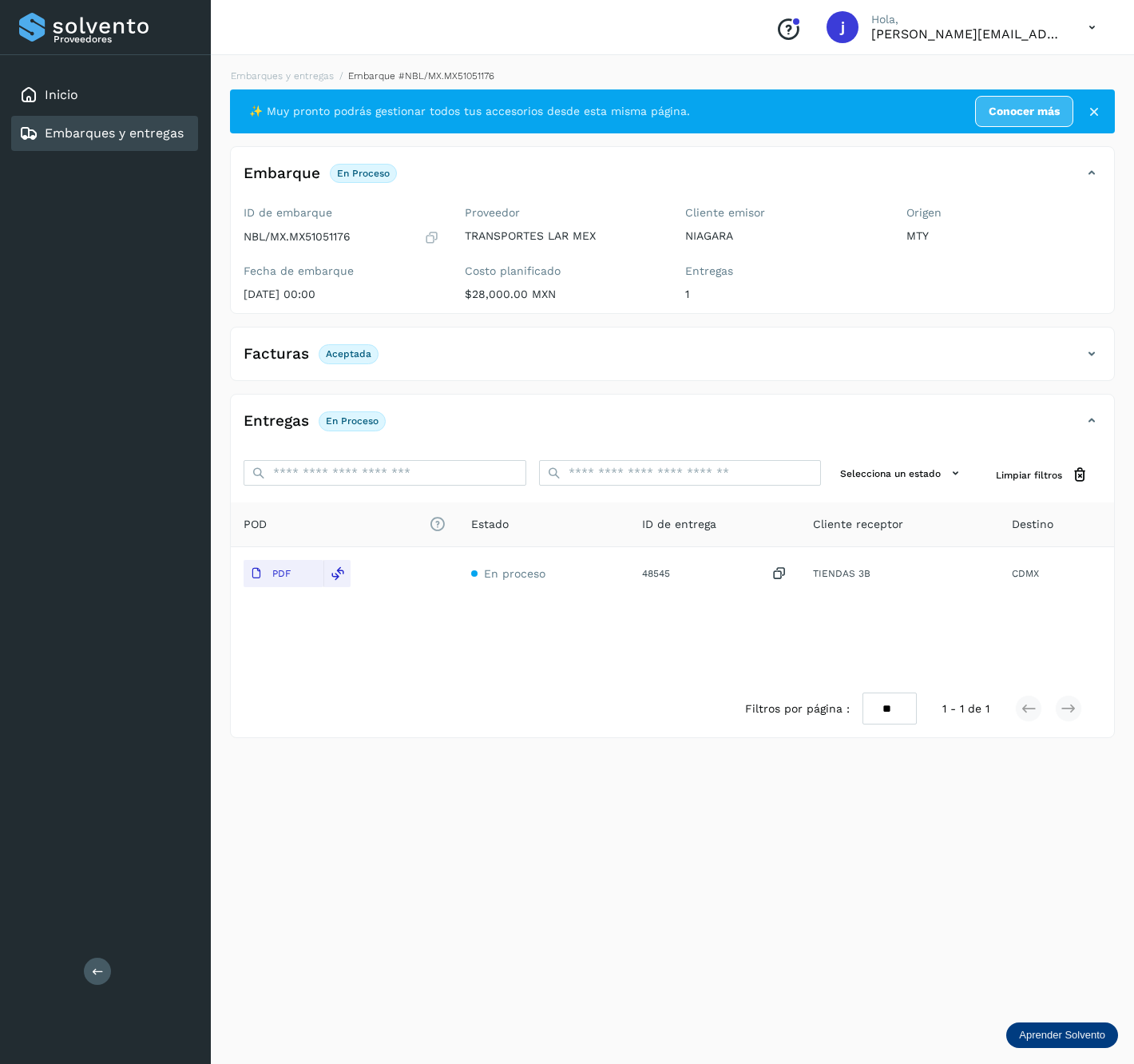 click at bounding box center [97, 971] 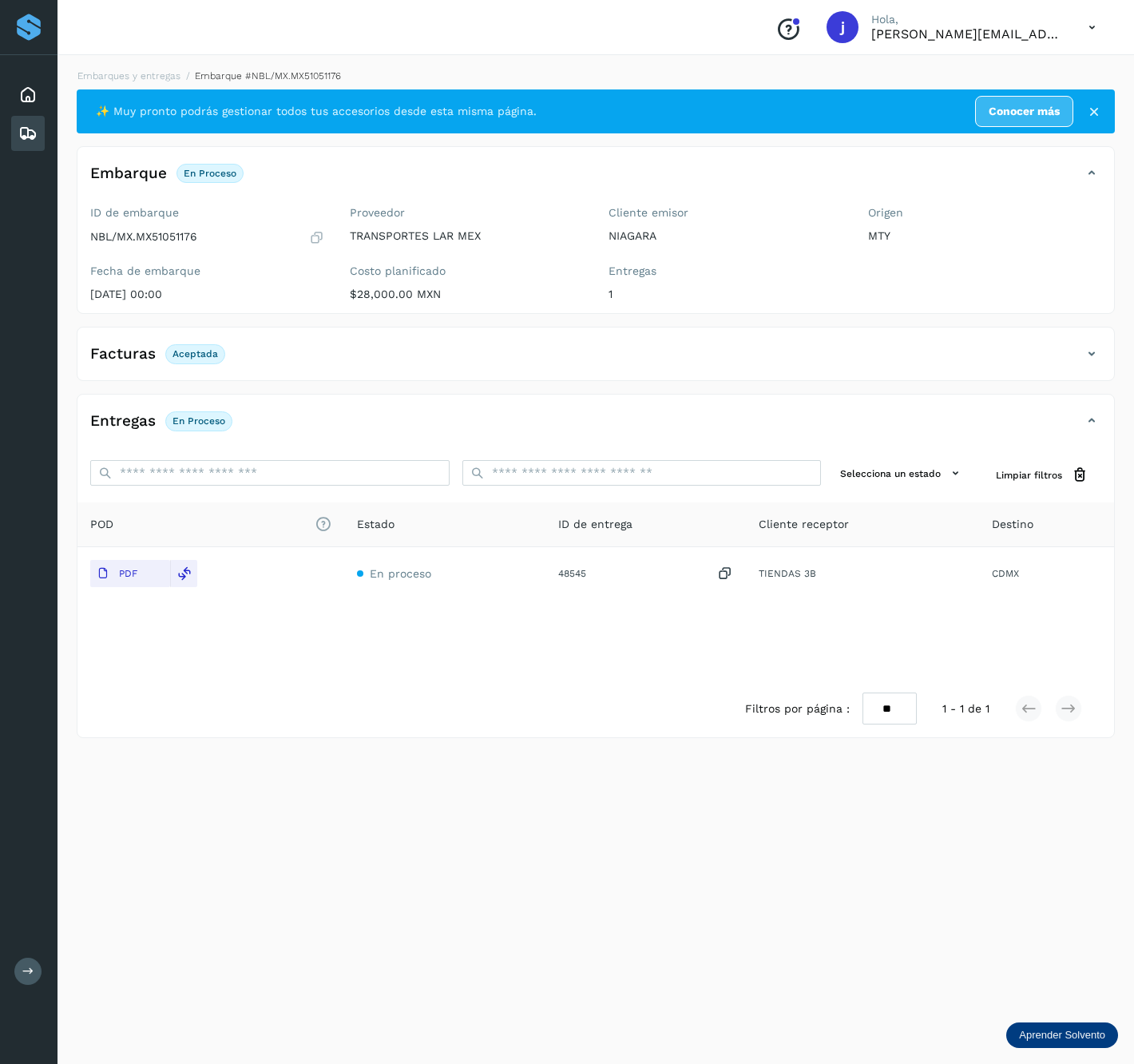 click at bounding box center (1092, 354) 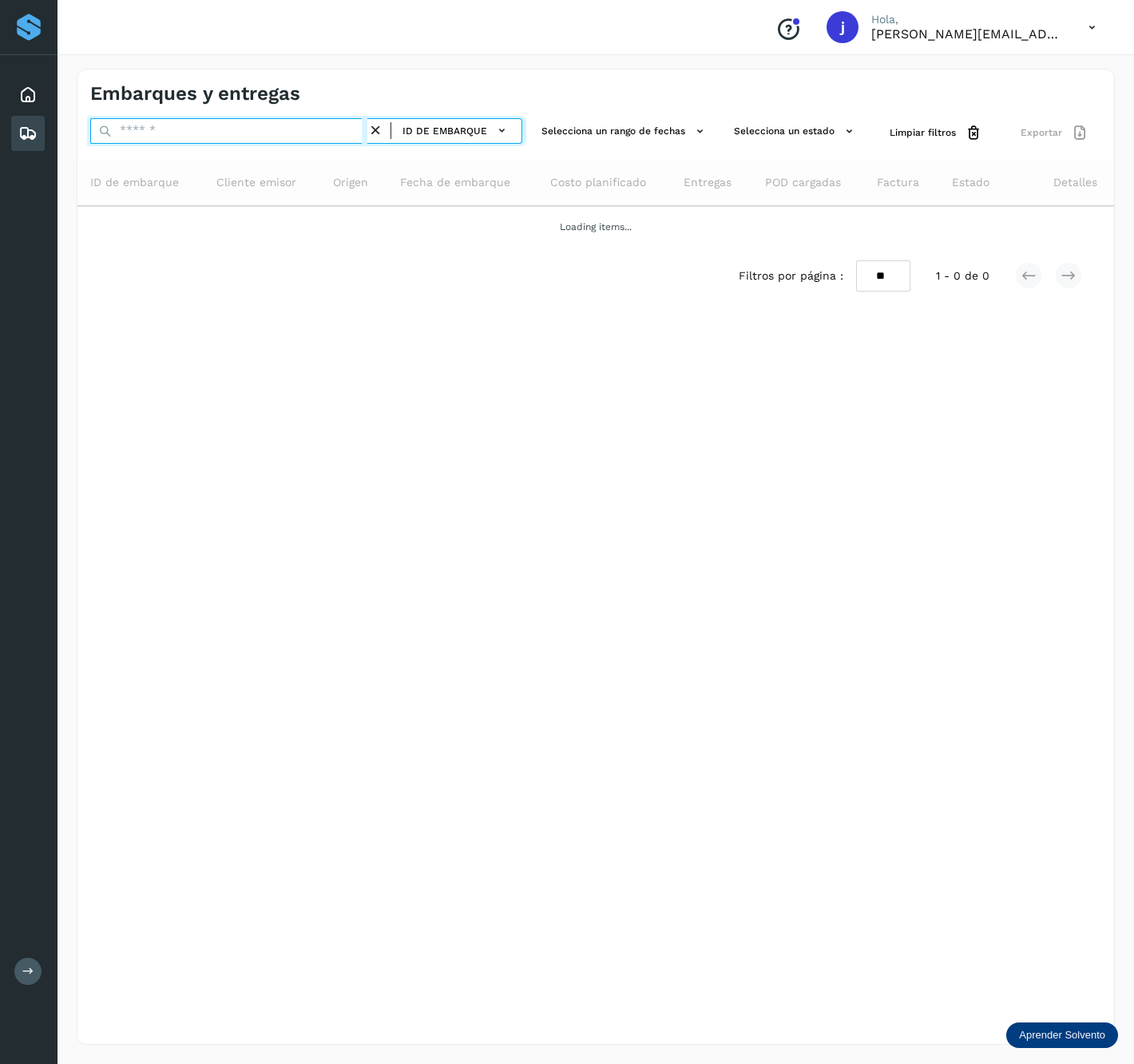 drag, startPoint x: 224, startPoint y: 121, endPoint x: 220, endPoint y: 131, distance: 10.77033 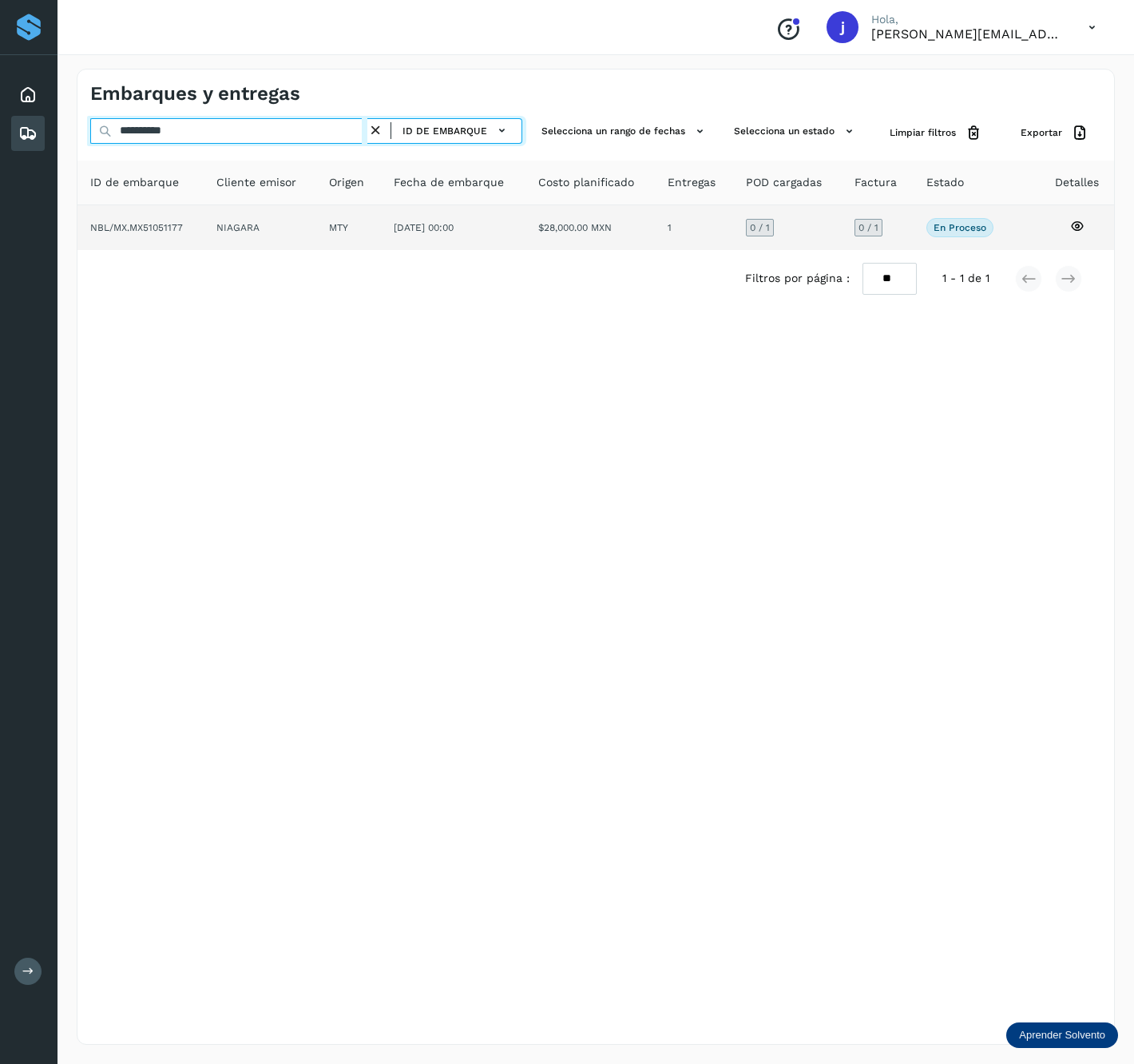 type on "**********" 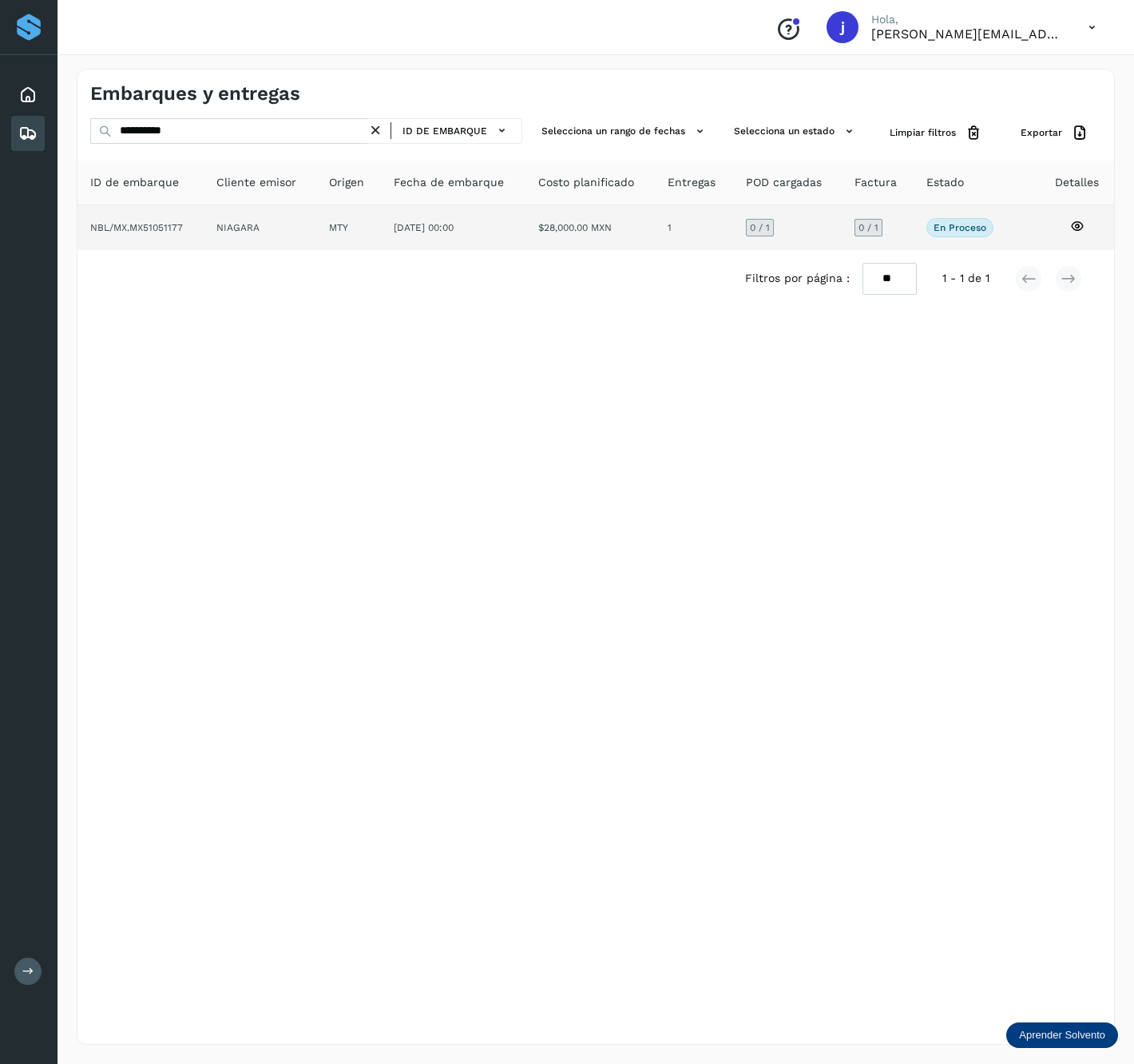 click on "MTY" 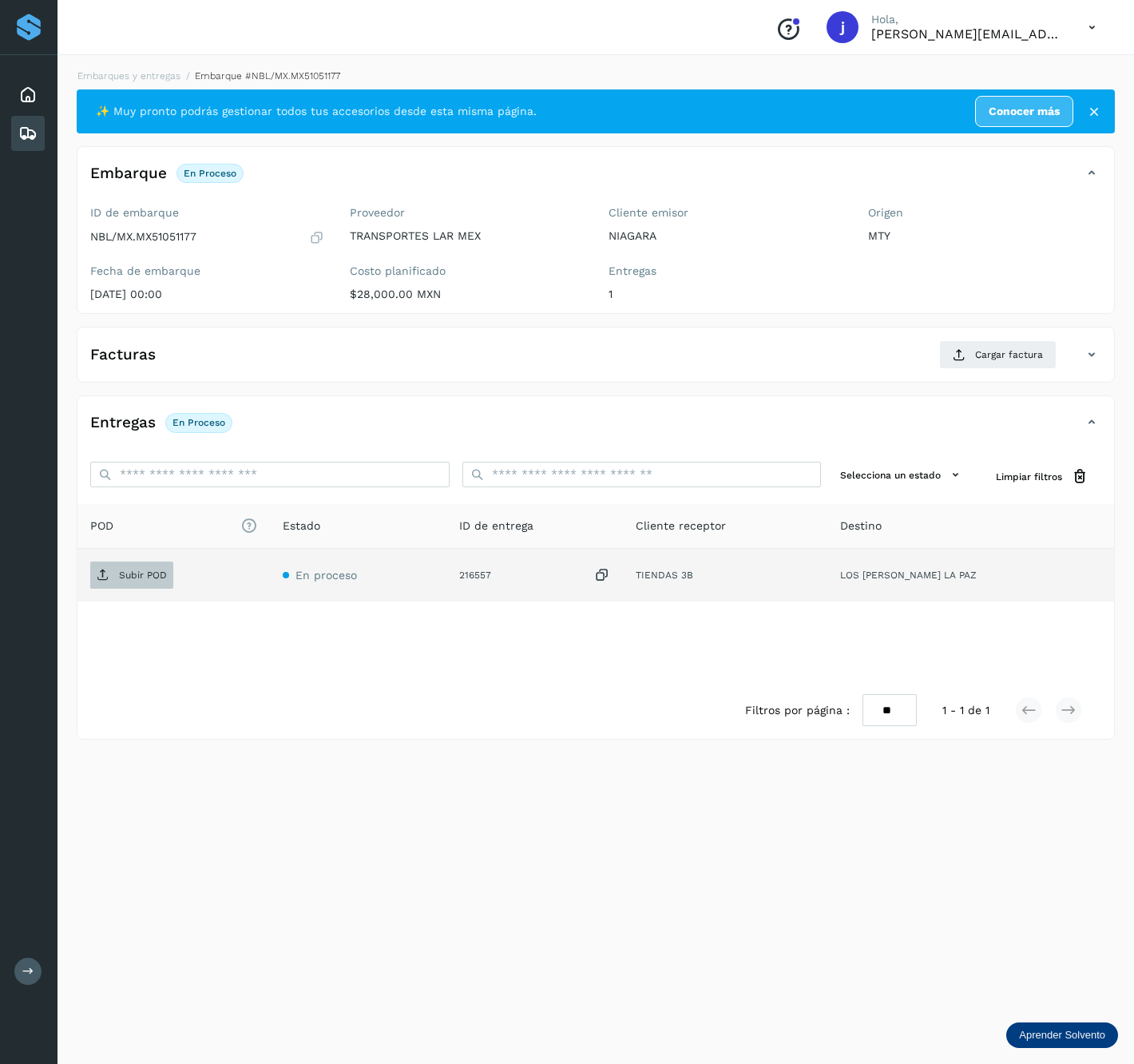 click on "Subir POD" at bounding box center (143, 575) 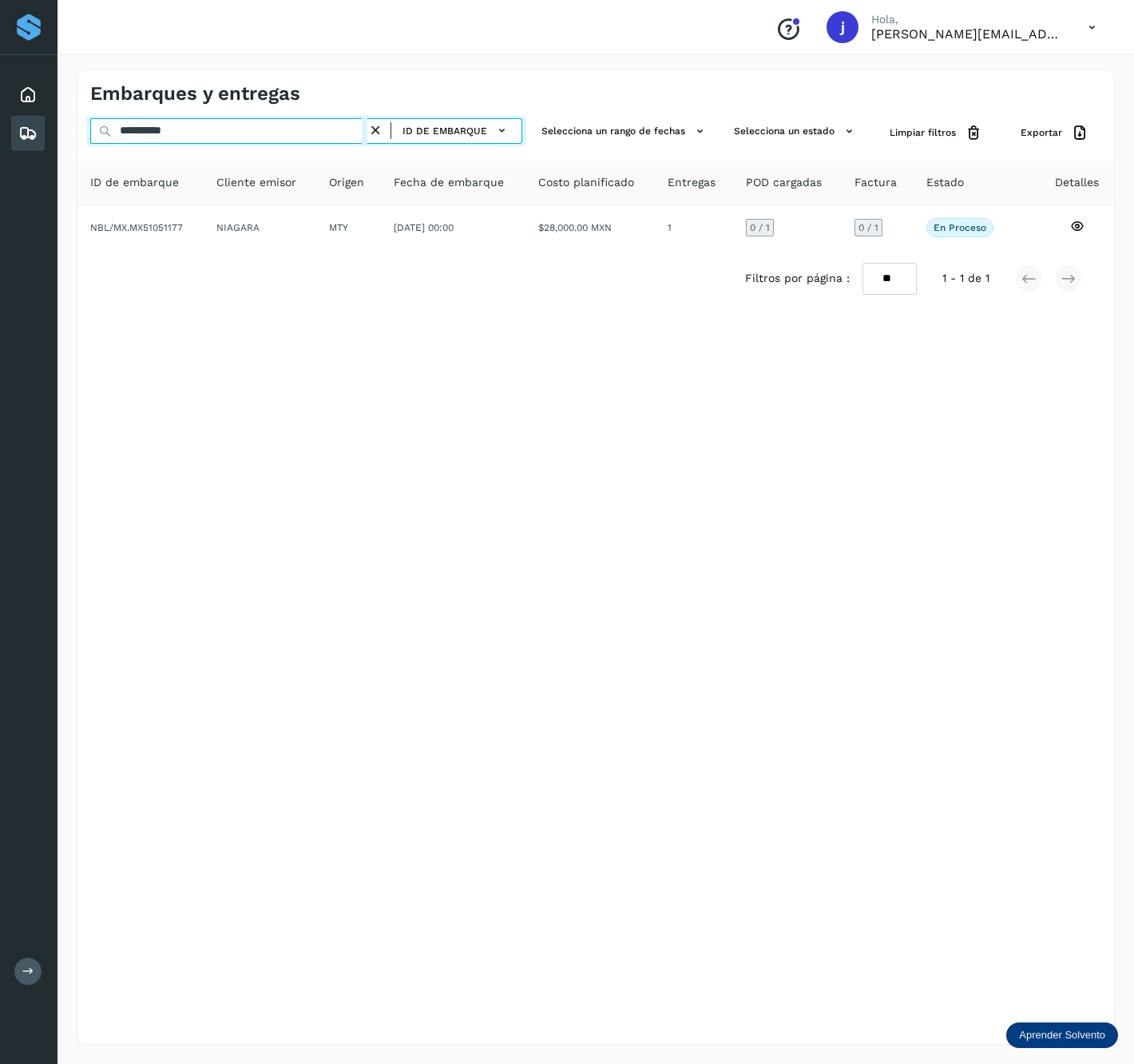 click on "**********" at bounding box center [228, 131] 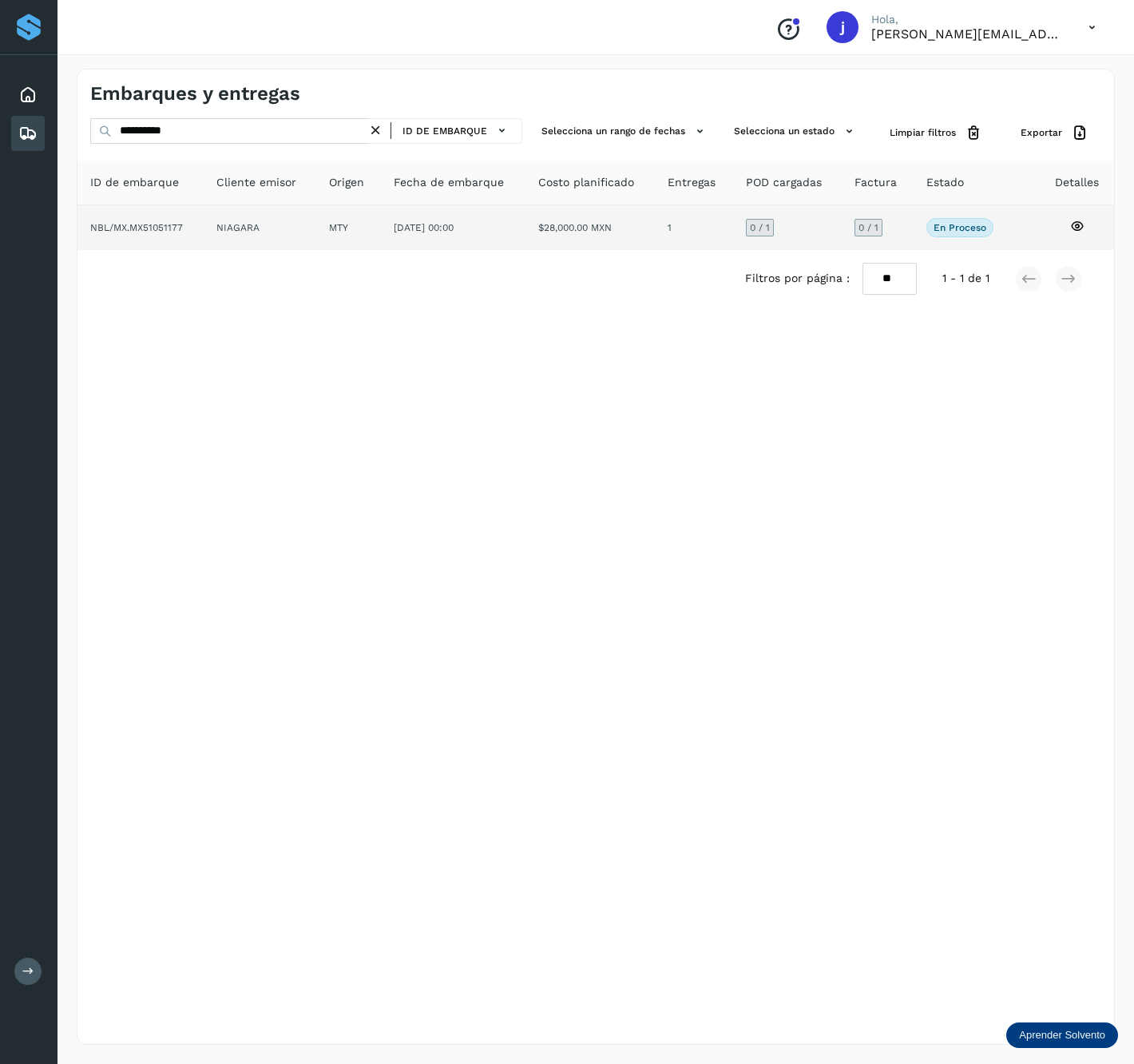click on "NIAGARA" 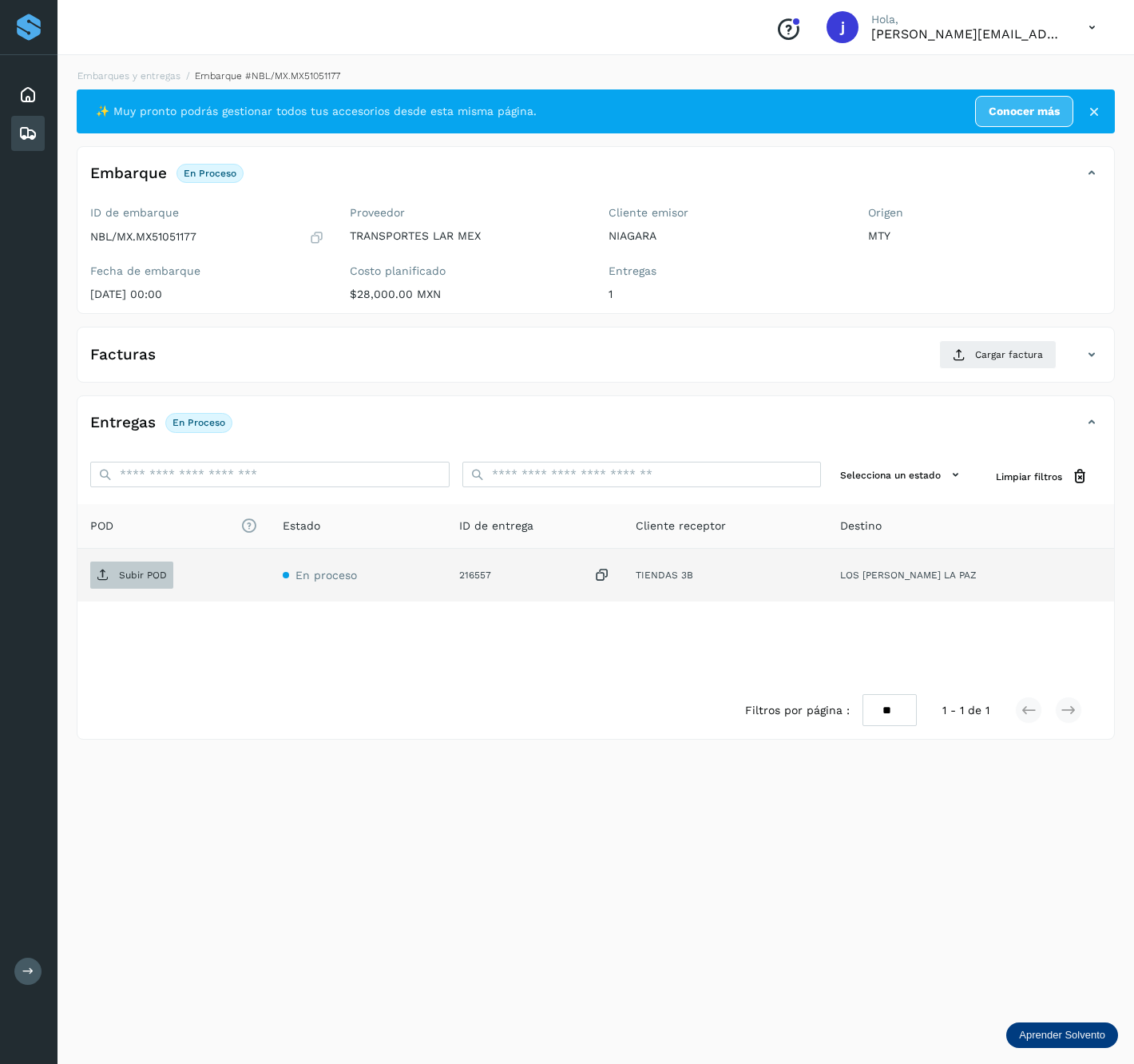 click on "Subir POD" at bounding box center (132, 575) 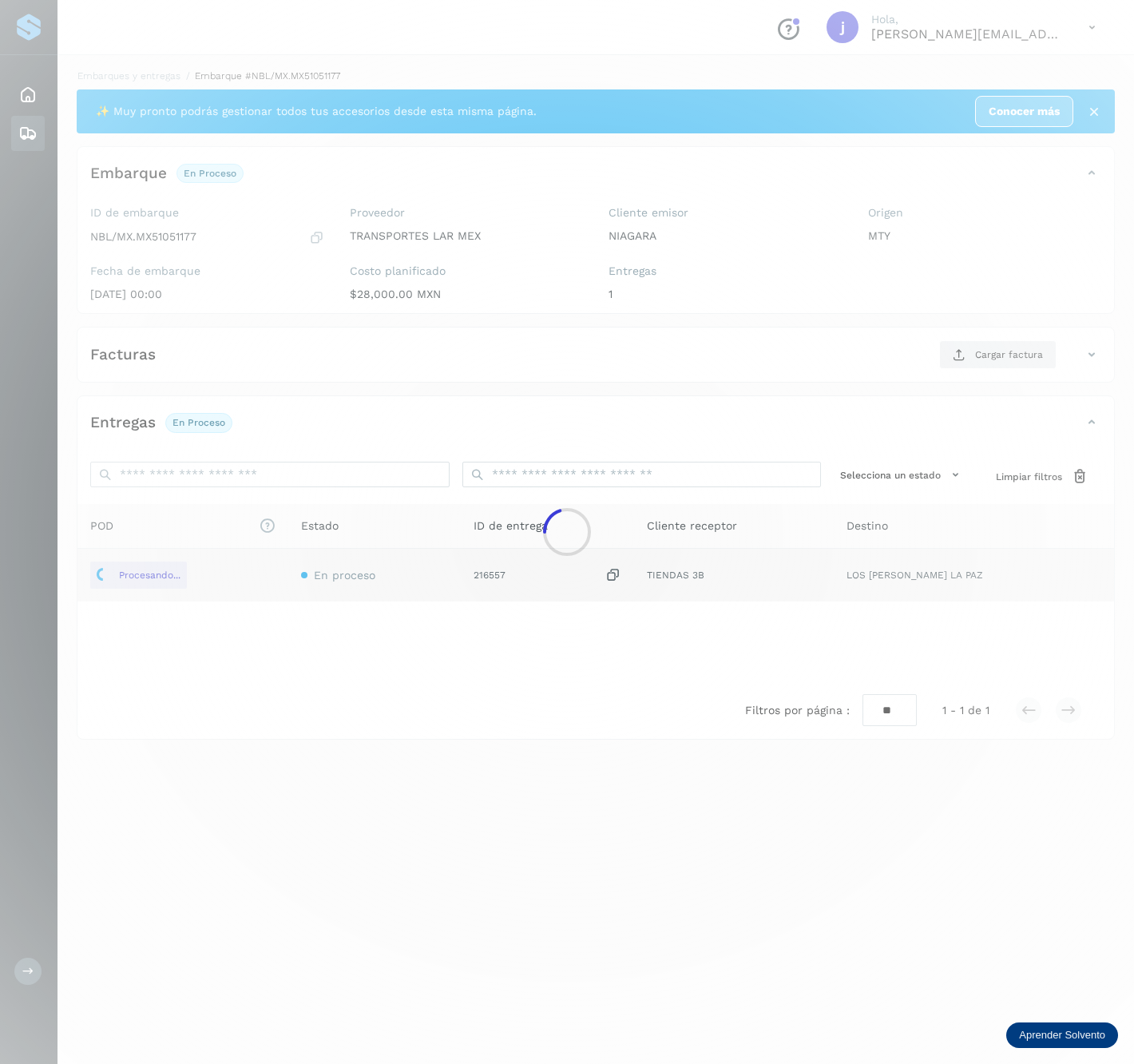 click 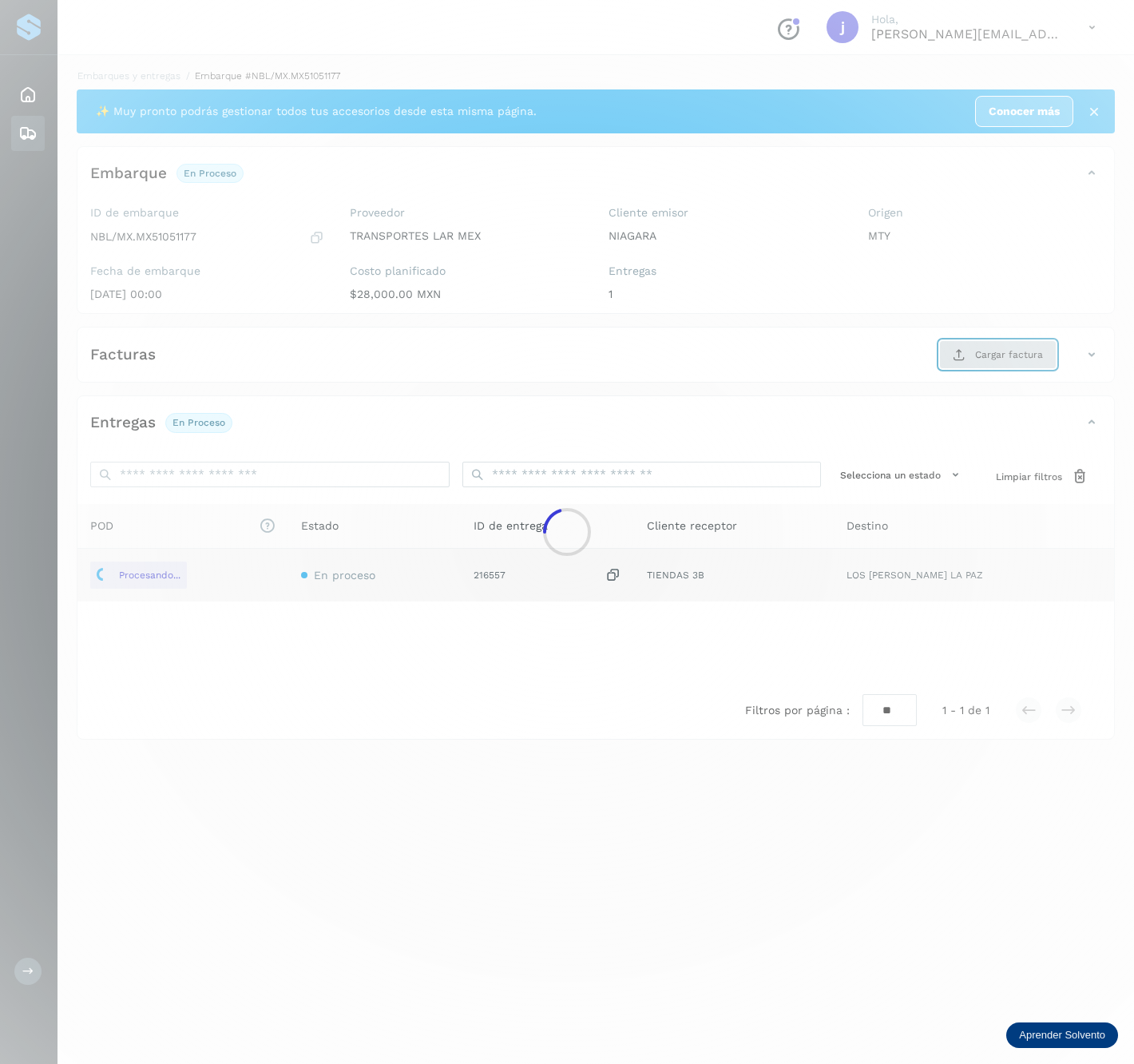 click on "Cargar factura" 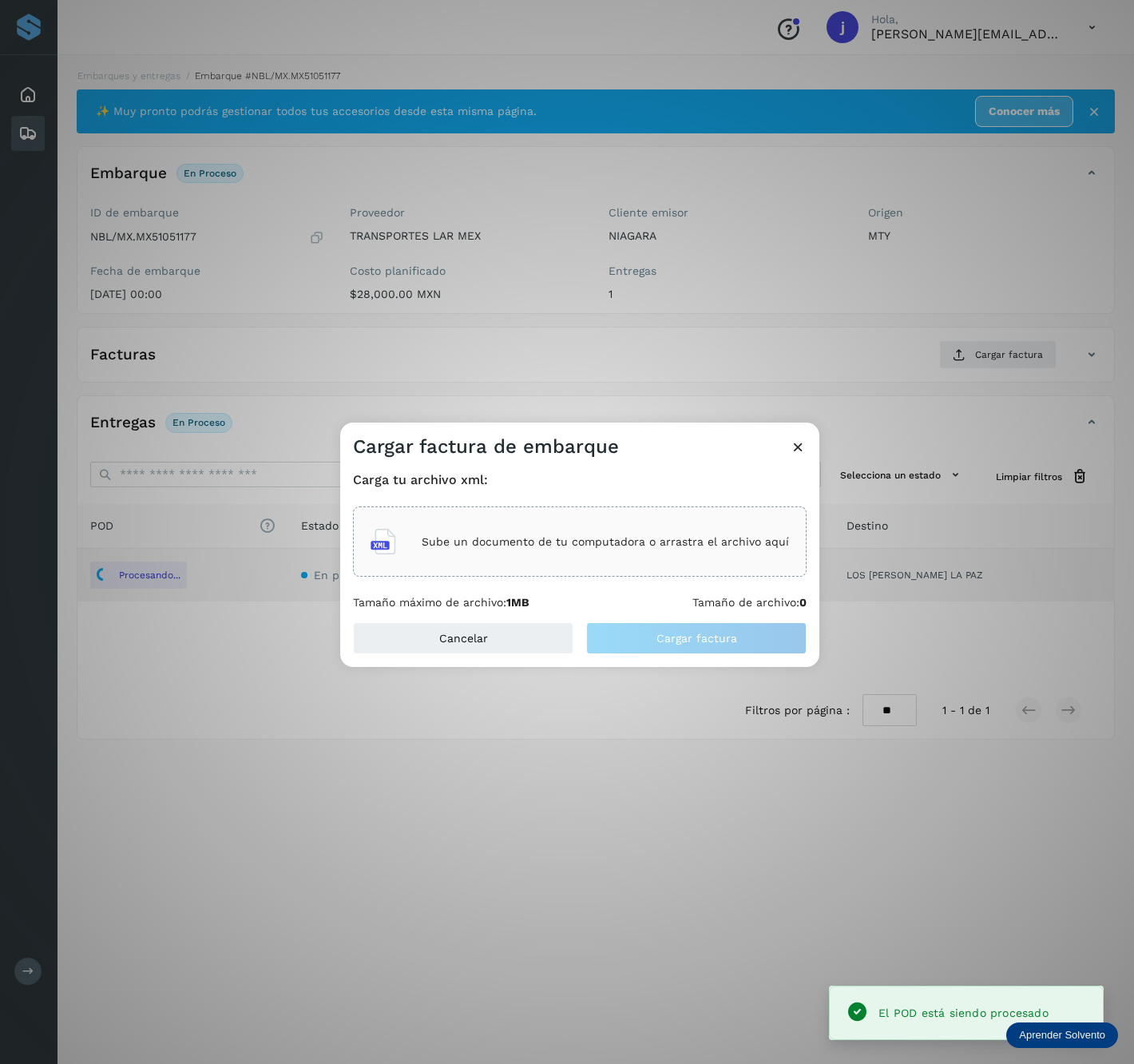 click on "Carga tu archivo xml: Sube un documento de tu computadora o arrastra el archivo aquí Tamaño máximo de archivo:  1MB Tamaño de archivo:  0" 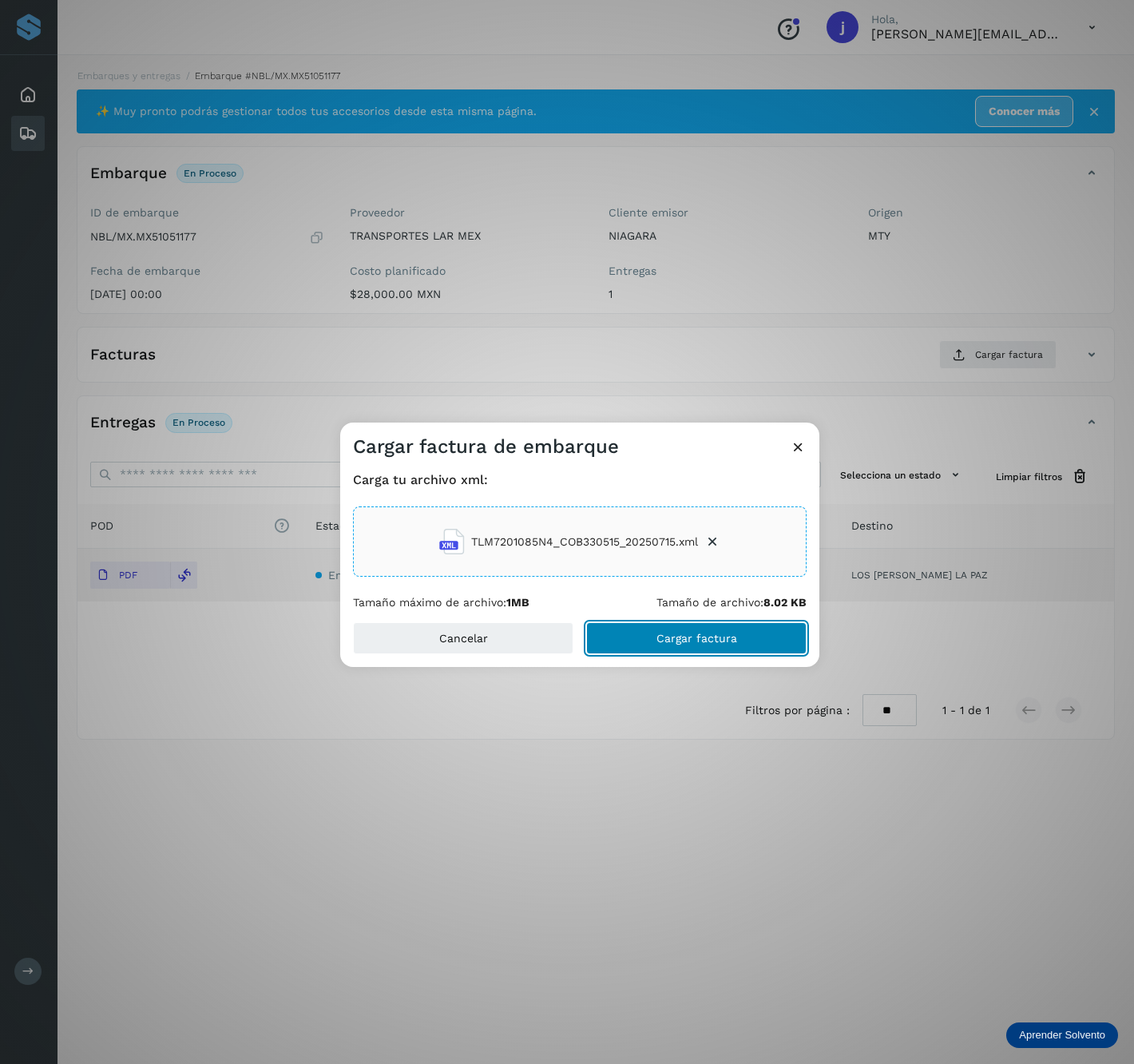 click on "Cargar factura" 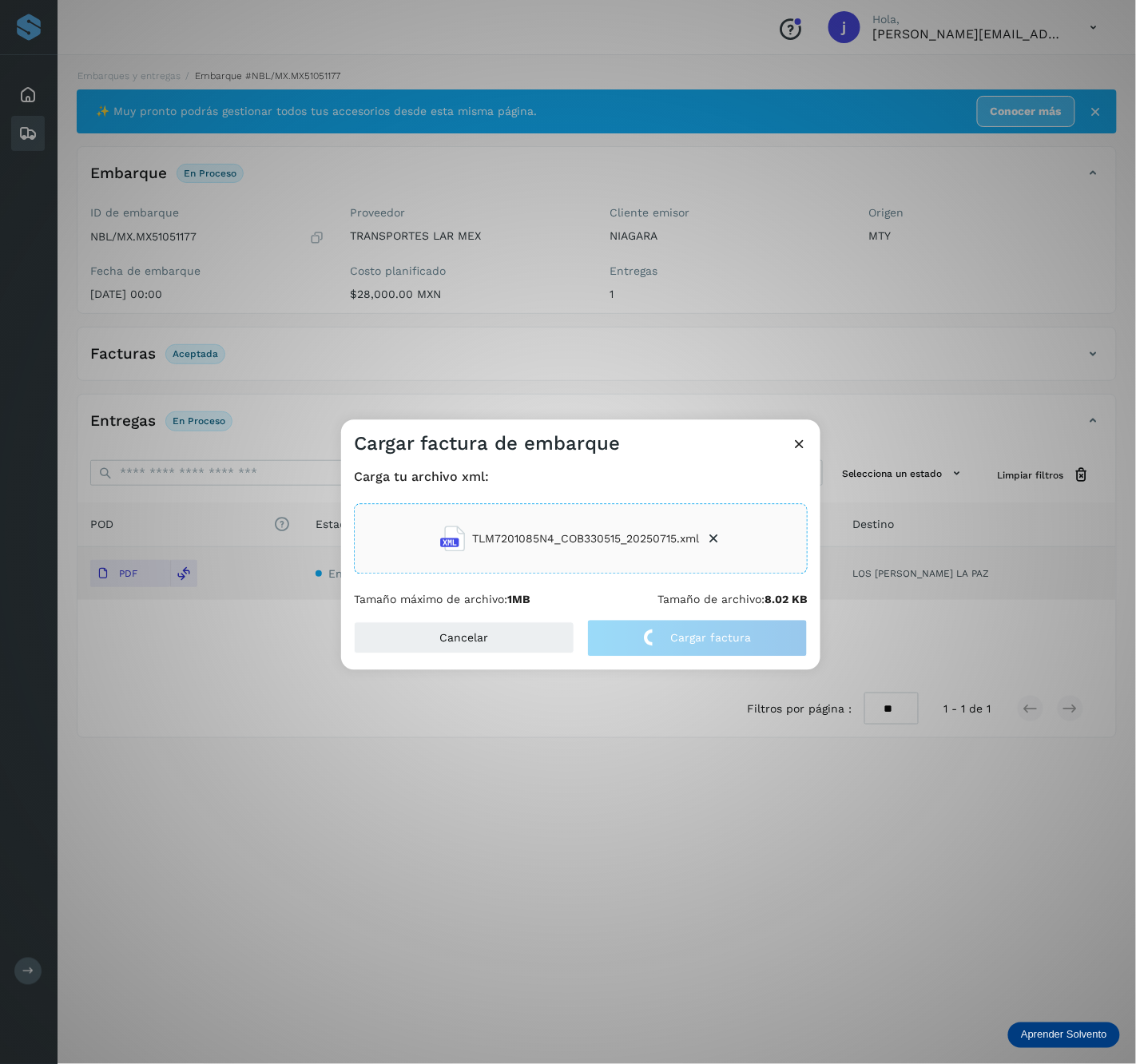 click on "Cargar factura de embarque Carga tu archivo xml: TLM7201085N4_COB330515_20250715.xml Tamaño máximo de archivo:  1MB Tamaño de archivo:  8.02 KB Cancelar Cargar factura" 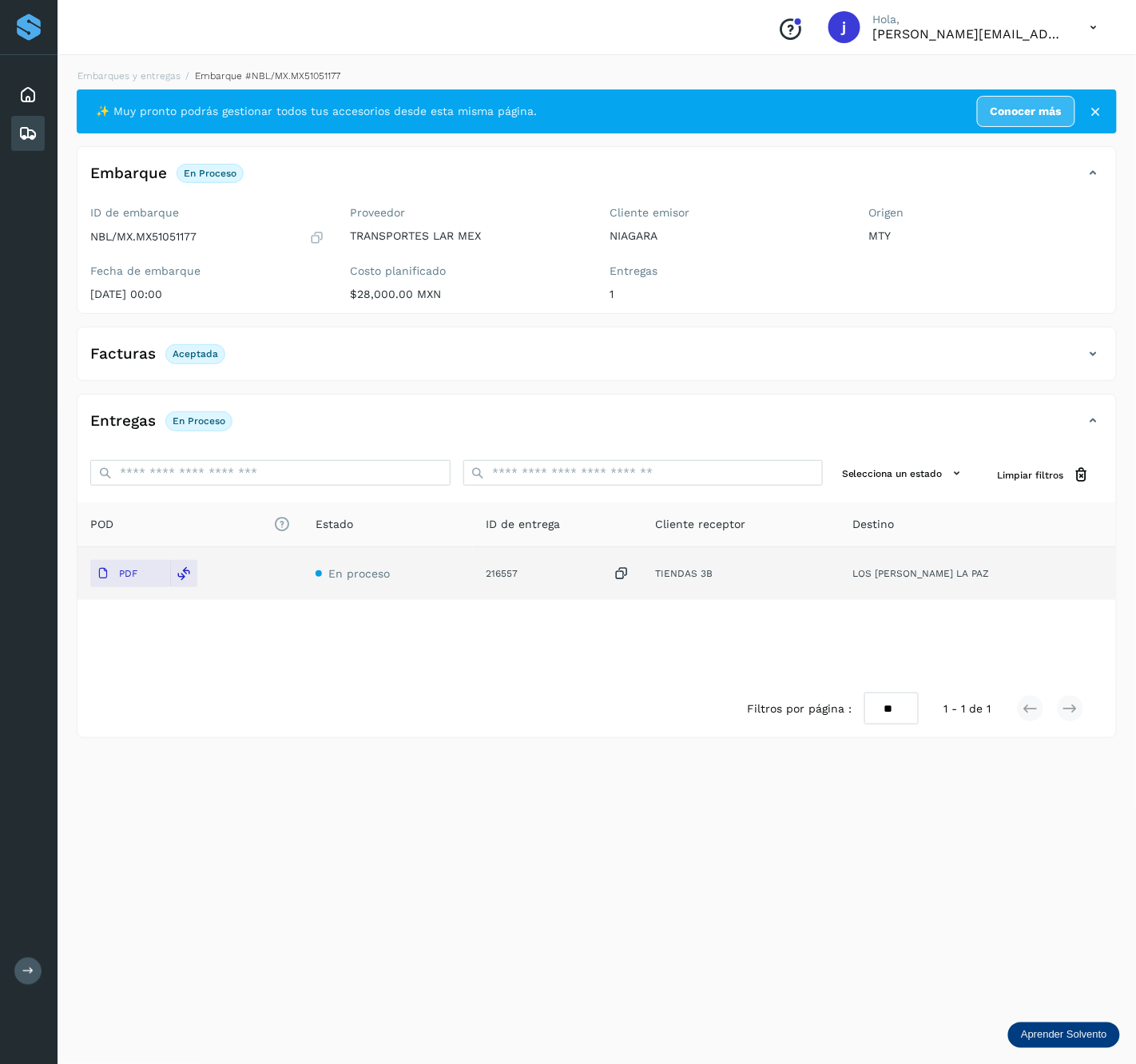 click on "Facturas Aceptada" at bounding box center (597, 360) 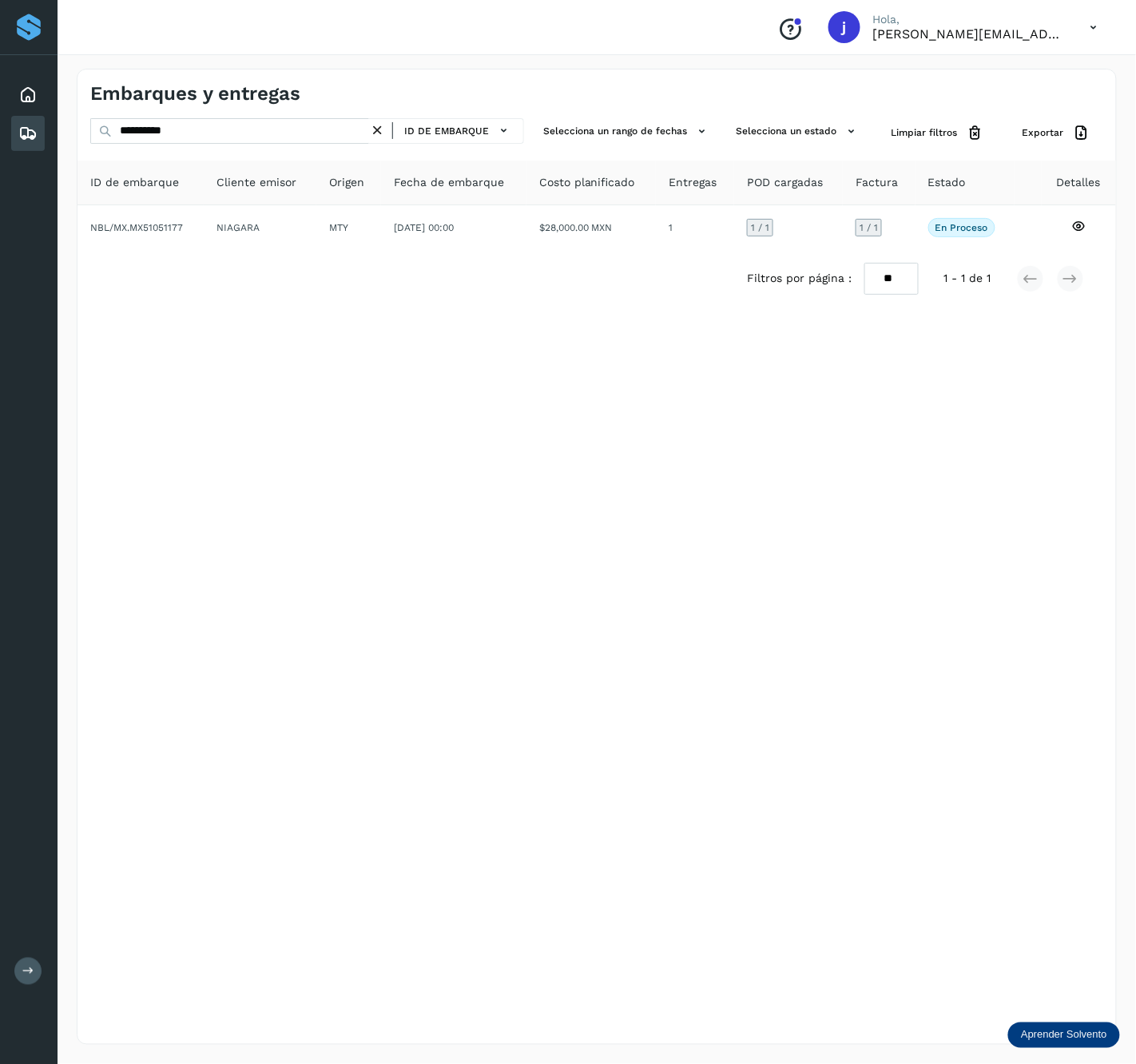 click on "**********" at bounding box center [597, 557] 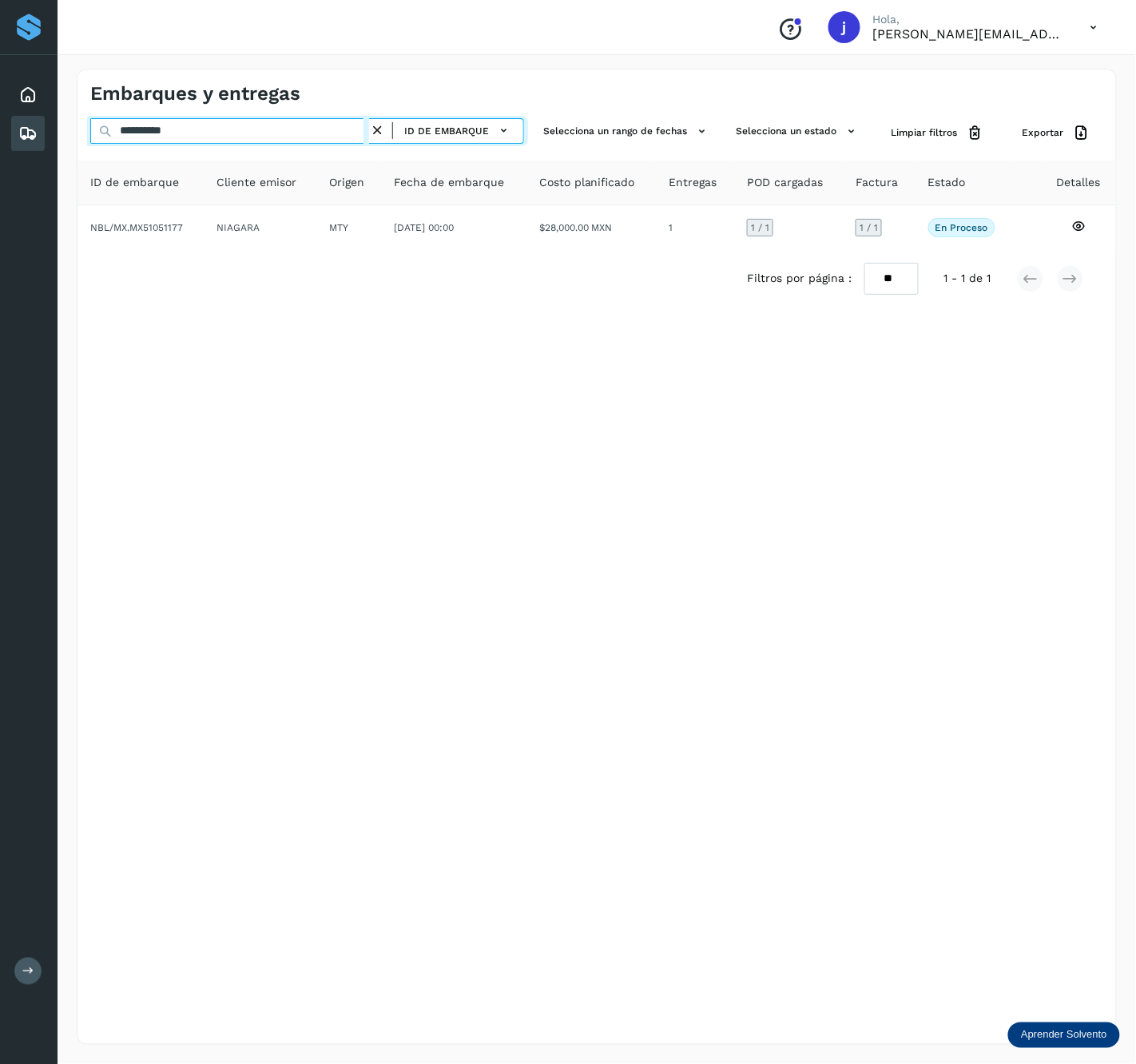 click on "**********" at bounding box center [229, 131] 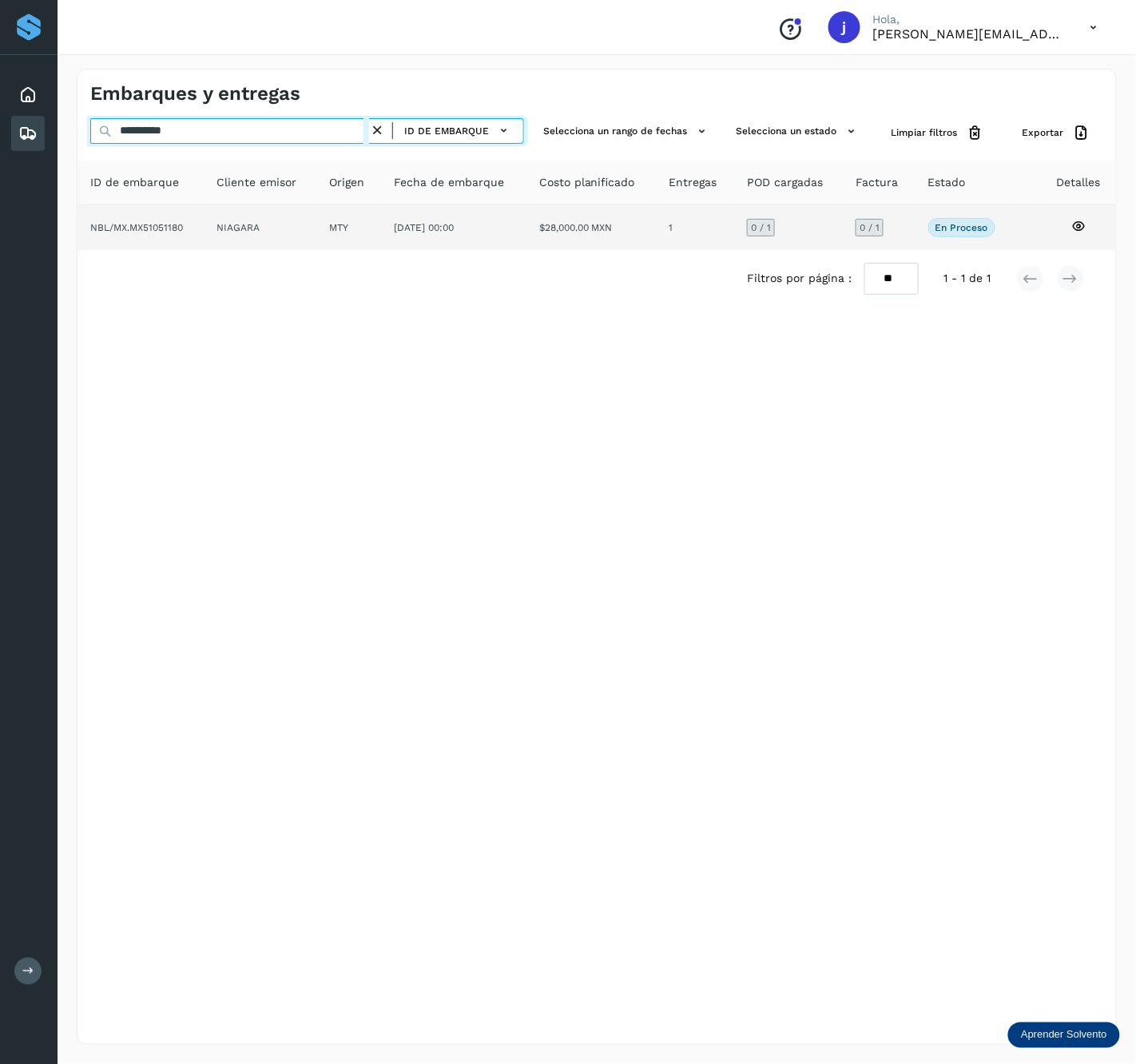 type on "**********" 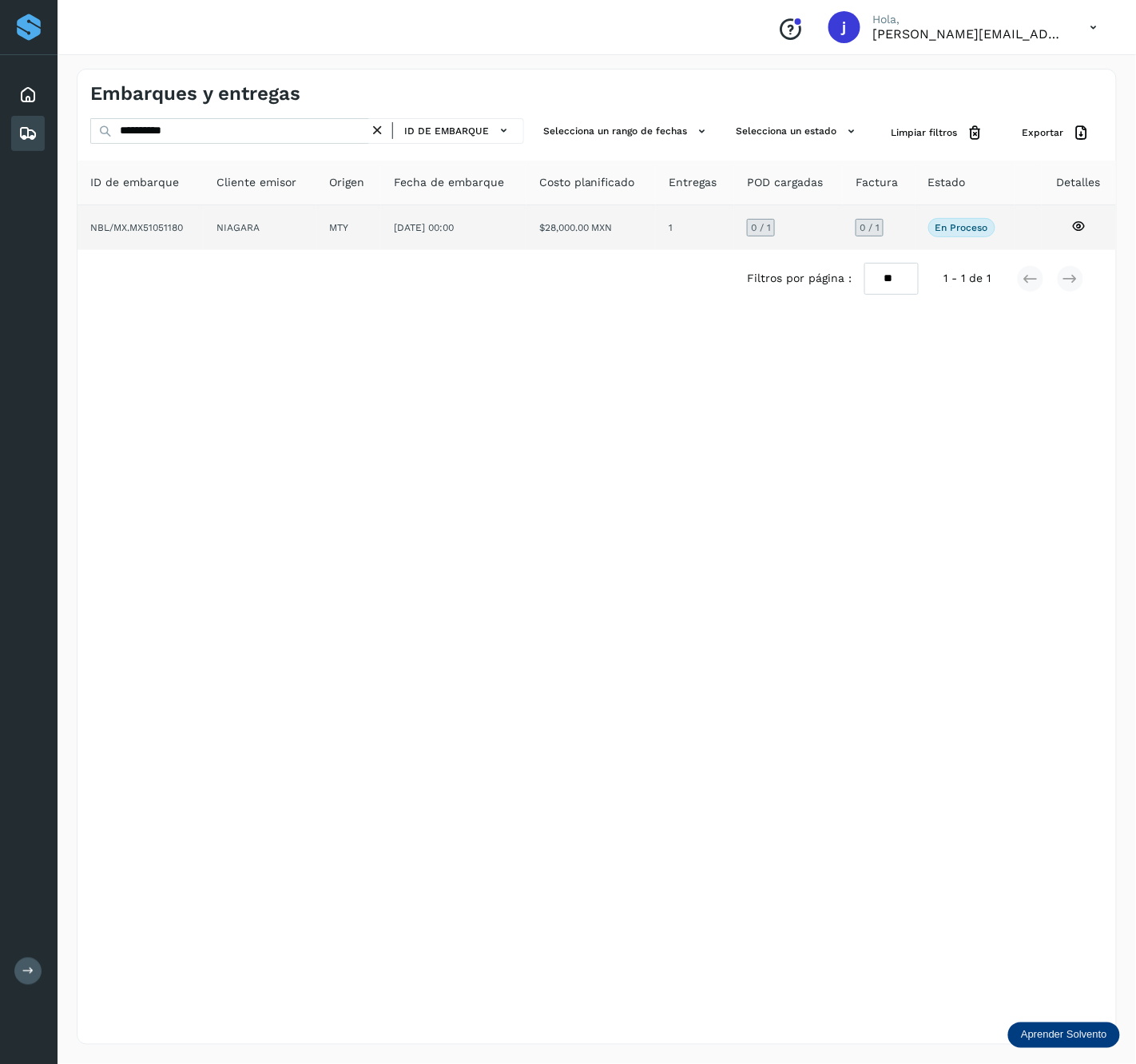click on "NIAGARA" 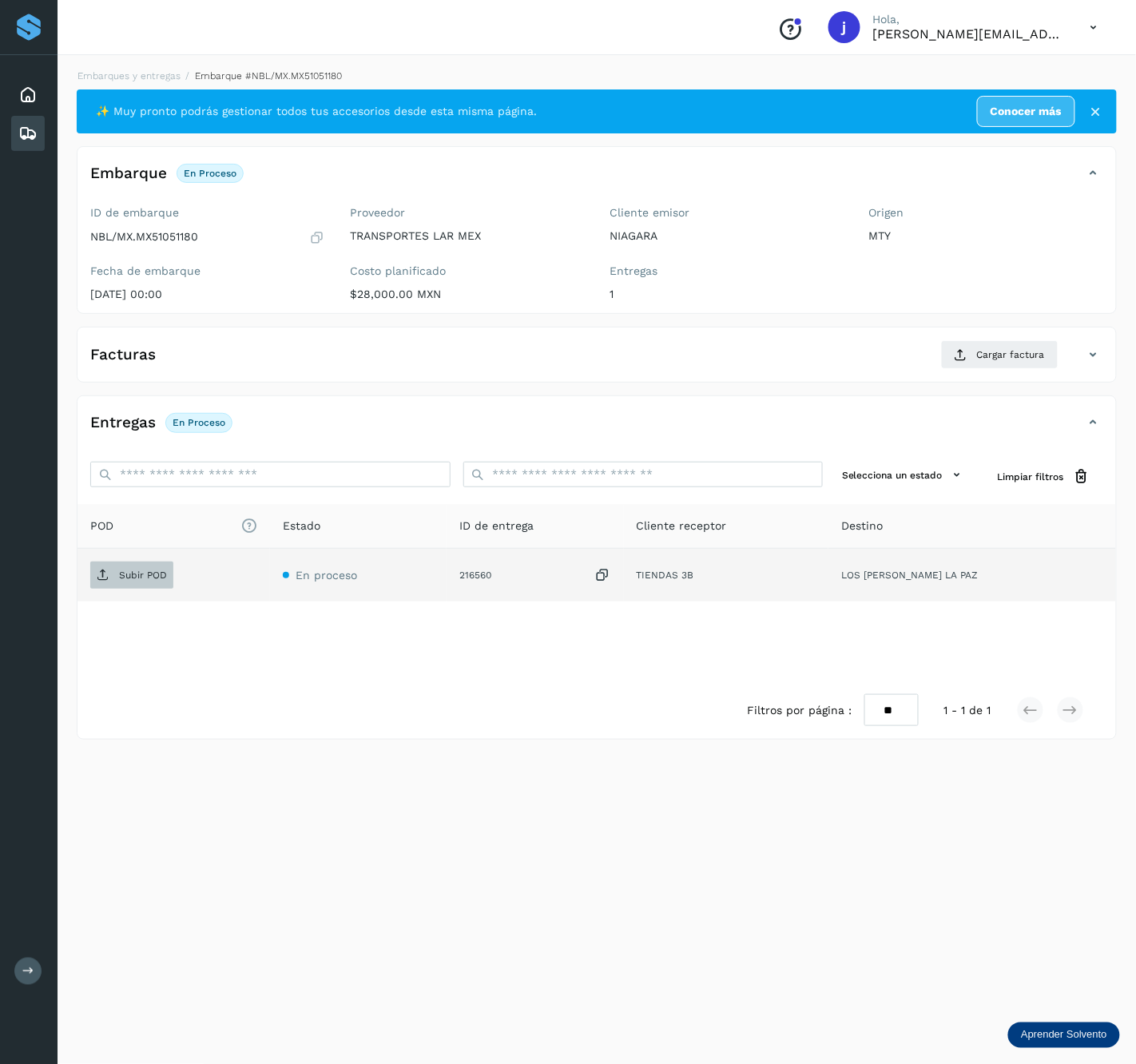 click on "Subir POD" at bounding box center (143, 575) 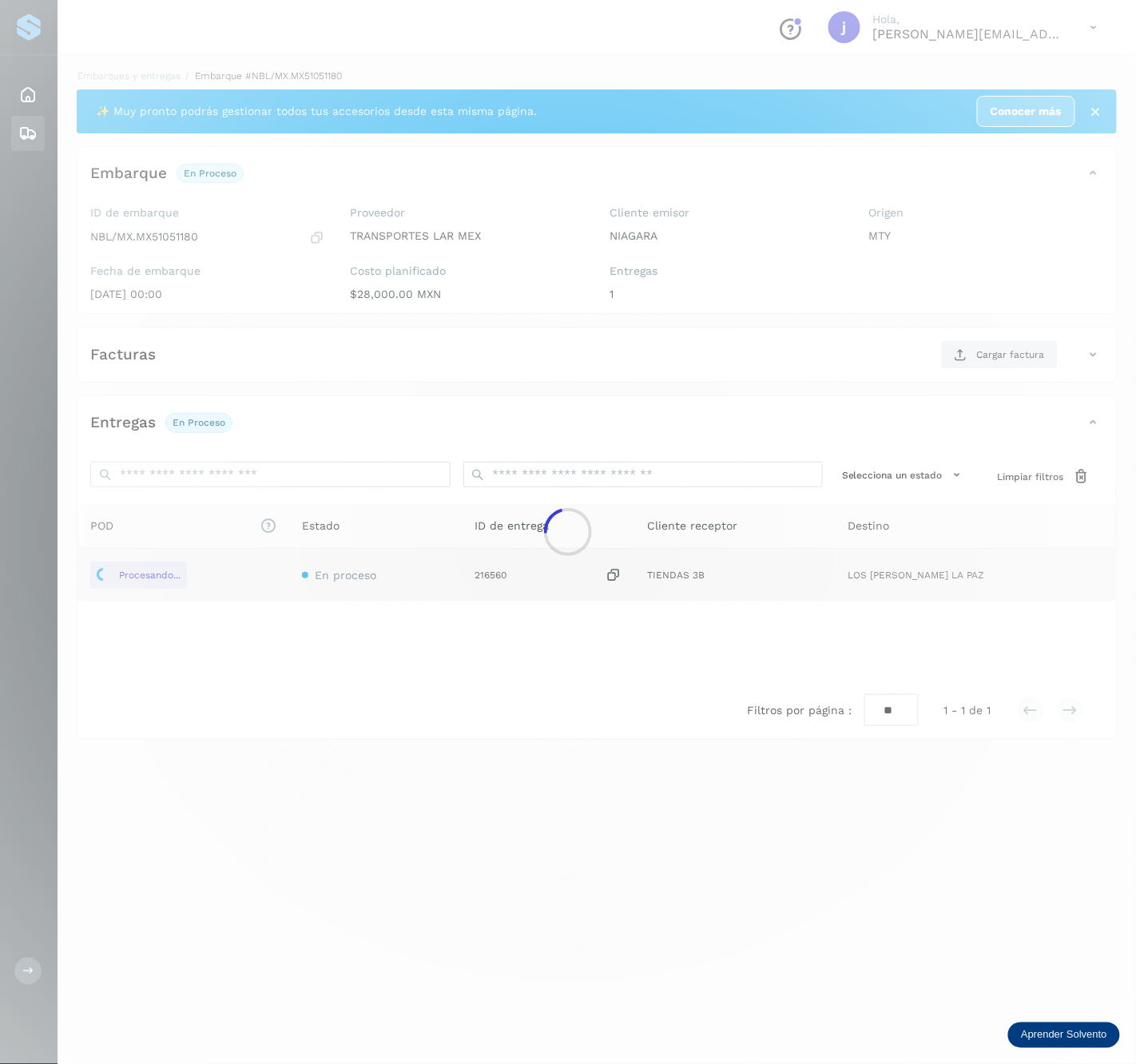 click 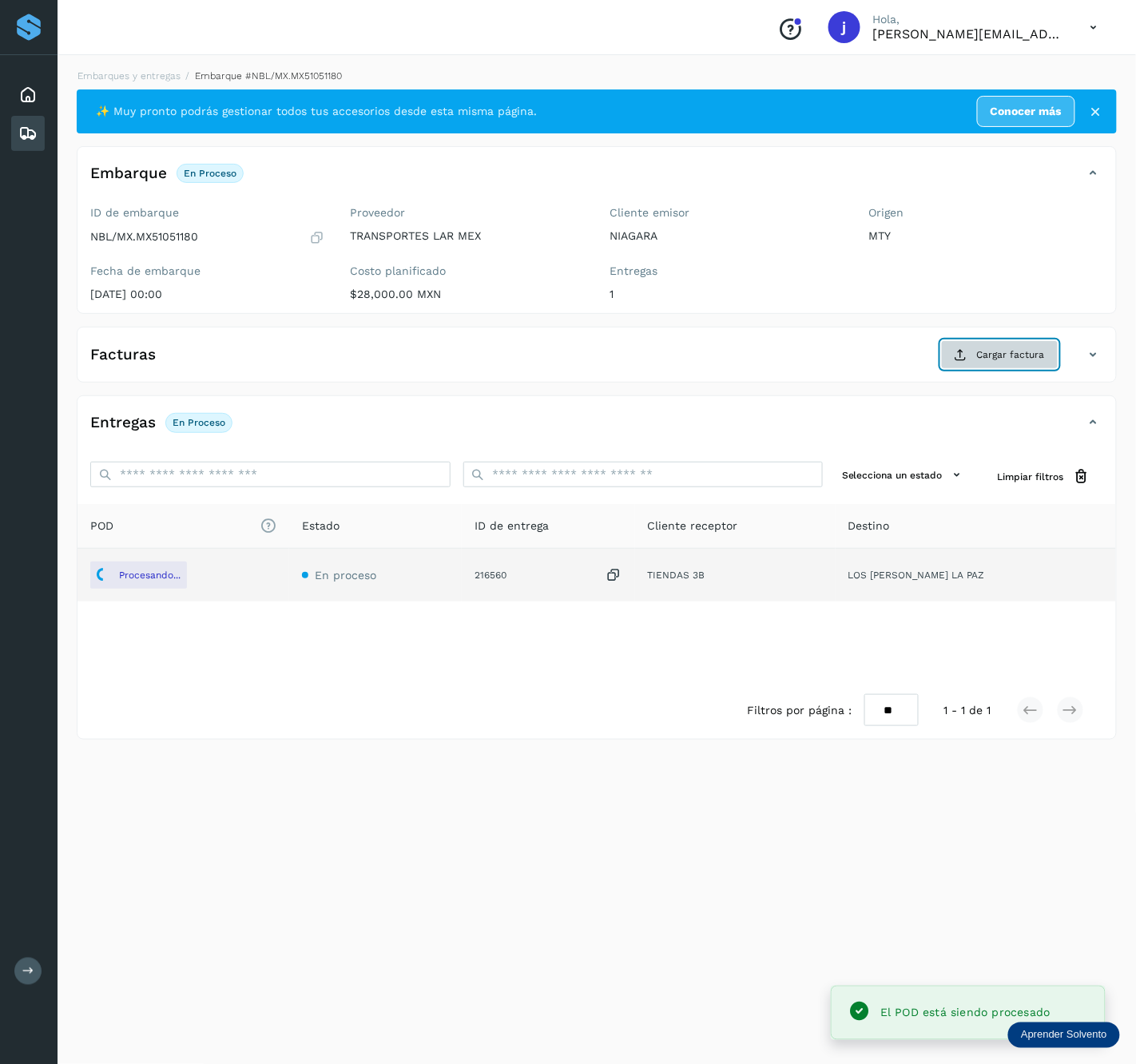 click on "Cargar factura" 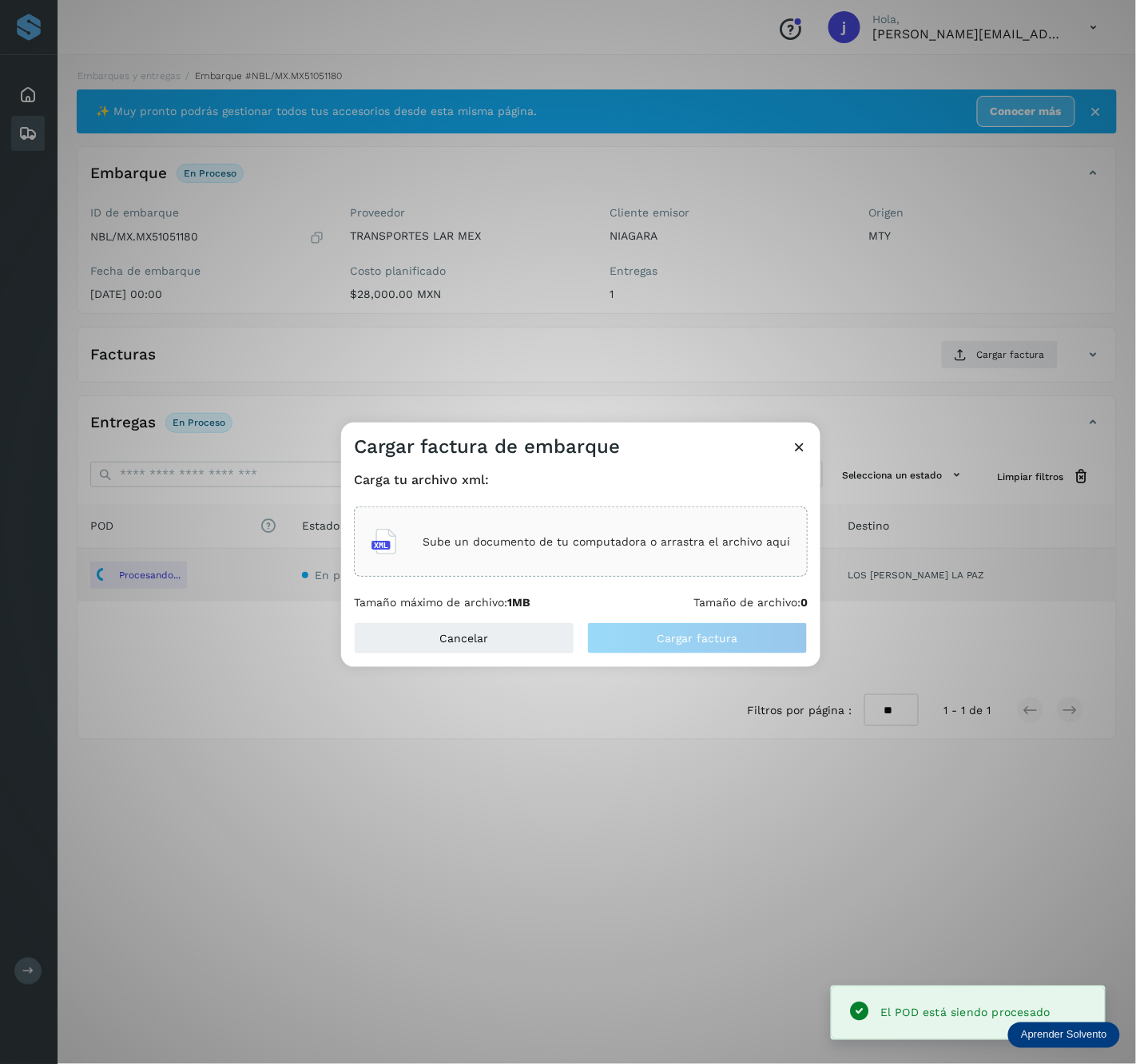 click on "Sube un documento de tu computadora o arrastra el archivo aquí" 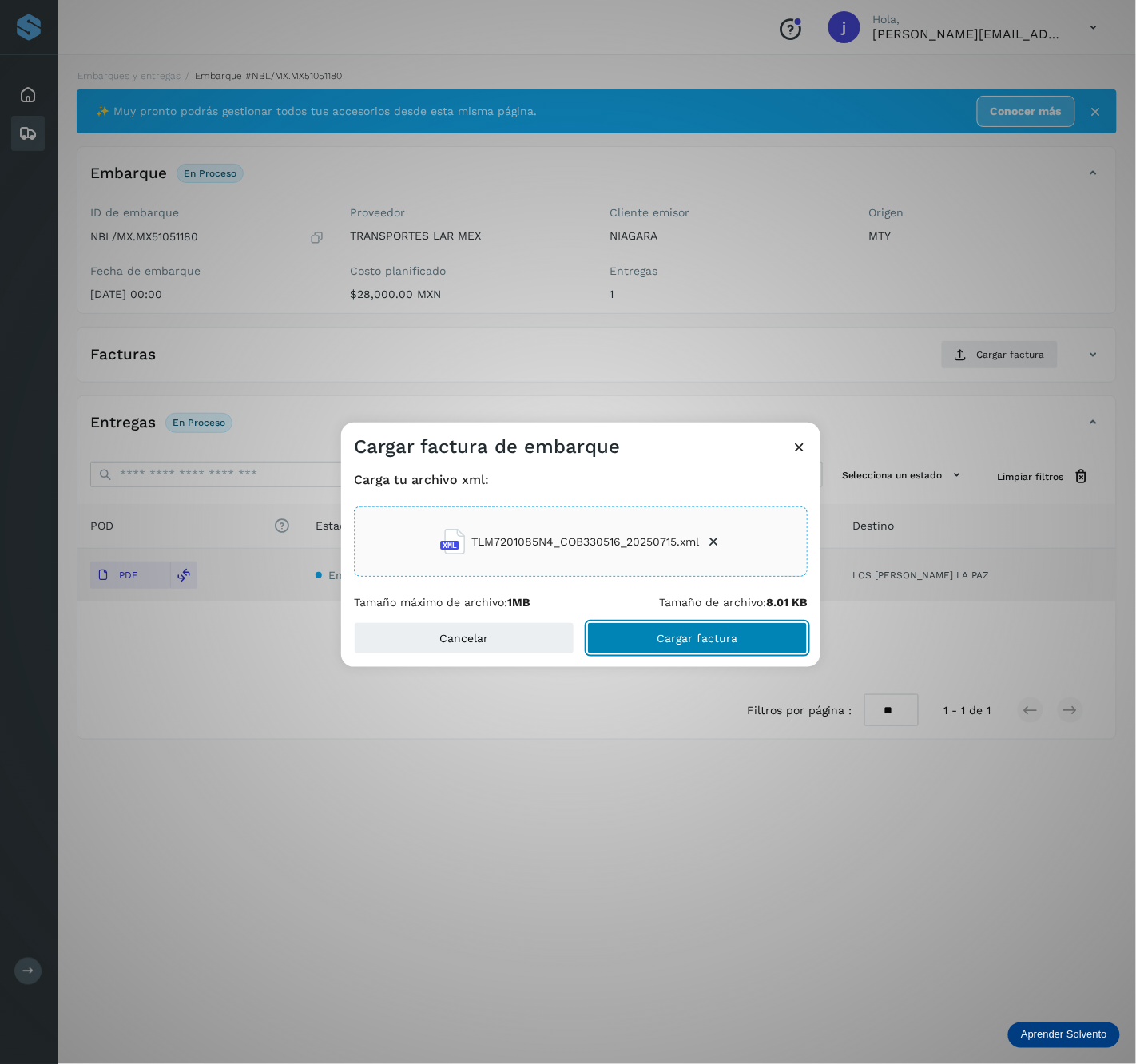 click on "Cargar factura" 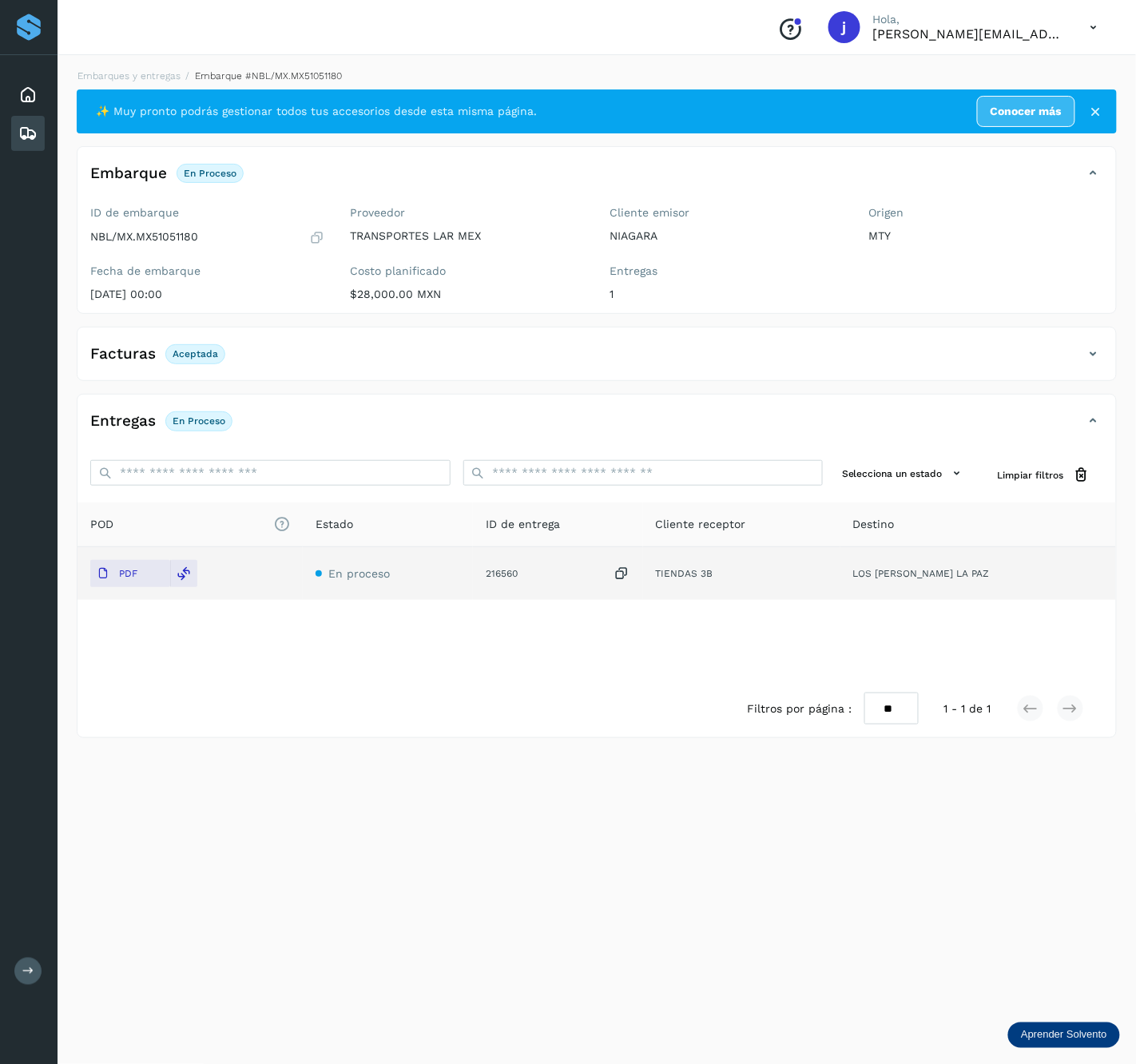 click on "Facturas Aceptada" at bounding box center (597, 360) 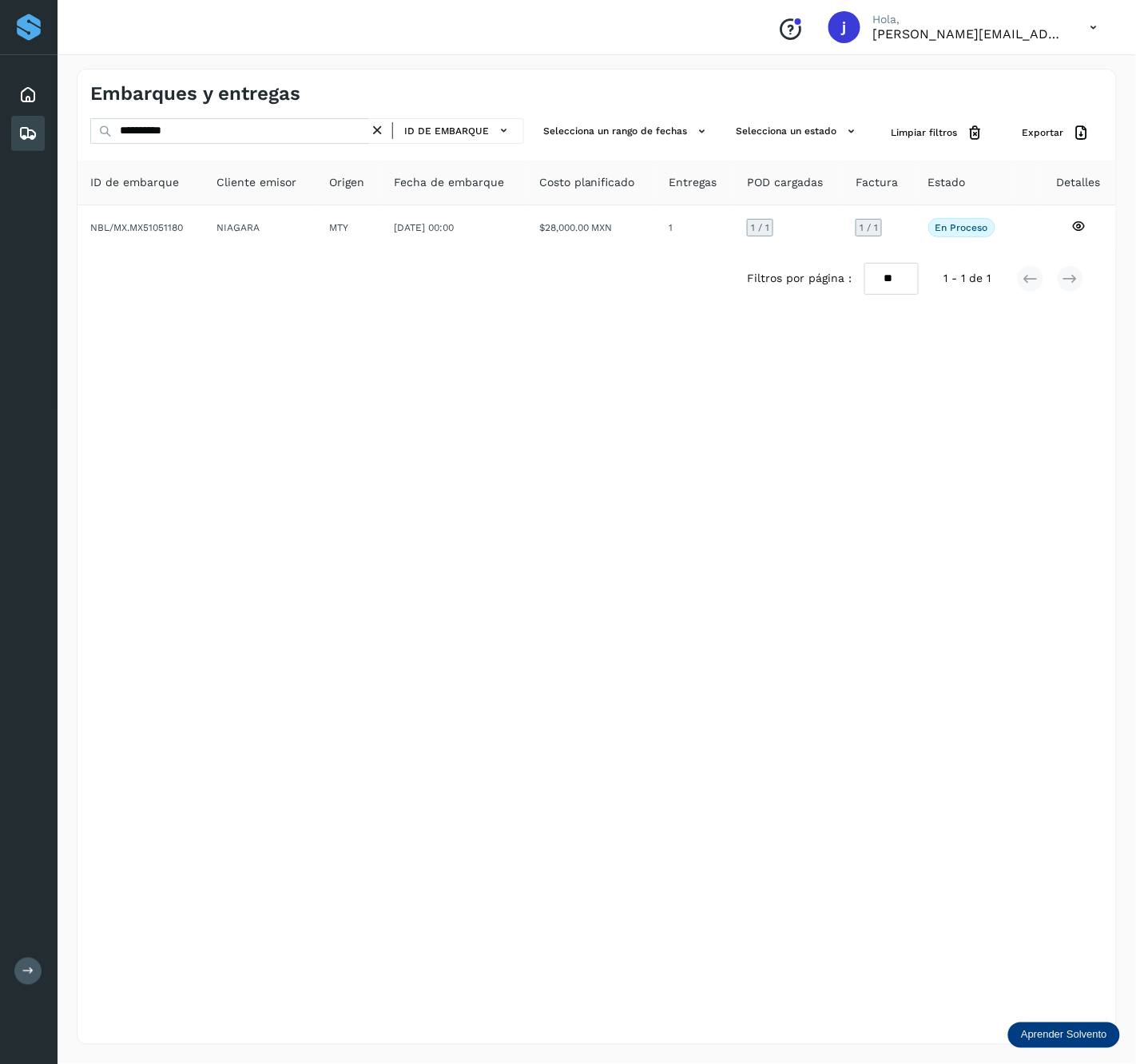 drag, startPoint x: 864, startPoint y: 536, endPoint x: 1122, endPoint y: 463, distance: 268.1287 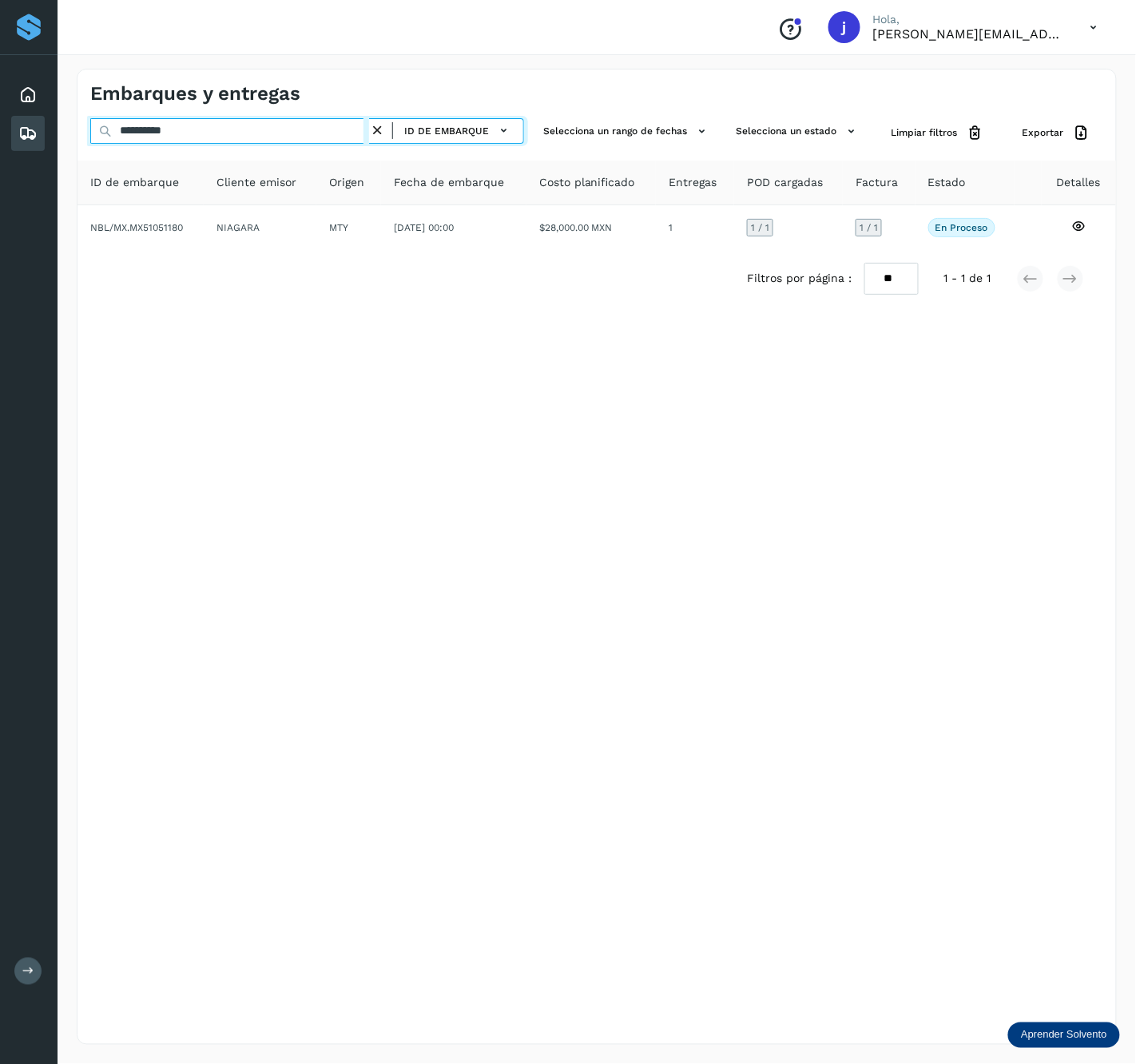 click on "**********" at bounding box center [229, 131] 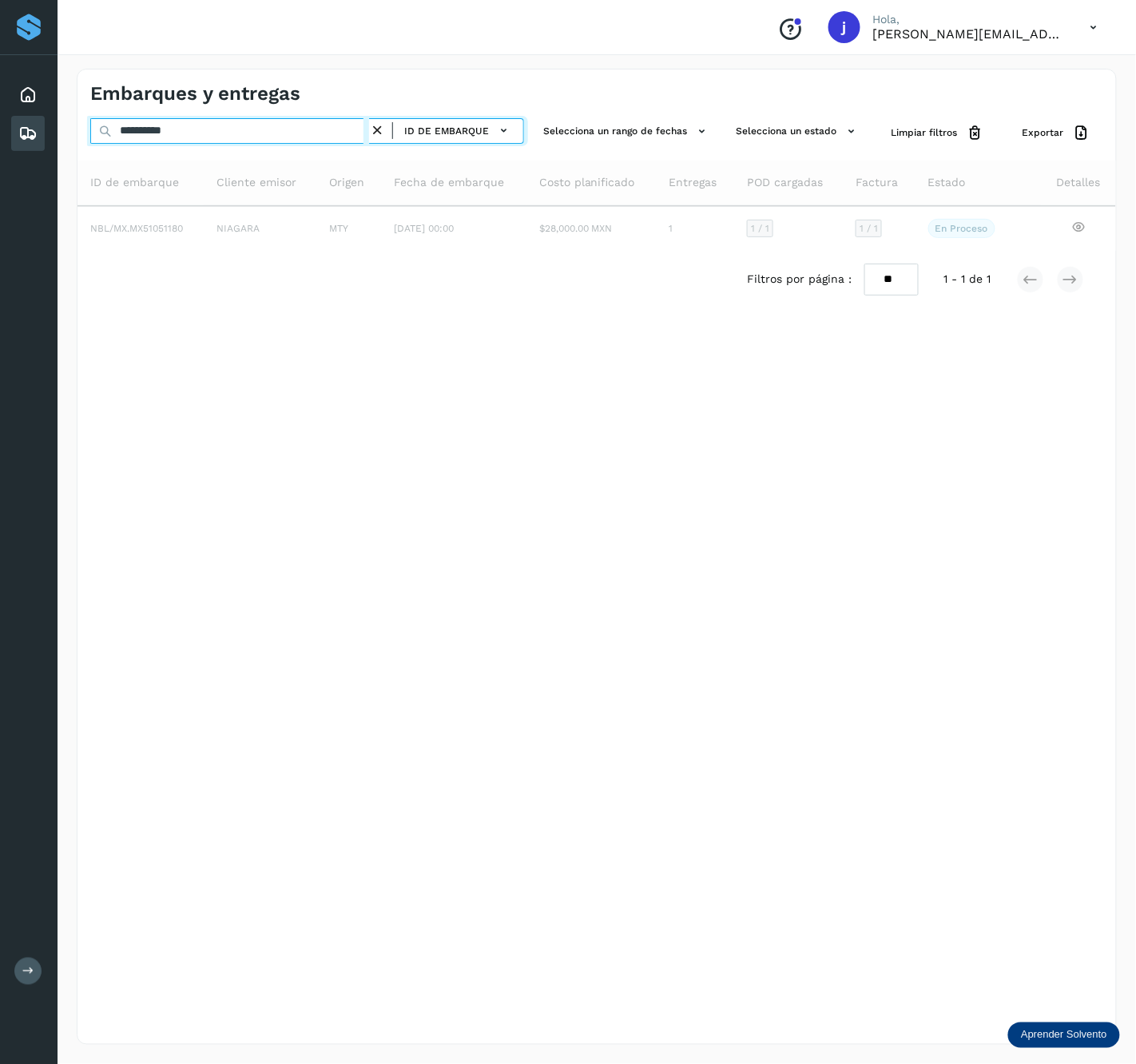 type on "**********" 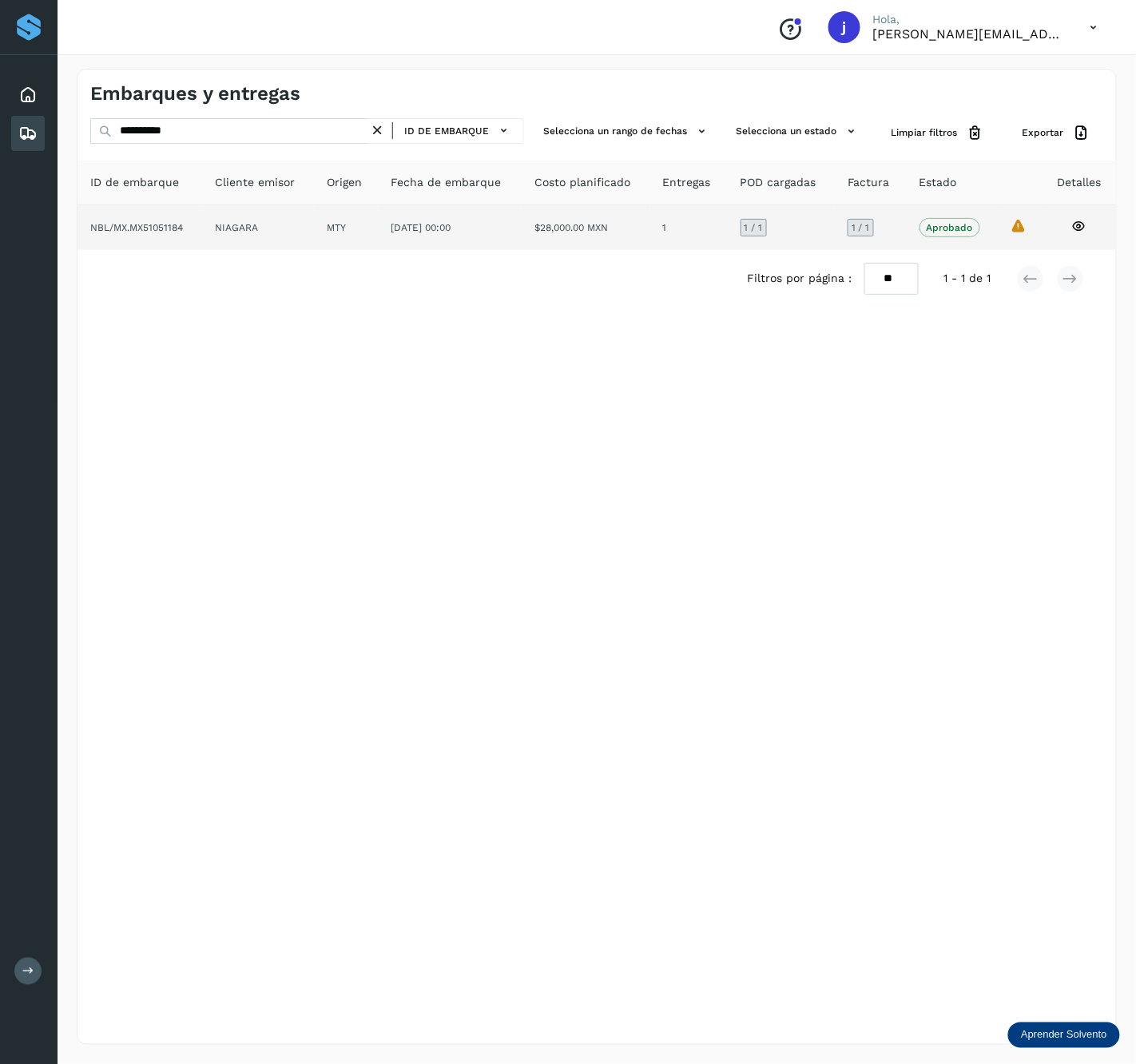 click on "1" 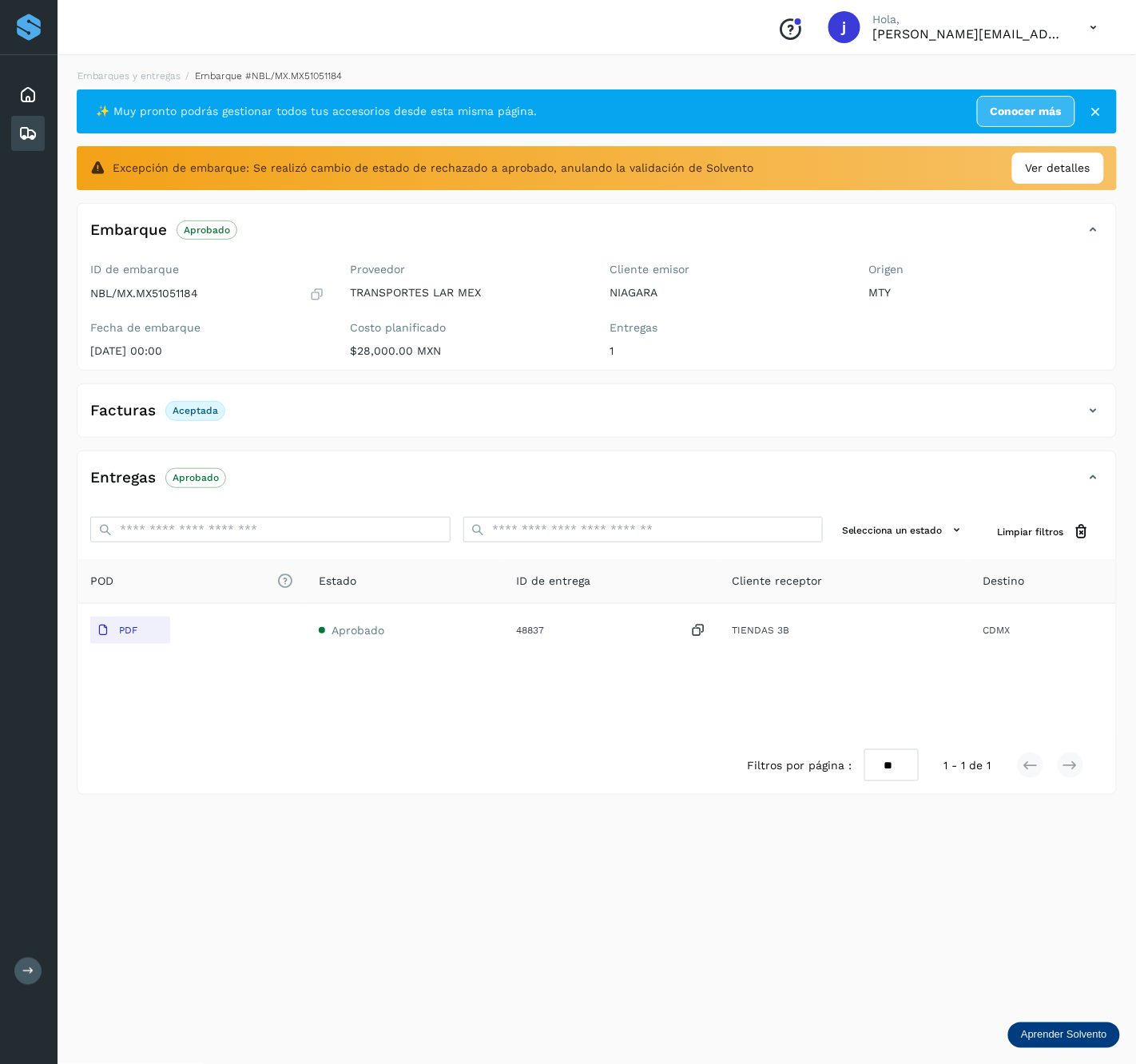 click on "Facturas Aceptada" 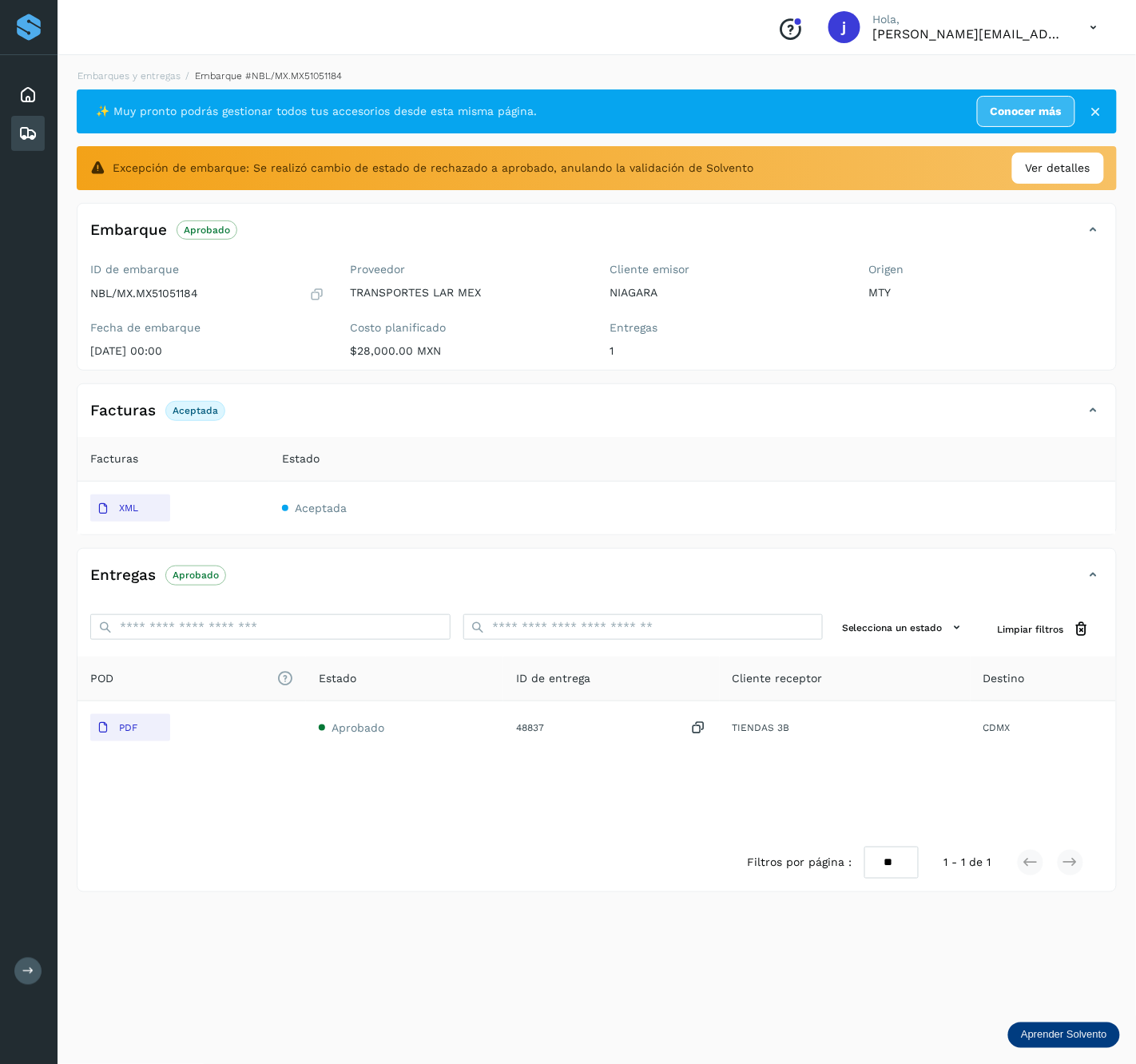 click on "XML" 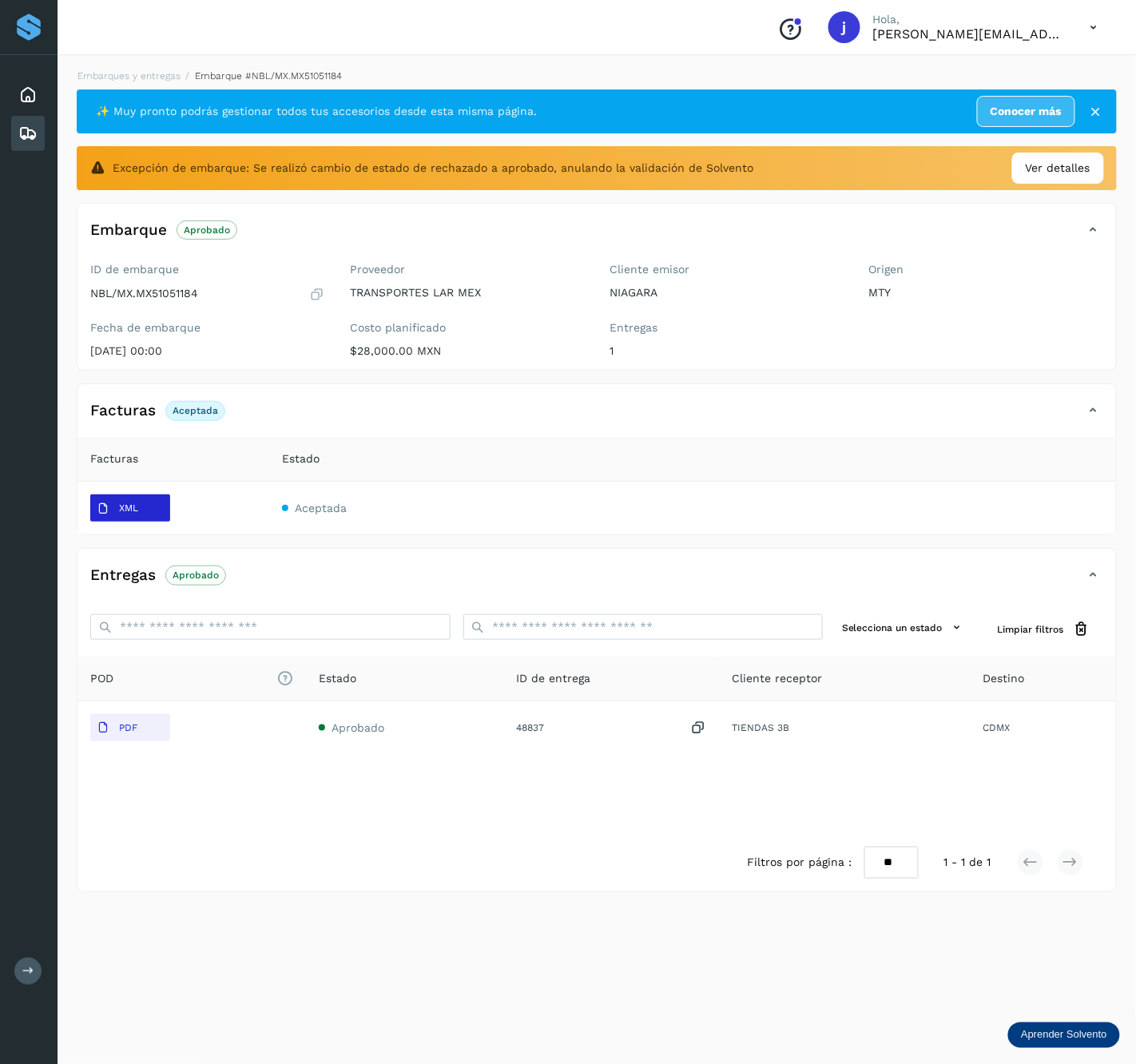 click on "XML" at bounding box center (117, 509) 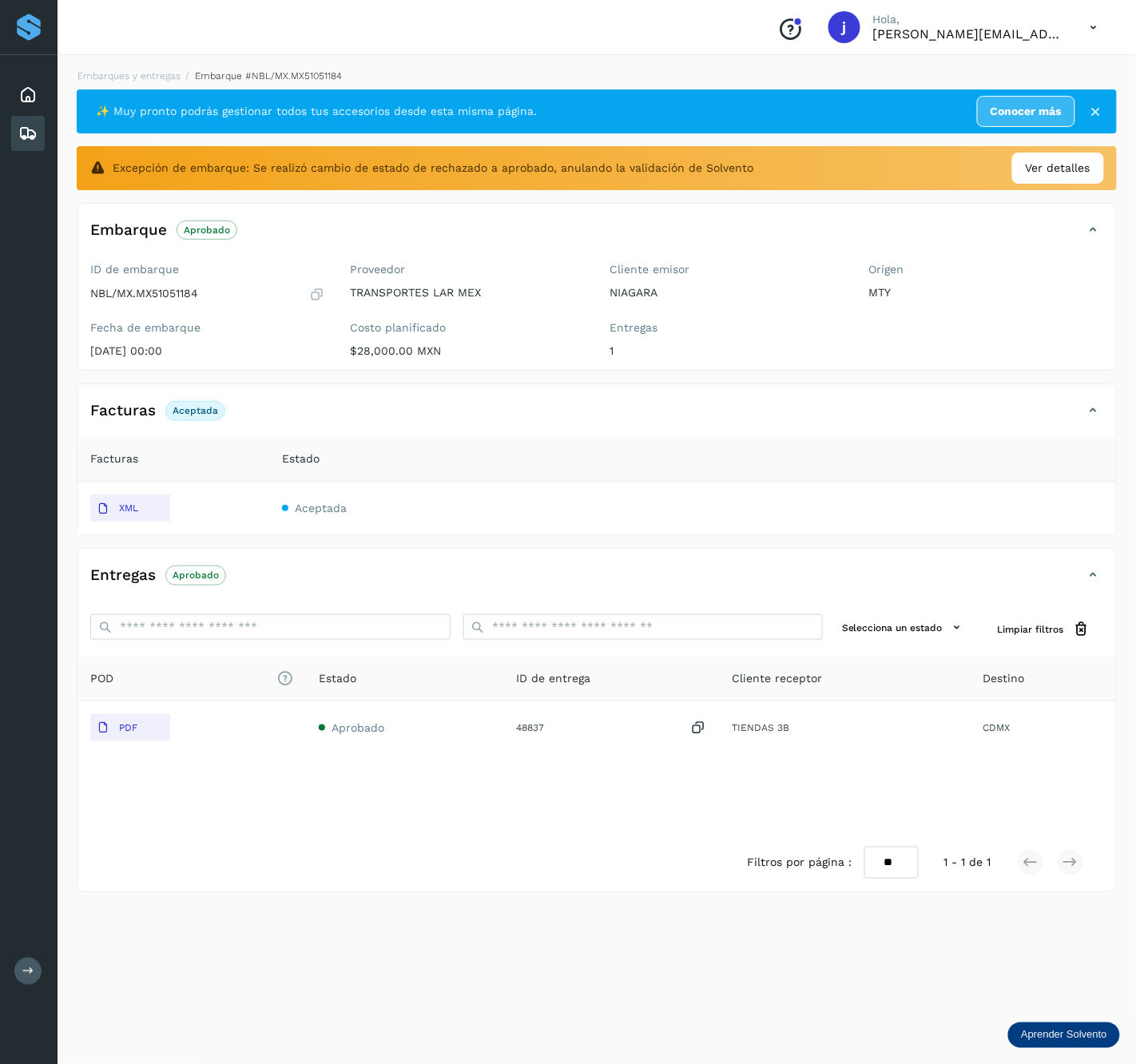 click on "Embarque Aprobado
Verifica el estado de la factura o entregas asociadas a este embarque" 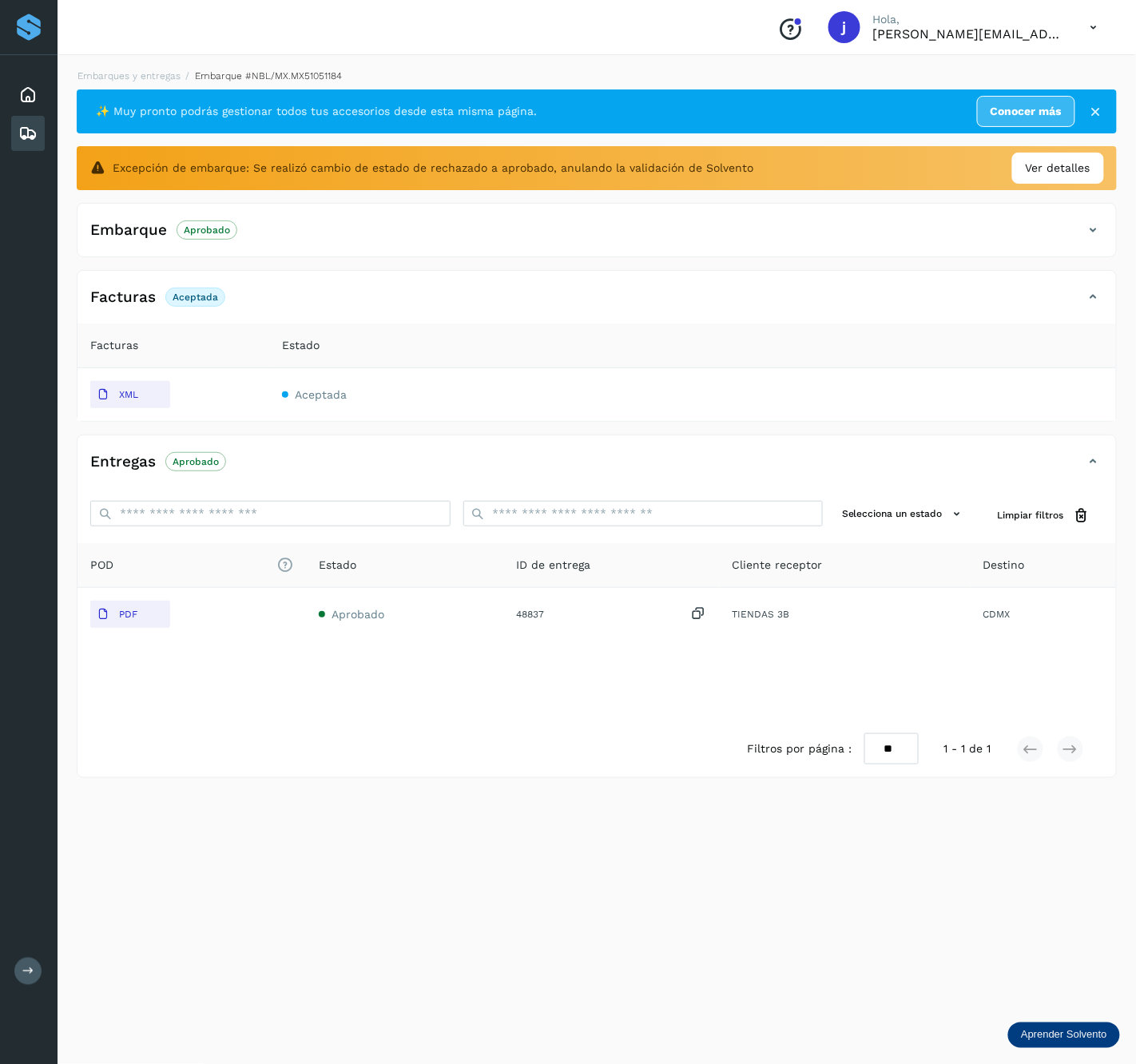 click on "Excepción de embarque: Se realizó cambio de estado de rechazado a aprobado, anulando la validación de Solvento Ver detalles" at bounding box center (597, 168) 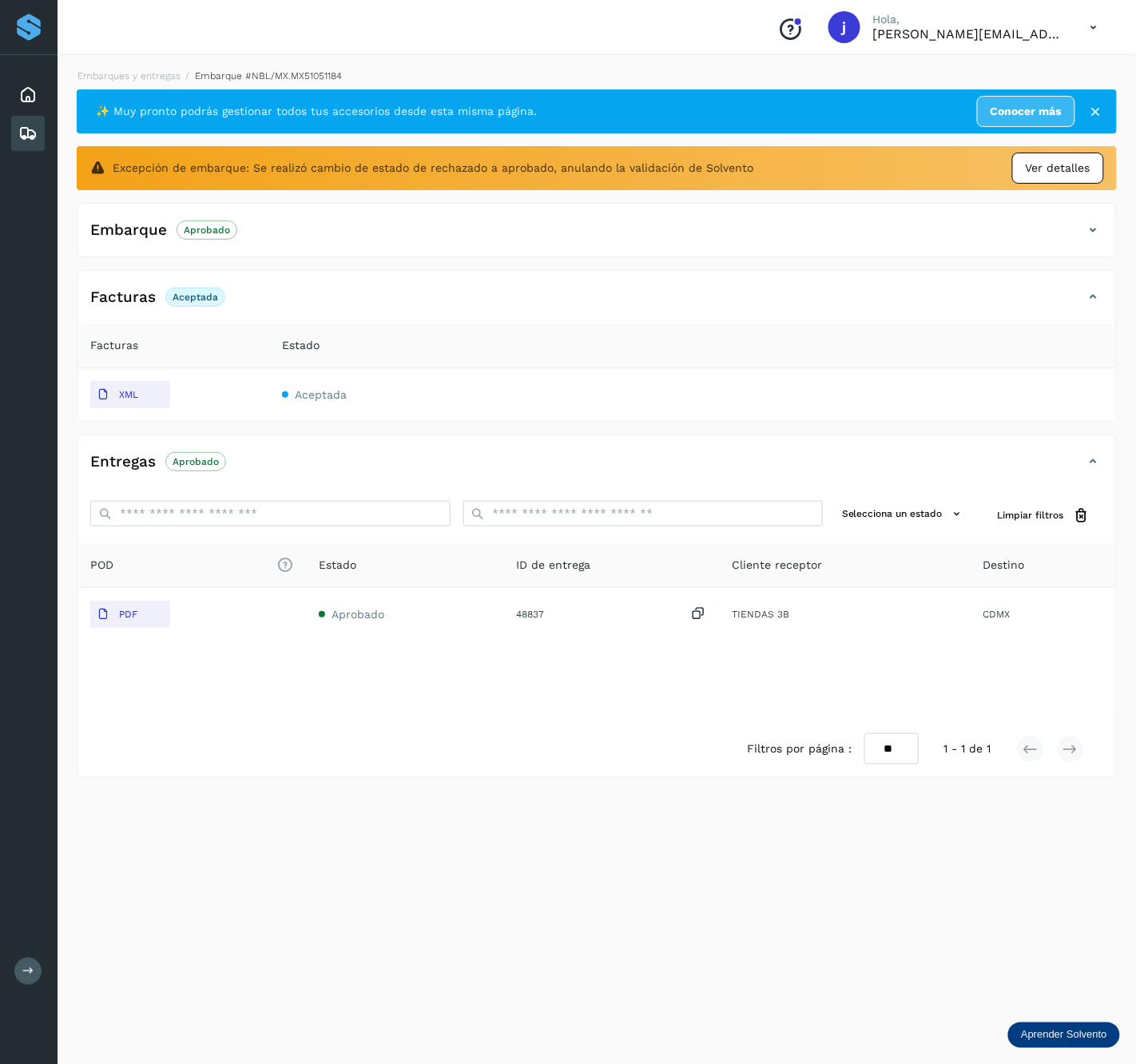 click on "Ver detalles" at bounding box center (1058, 168) 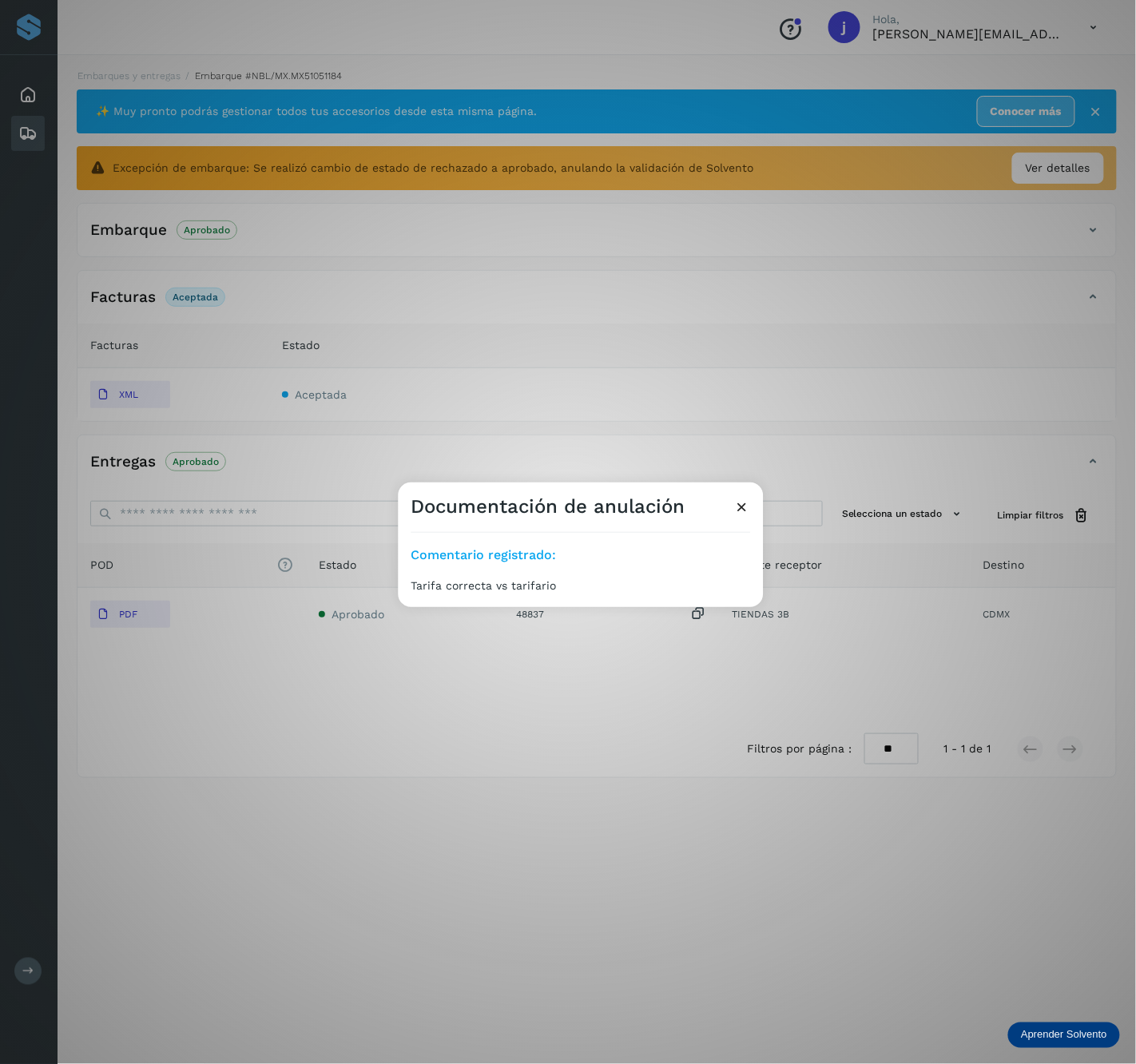 click on "Tarifa correcta vs tarifario" at bounding box center (555, 586) 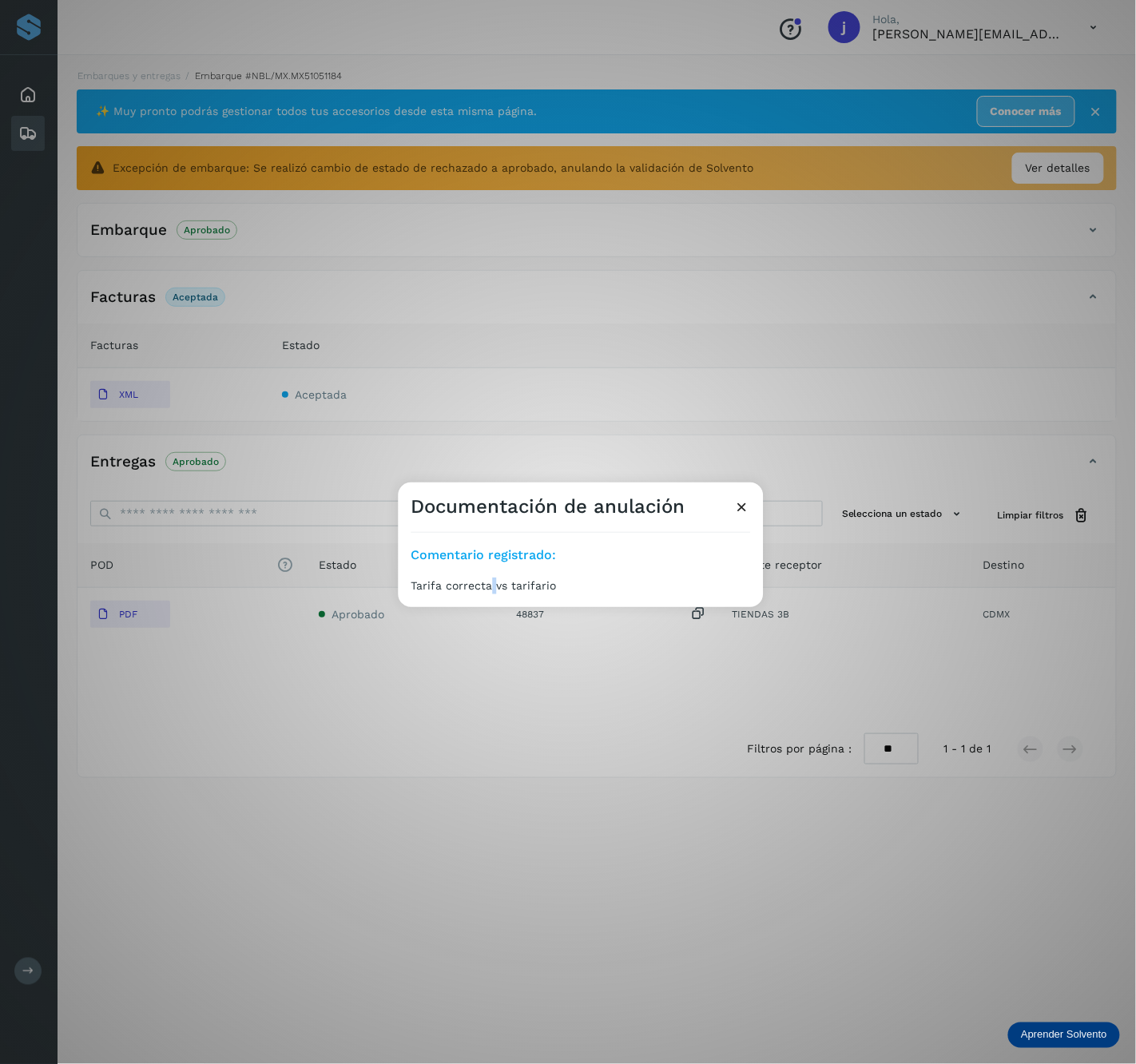 click on "Tarifa correcta vs tarifario" at bounding box center [555, 586] 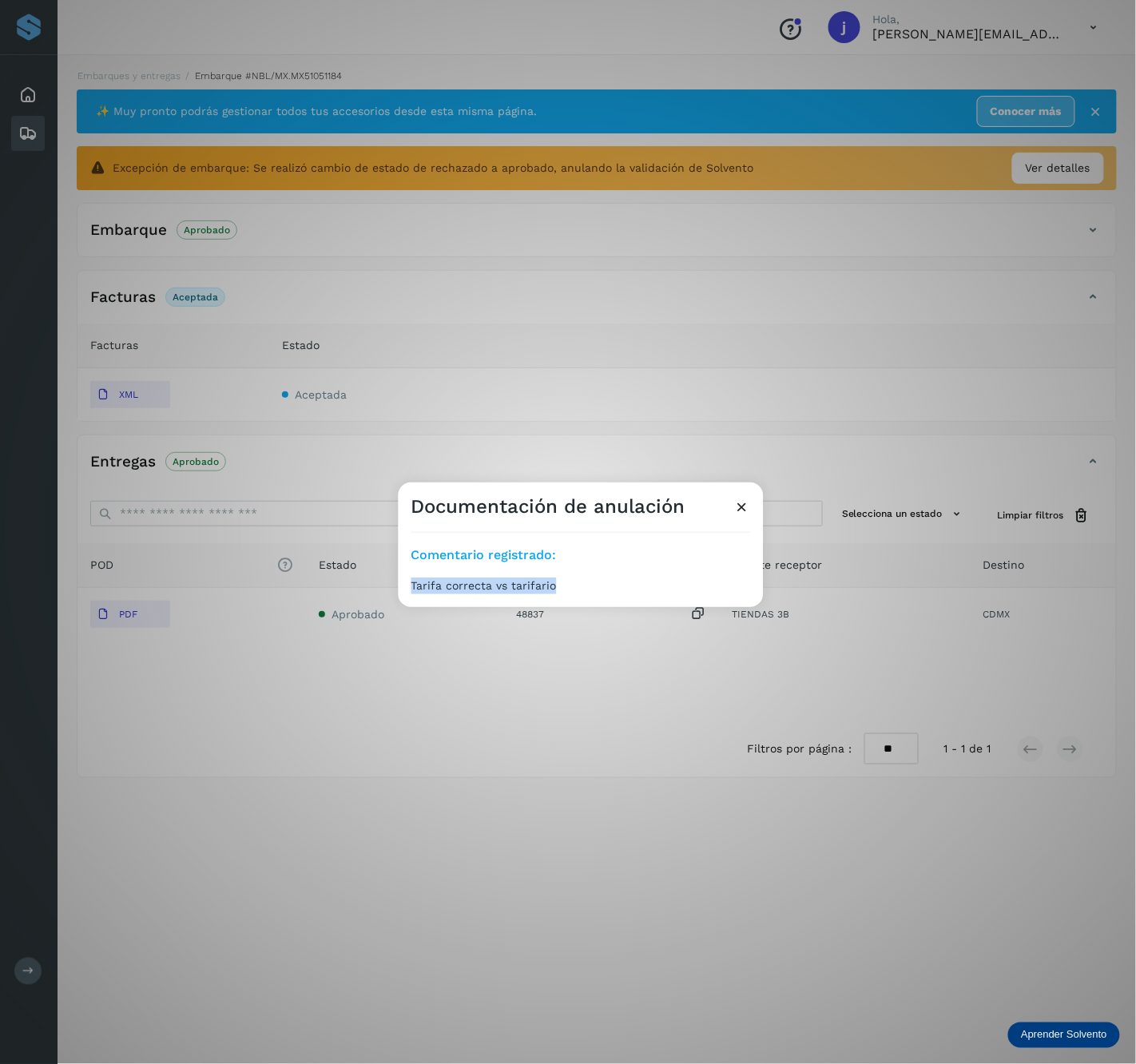 click on "Tarifa correcta vs tarifario" at bounding box center (555, 586) 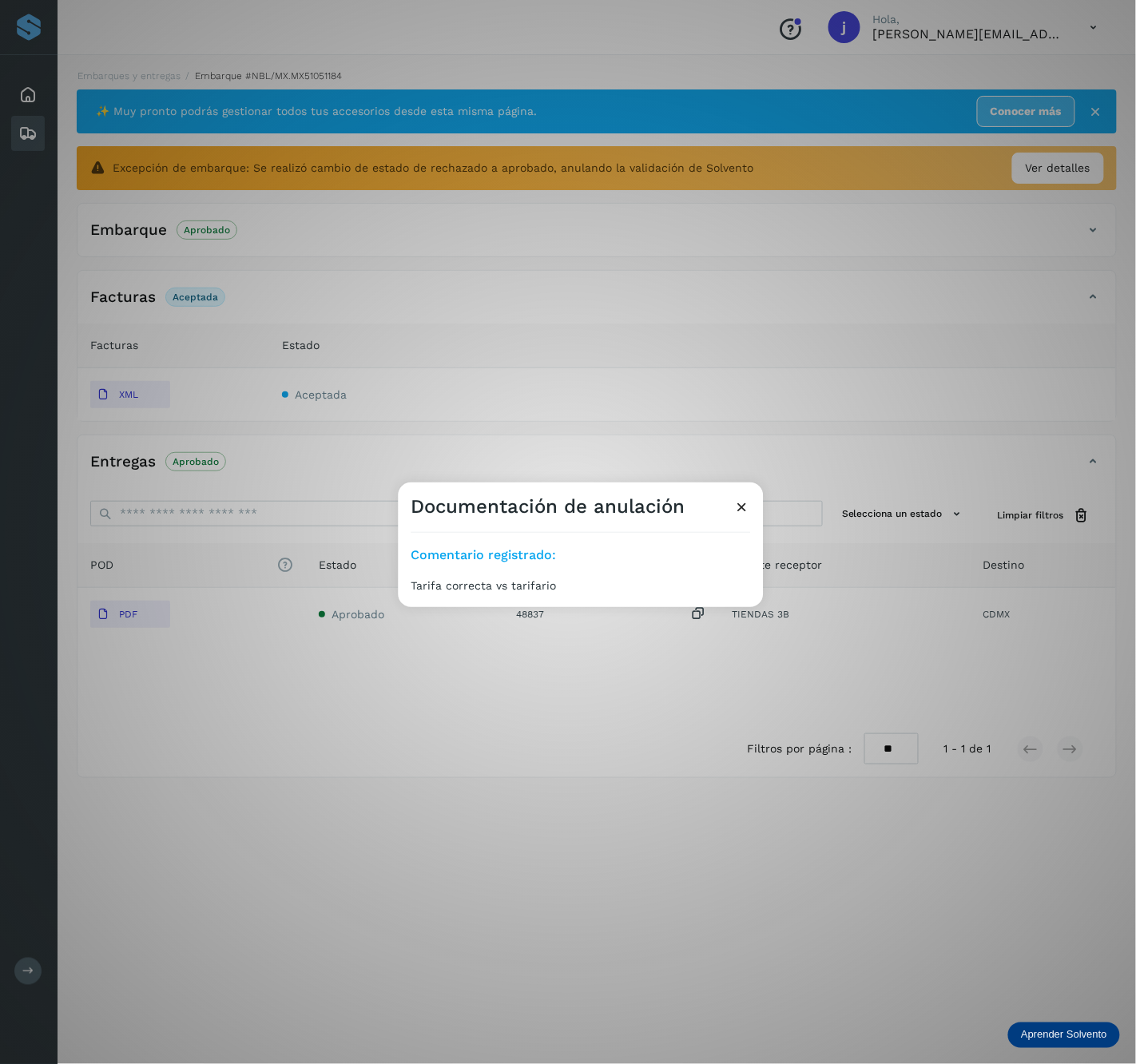 drag, startPoint x: 491, startPoint y: 585, endPoint x: 601, endPoint y: 690, distance: 152.06906 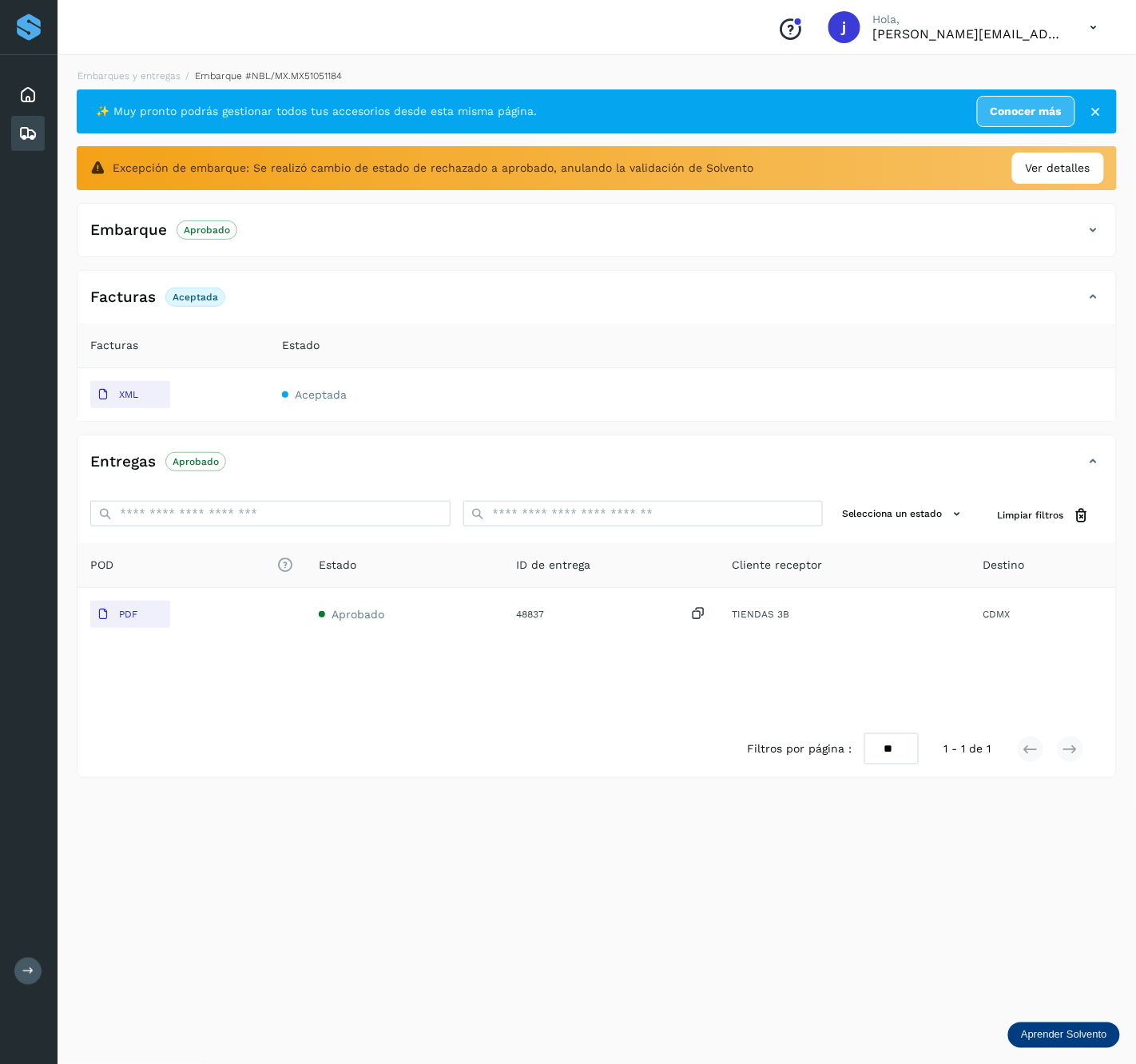 click on "Facturas Aceptada" at bounding box center (597, 304) 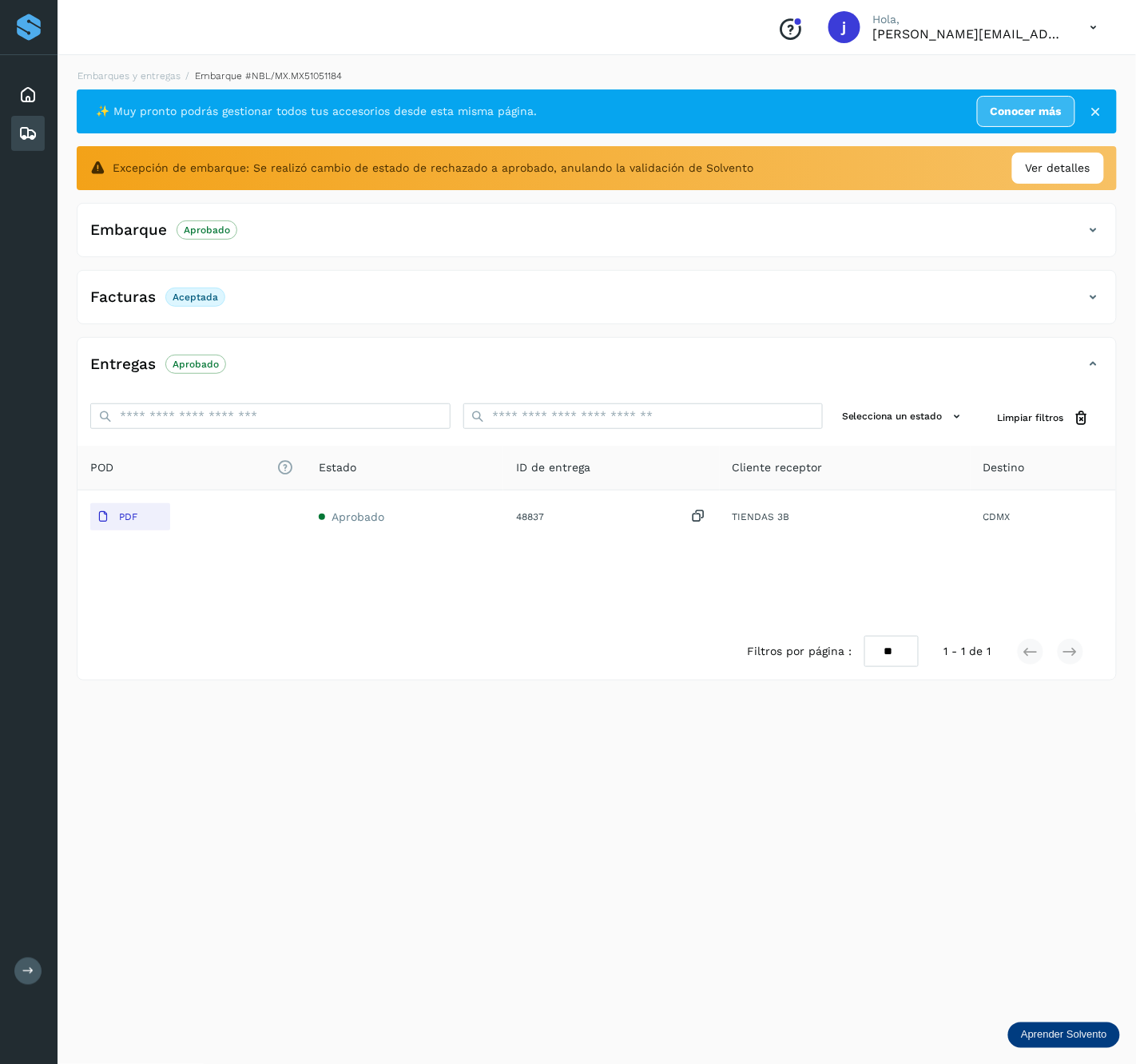 click at bounding box center [1094, 297] 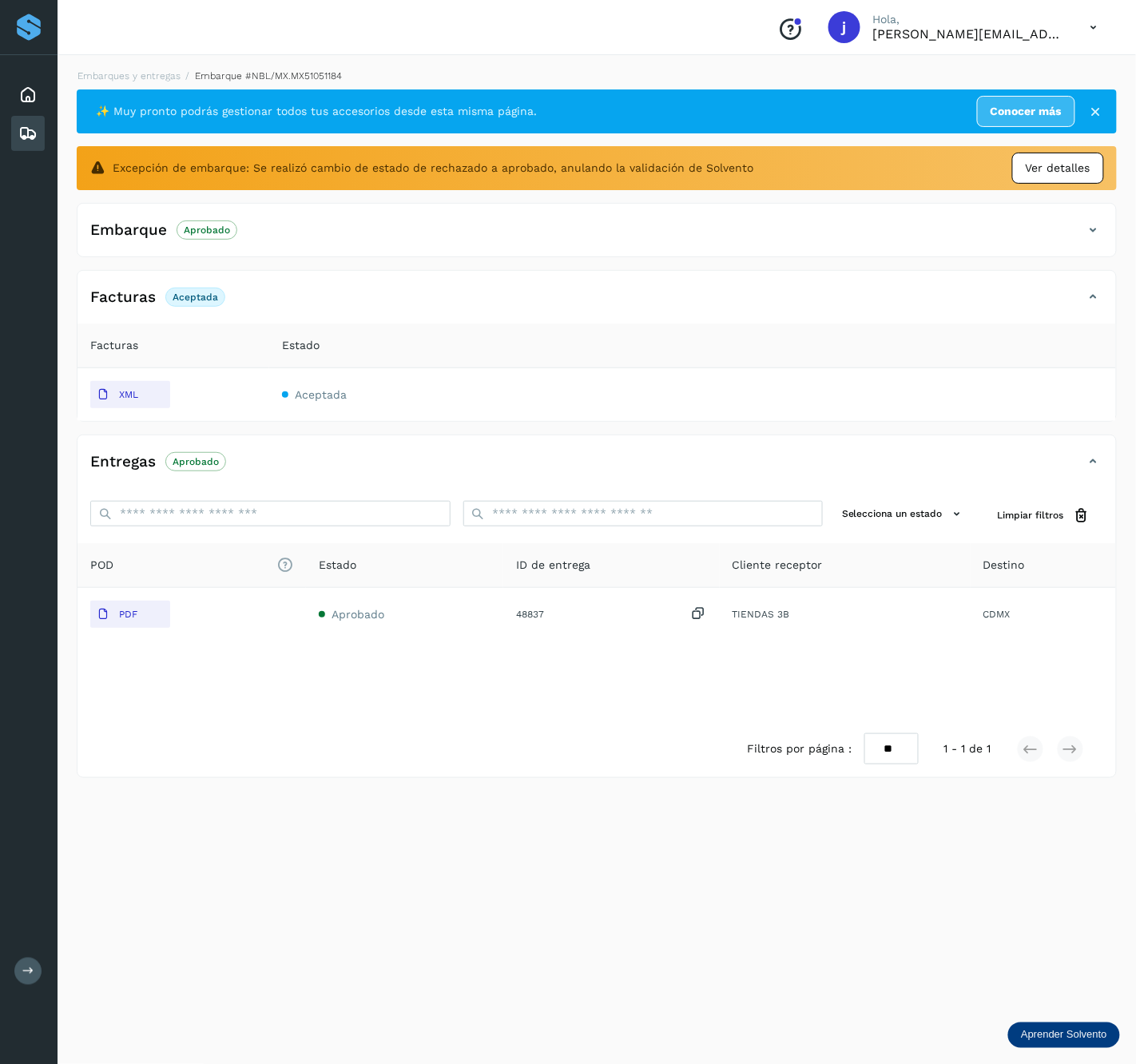 click on "Ver detalles" at bounding box center (1058, 168) 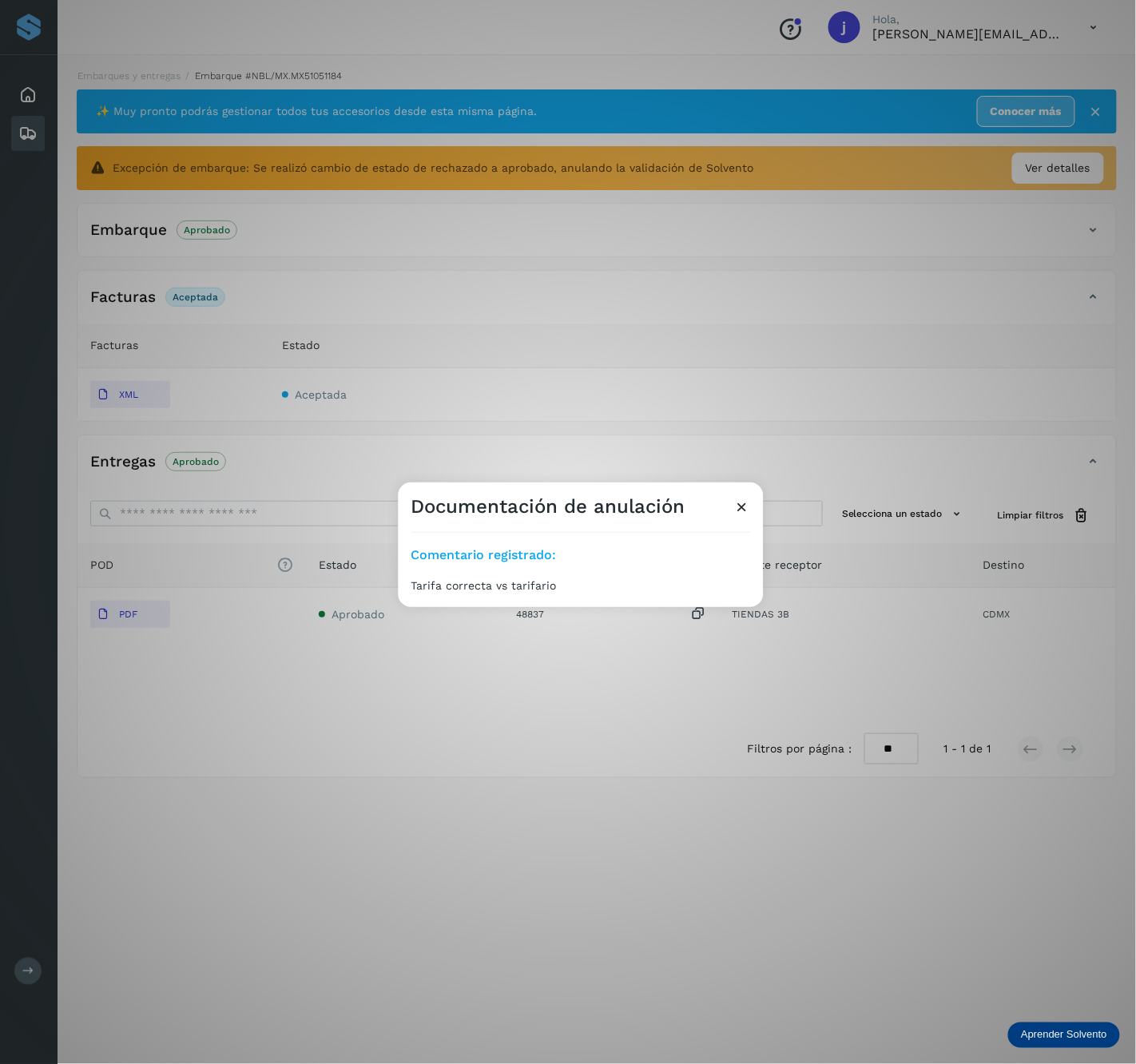 click on "Tarifa correcta vs tarifario" at bounding box center (555, 586) 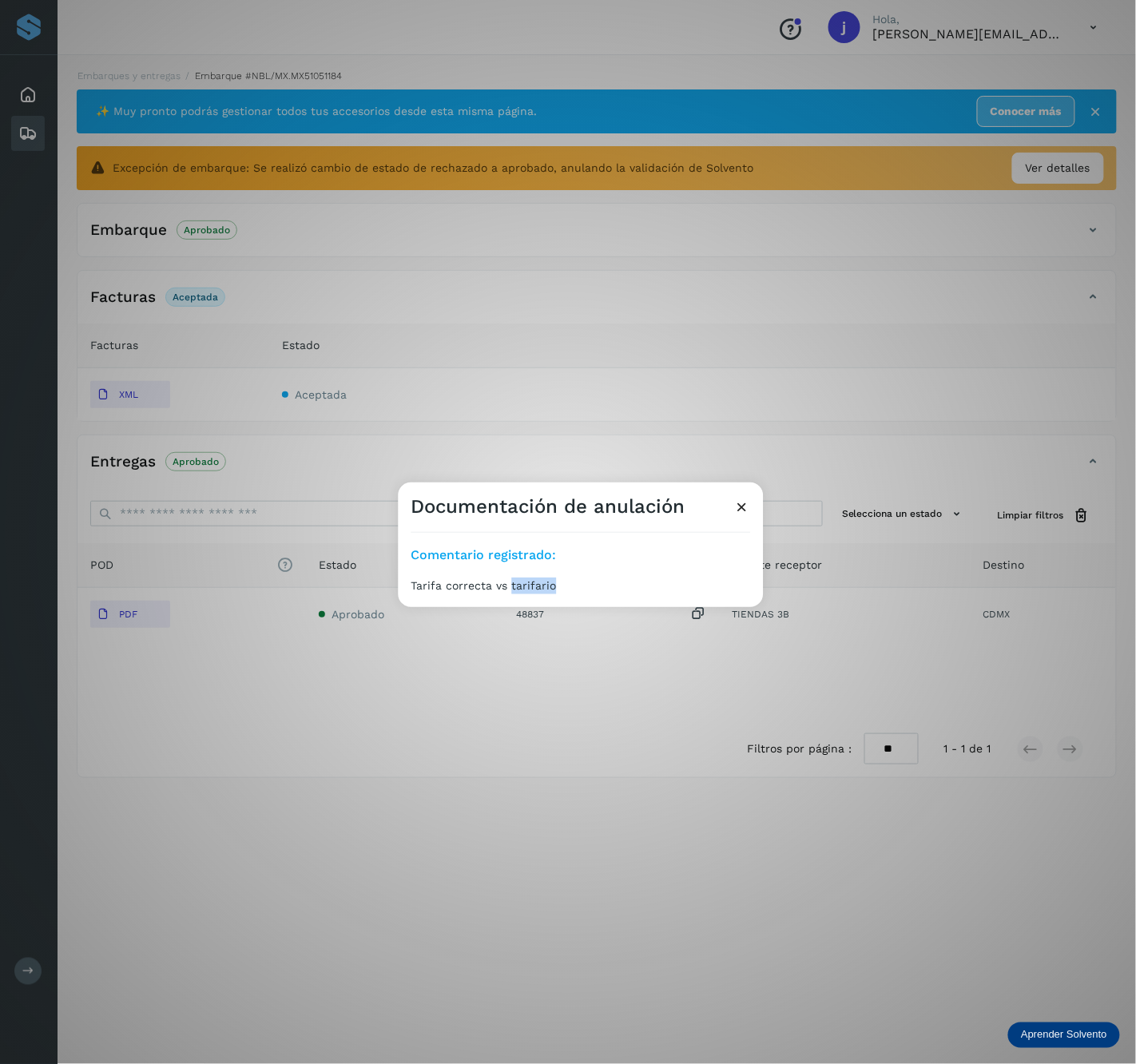 click on "Tarifa correcta vs tarifario" at bounding box center (555, 586) 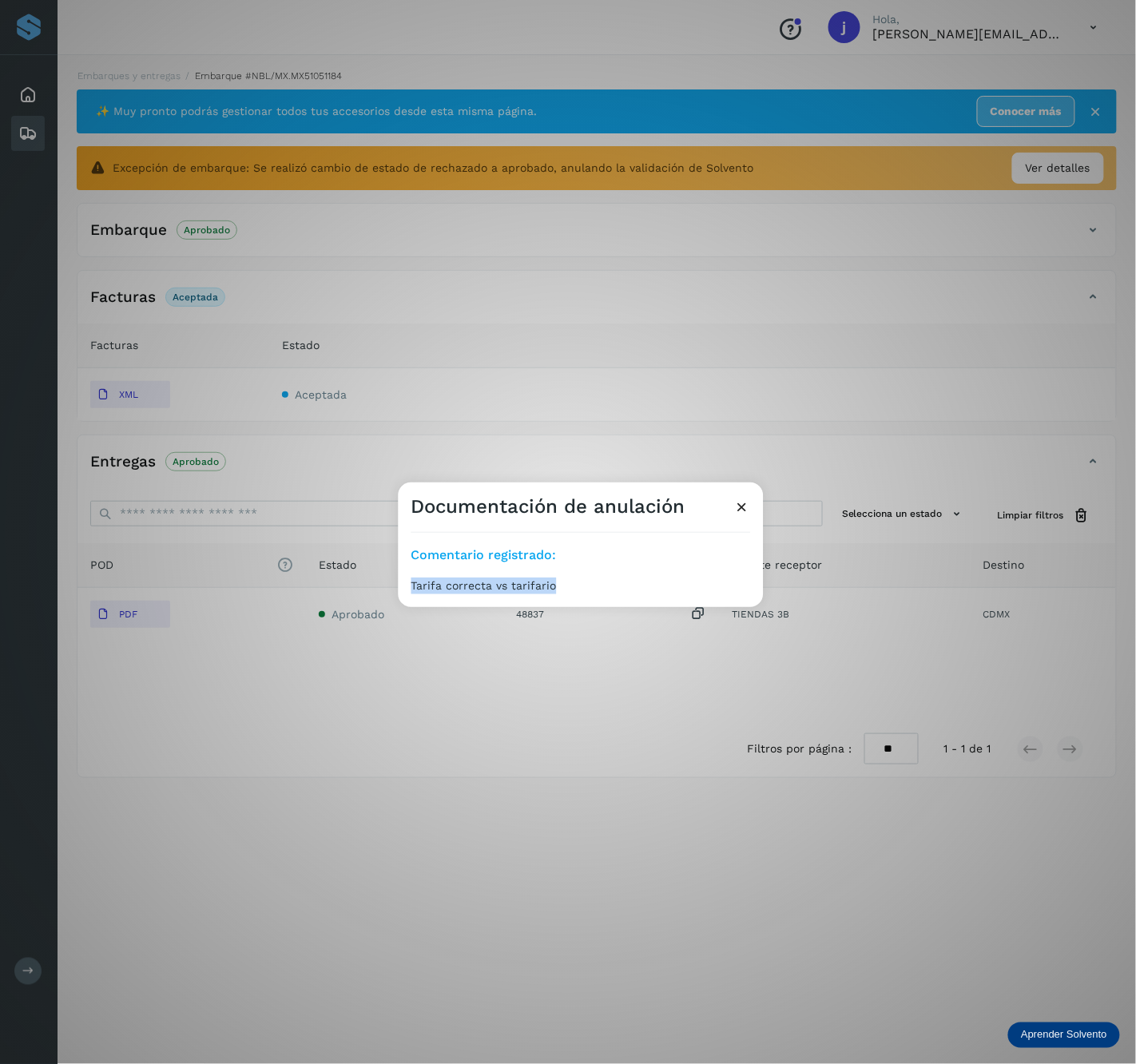 click on "Tarifa correcta vs tarifario" at bounding box center (555, 586) 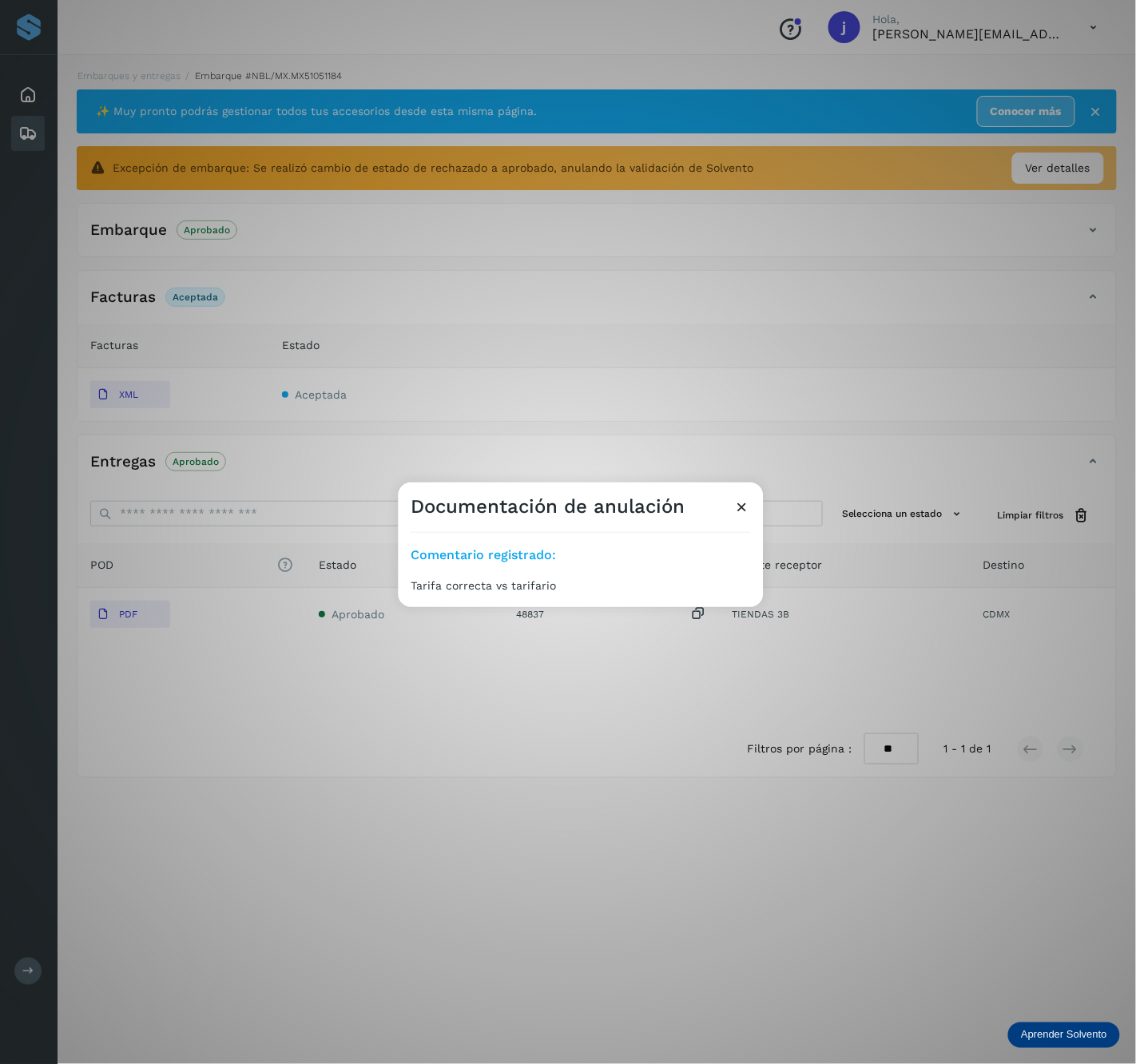 drag, startPoint x: 780, startPoint y: 648, endPoint x: 1049, endPoint y: 677, distance: 270.5587 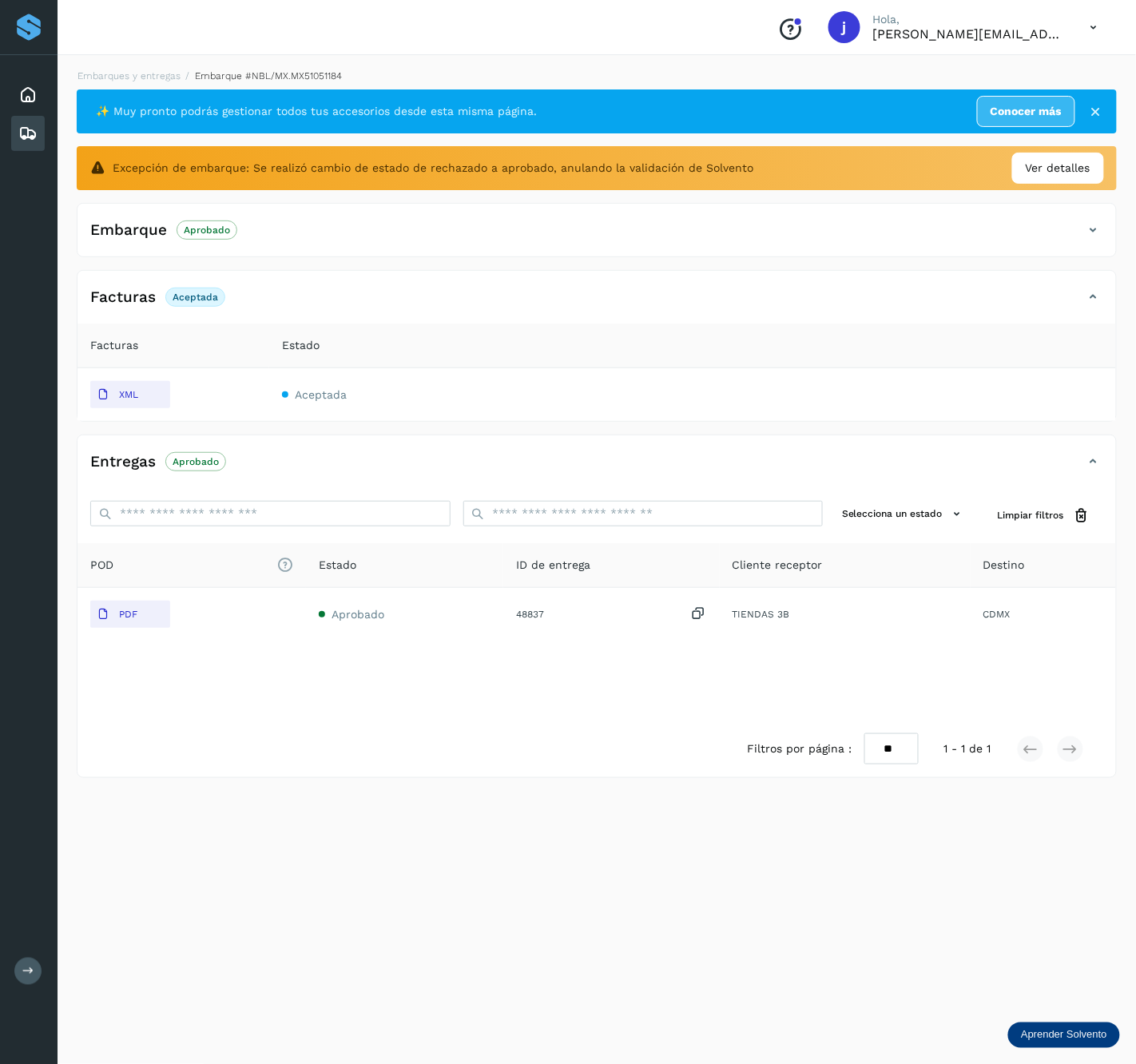 click on "Aceptada" 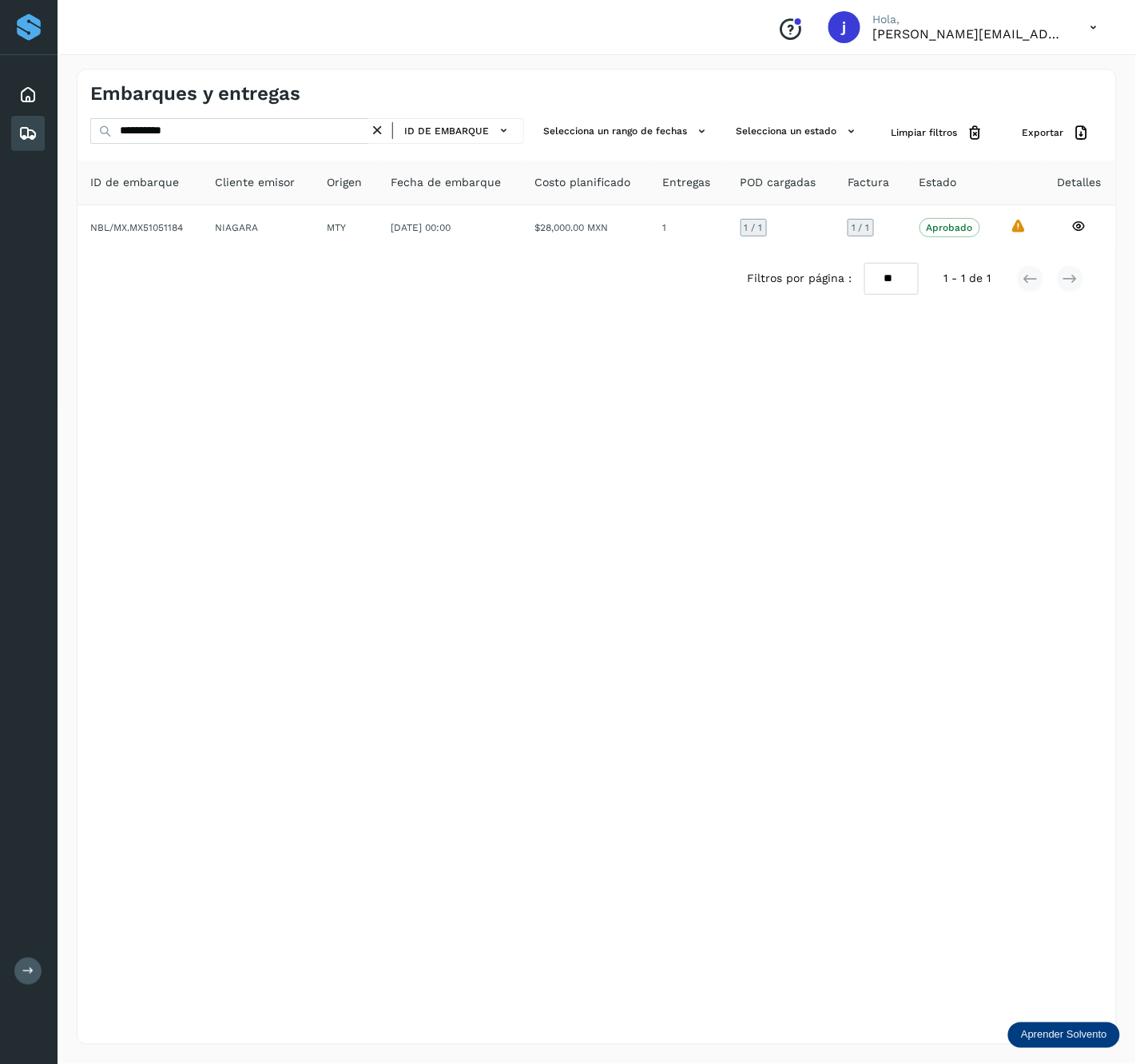 click on "Costo planificado" 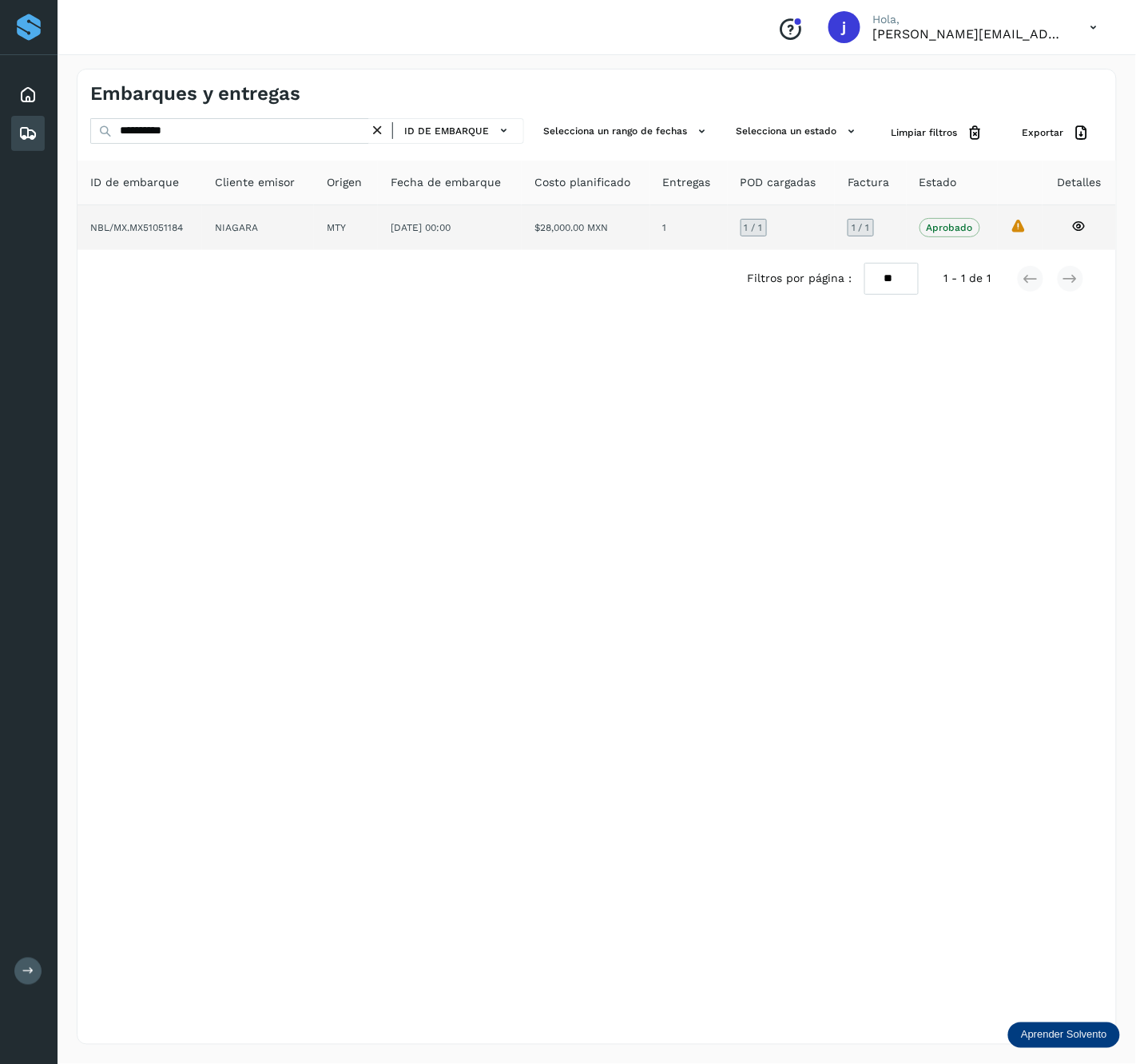 click on "$28,000.00 MXN" 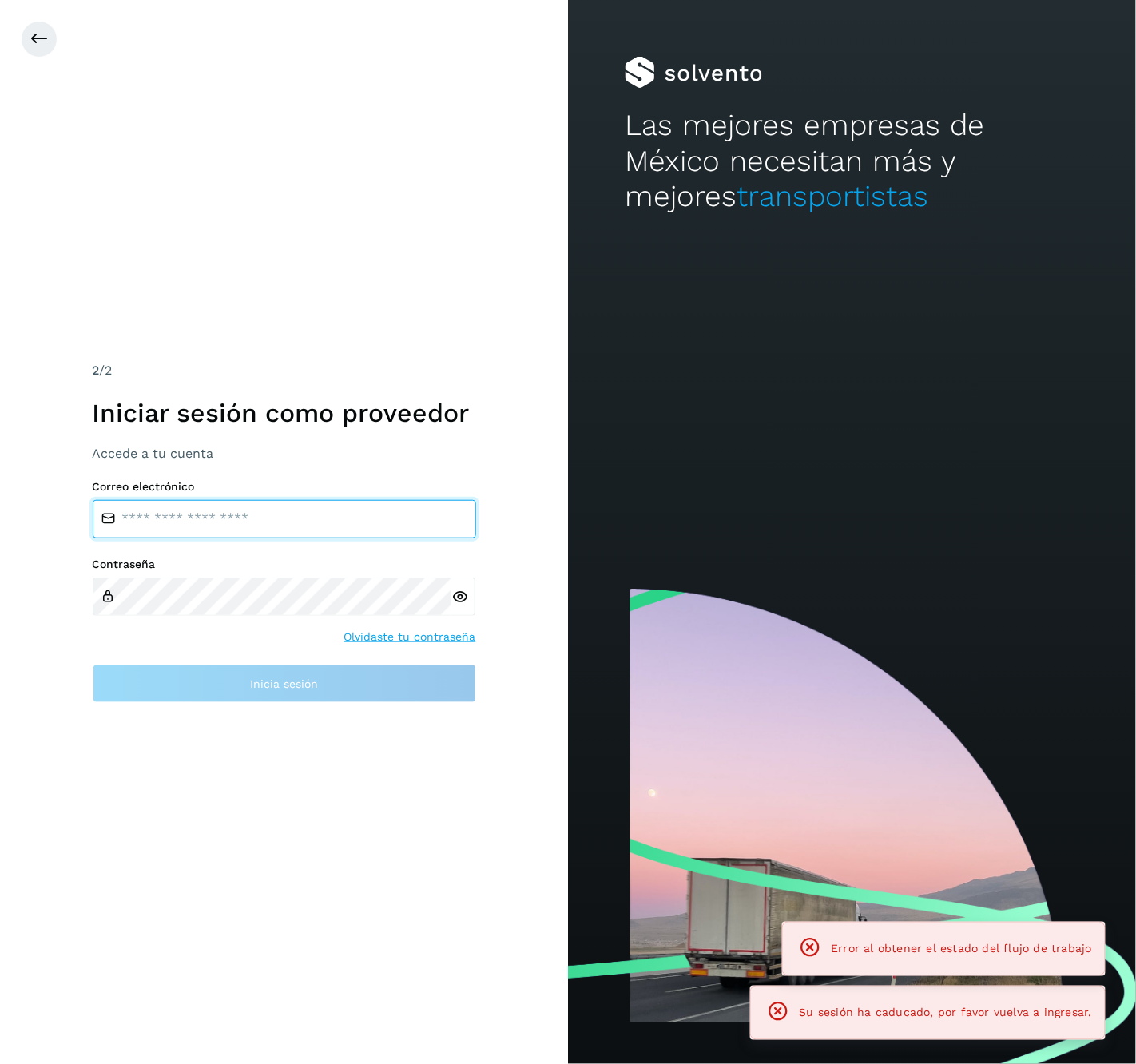 type on "**********" 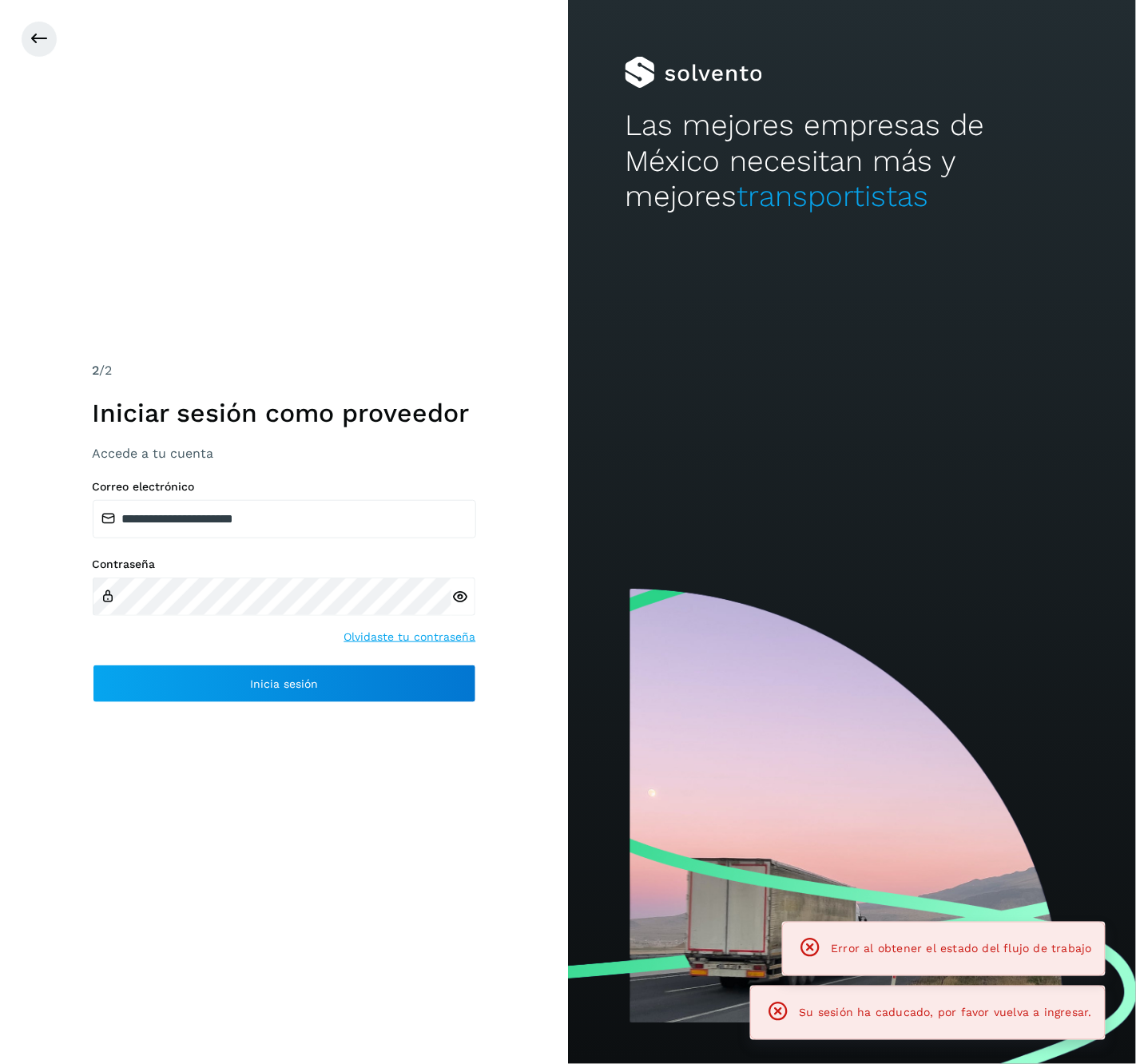 click on "**********" at bounding box center [284, 532] 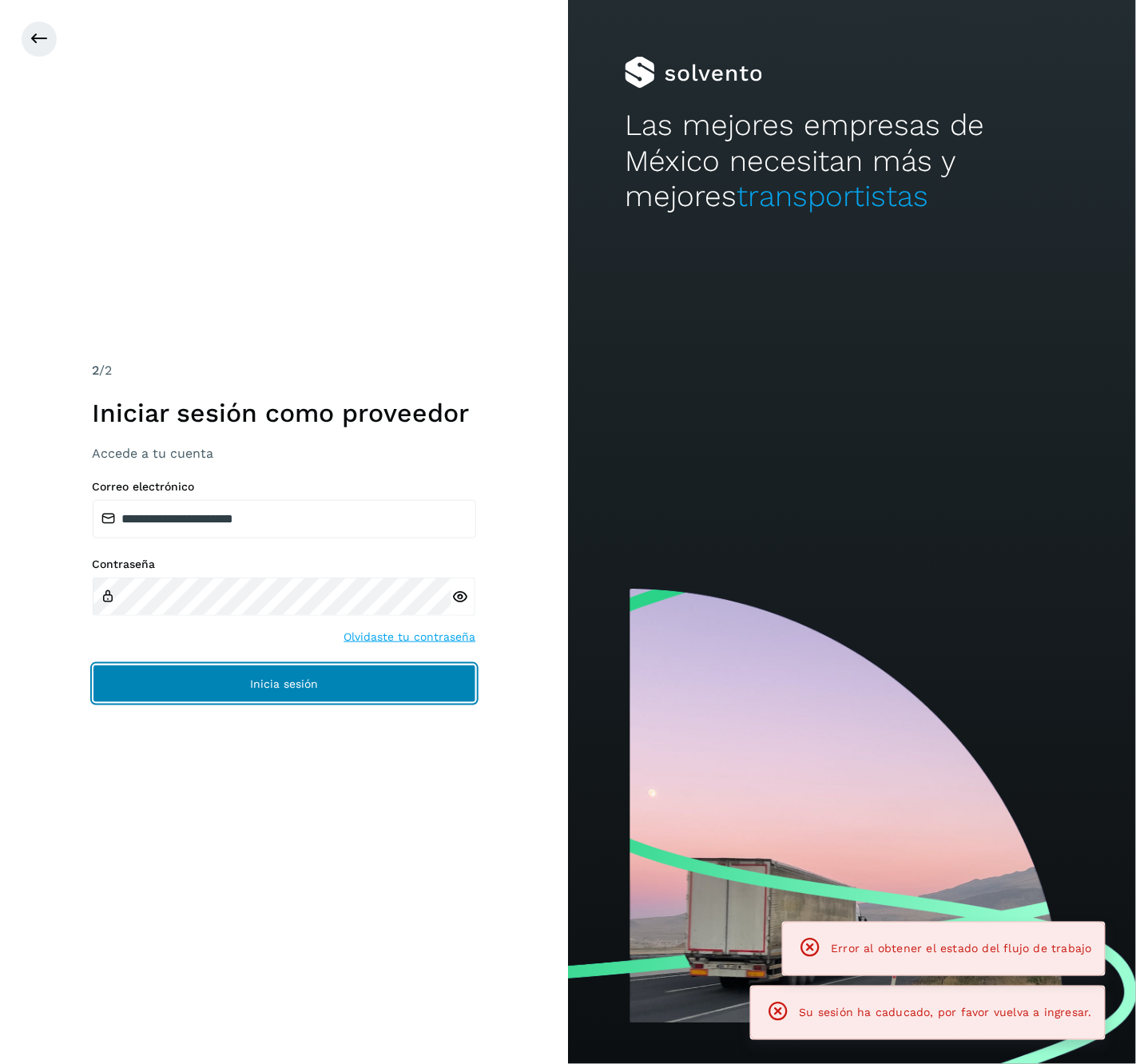 click on "Inicia sesión" at bounding box center (284, 684) 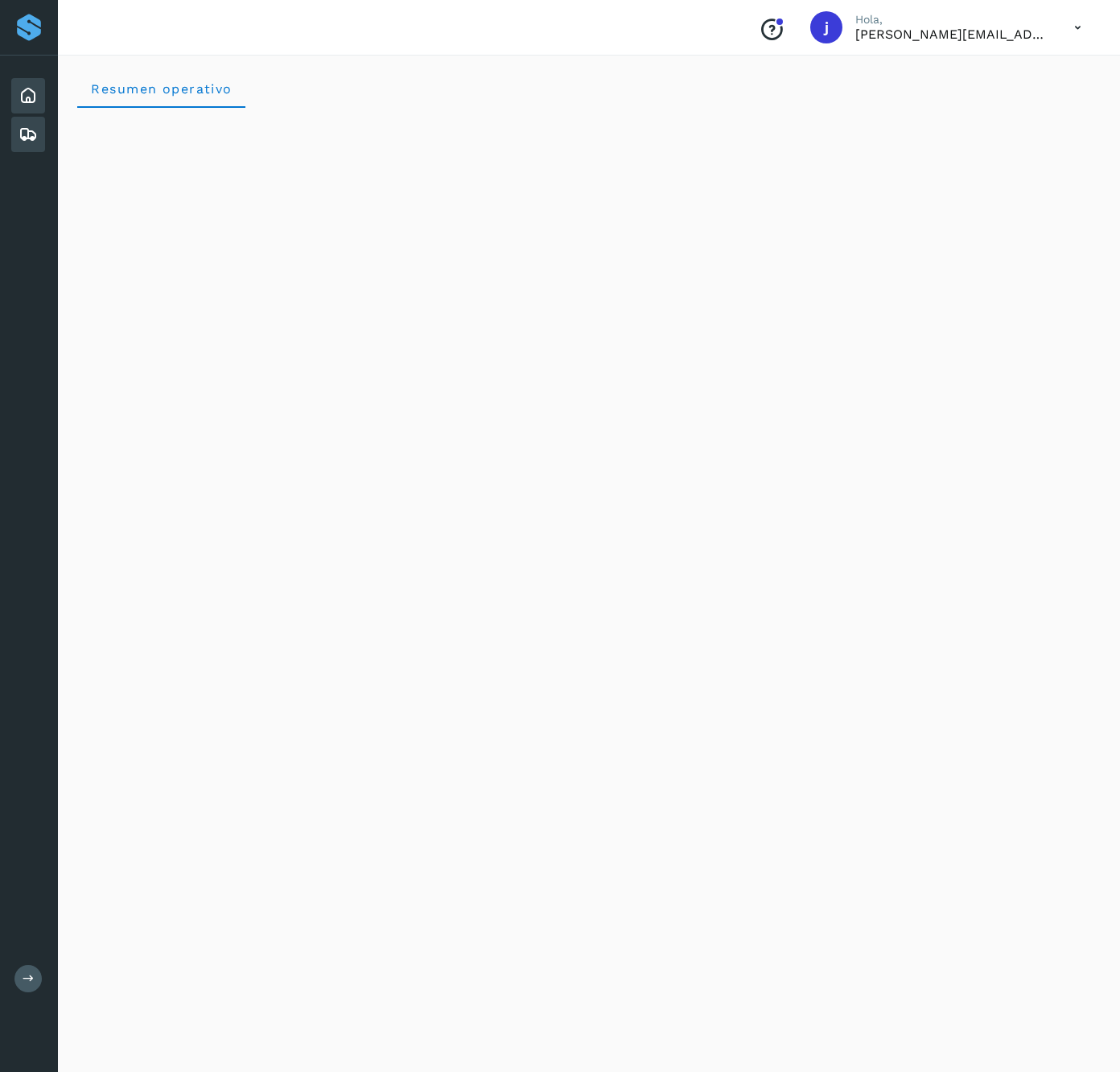 click at bounding box center (28, 134) 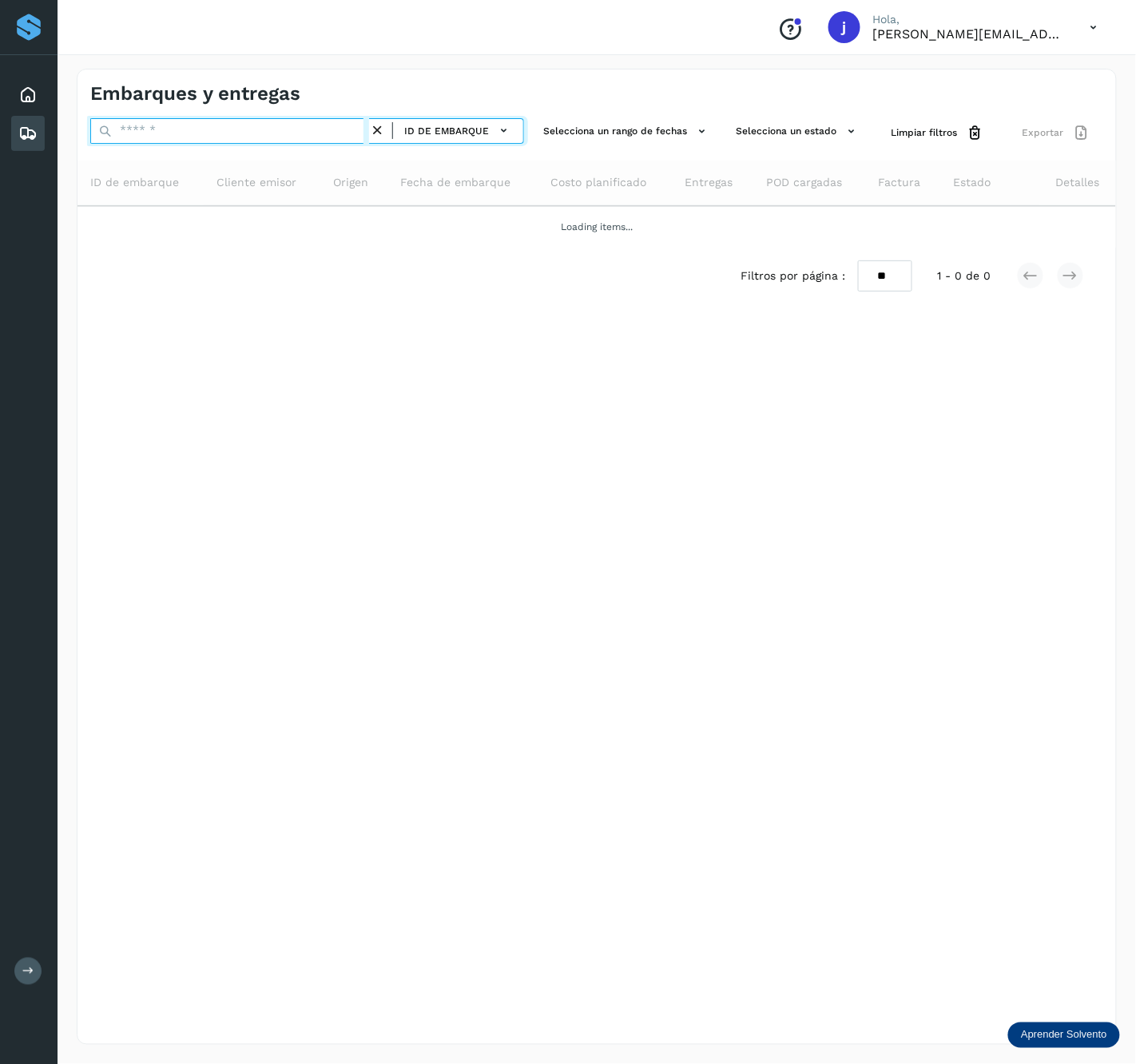 click at bounding box center [229, 131] 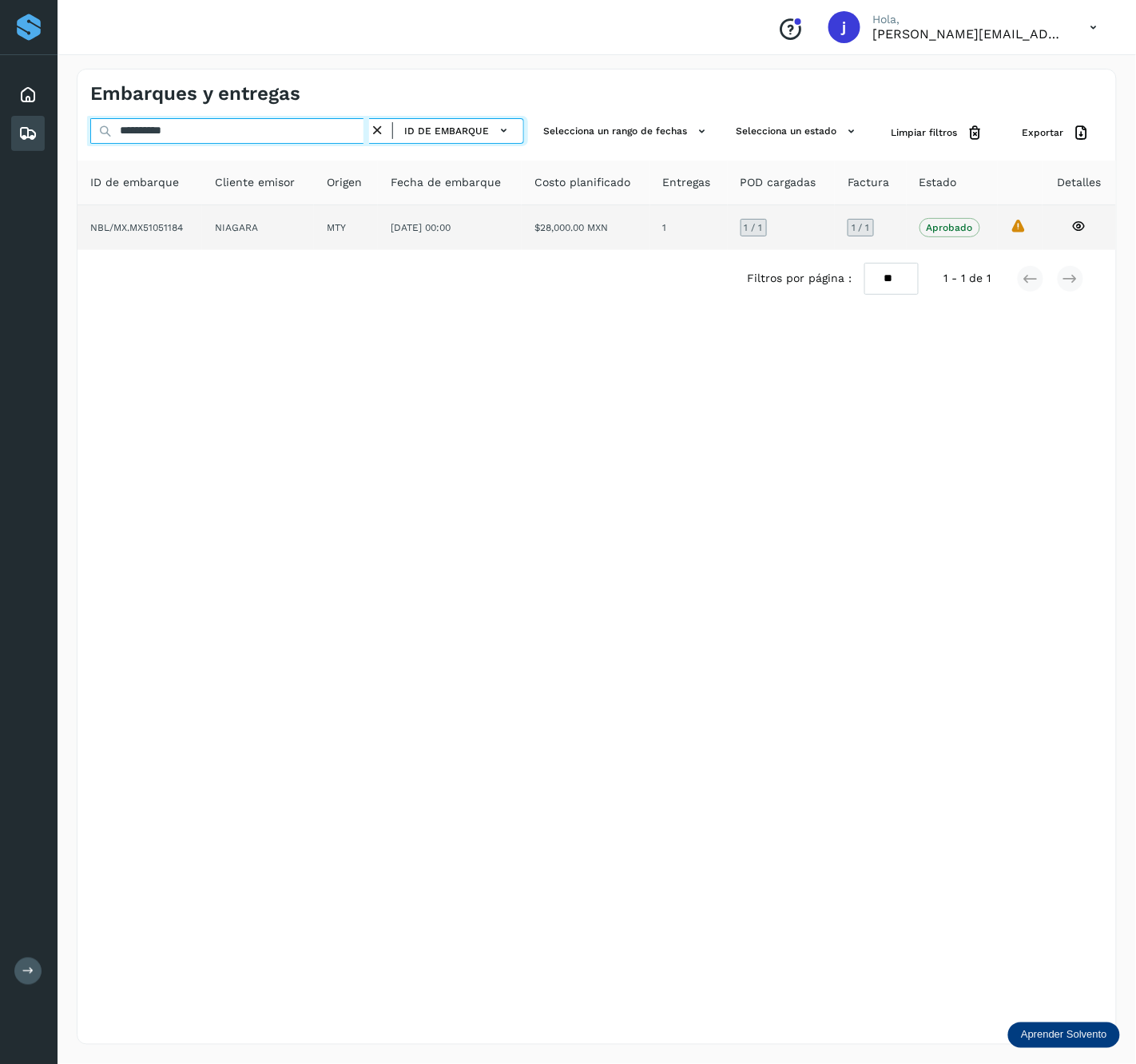 type on "**********" 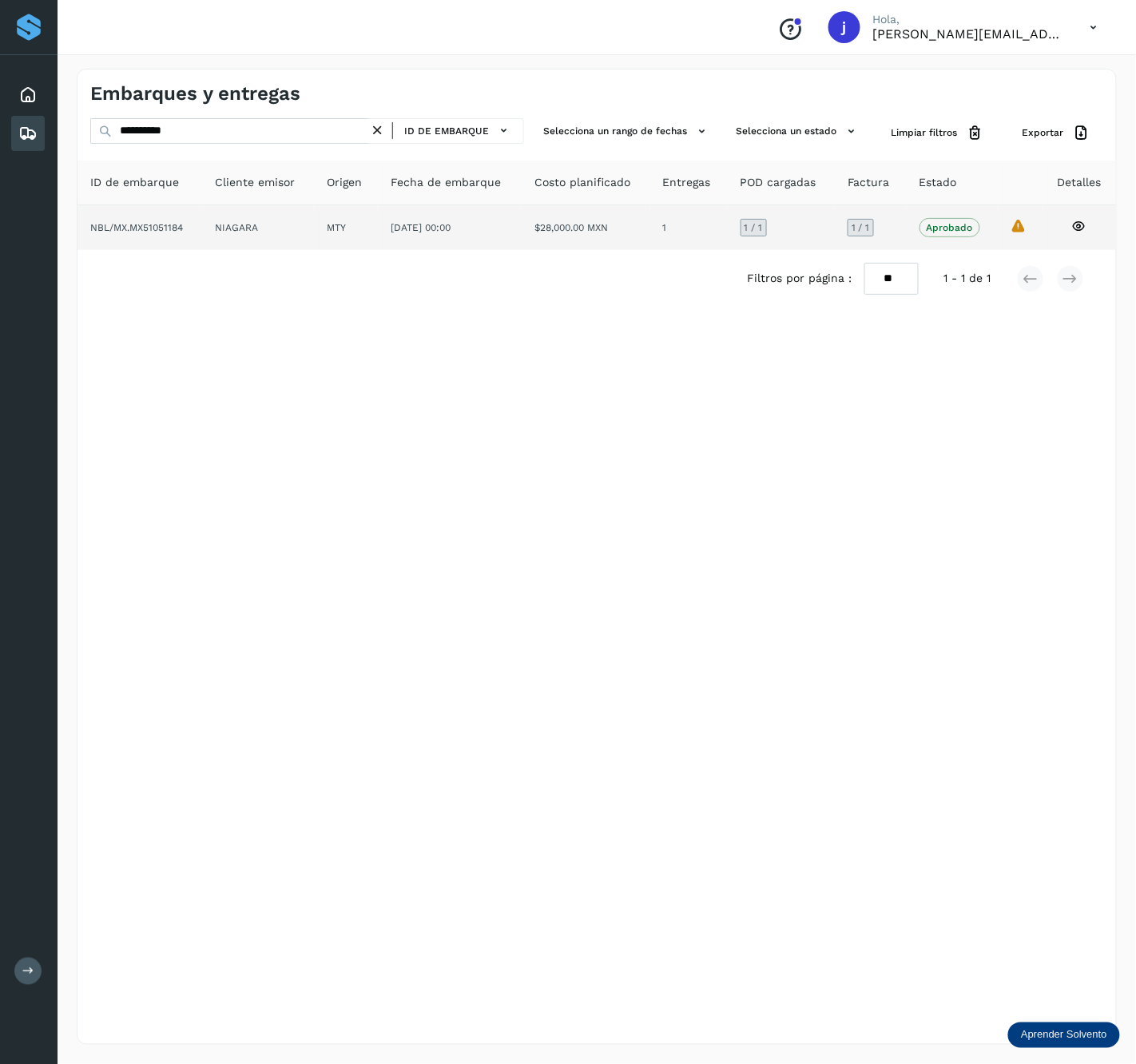click on "Aprobado" 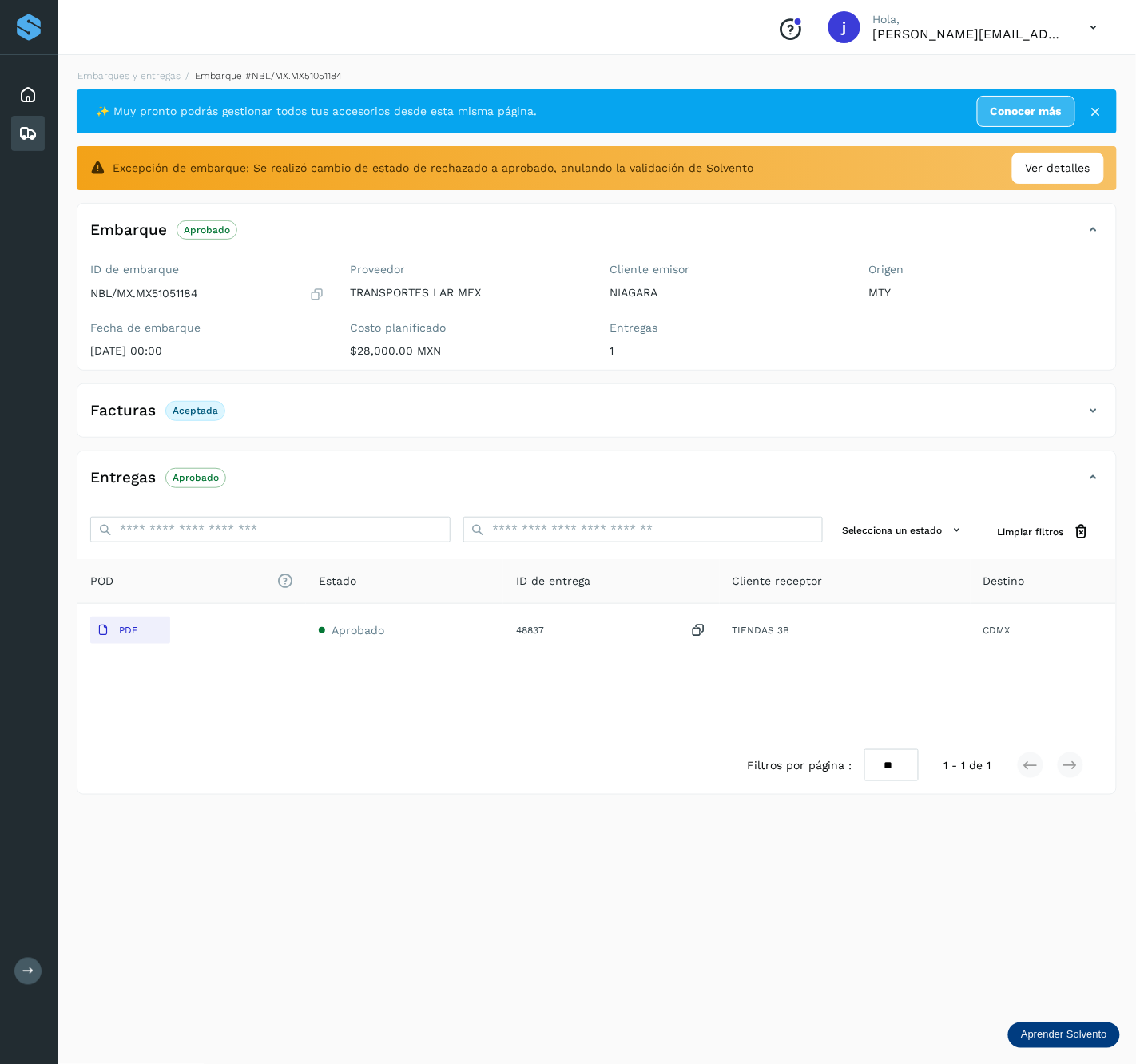 click on "Aprobado" 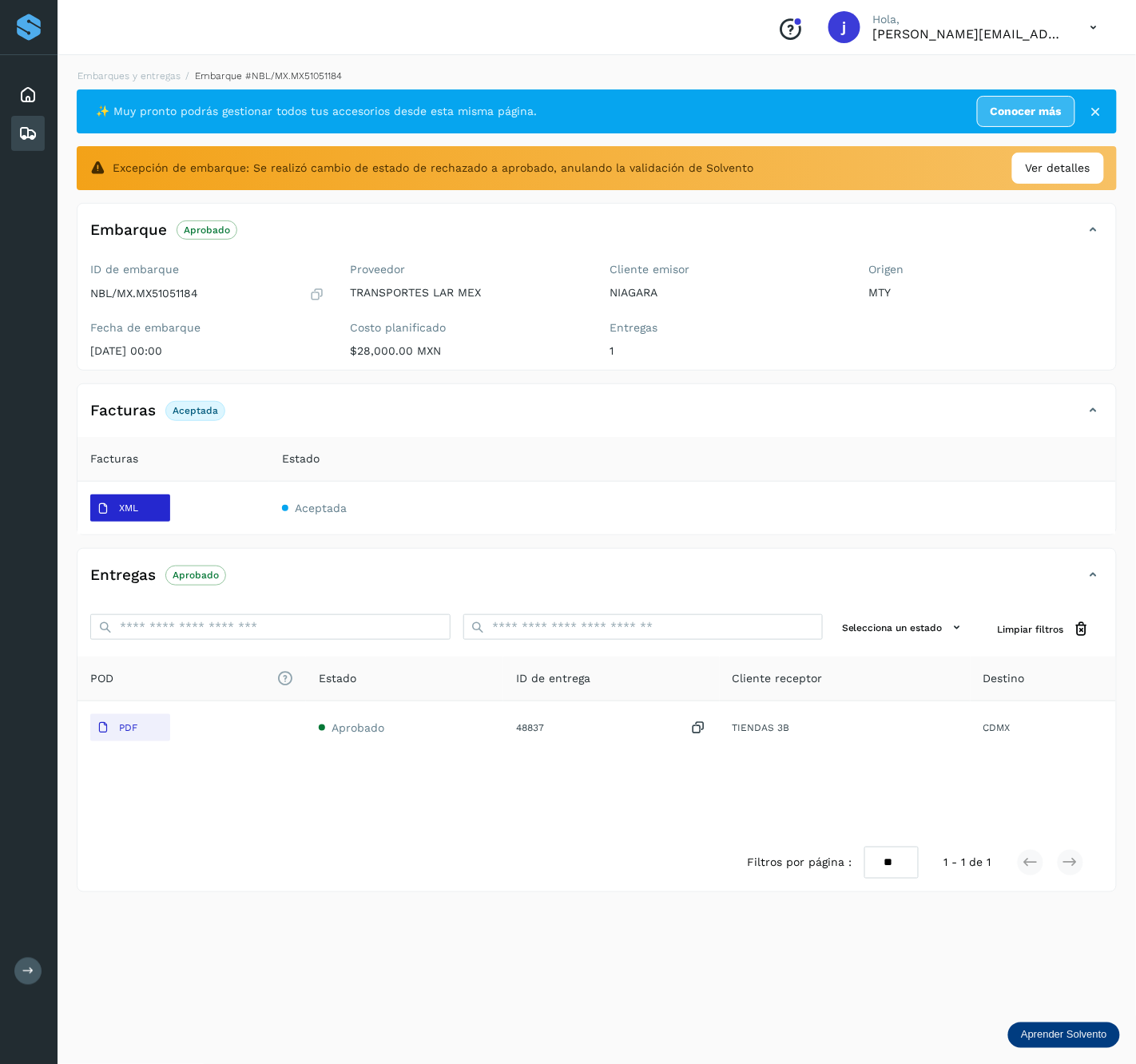 click on "XML" at bounding box center (117, 509) 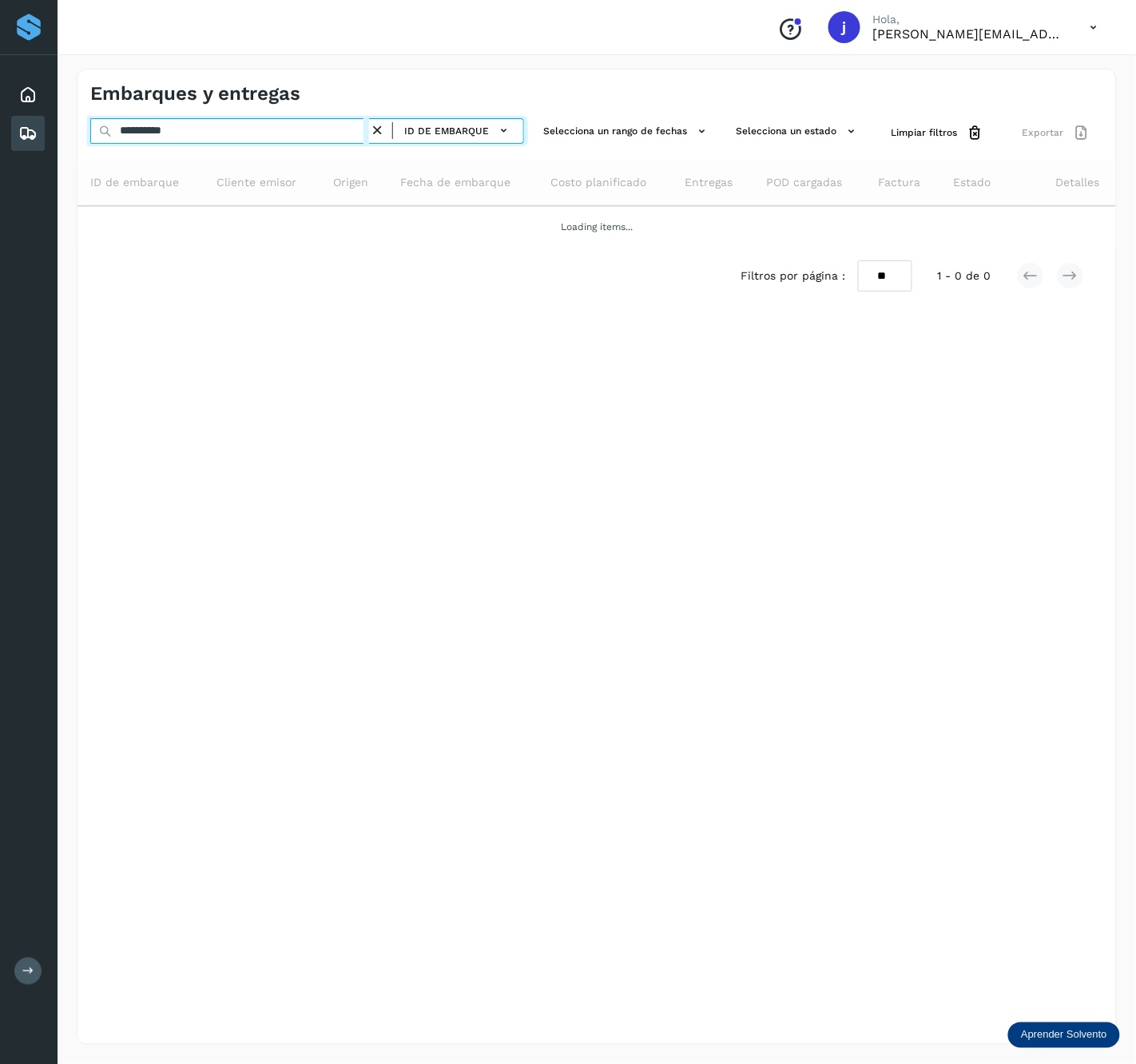 click on "**********" at bounding box center (229, 131) 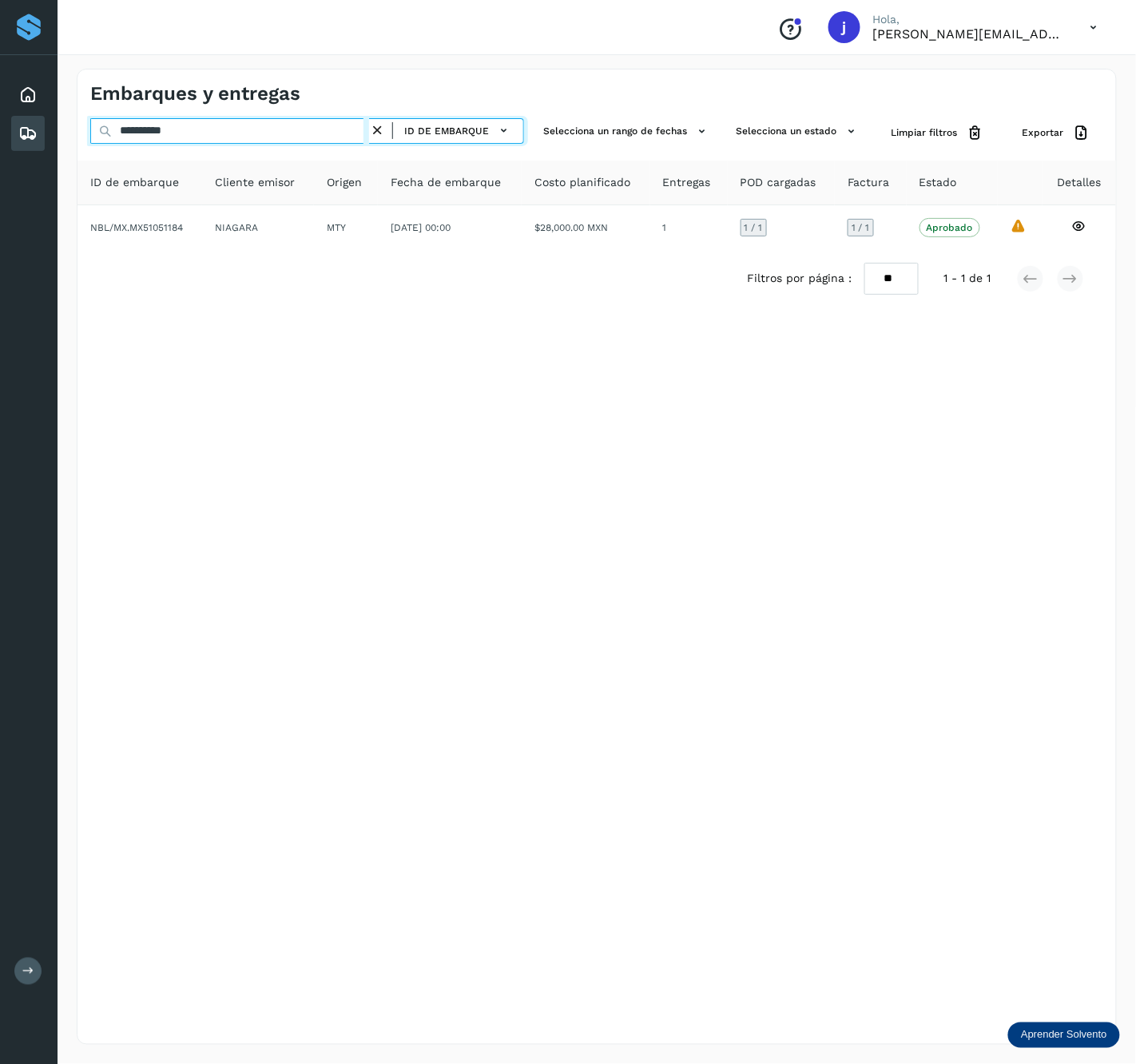 click on "**********" at bounding box center [229, 131] 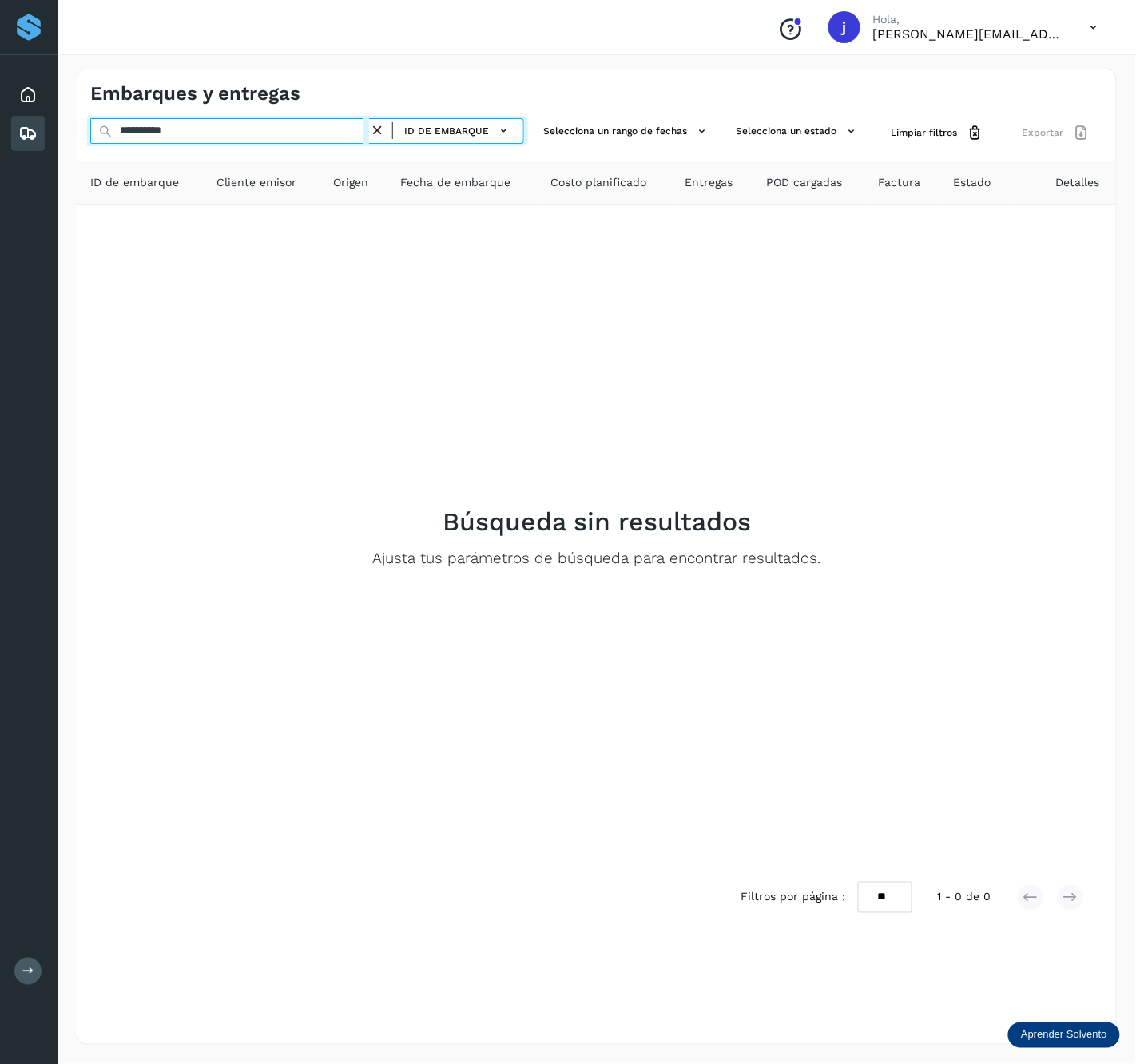 click on "**********" at bounding box center (229, 131) 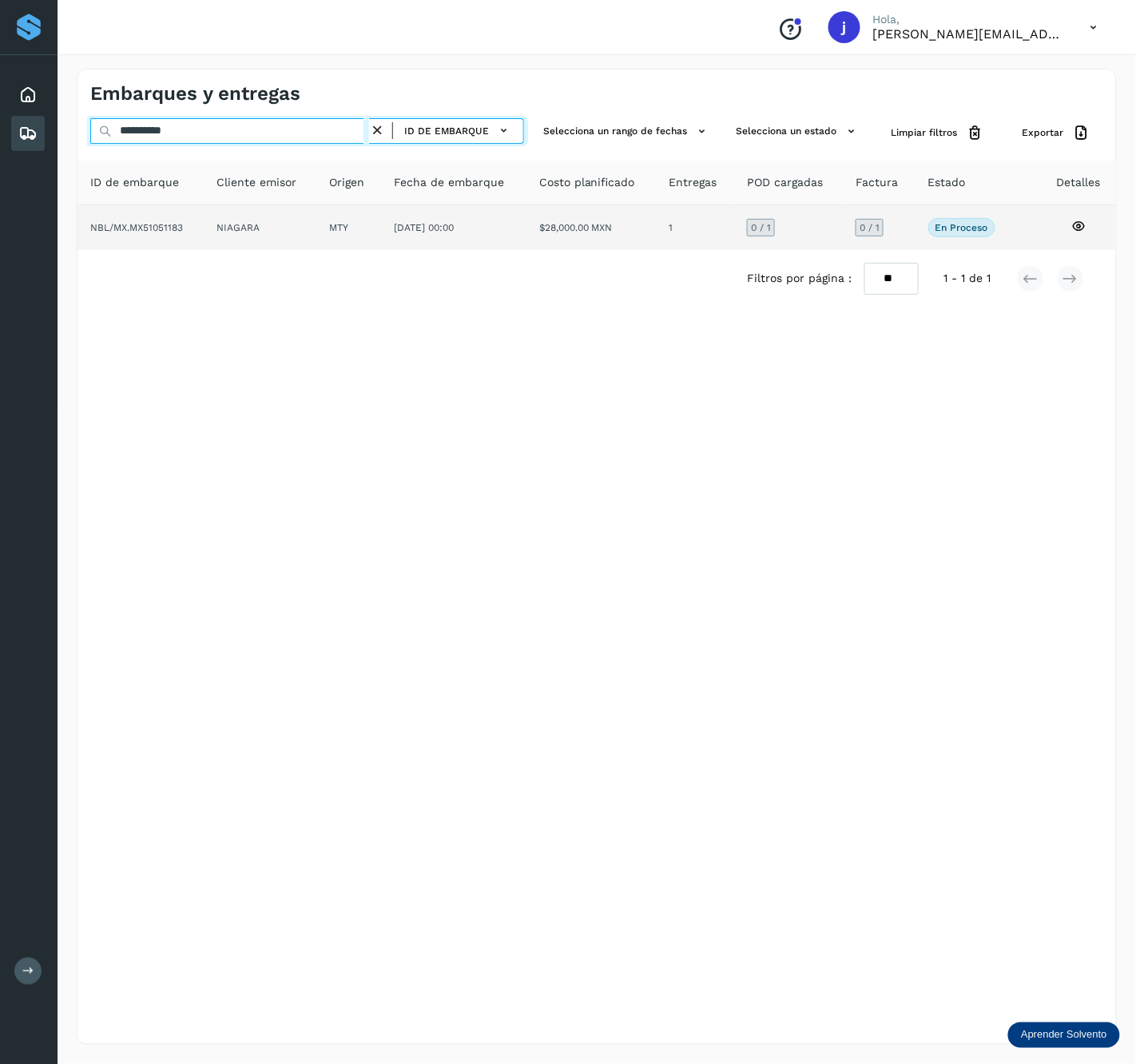 type on "**********" 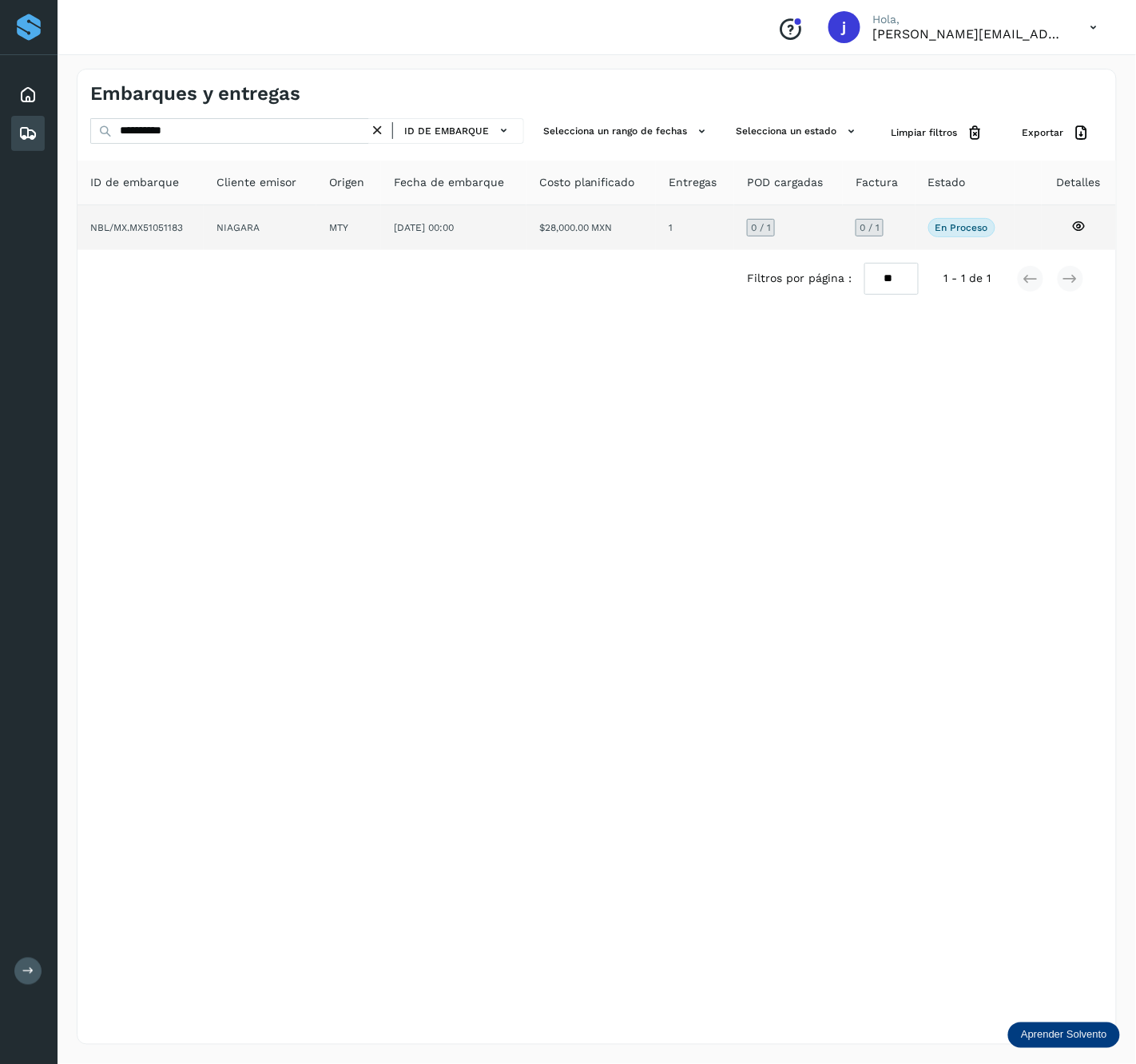 click on "NIAGARA" 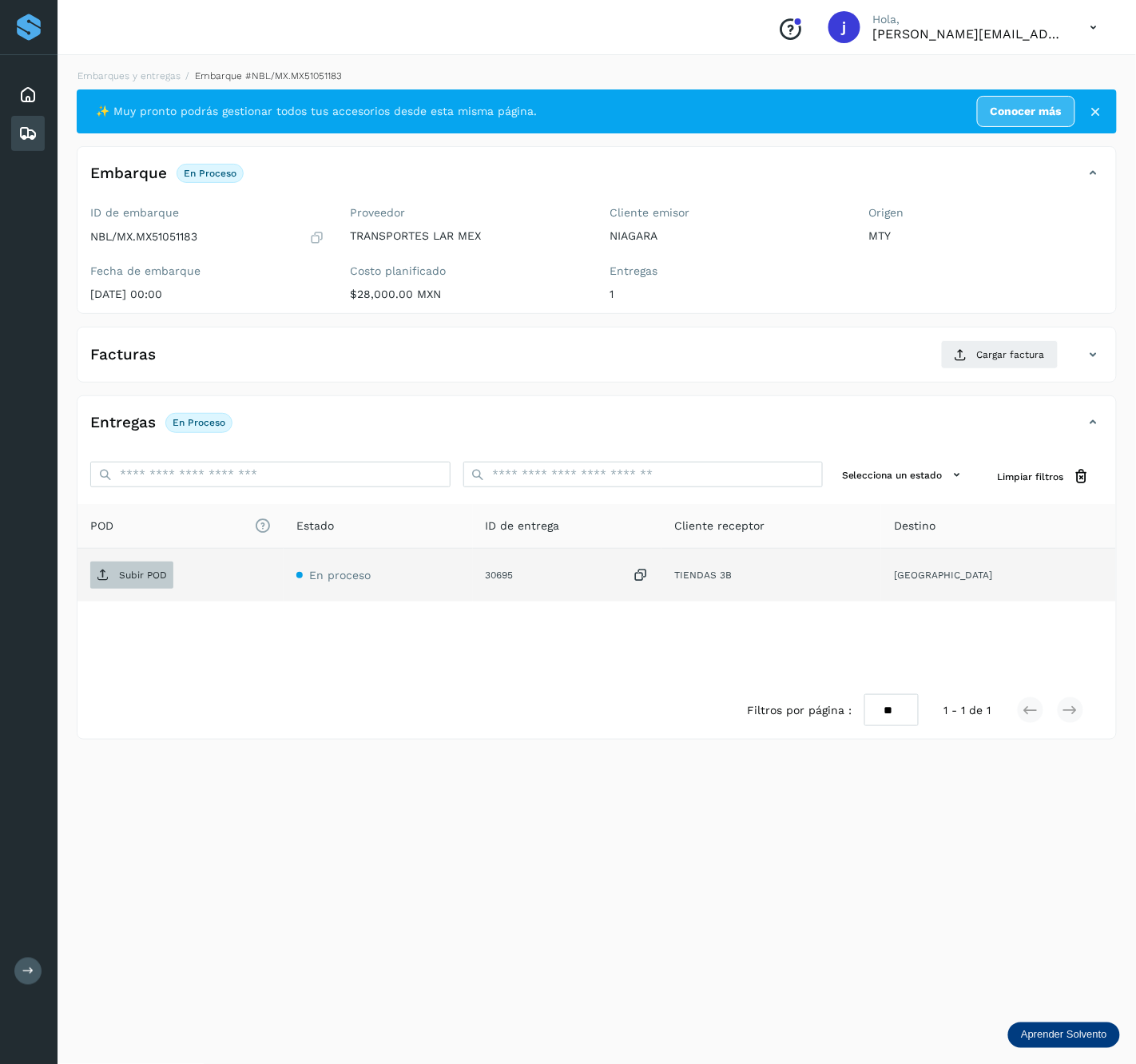 drag, startPoint x: 103, startPoint y: 561, endPoint x: 112, endPoint y: 571, distance: 13.453624 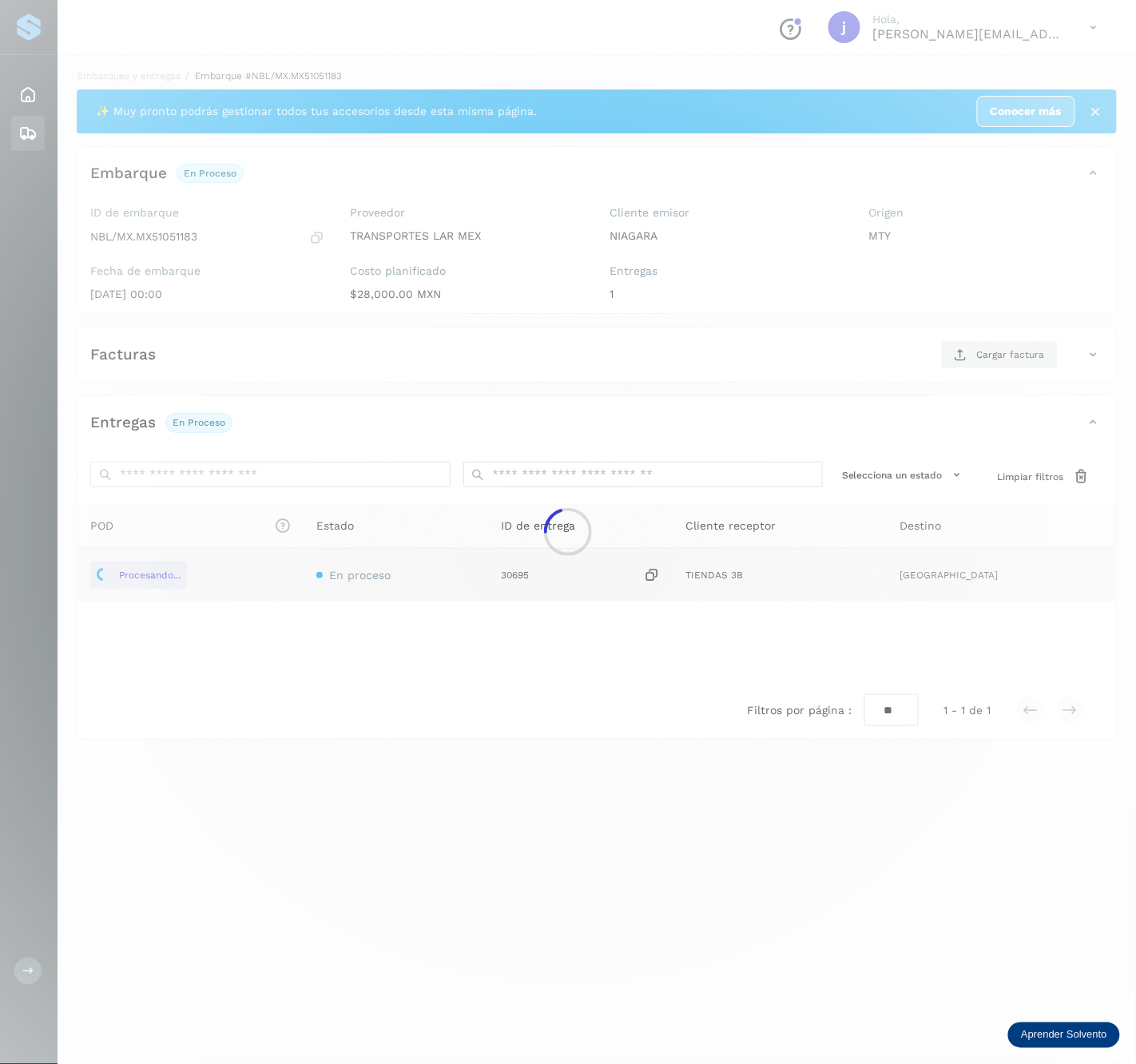 click 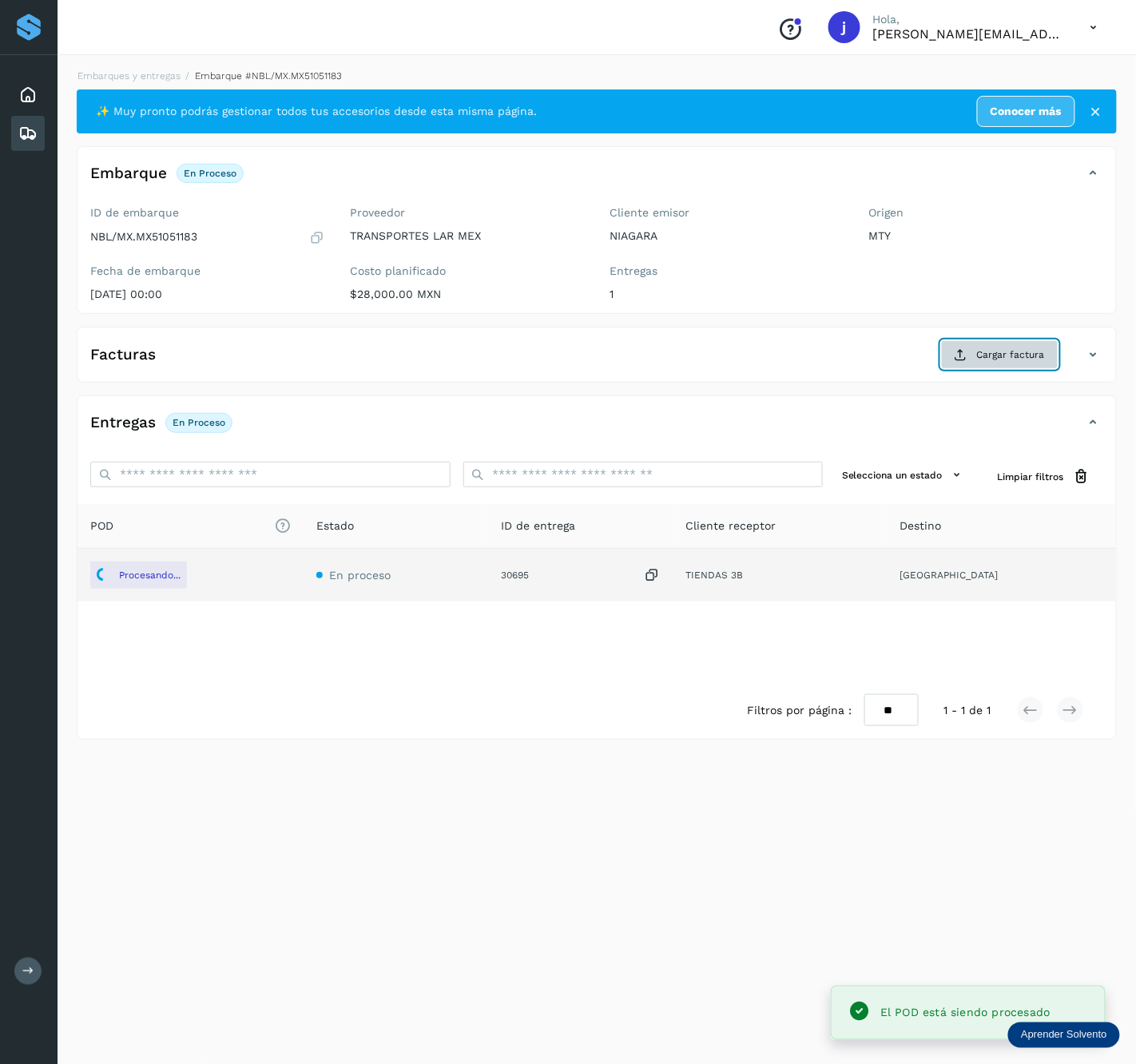 click on "Cargar factura" 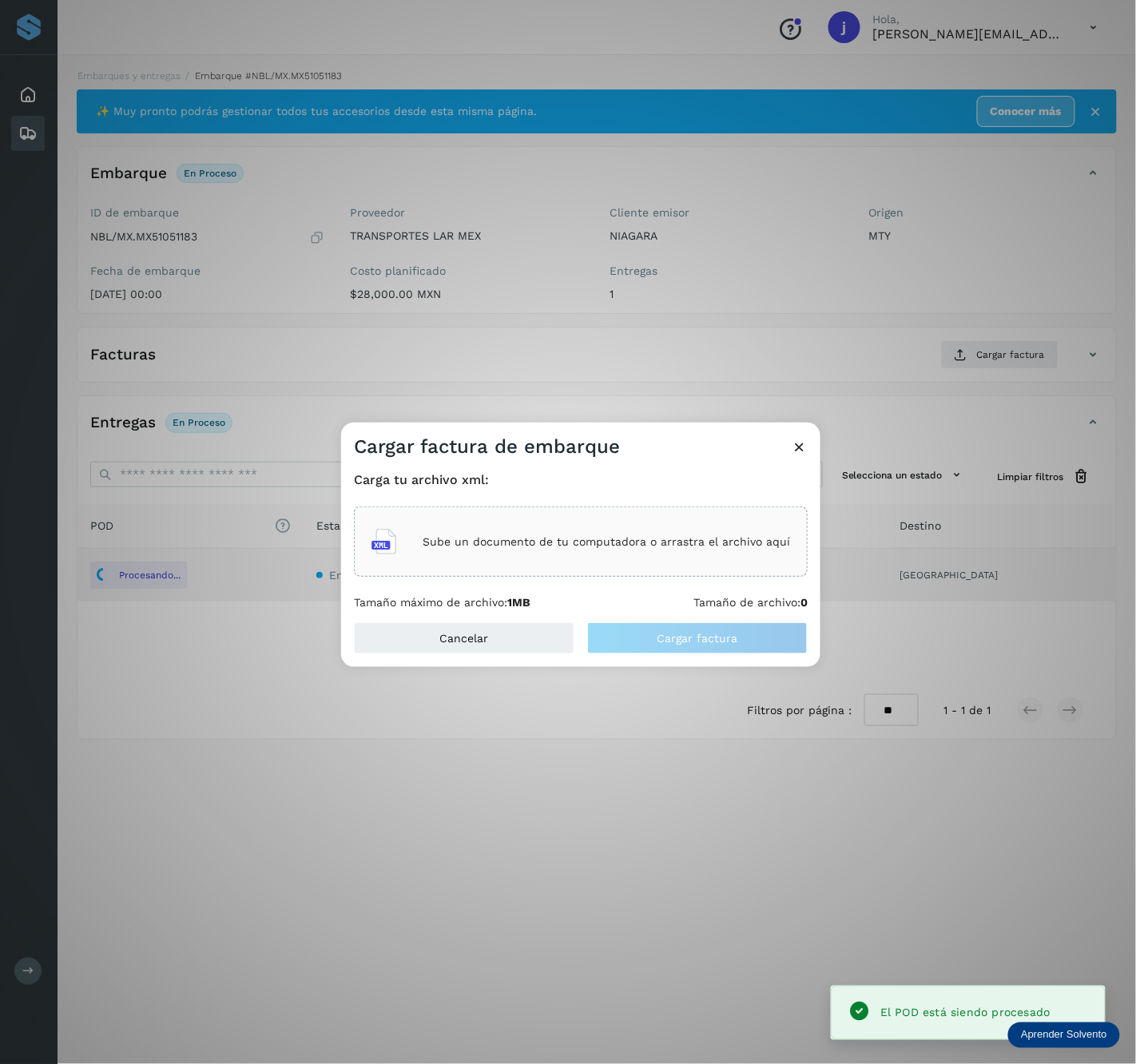 click on "Sube un documento de tu computadora o arrastra el archivo aquí" 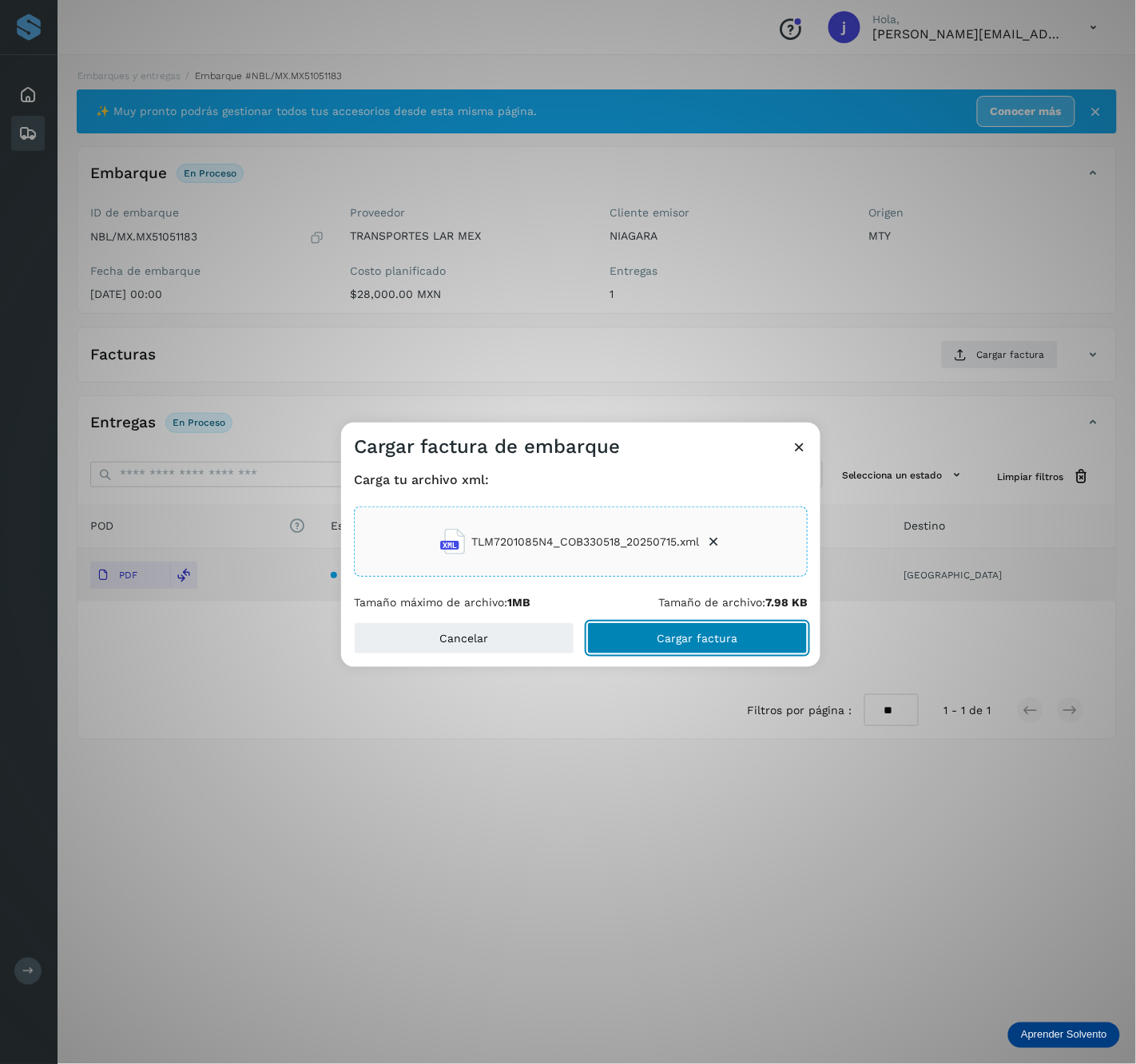 click on "Cargar factura" 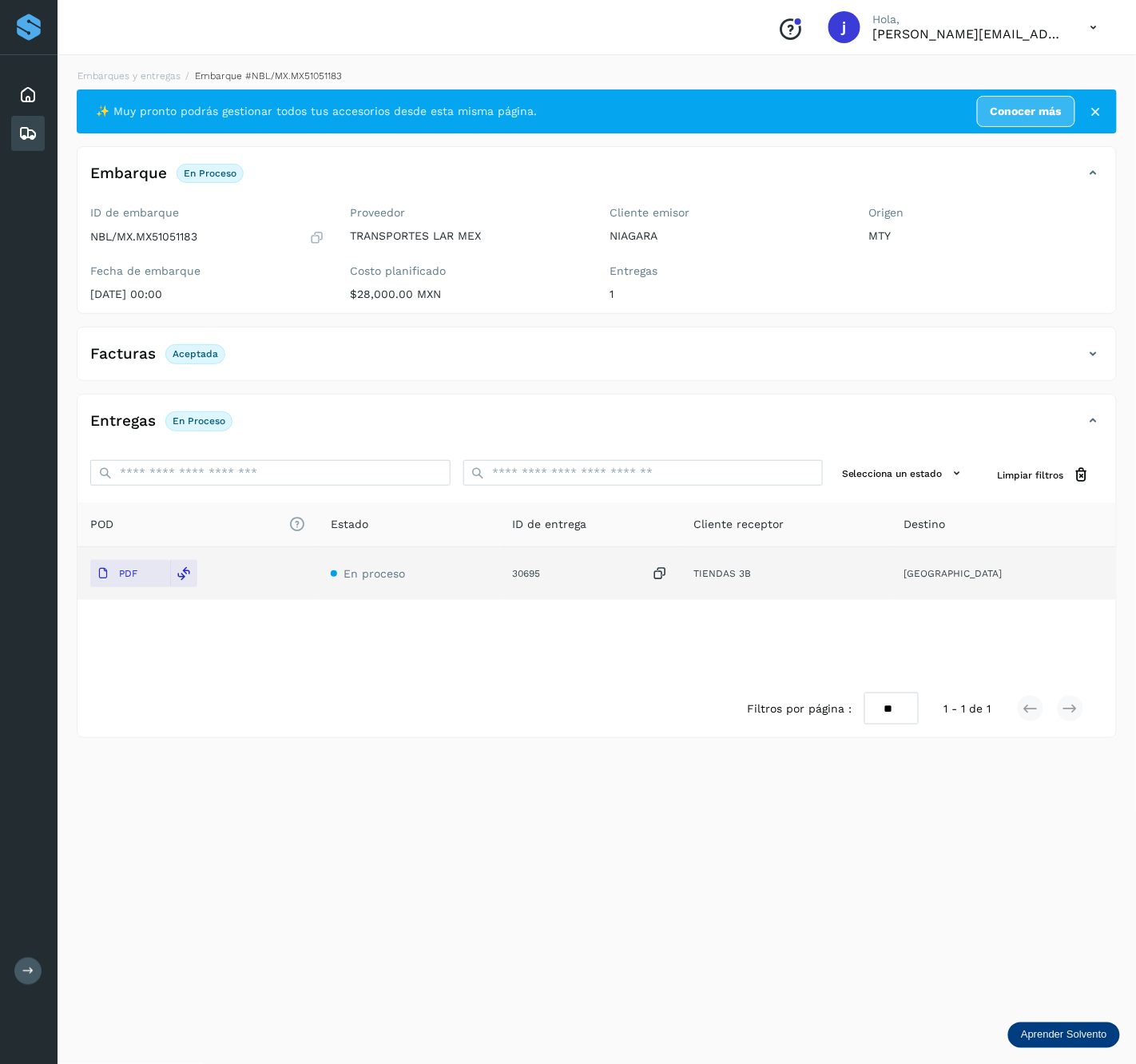 click on "Facturas Aceptada" 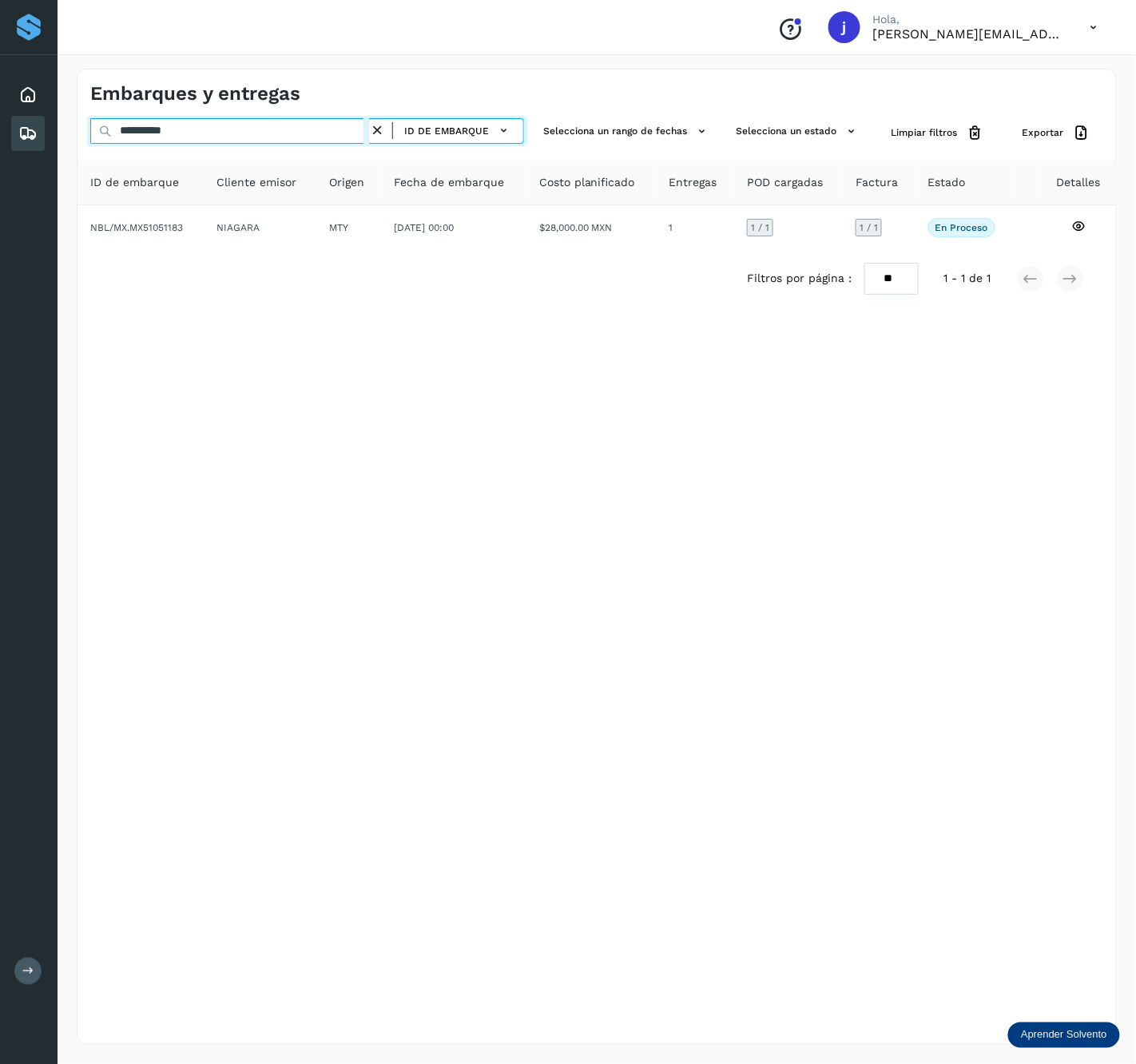 click on "**********" at bounding box center (229, 131) 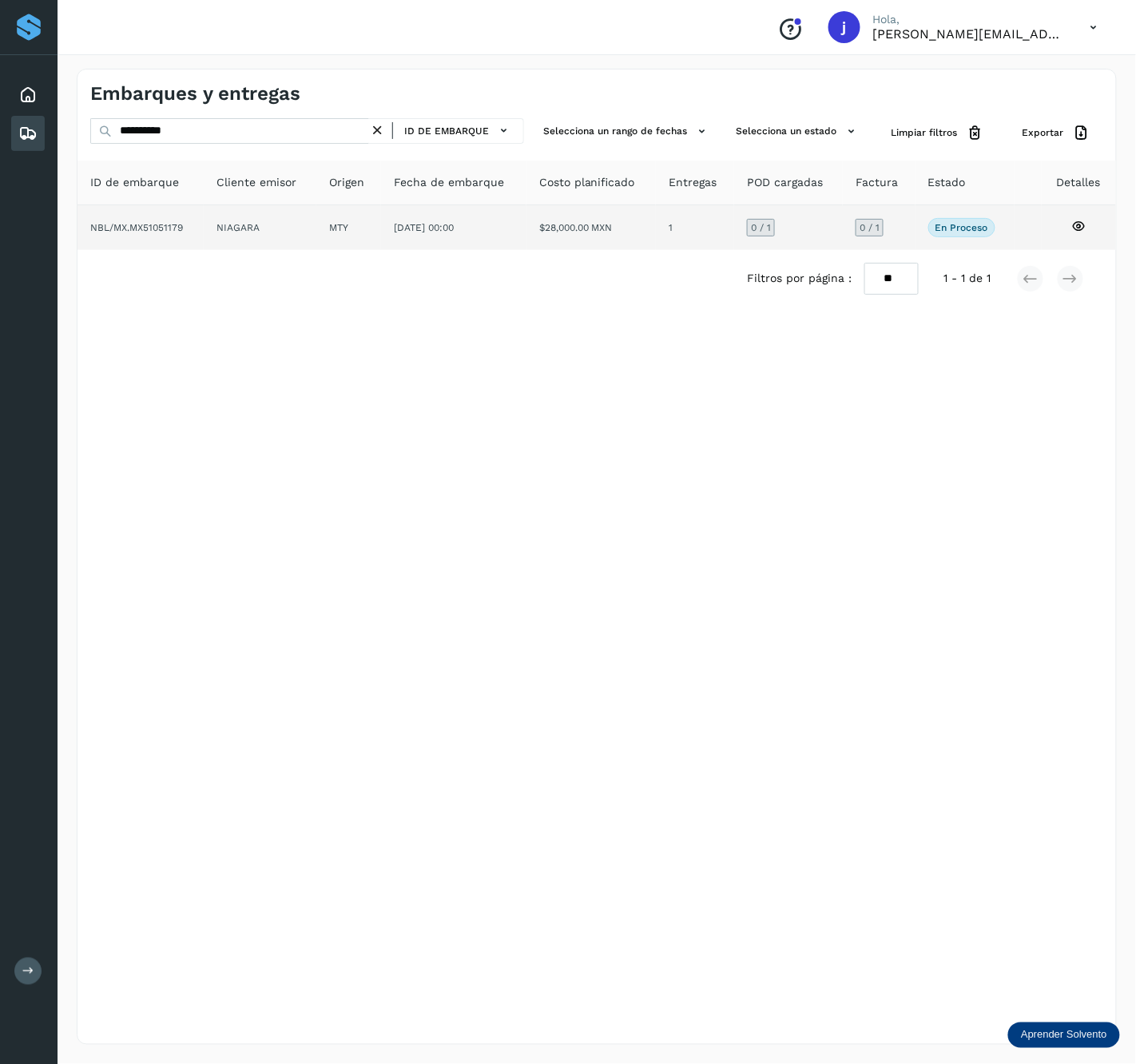 click on "26/may/2025 00:00" 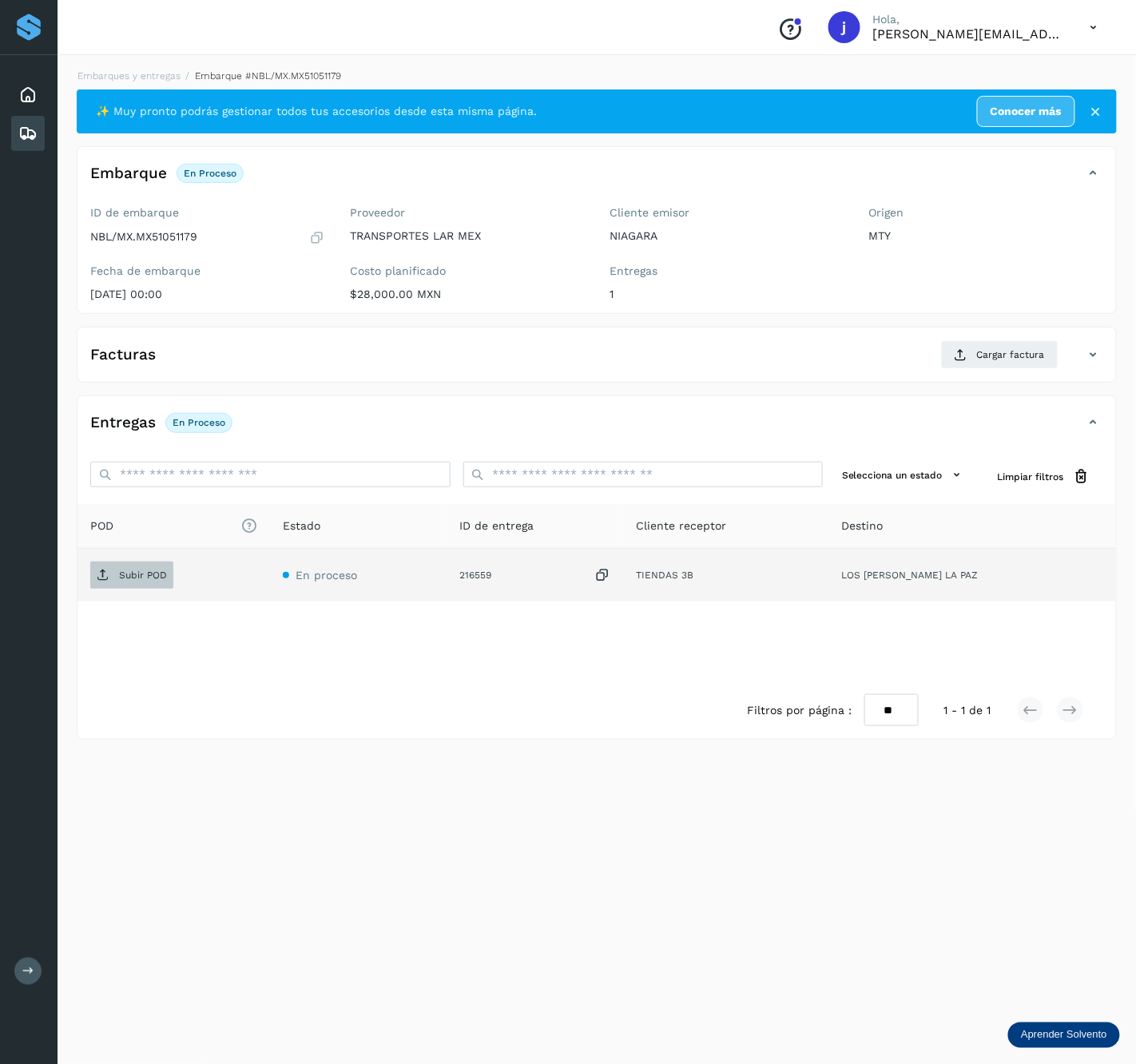 click on "Subir POD" at bounding box center [132, 575] 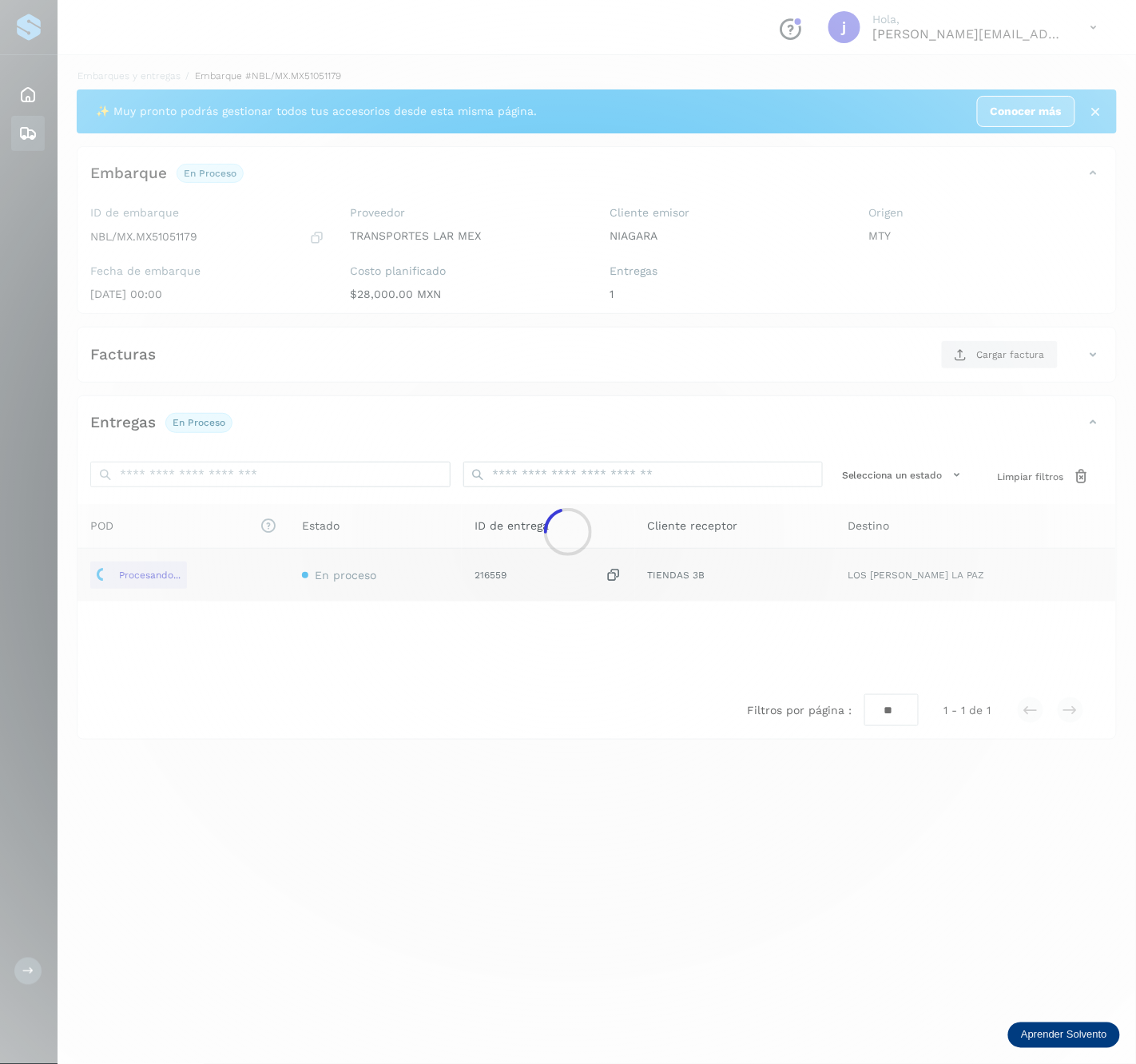 click 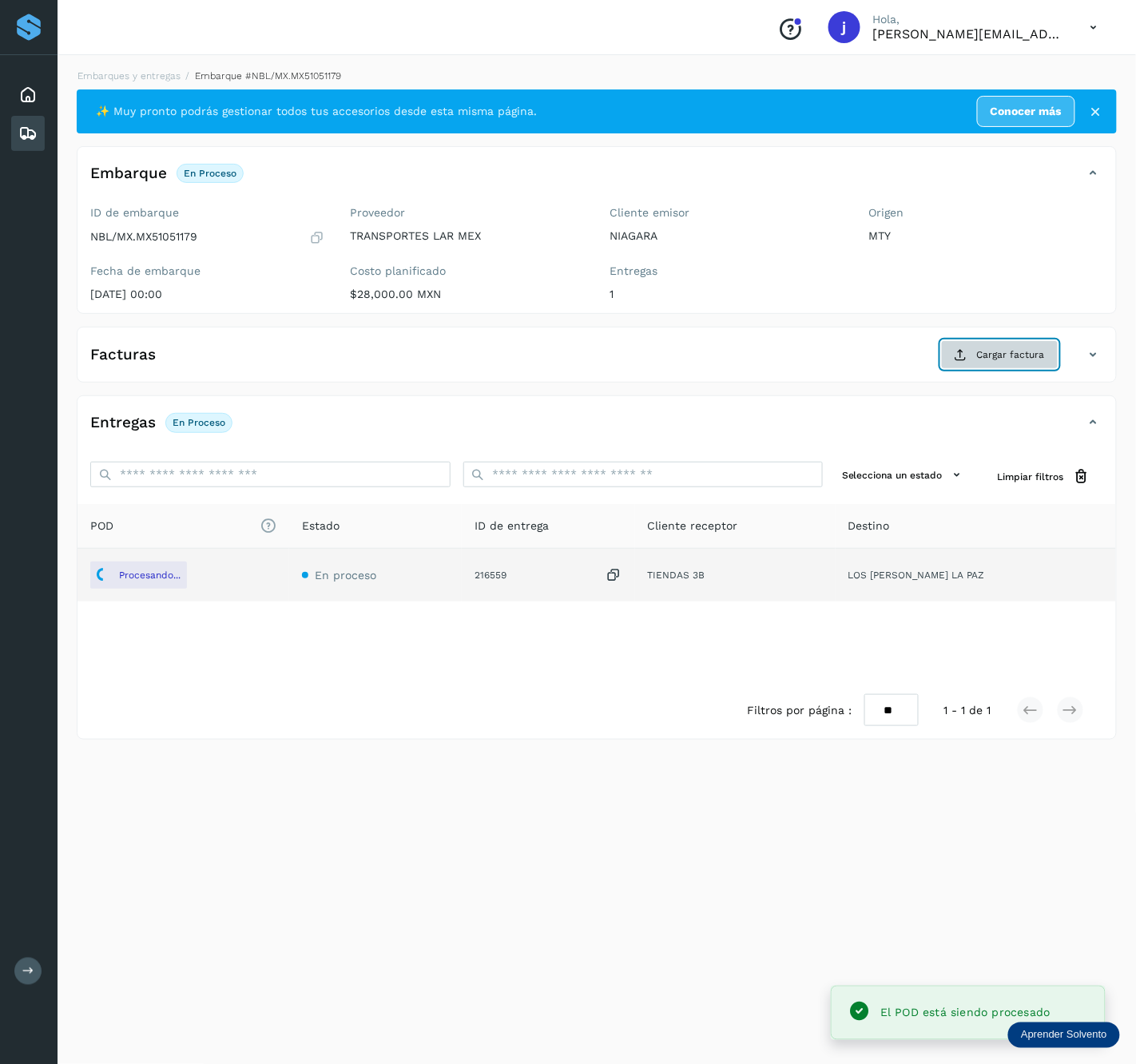 click on "Cargar factura" at bounding box center [999, 355] 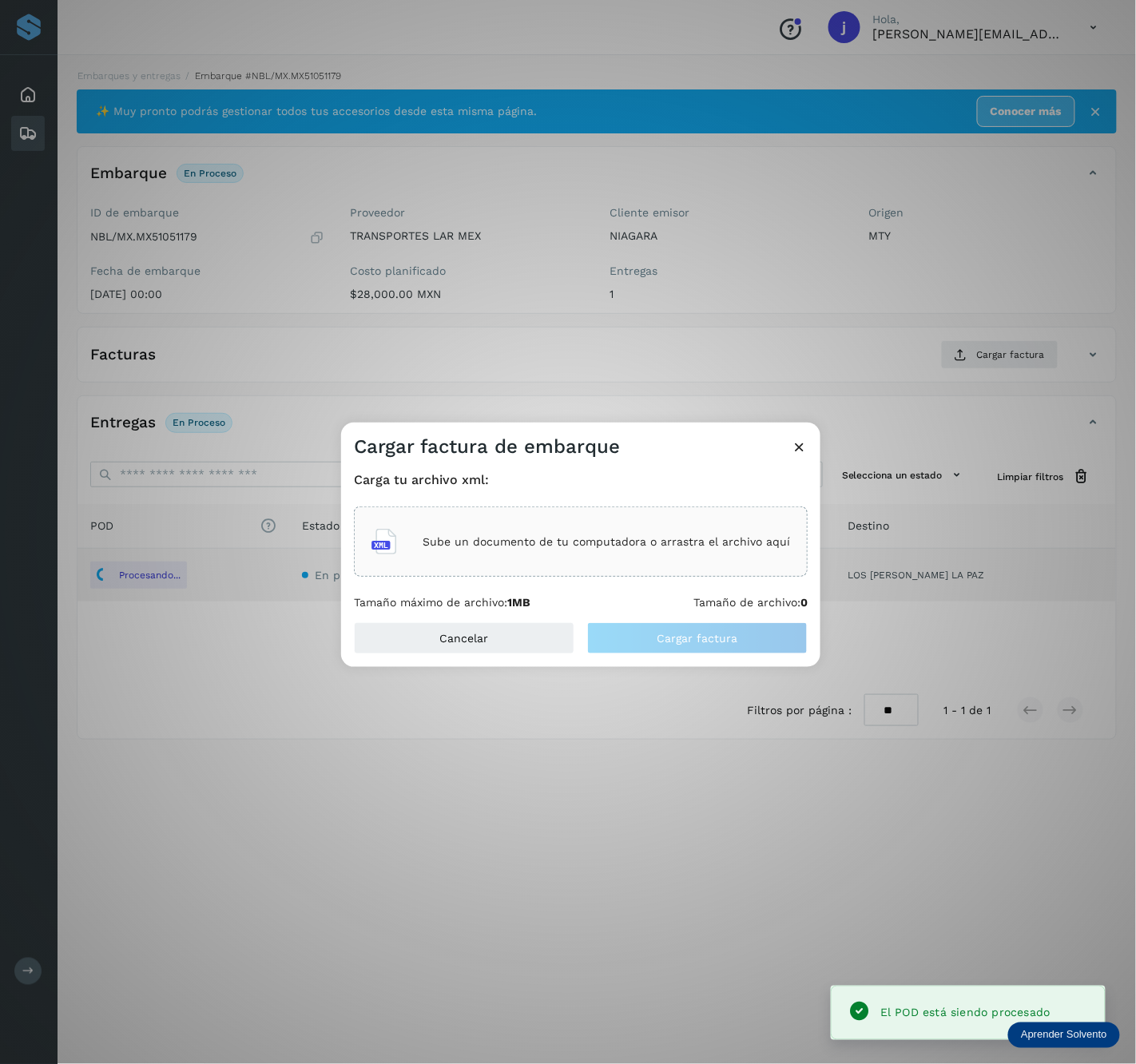 click on "Sube un documento de tu computadora o arrastra el archivo aquí" at bounding box center [581, 542] 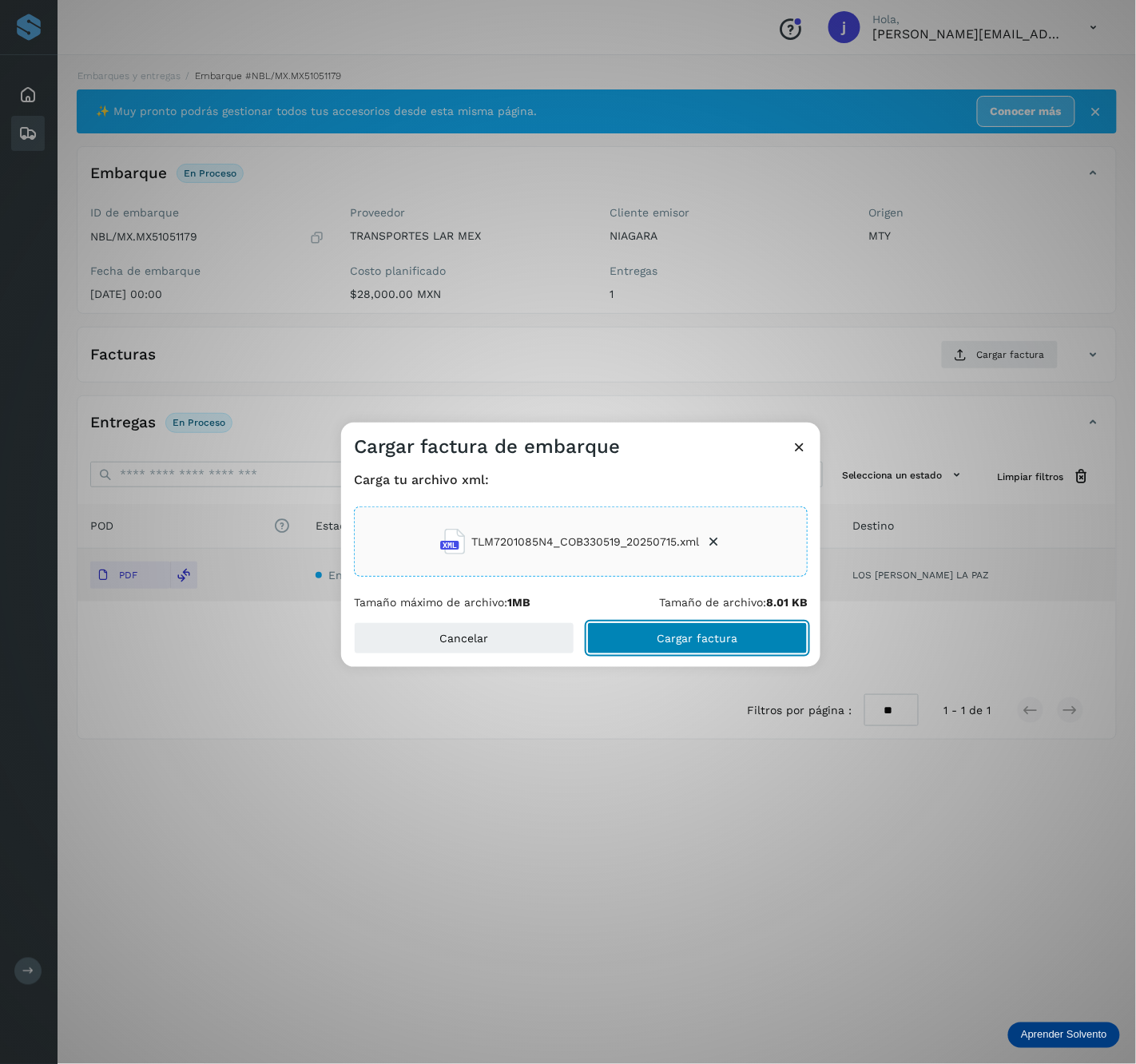 click on "Cargar factura" 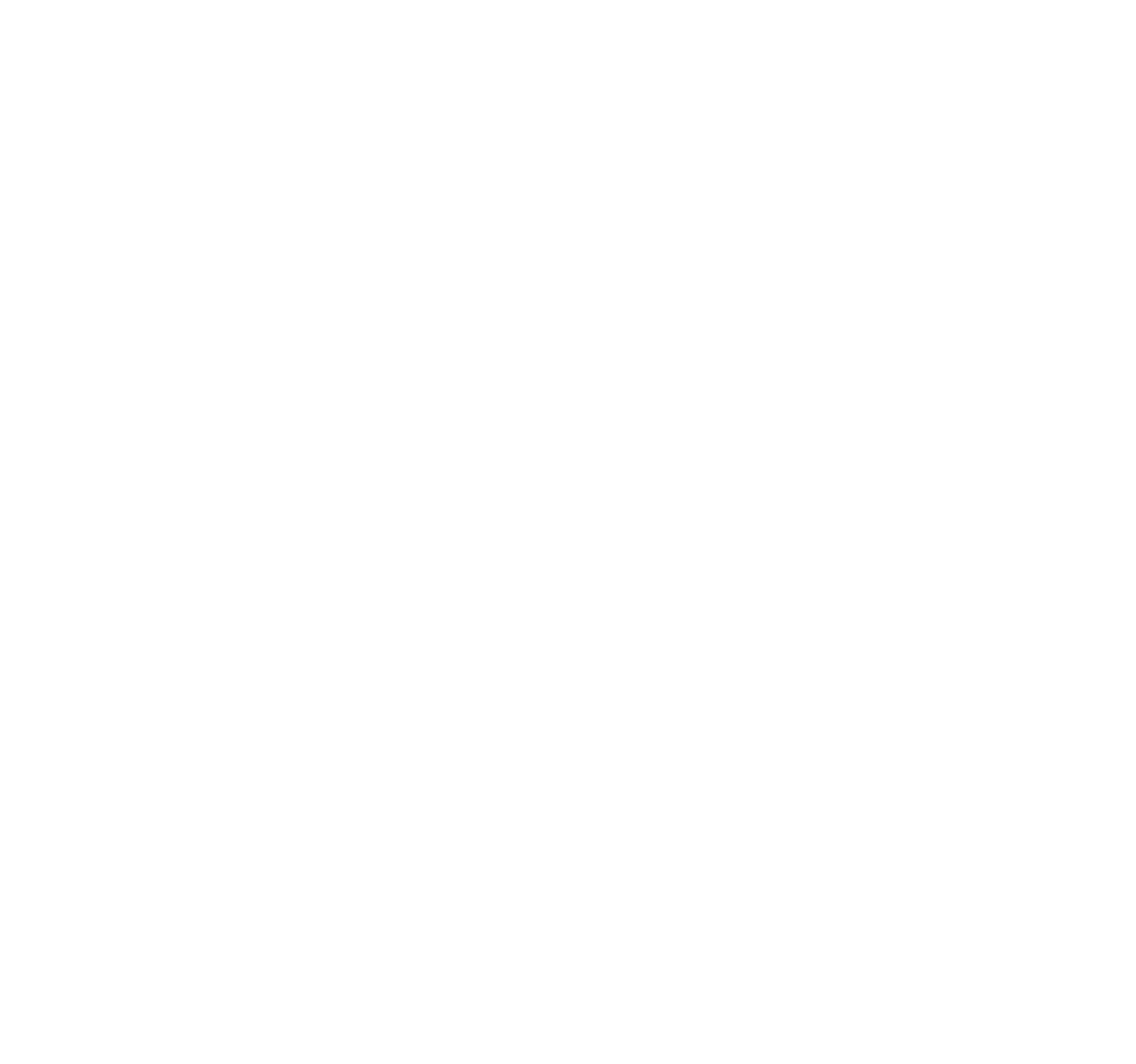 scroll, scrollTop: 0, scrollLeft: 0, axis: both 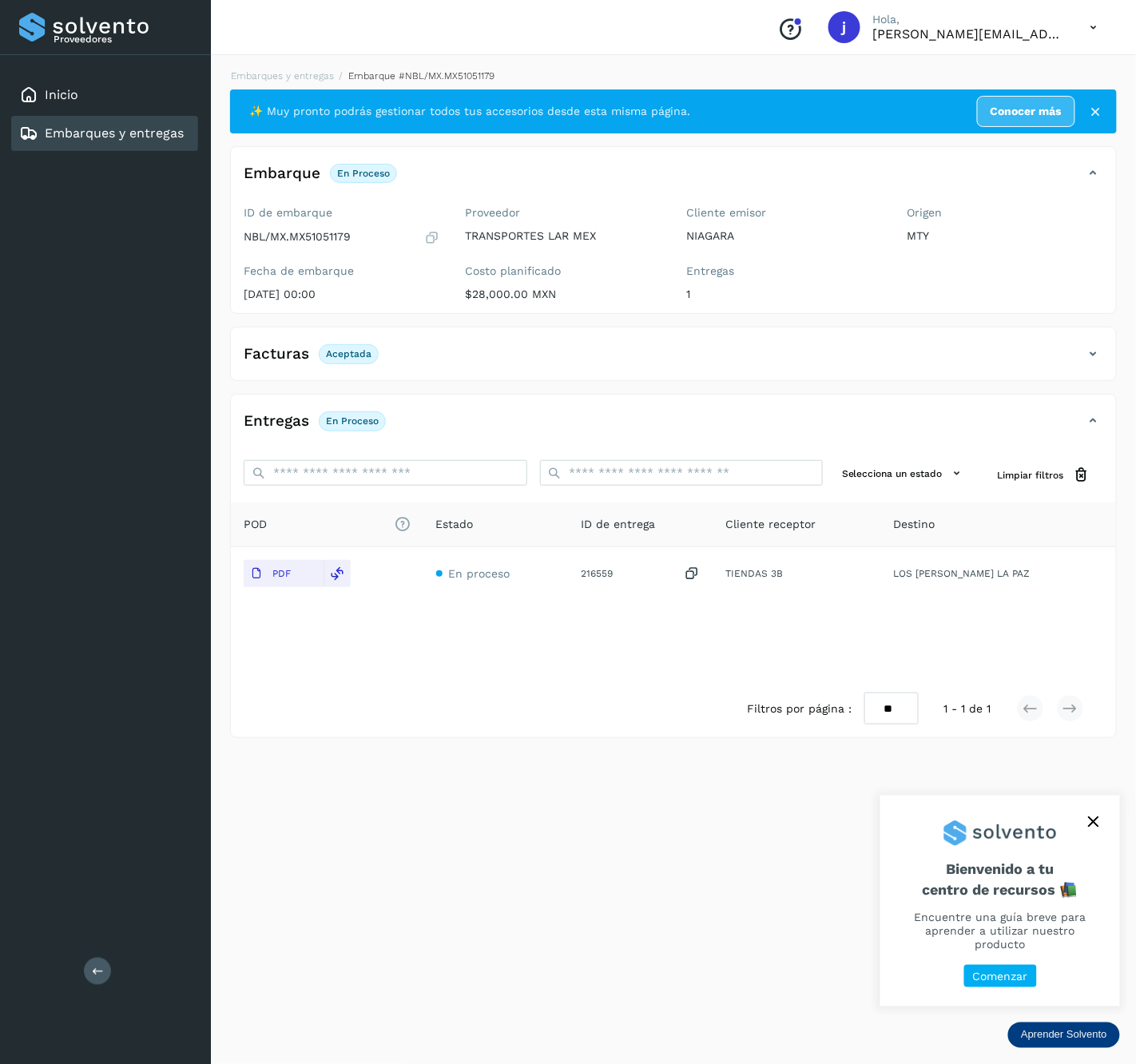 click on "Proveedores Inicio Embarques y entregas Salir" at bounding box center (105, 532) 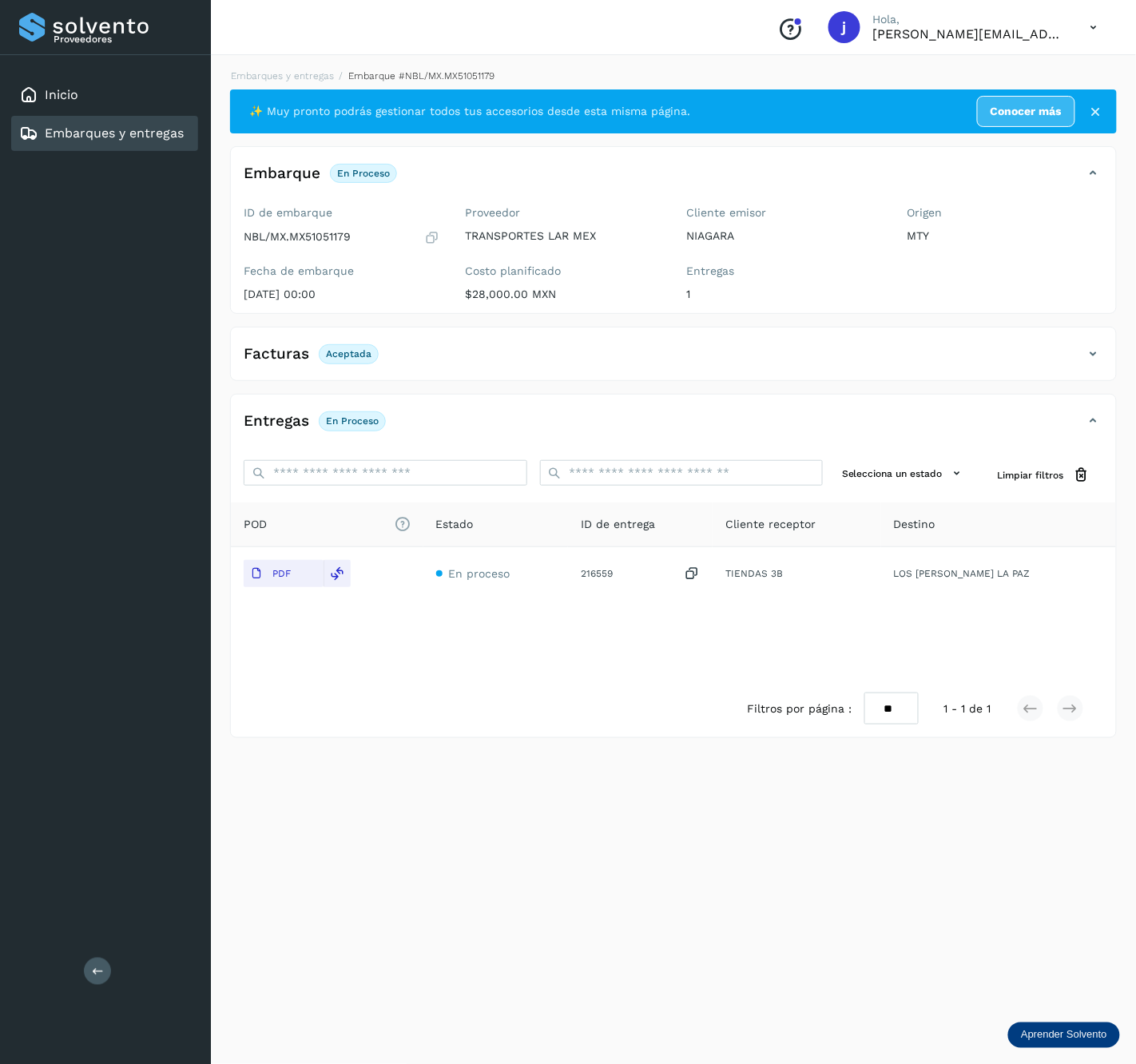 click at bounding box center [97, 971] 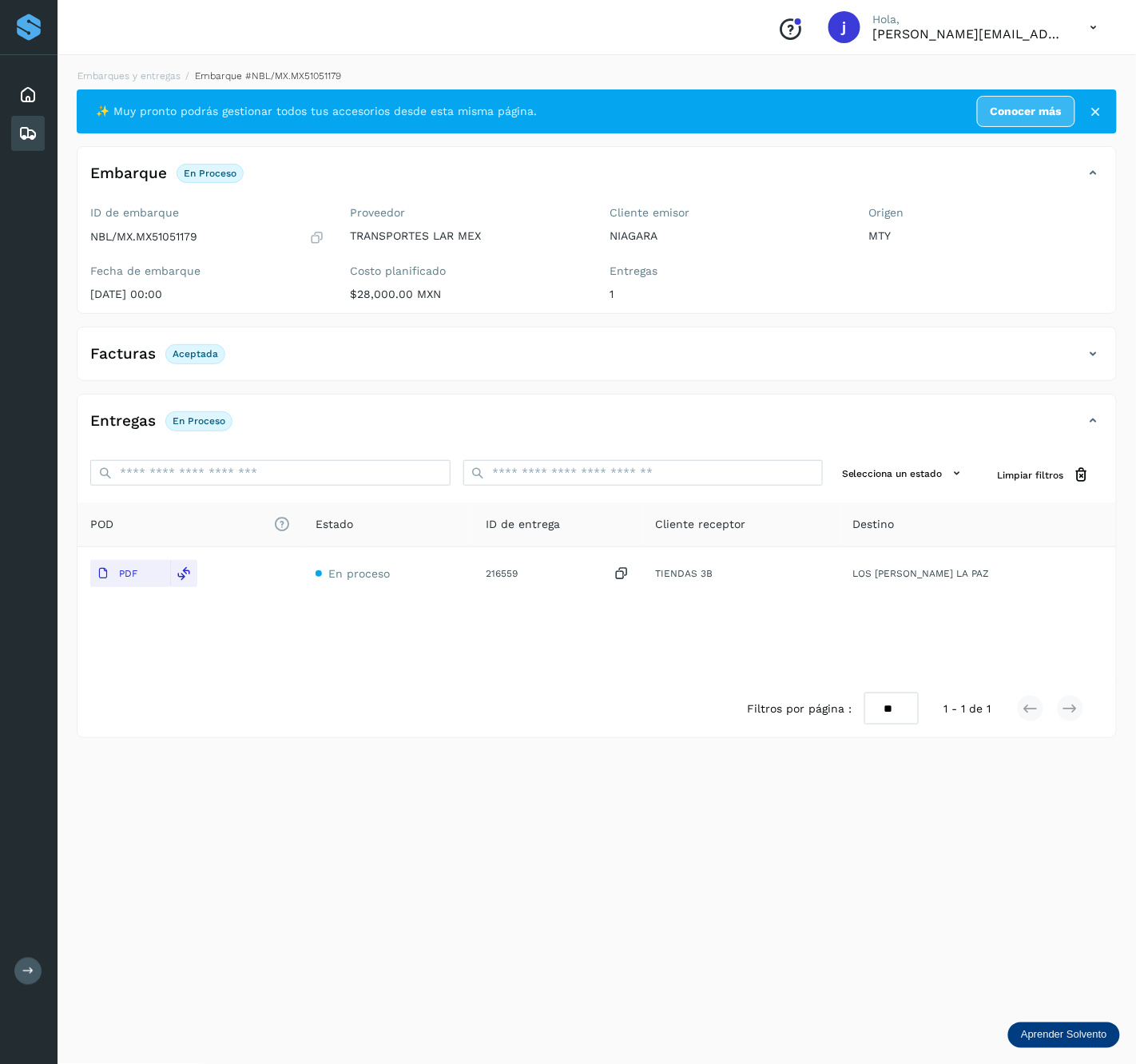 click at bounding box center (1094, 354) 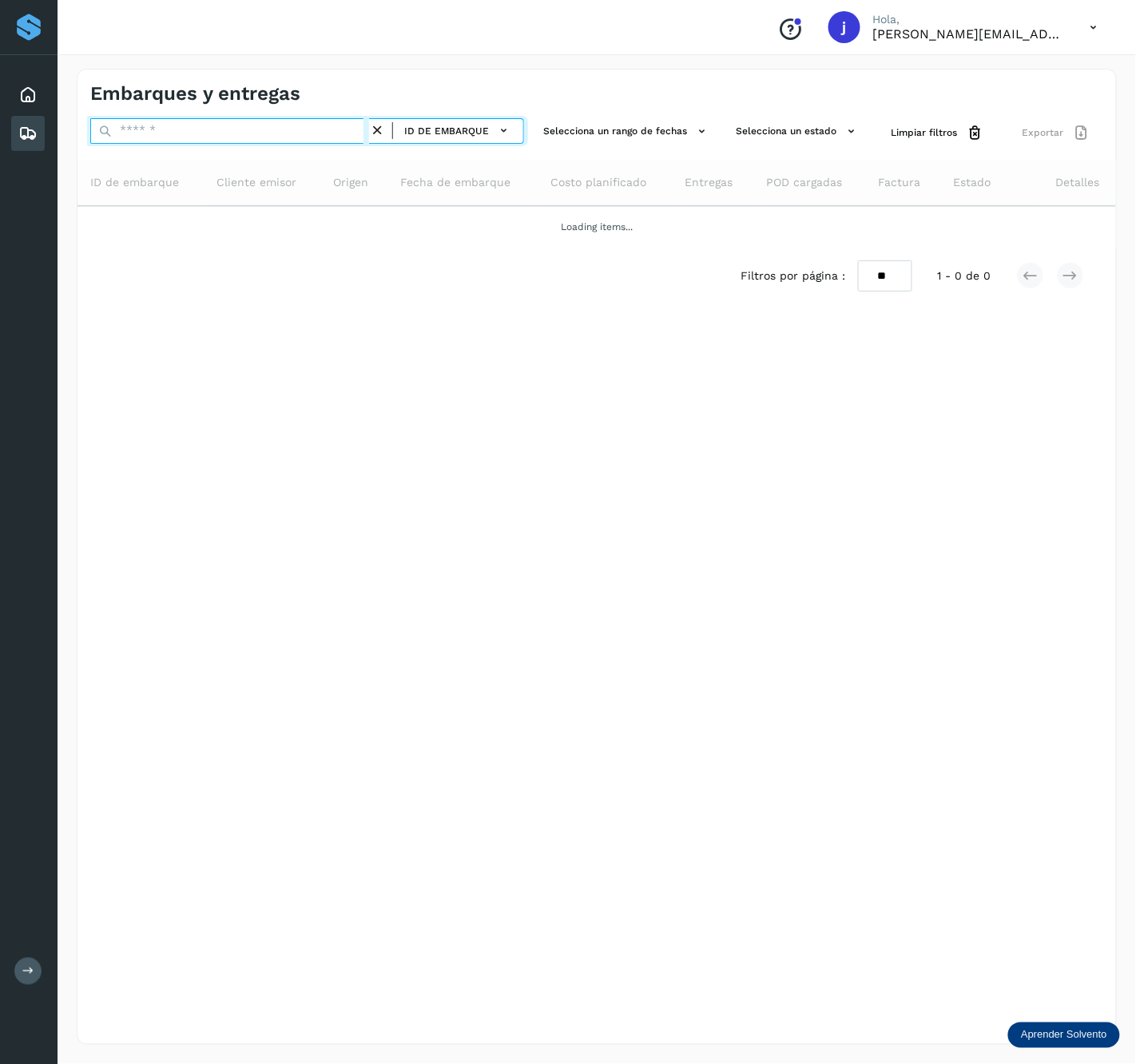 click at bounding box center (229, 131) 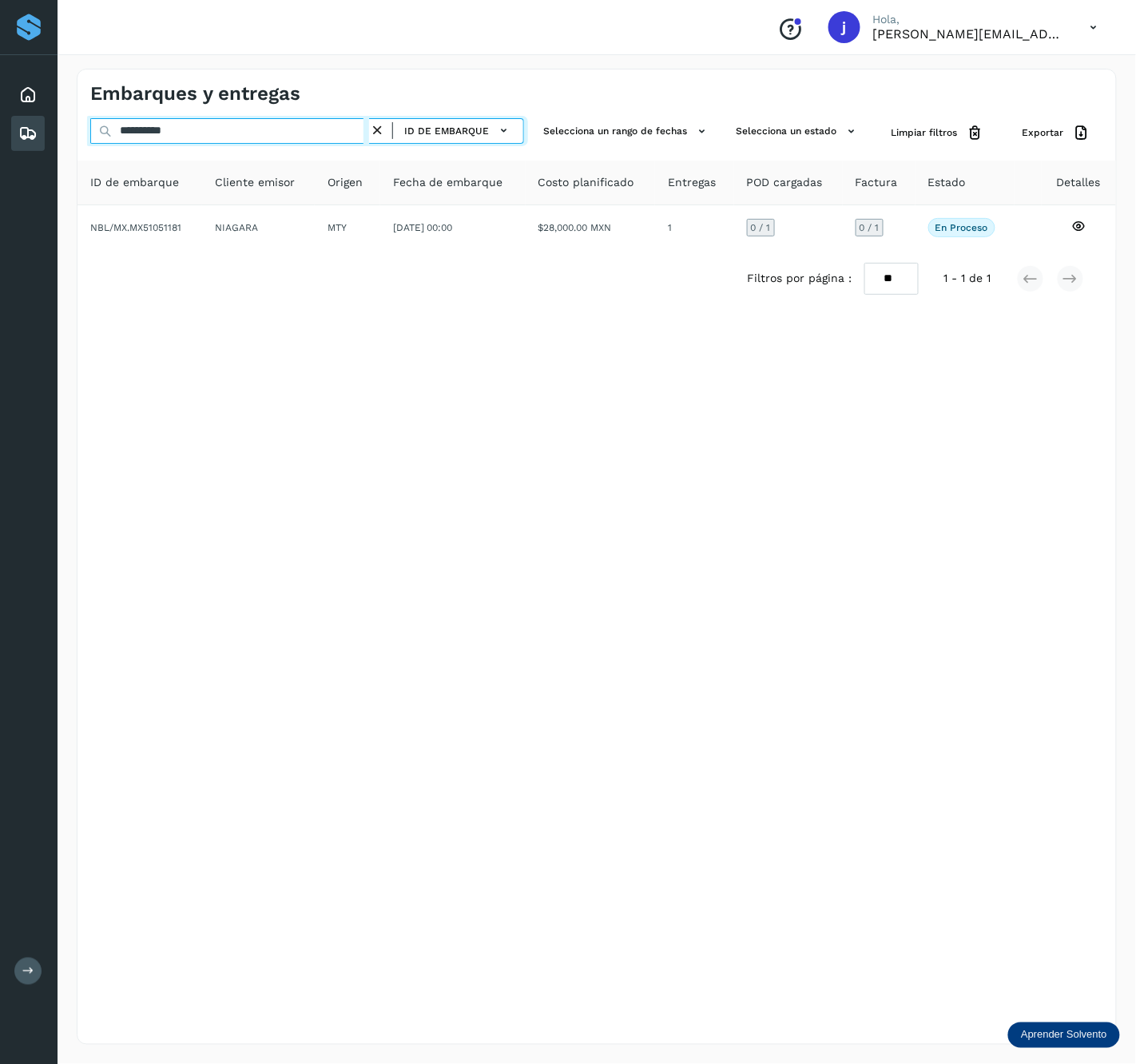type on "**********" 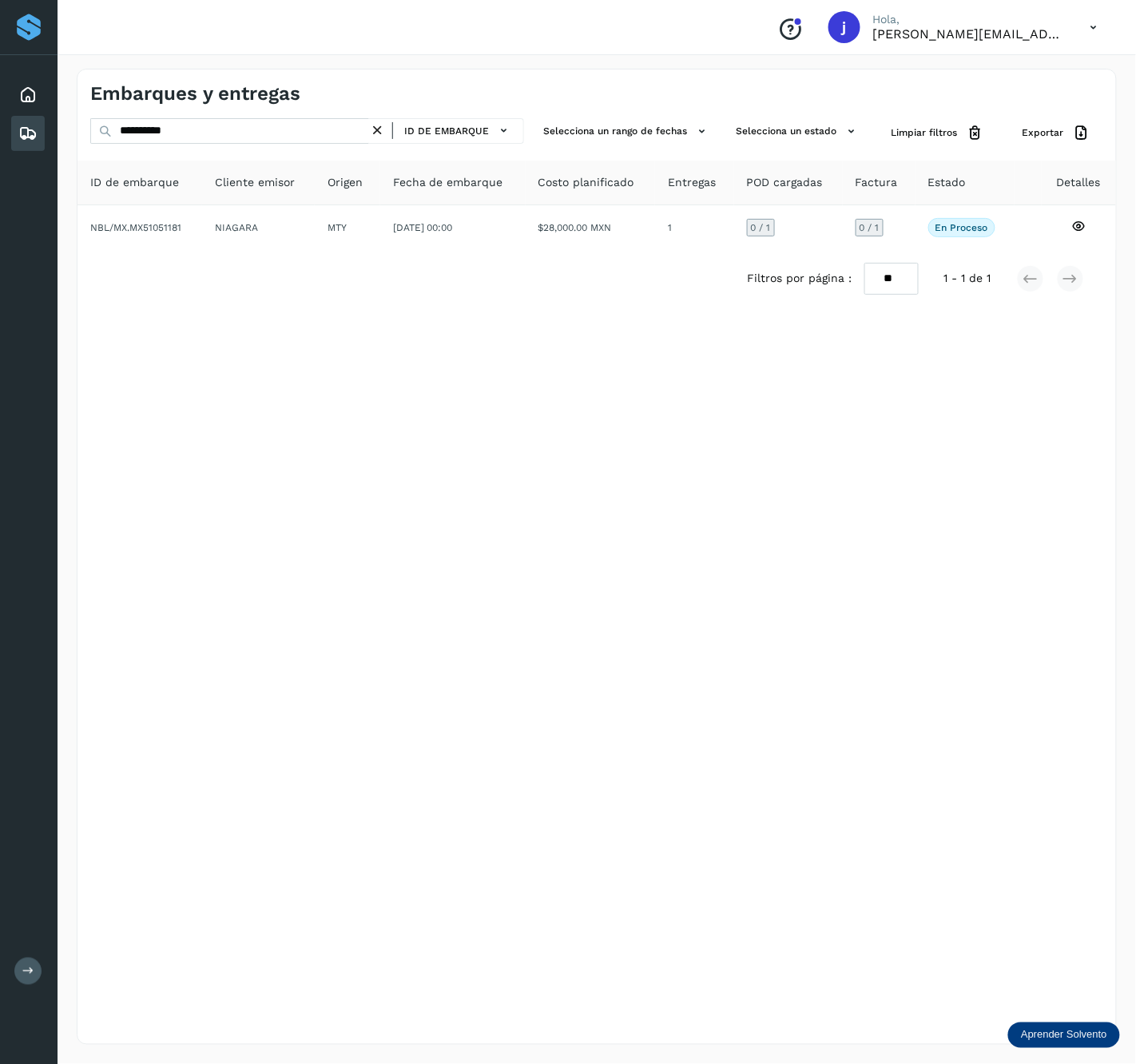 click on "Filtros por página : ** ** ** 1 - 1 de 1" at bounding box center (597, 279) 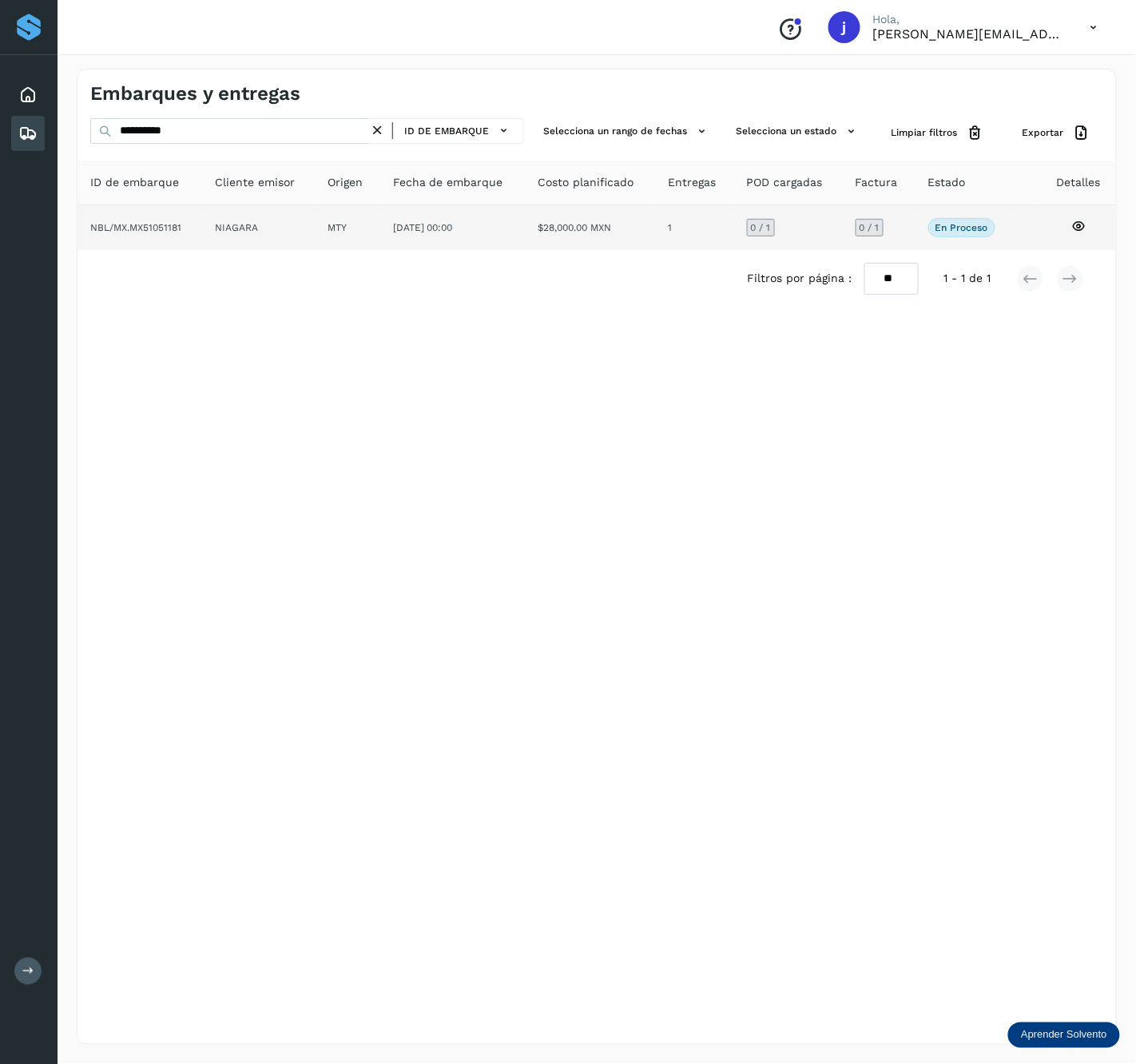 click on "MTY" 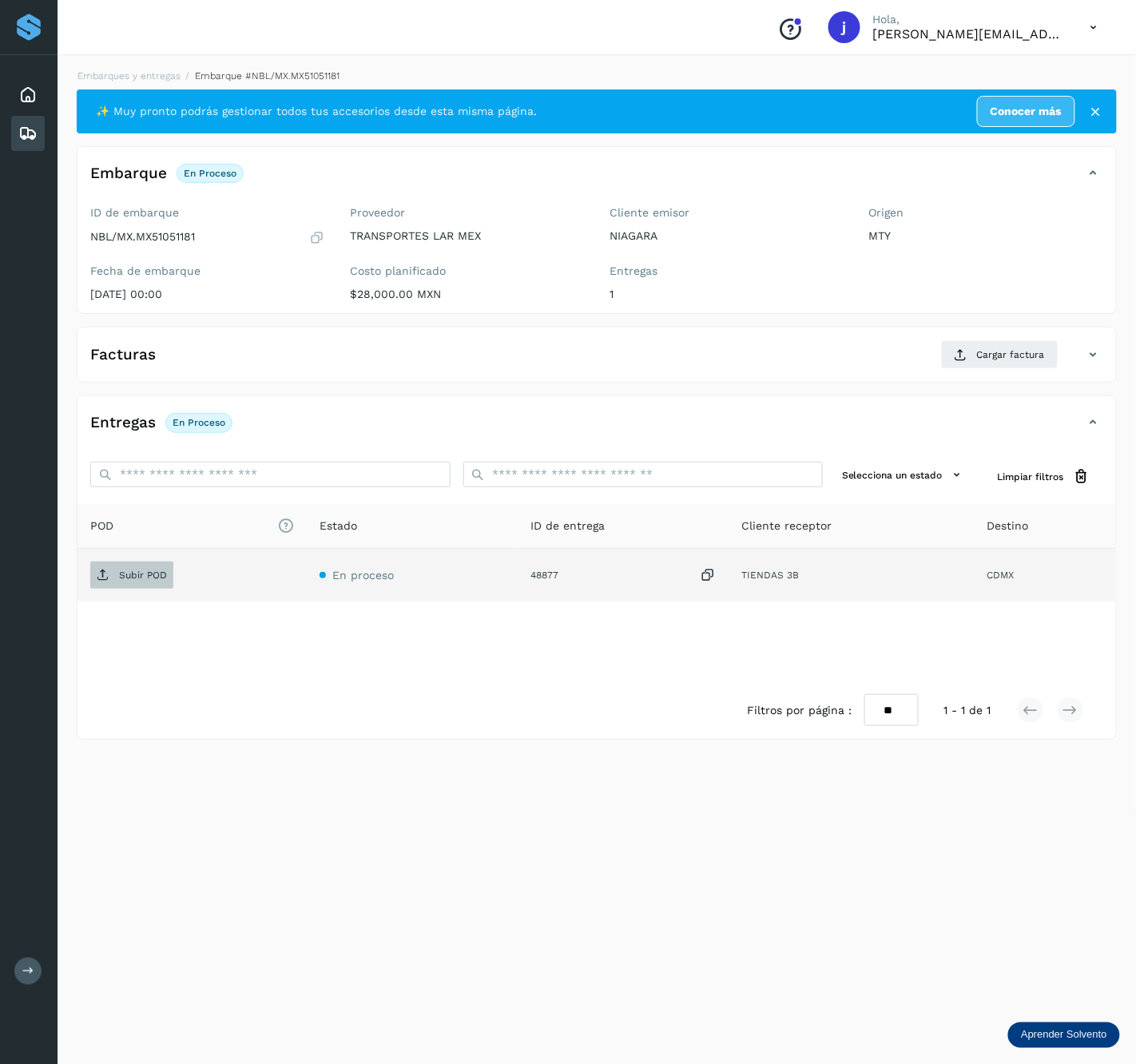 click on "Subir POD" at bounding box center (132, 575) 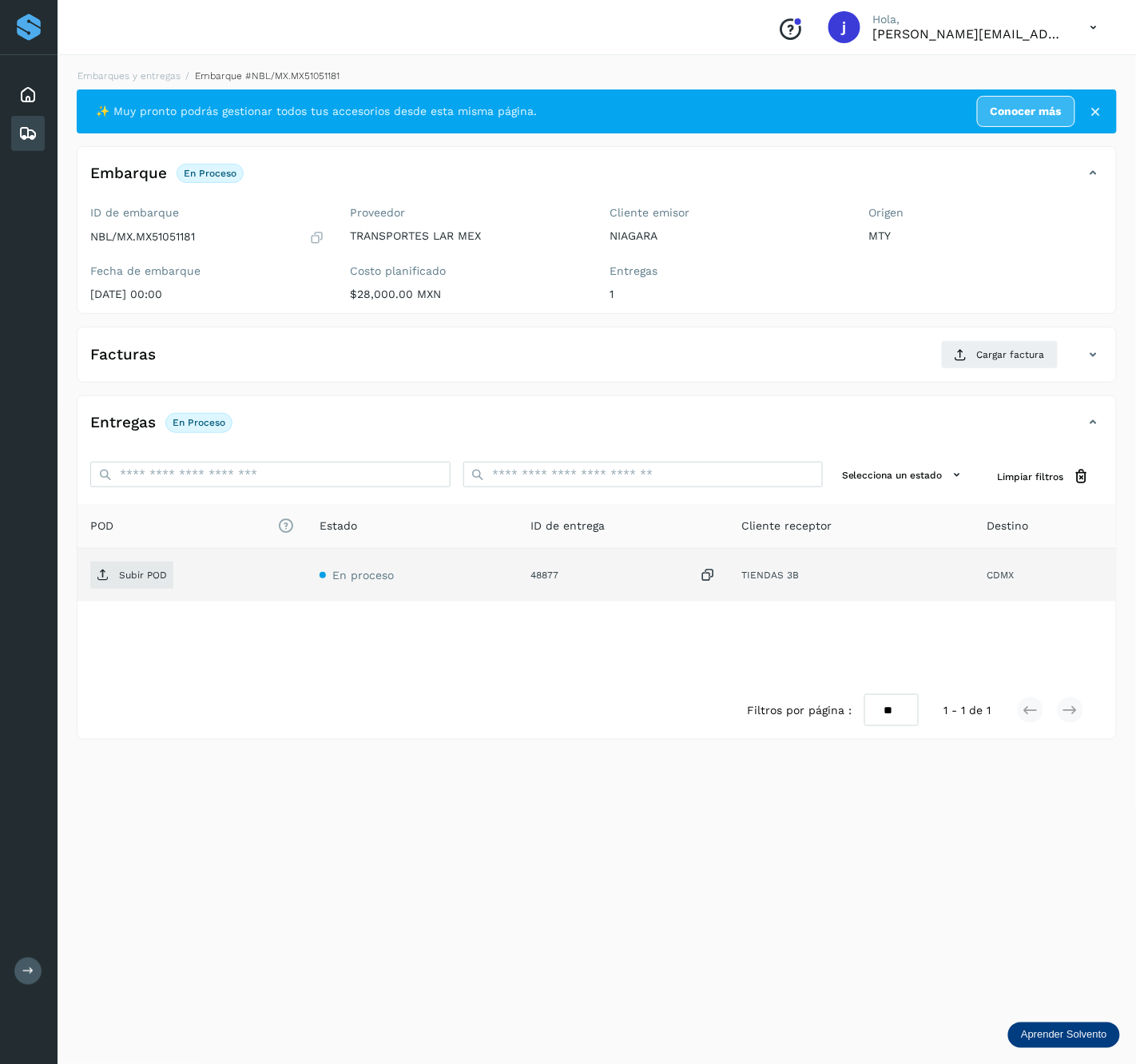 click on "Subir POD" 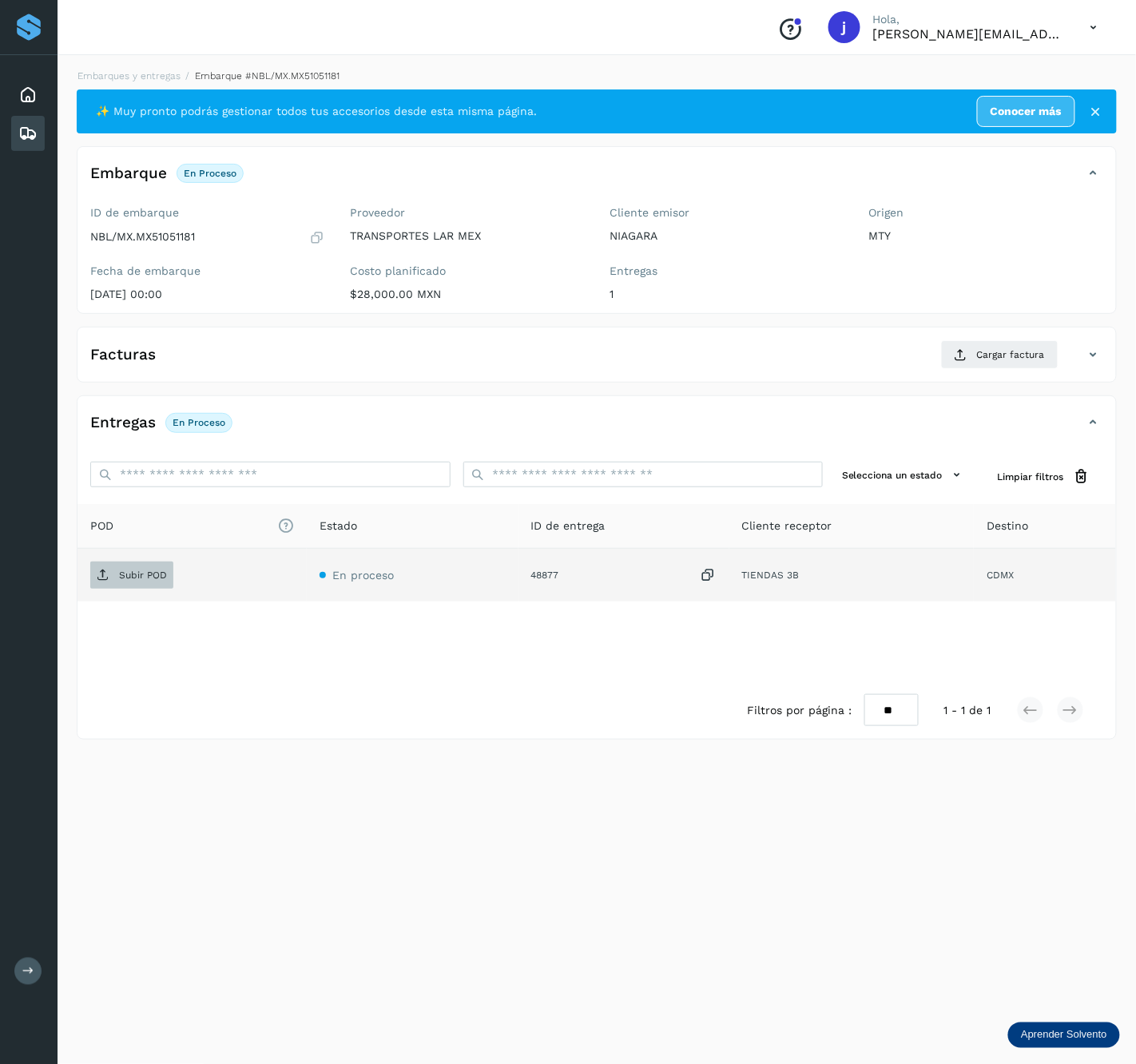 click on "Subir POD" at bounding box center (143, 575) 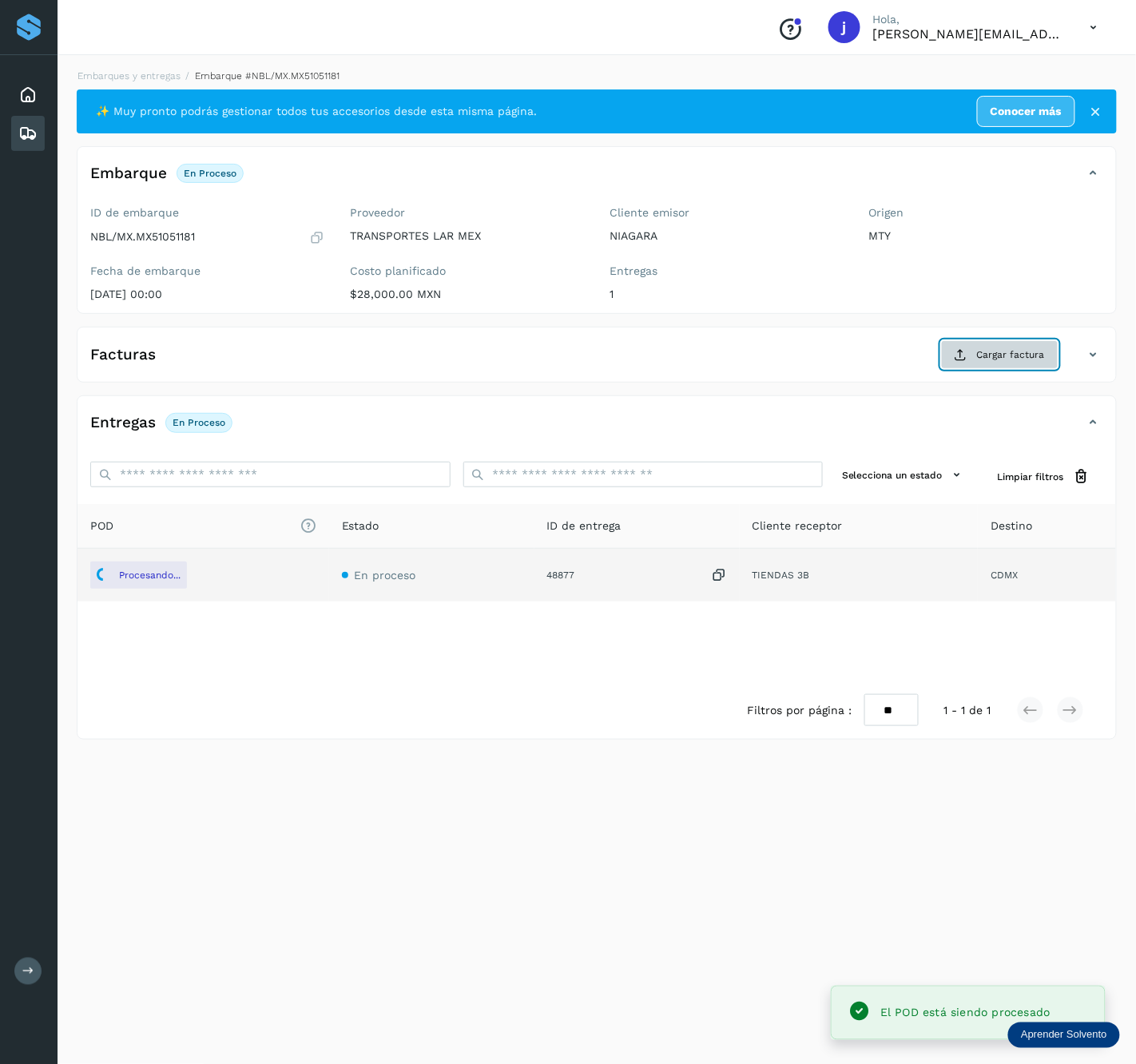 click on "Cargar factura" 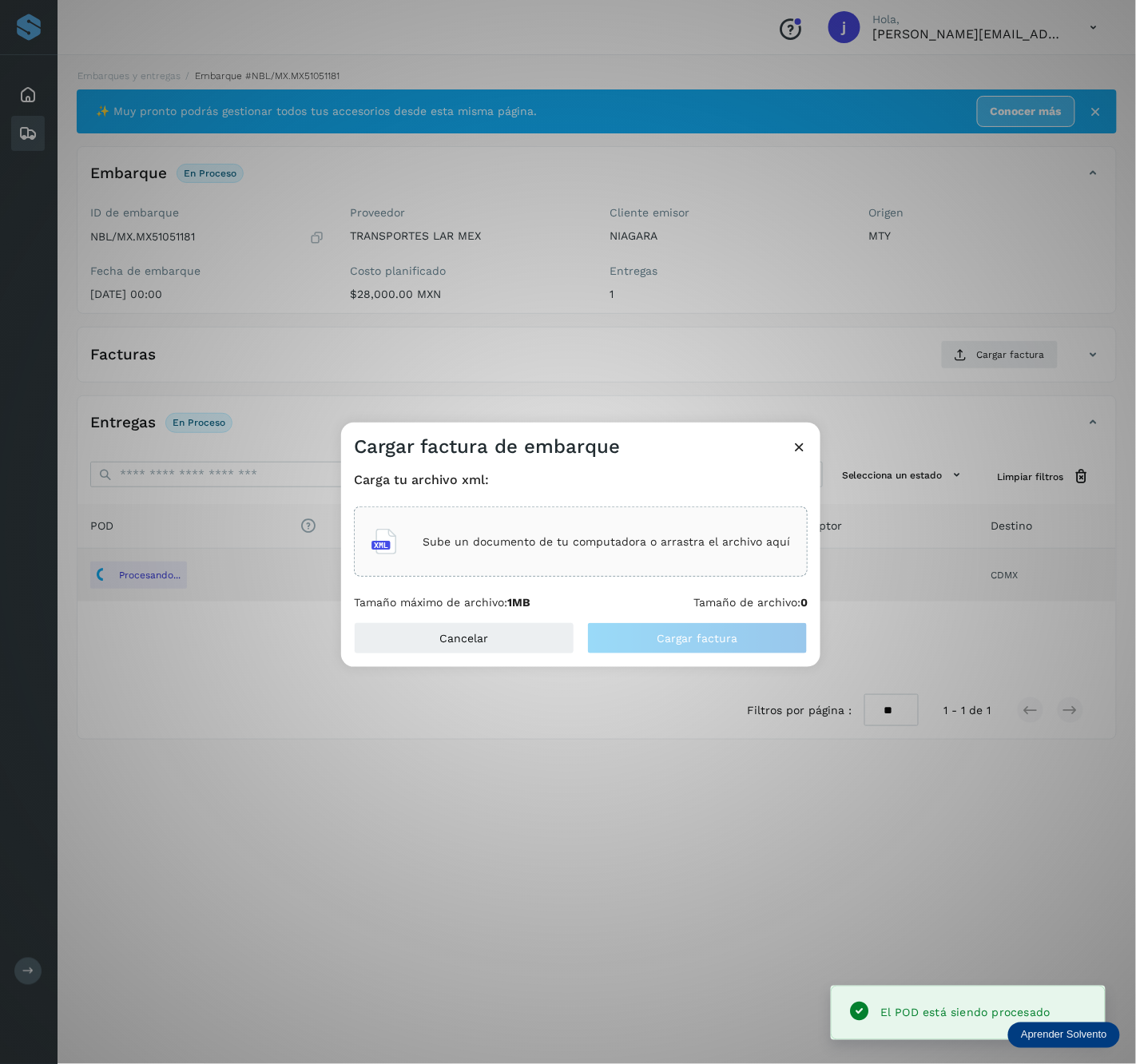 click on "Sube un documento de tu computadora o arrastra el archivo aquí" at bounding box center [606, 542] 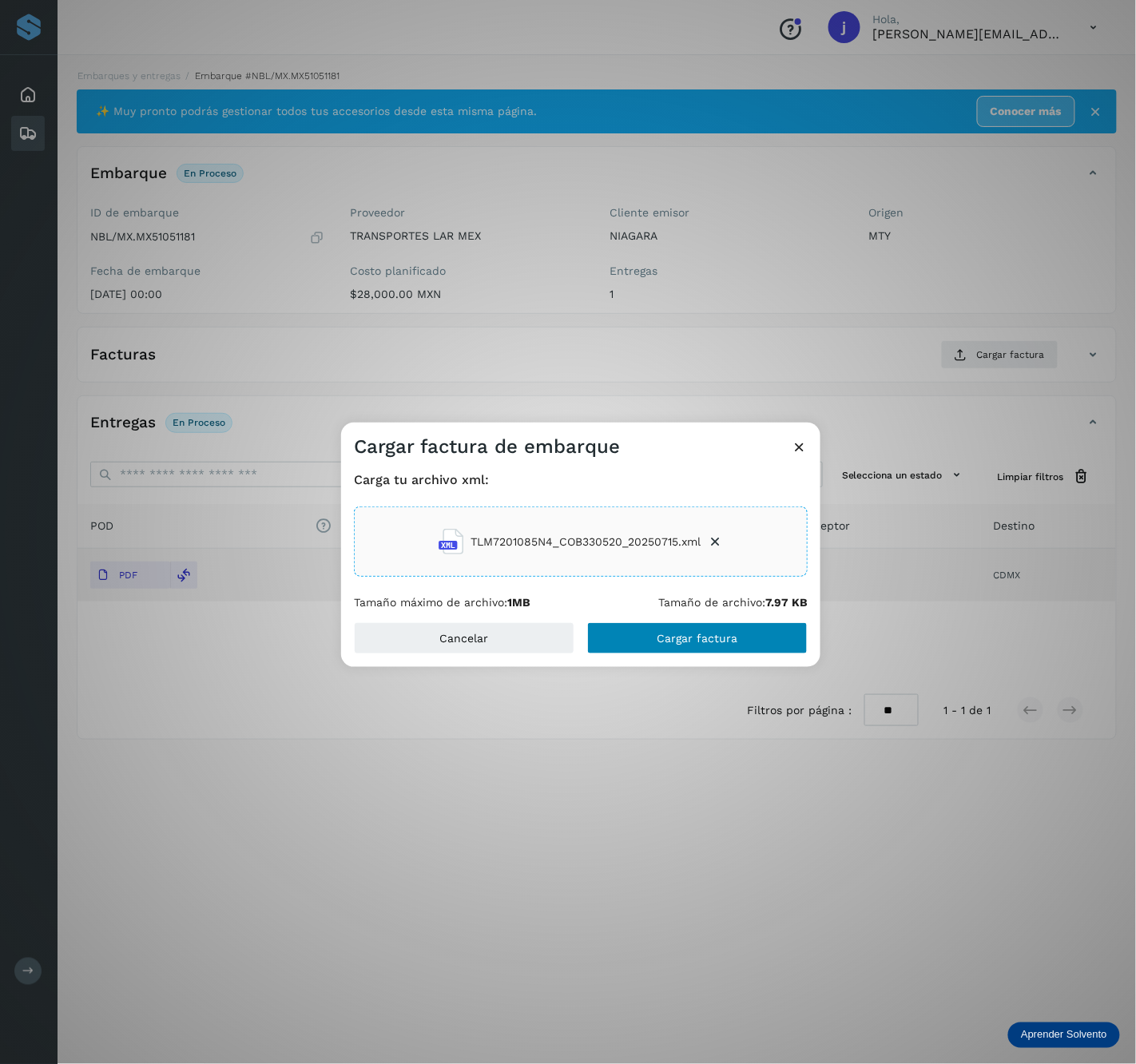 drag, startPoint x: 649, startPoint y: 613, endPoint x: 652, endPoint y: 621, distance: 8.544004 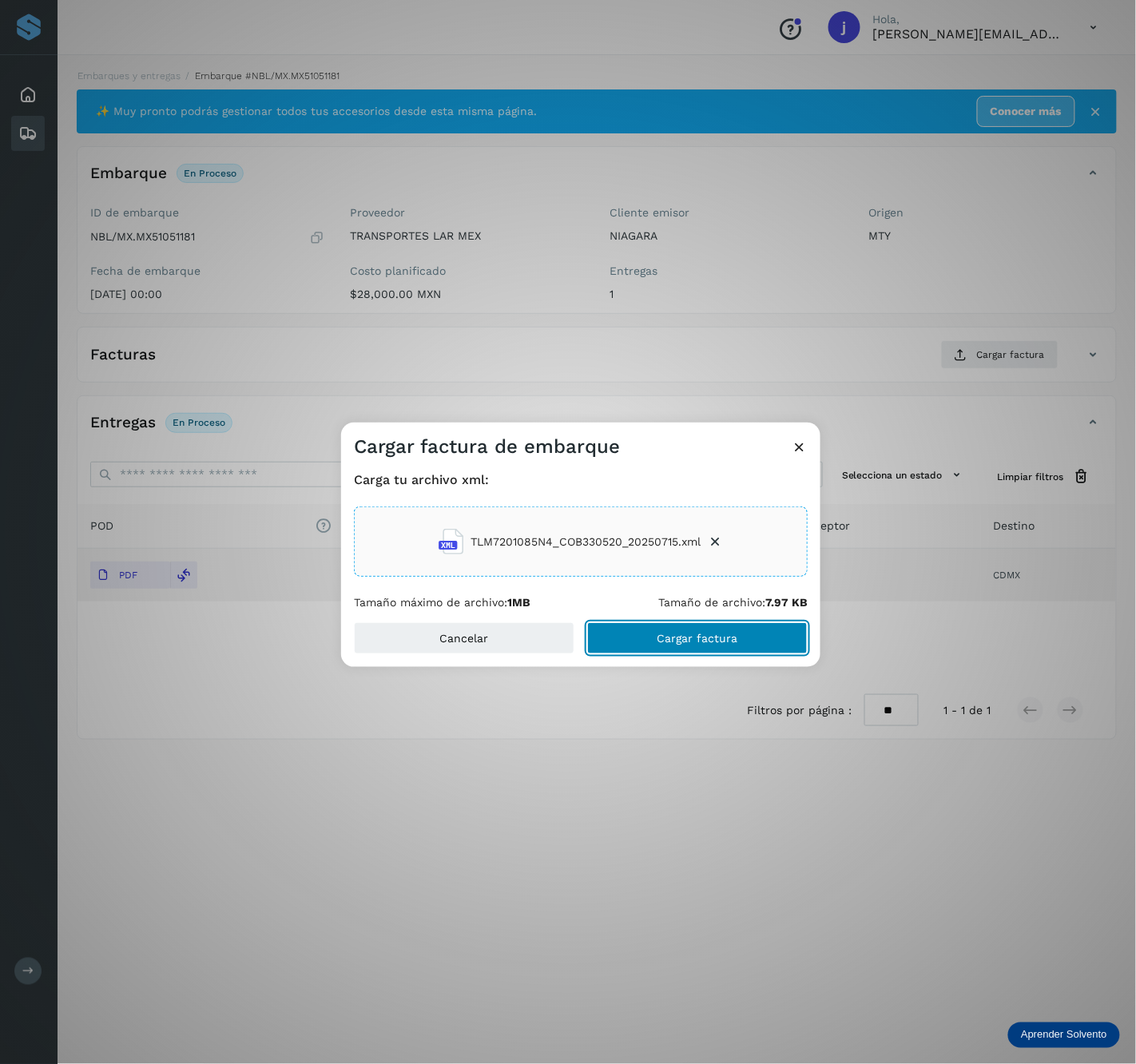 click on "Cargar factura" 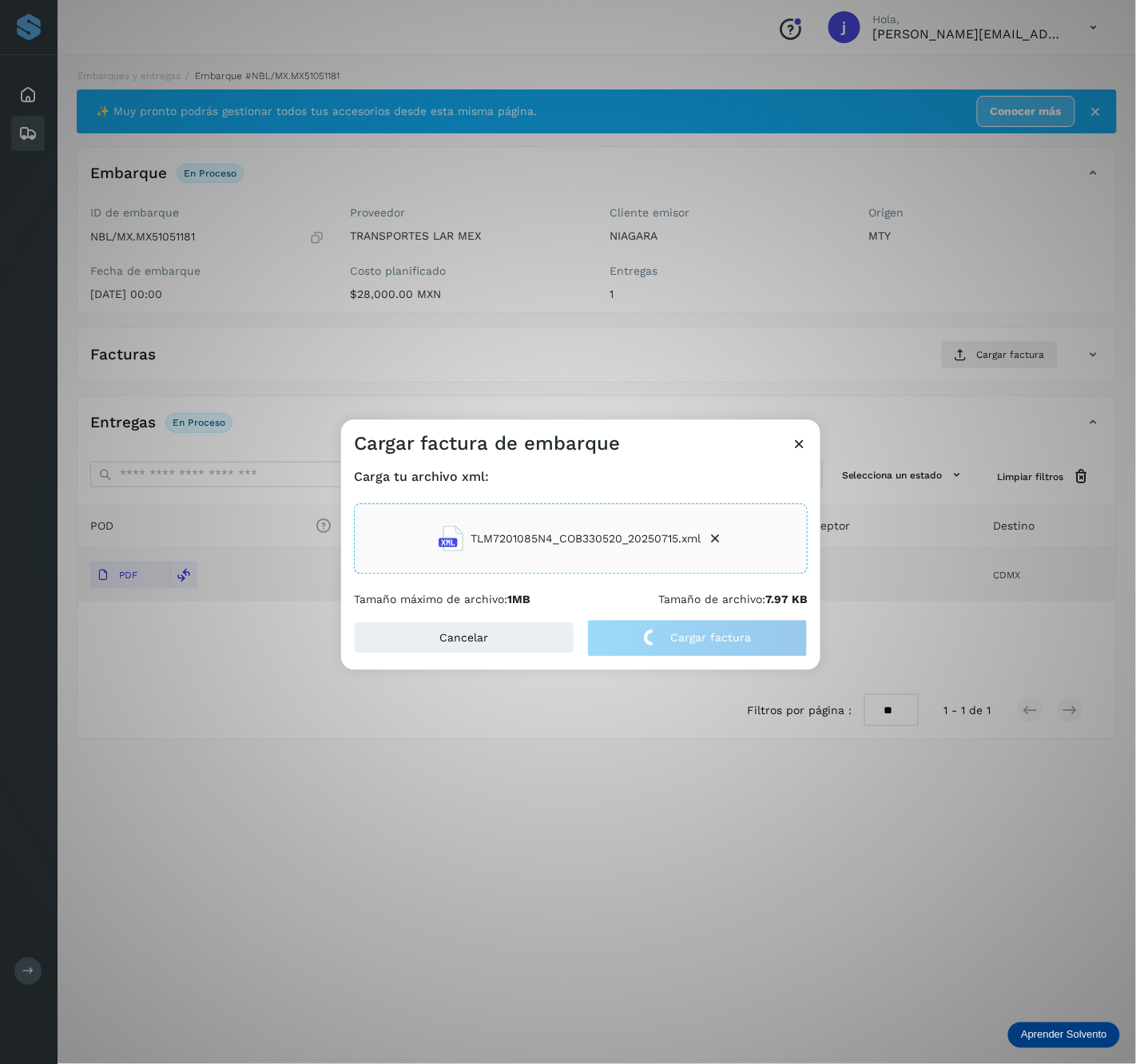 drag, startPoint x: 578, startPoint y: 335, endPoint x: 591, endPoint y: 335, distance: 13 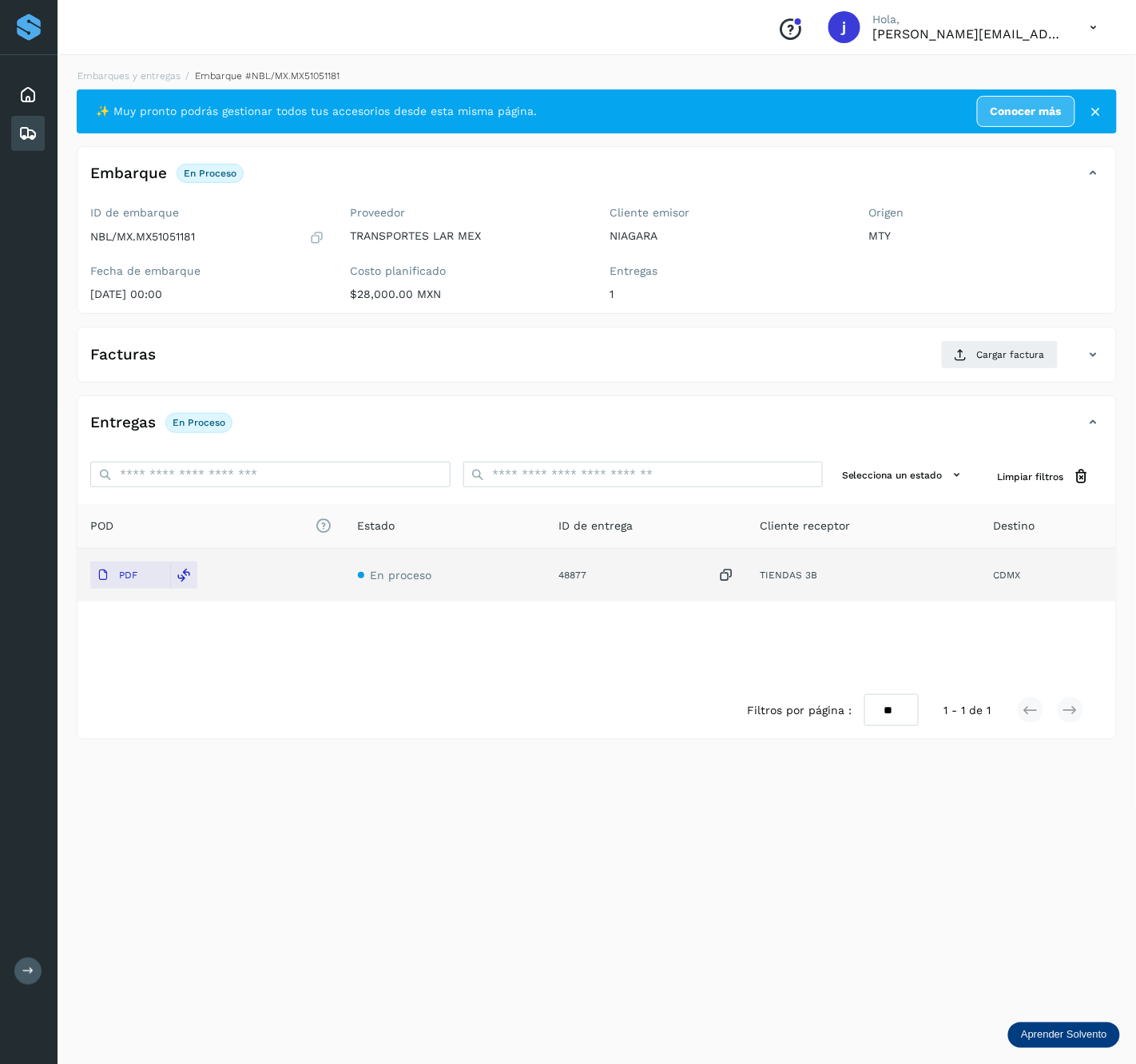 click on "Facturas Cargar factura" 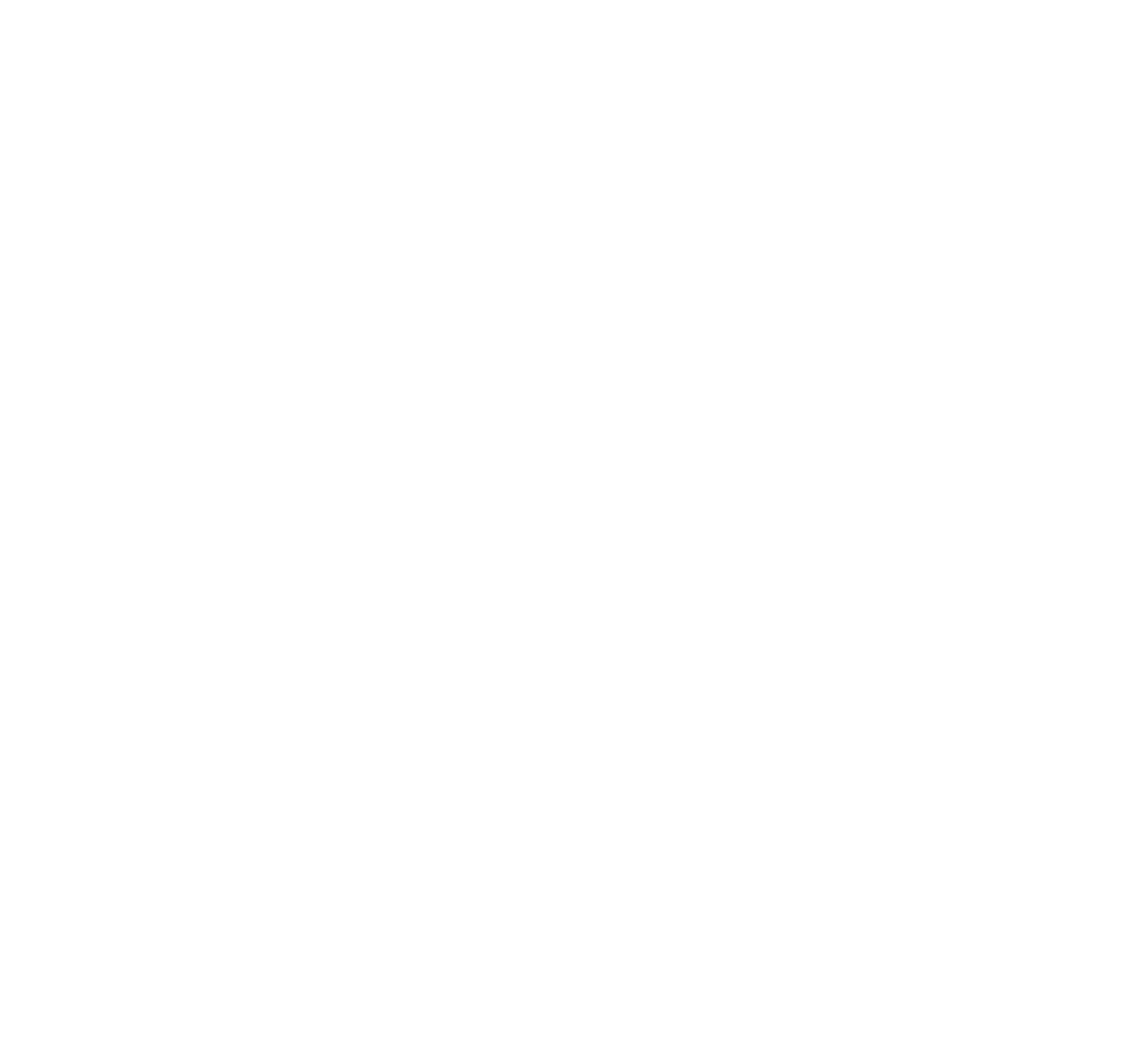 scroll, scrollTop: 0, scrollLeft: 0, axis: both 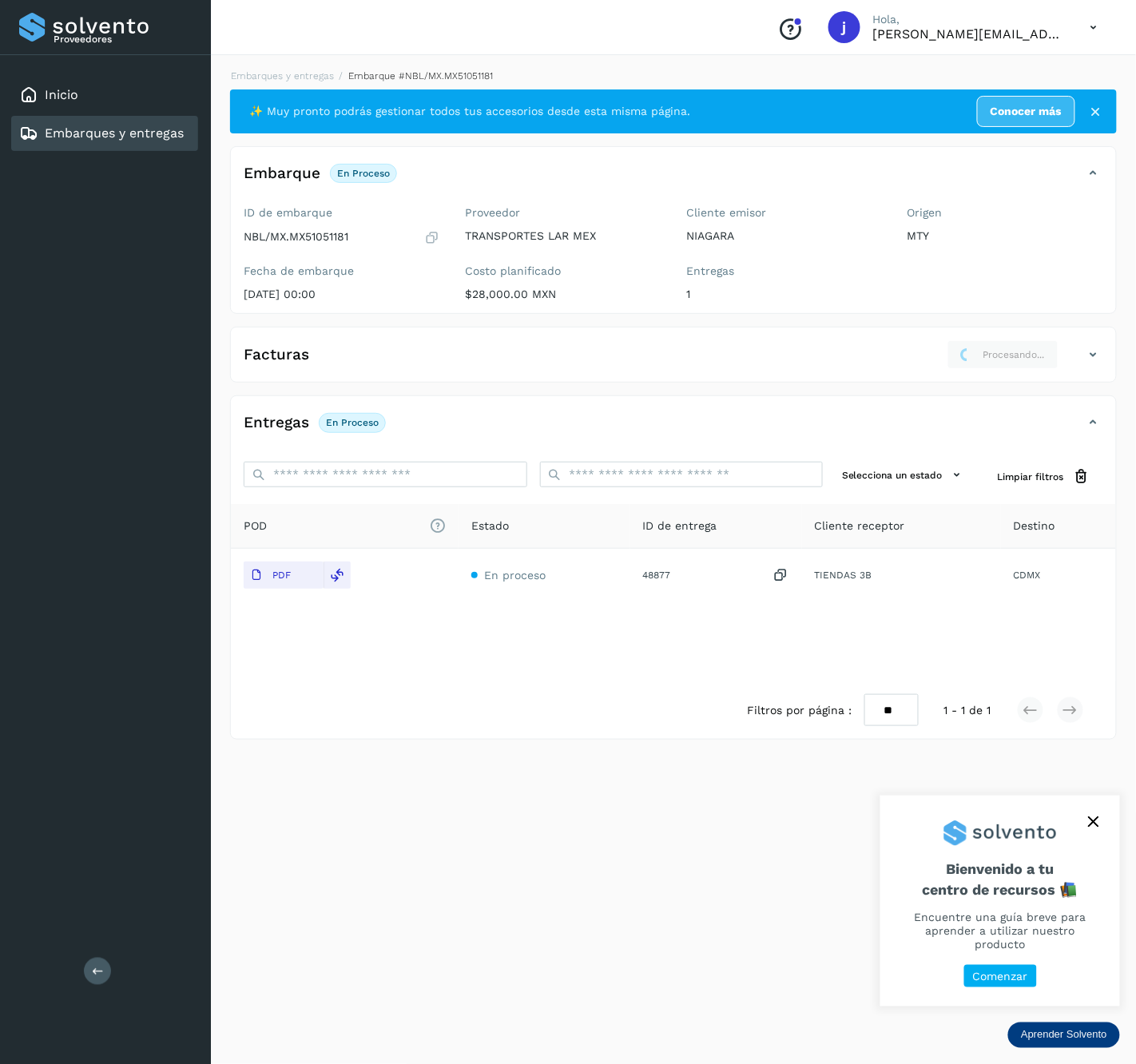 click at bounding box center [97, 971] 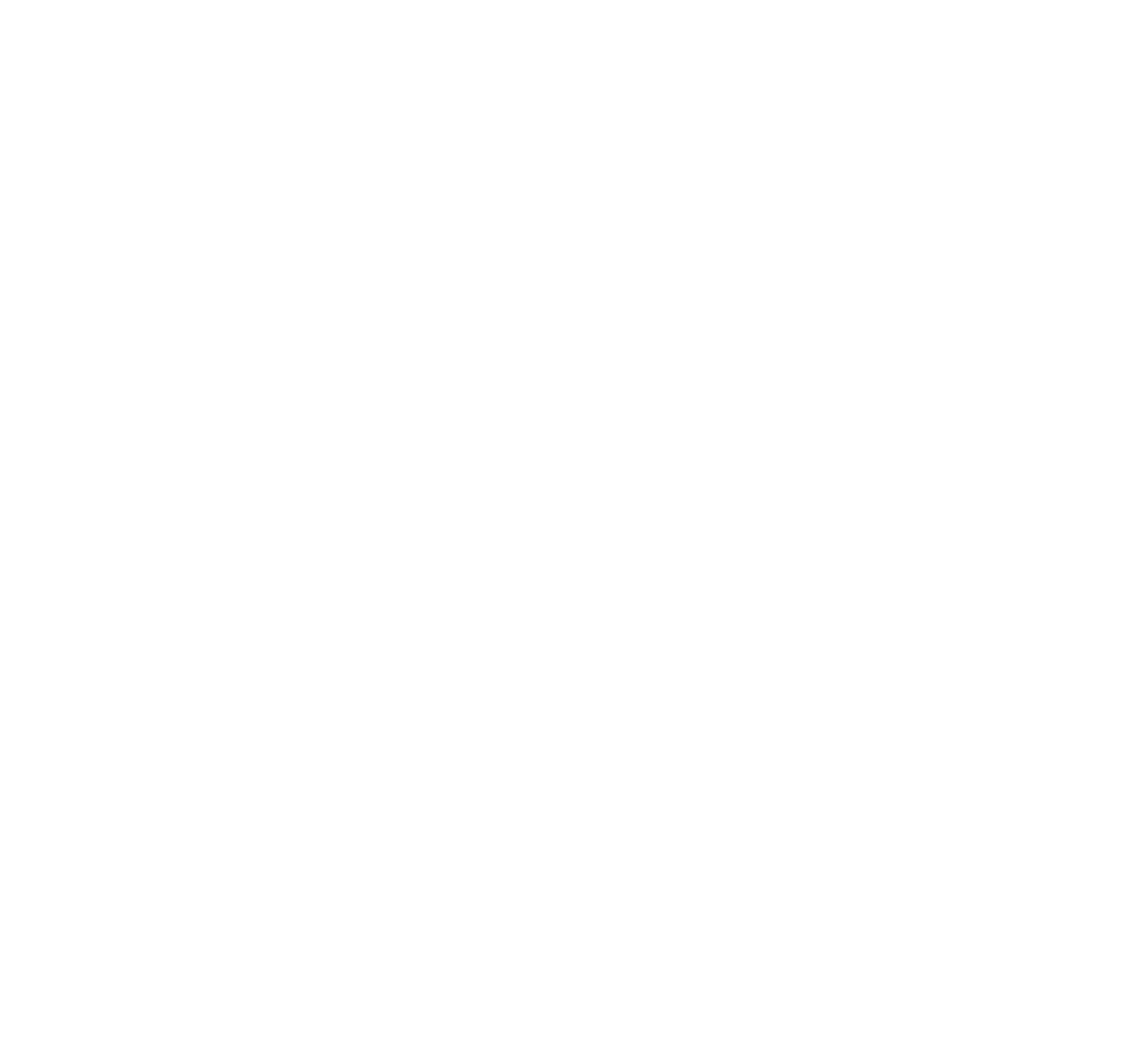 scroll, scrollTop: 0, scrollLeft: 0, axis: both 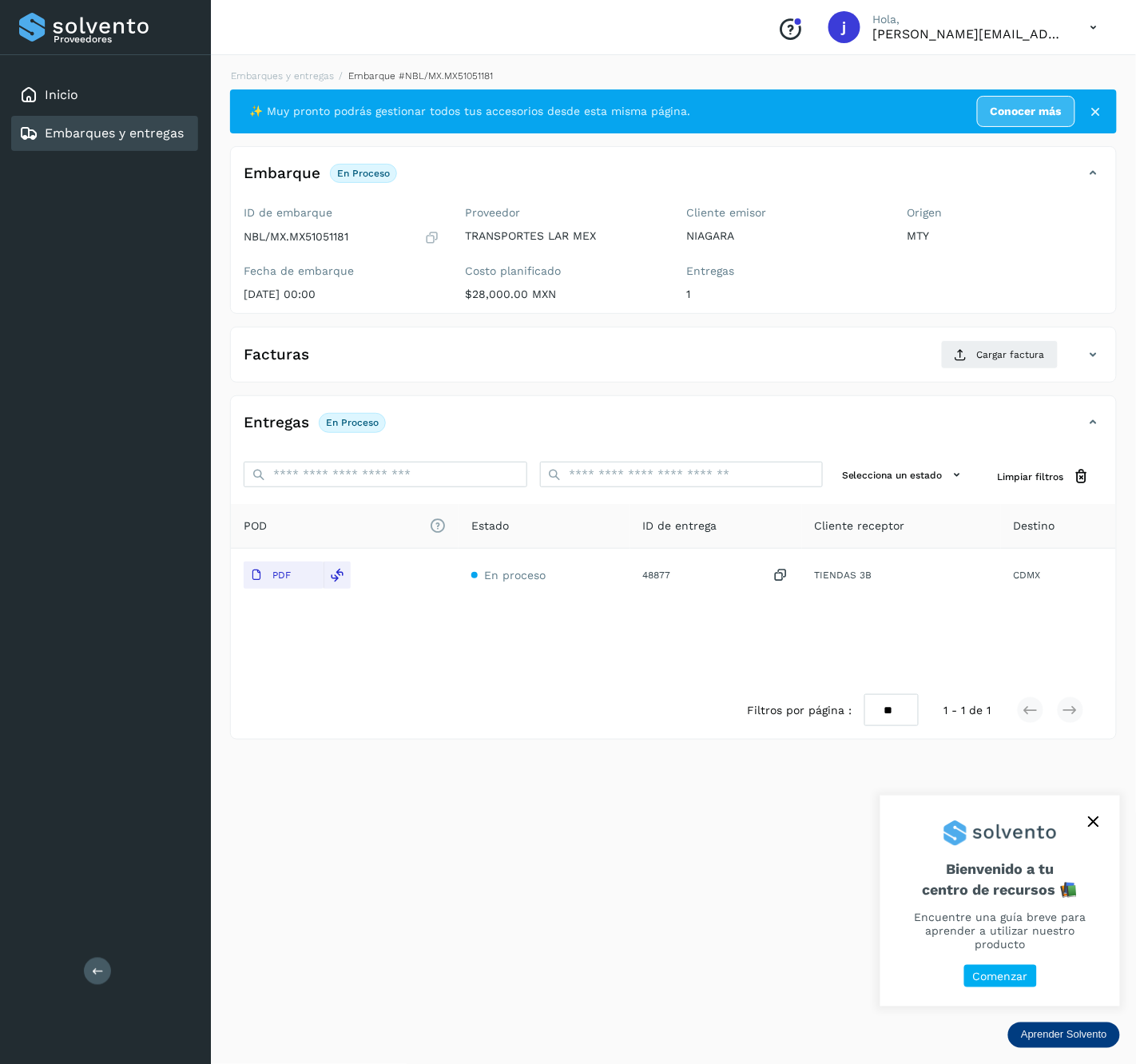 click at bounding box center (97, 971) 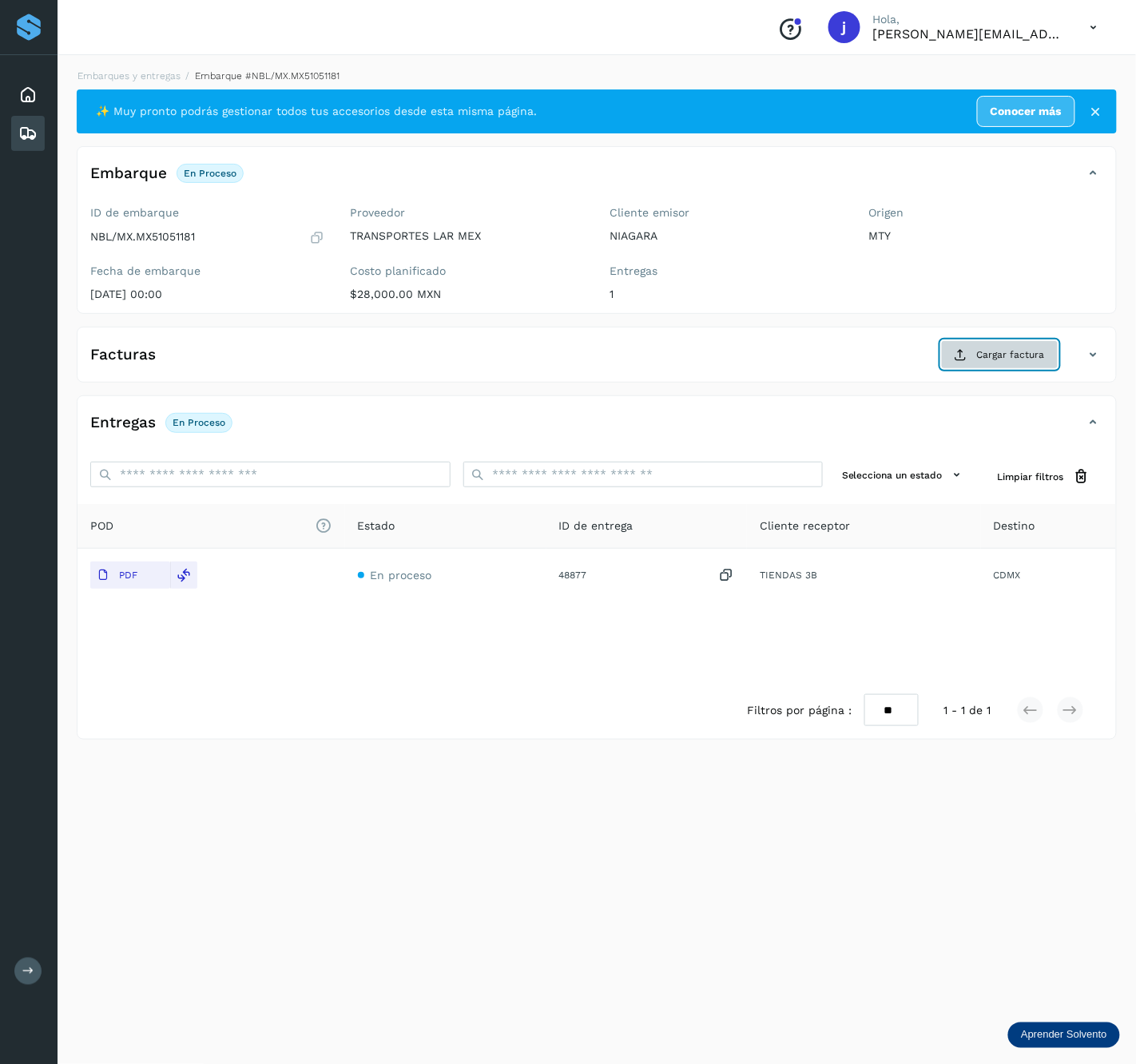 click on "Cargar factura" at bounding box center [999, 355] 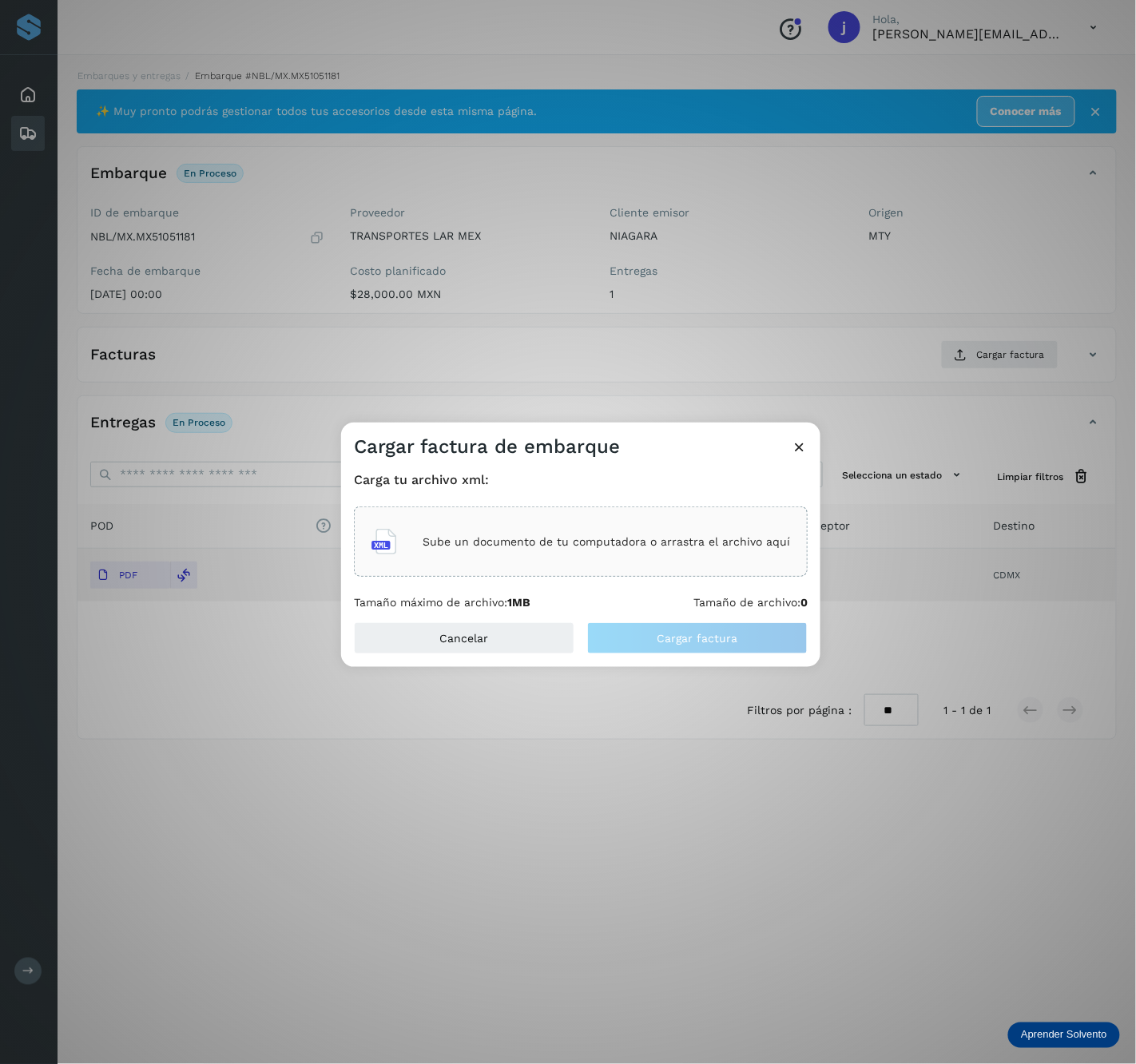 click on "Cargar factura de embarque Carga tu archivo xml: Sube un documento de tu computadora o arrastra el archivo aquí Tamaño máximo de archivo:  1MB Tamaño de archivo:  0 Cancelar Cargar factura" 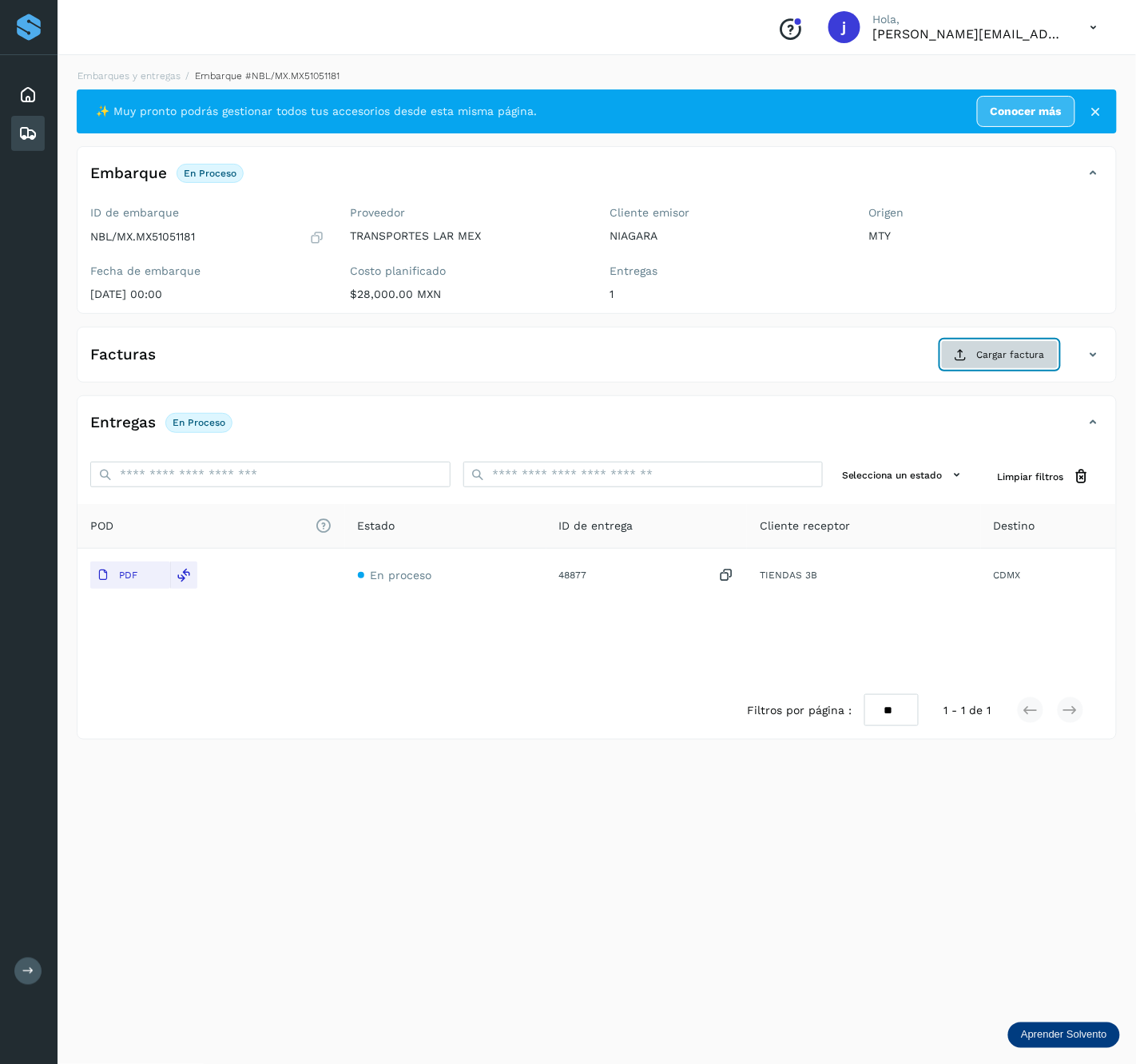 click on "Cargar factura" at bounding box center (999, 355) 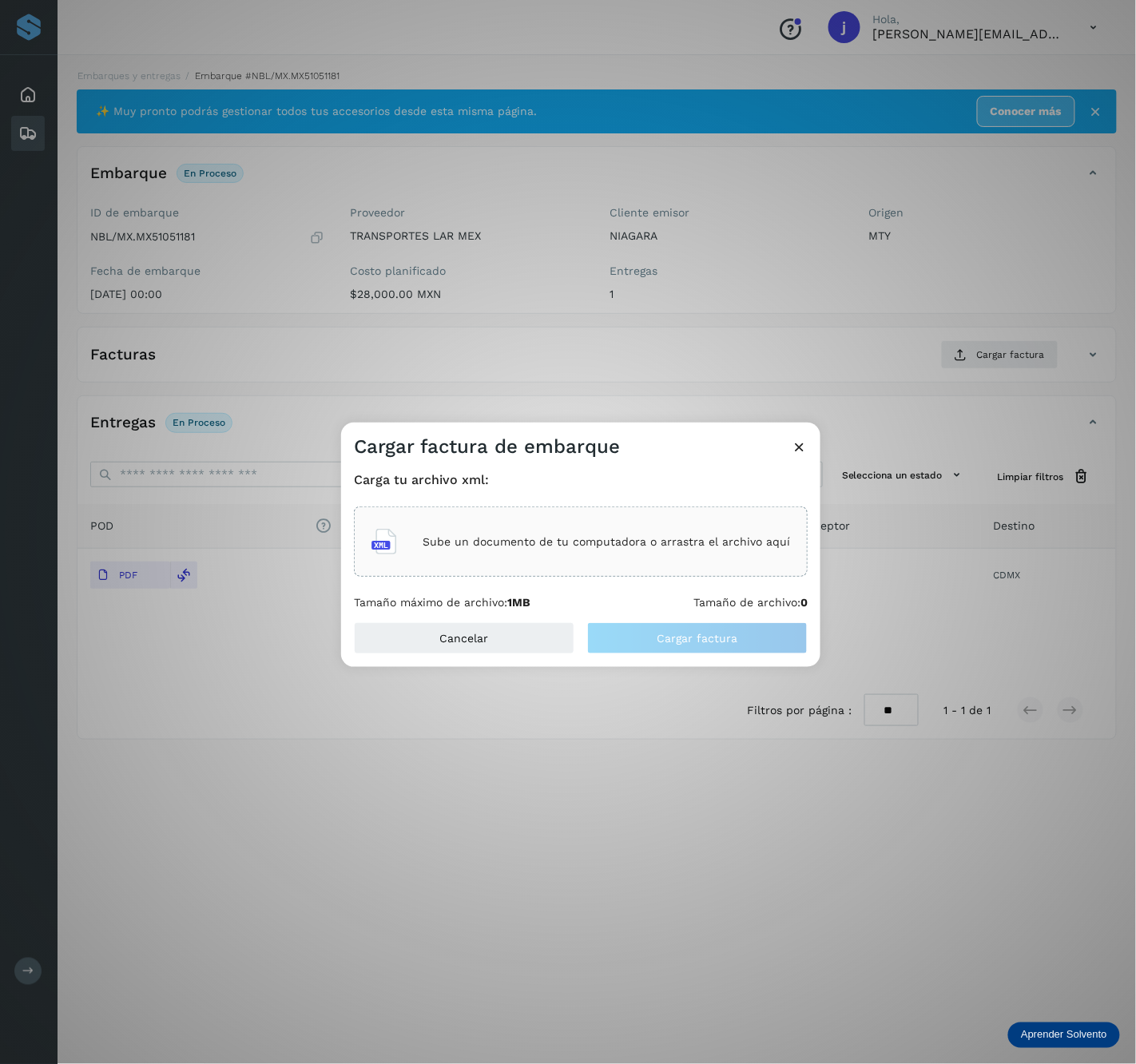 click on "Sube un documento de tu computadora o arrastra el archivo aquí" 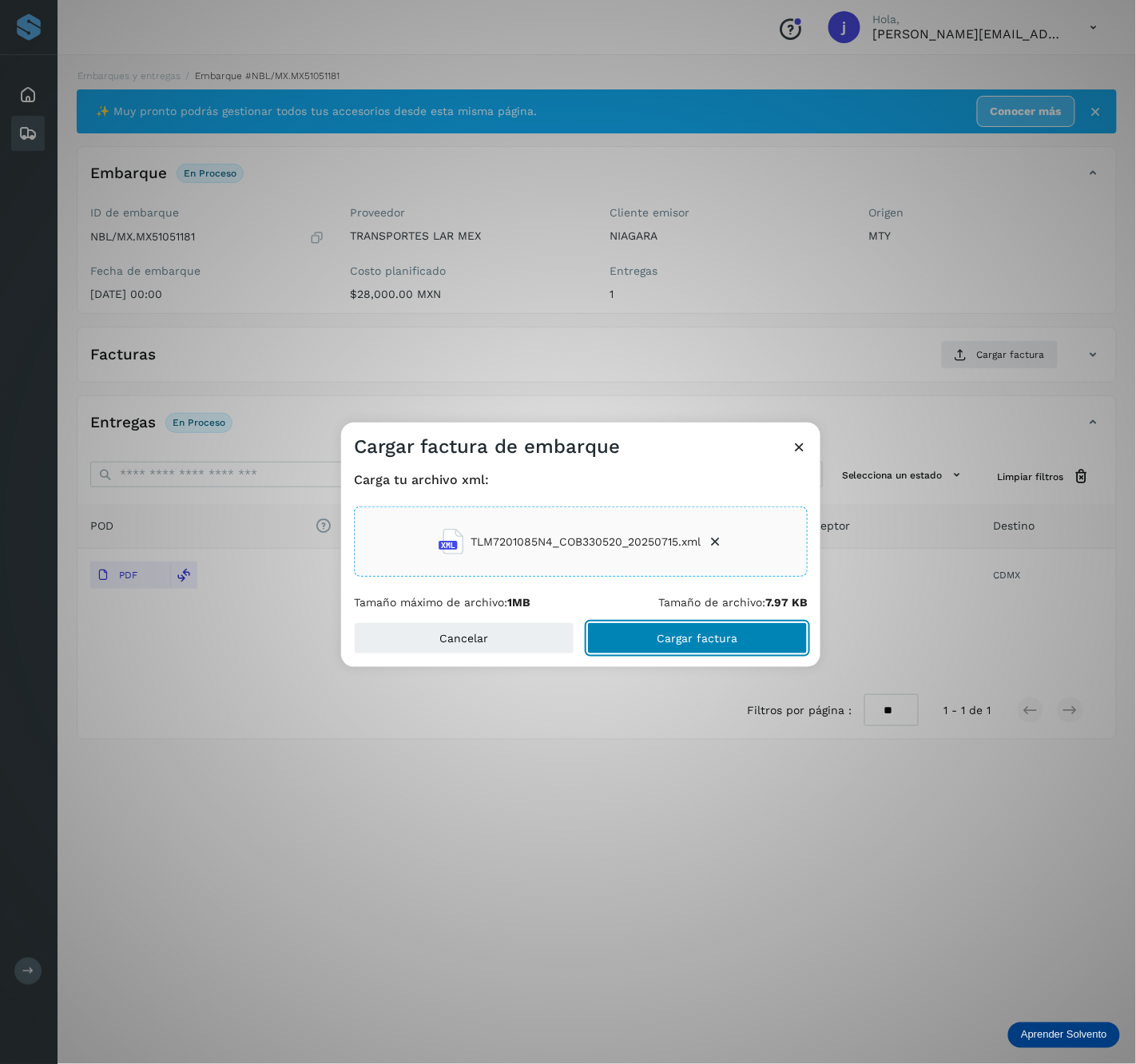 click on "Cargar factura" 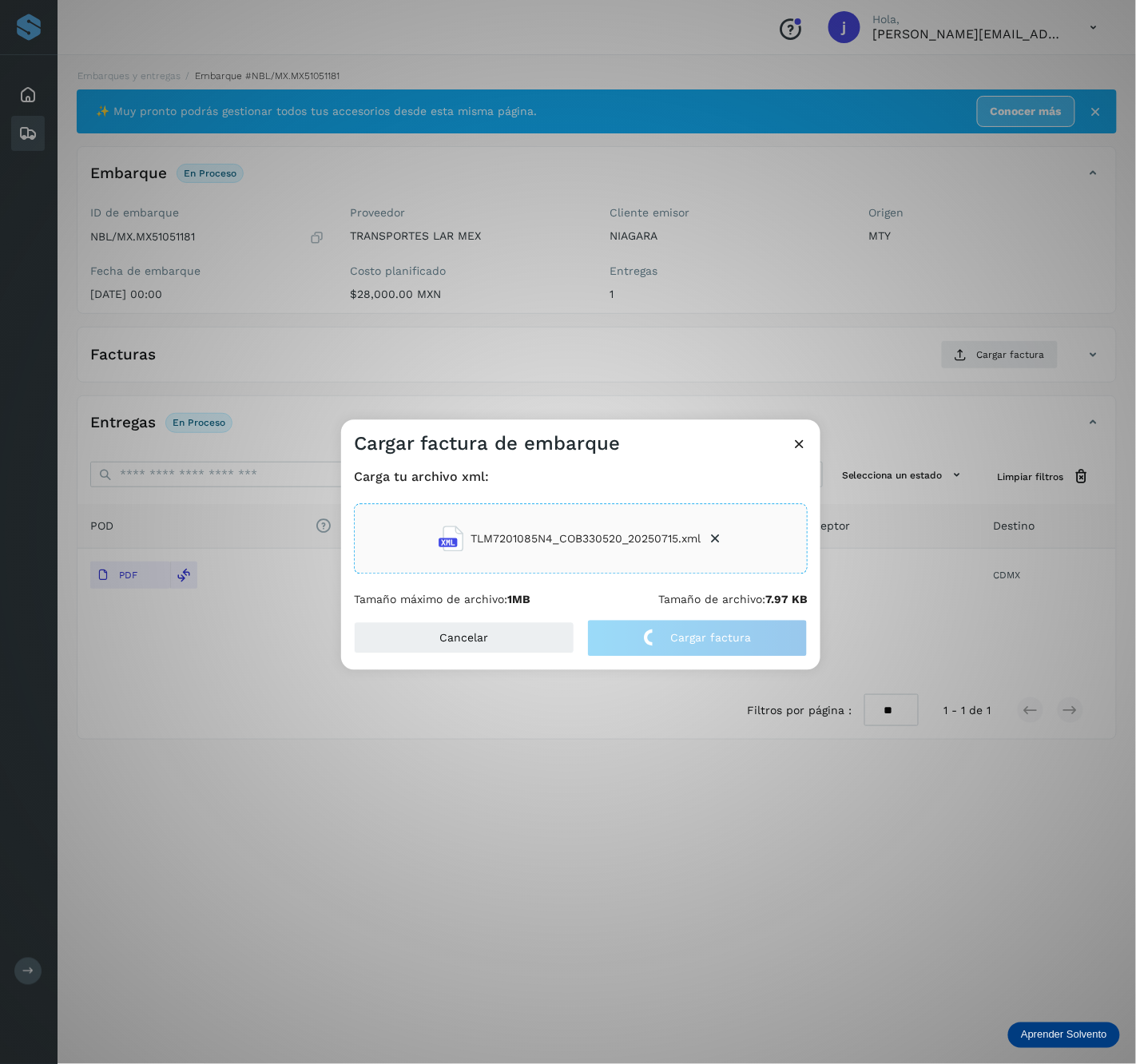 click on "Cargar factura de embarque Carga tu archivo xml: TLM7201085N4_COB330520_20250715.xml Tamaño máximo de archivo:  1MB Tamaño de archivo:  7.97 KB Cancelar Cargar factura" 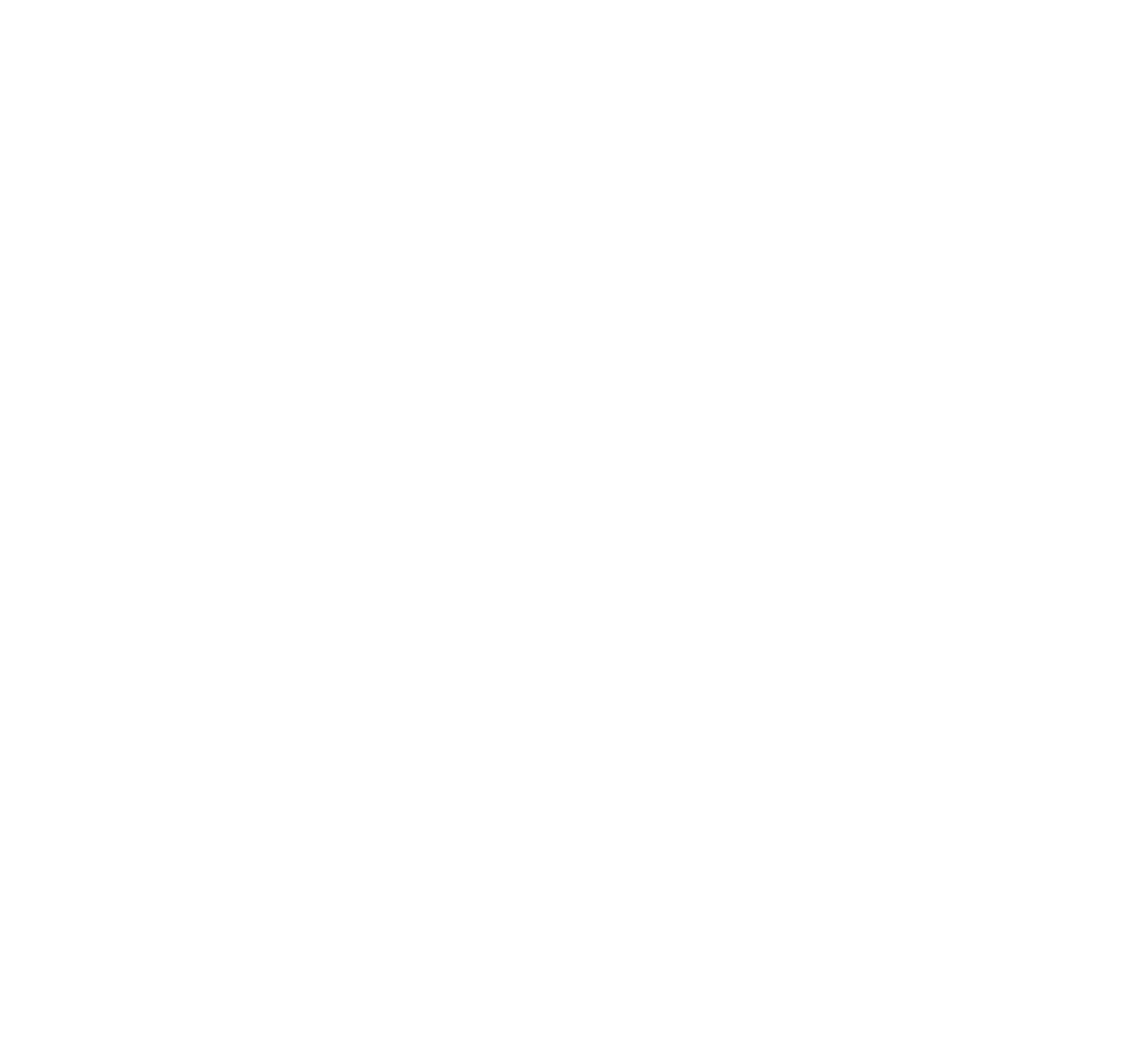 scroll, scrollTop: 0, scrollLeft: 0, axis: both 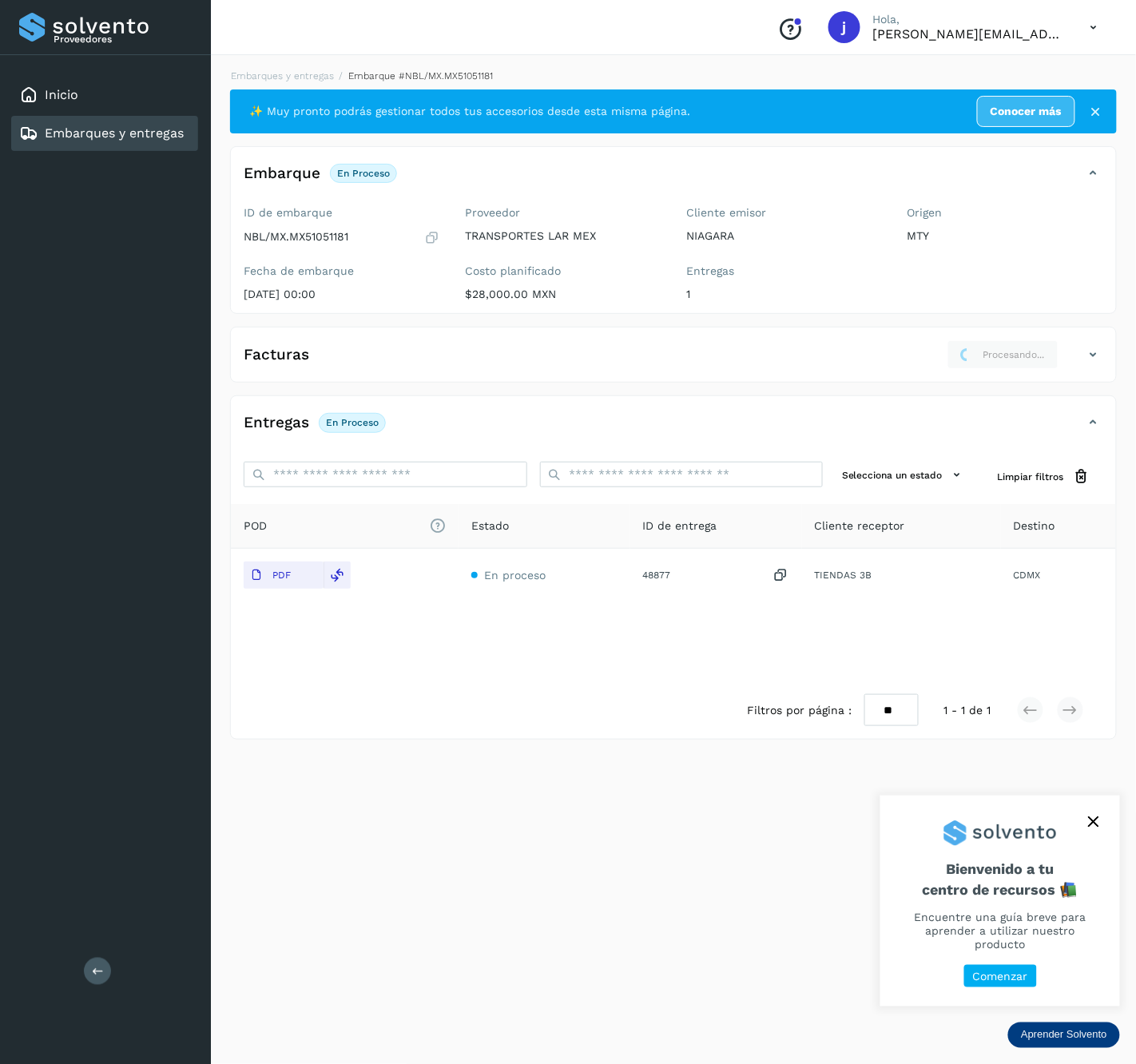 click at bounding box center [97, 971] 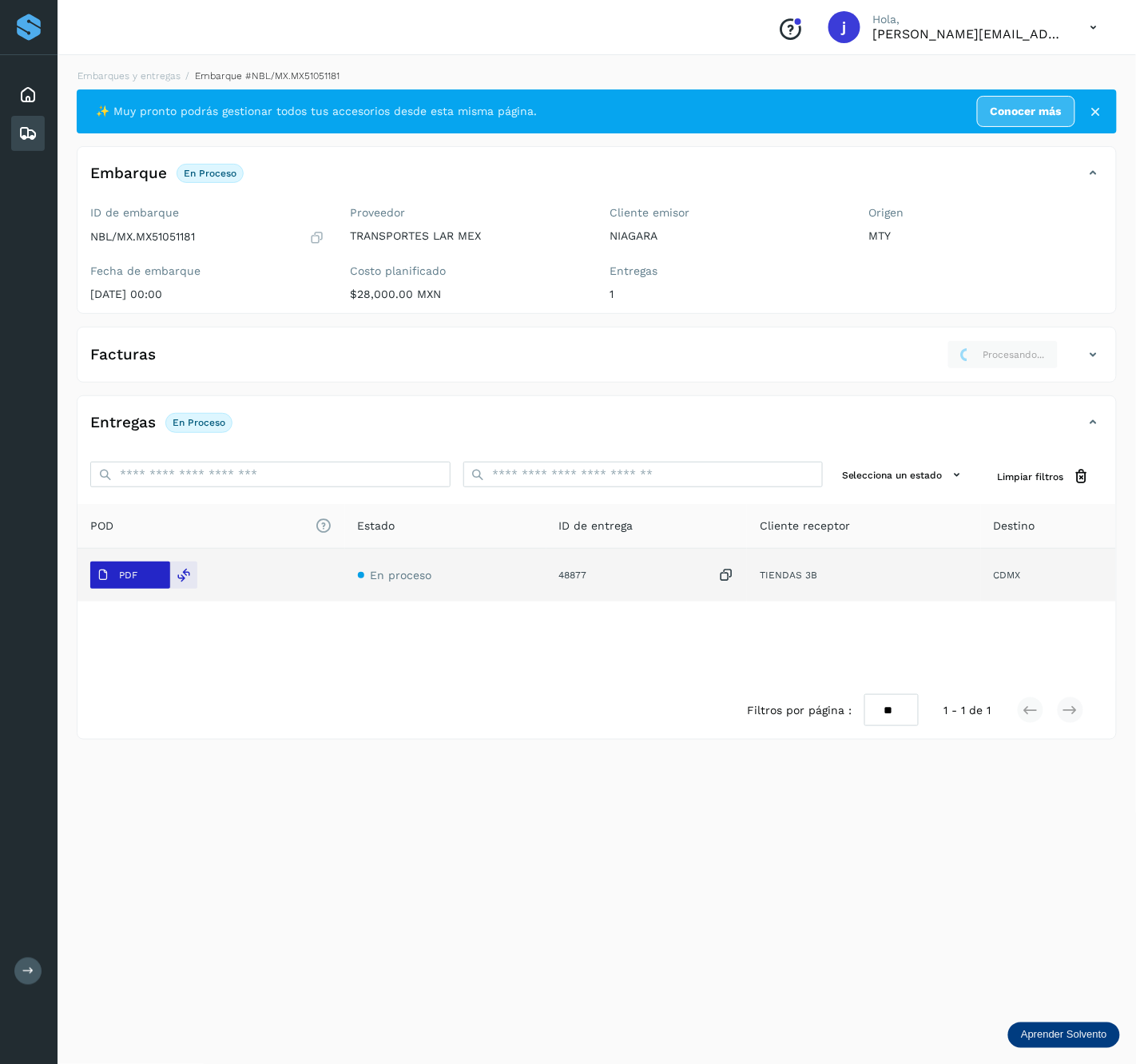 click on "PDF" at bounding box center [130, 575] 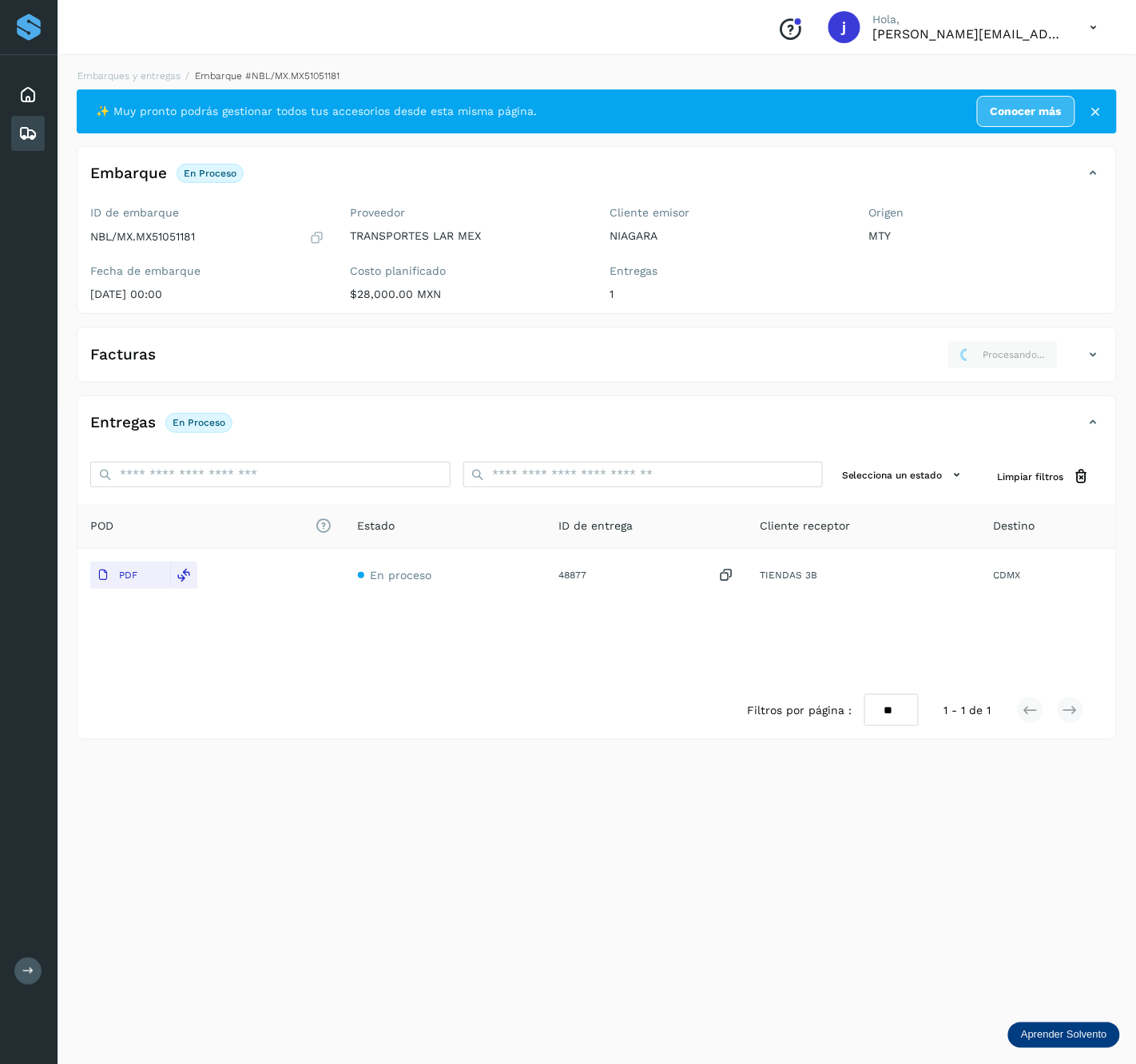 drag, startPoint x: 435, startPoint y: 844, endPoint x: 431, endPoint y: 824, distance: 20.3961 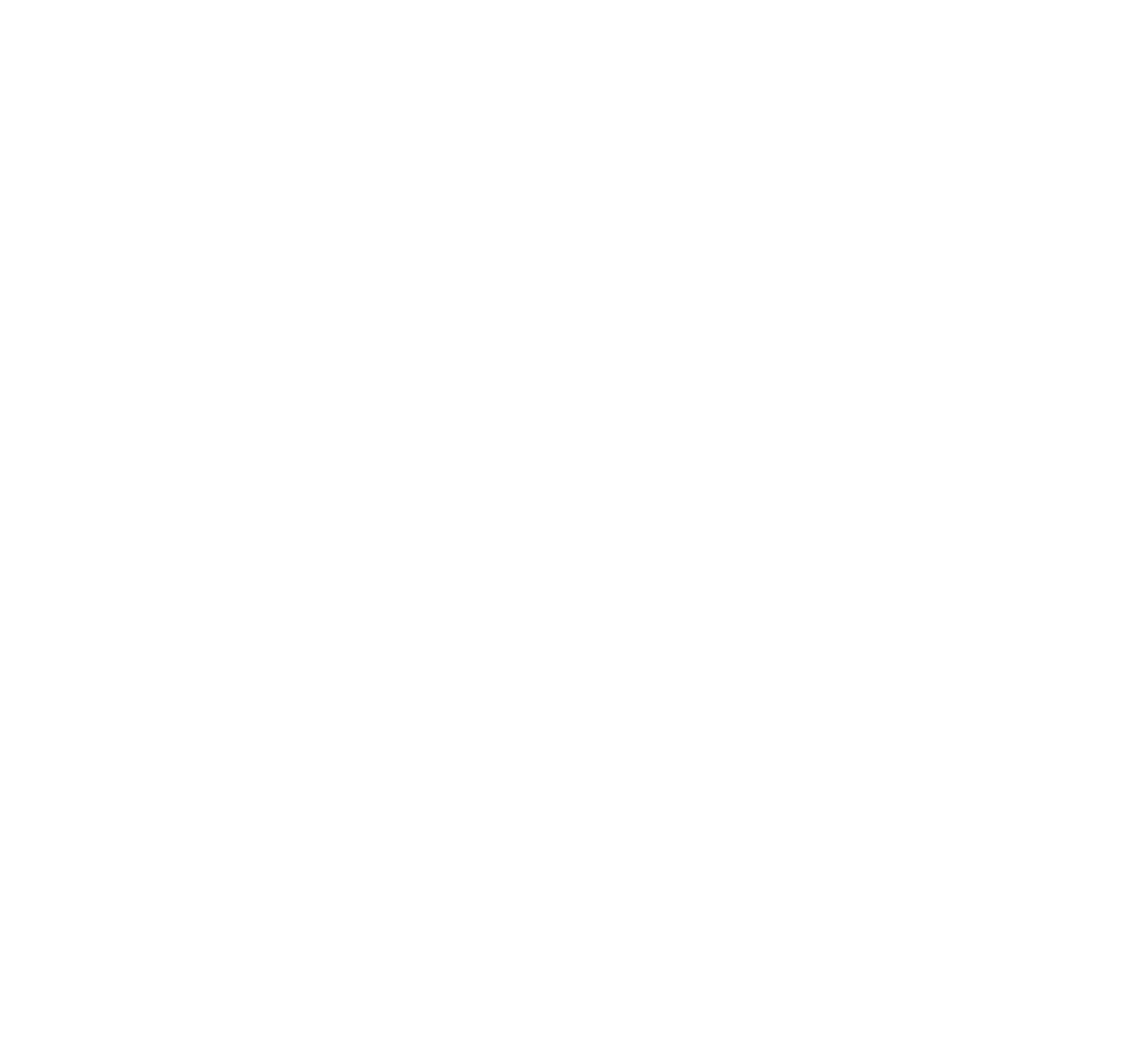 scroll, scrollTop: 0, scrollLeft: 0, axis: both 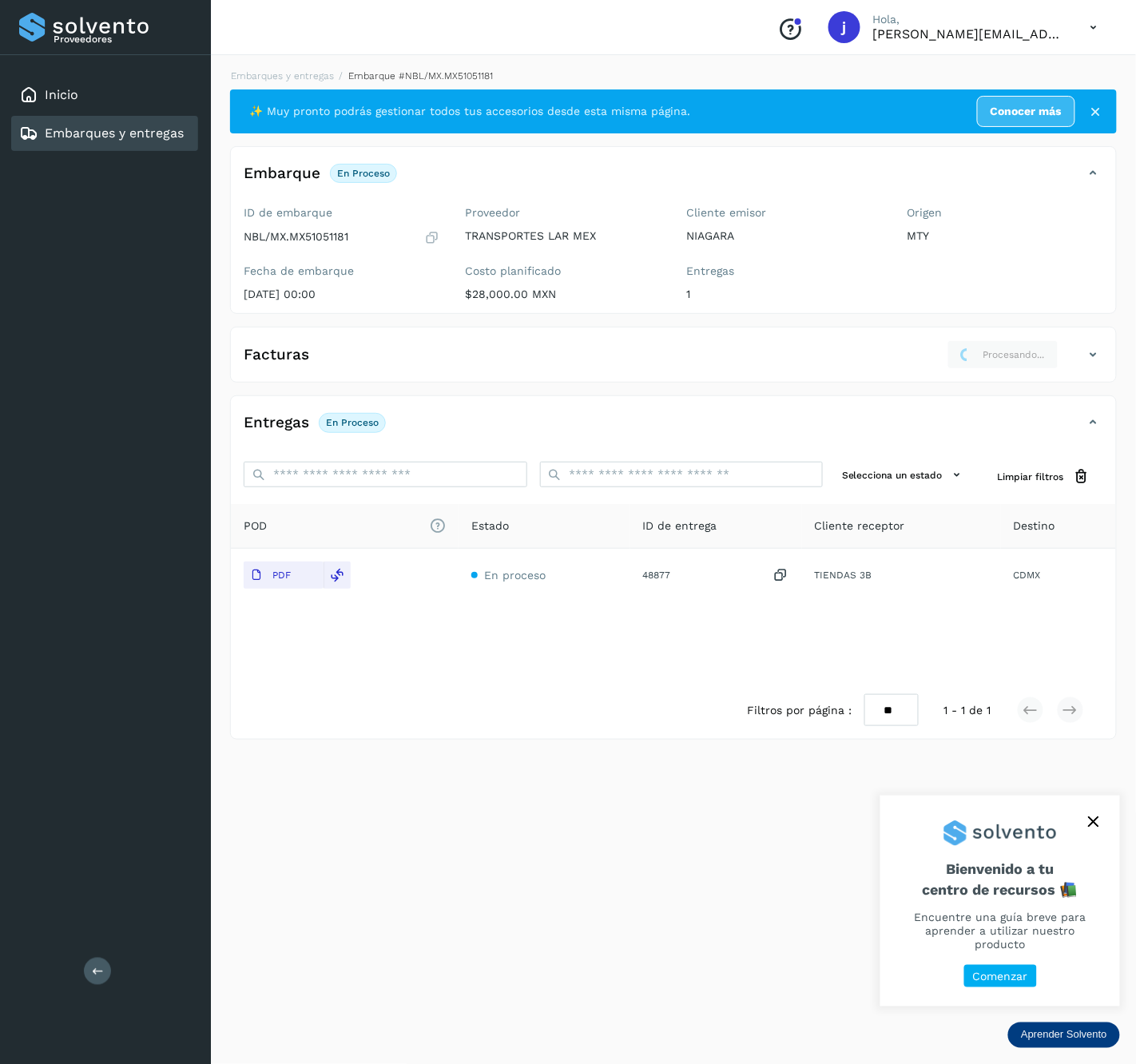 click at bounding box center (97, 971) 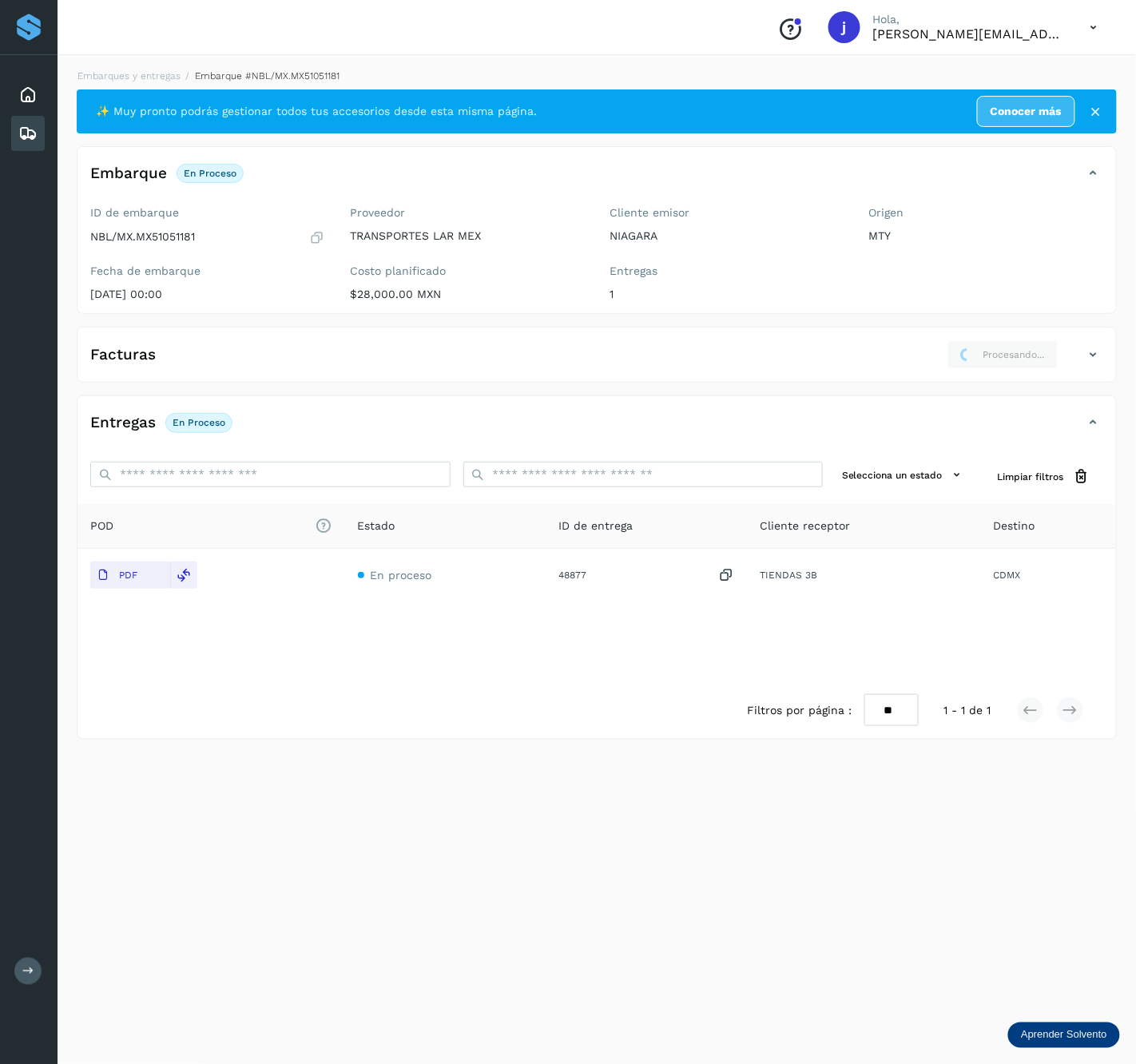 click on "Facturas Procesando..." 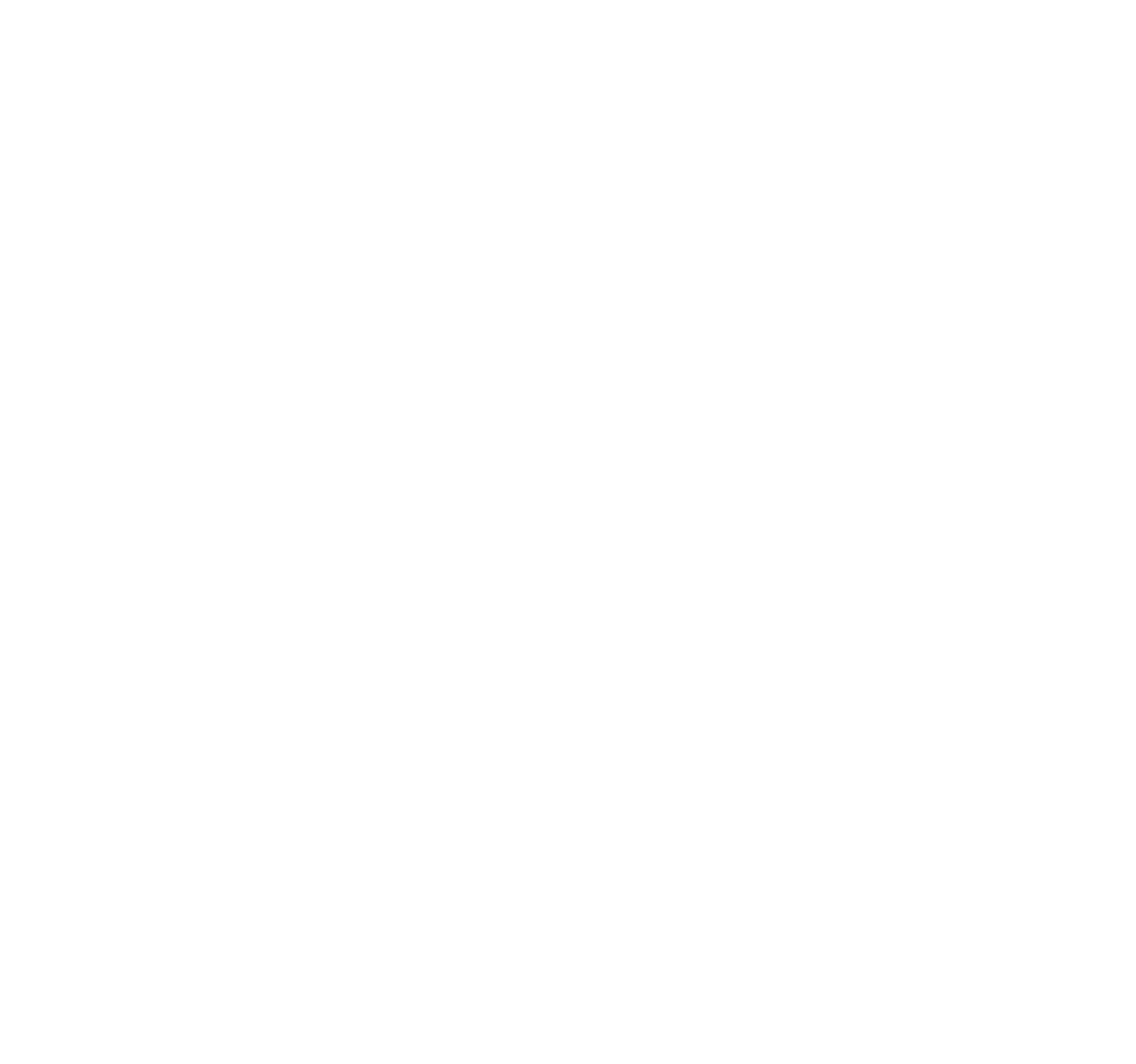 scroll, scrollTop: 0, scrollLeft: 0, axis: both 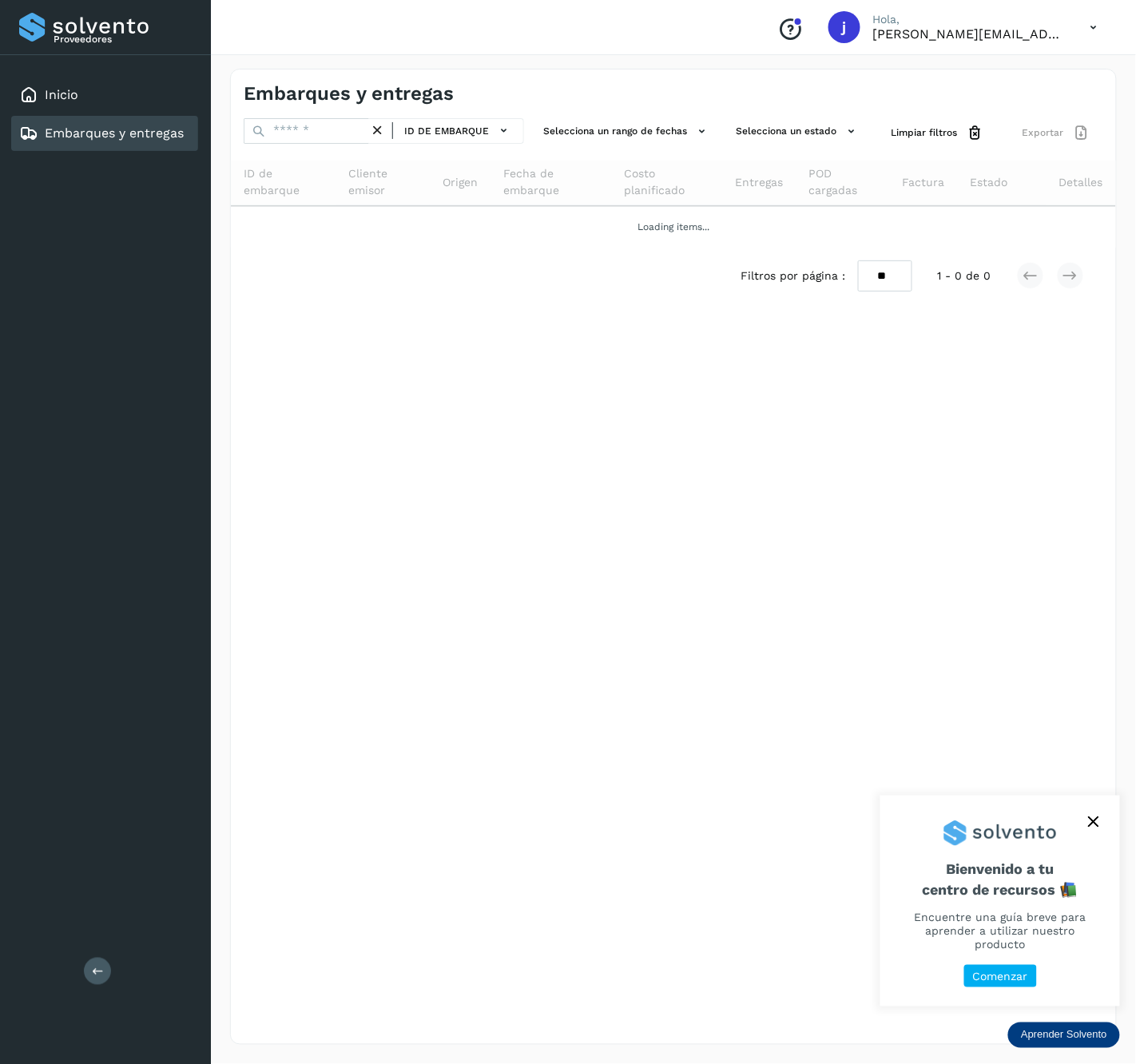 click at bounding box center (97, 971) 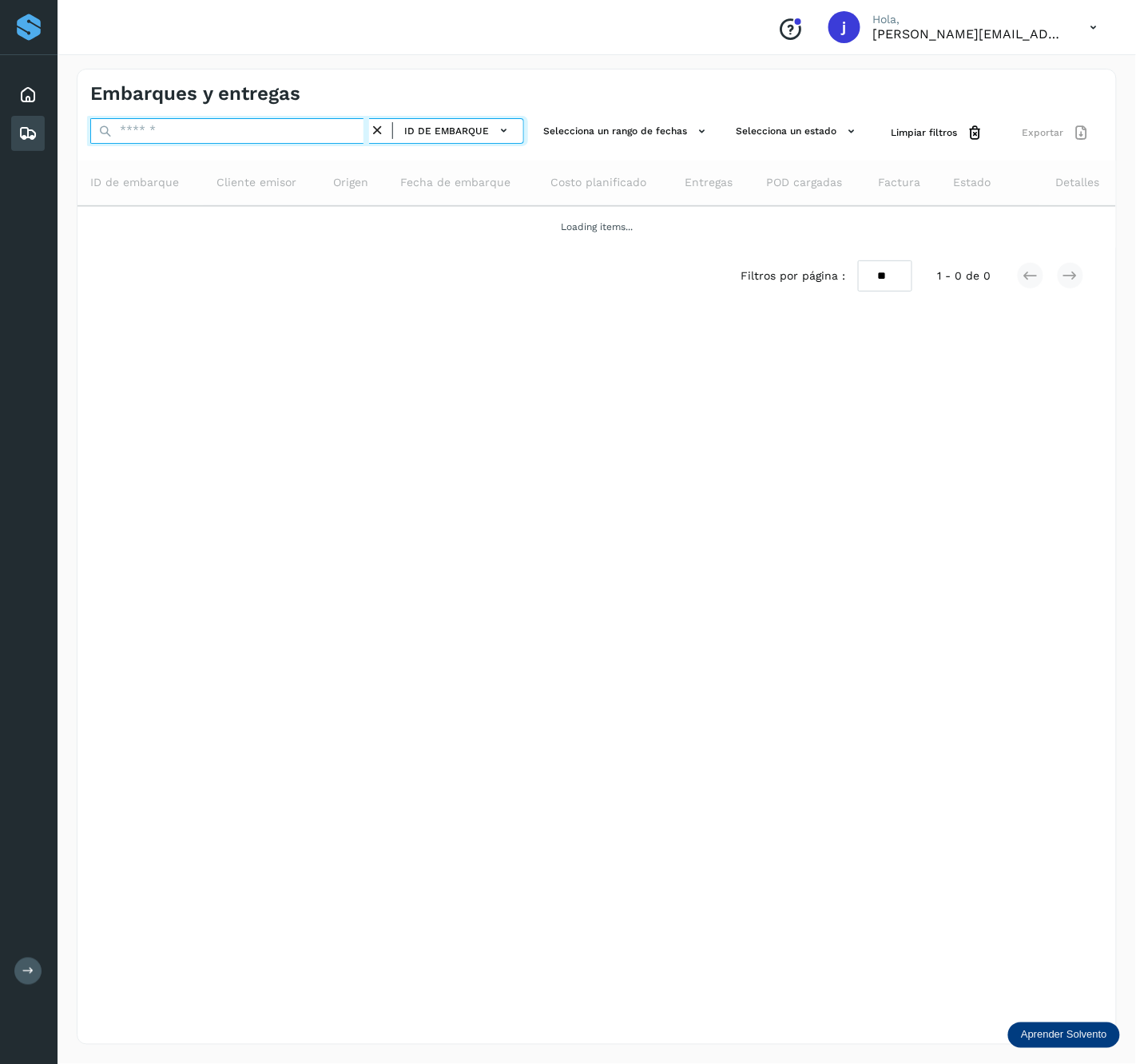 click at bounding box center (229, 131) 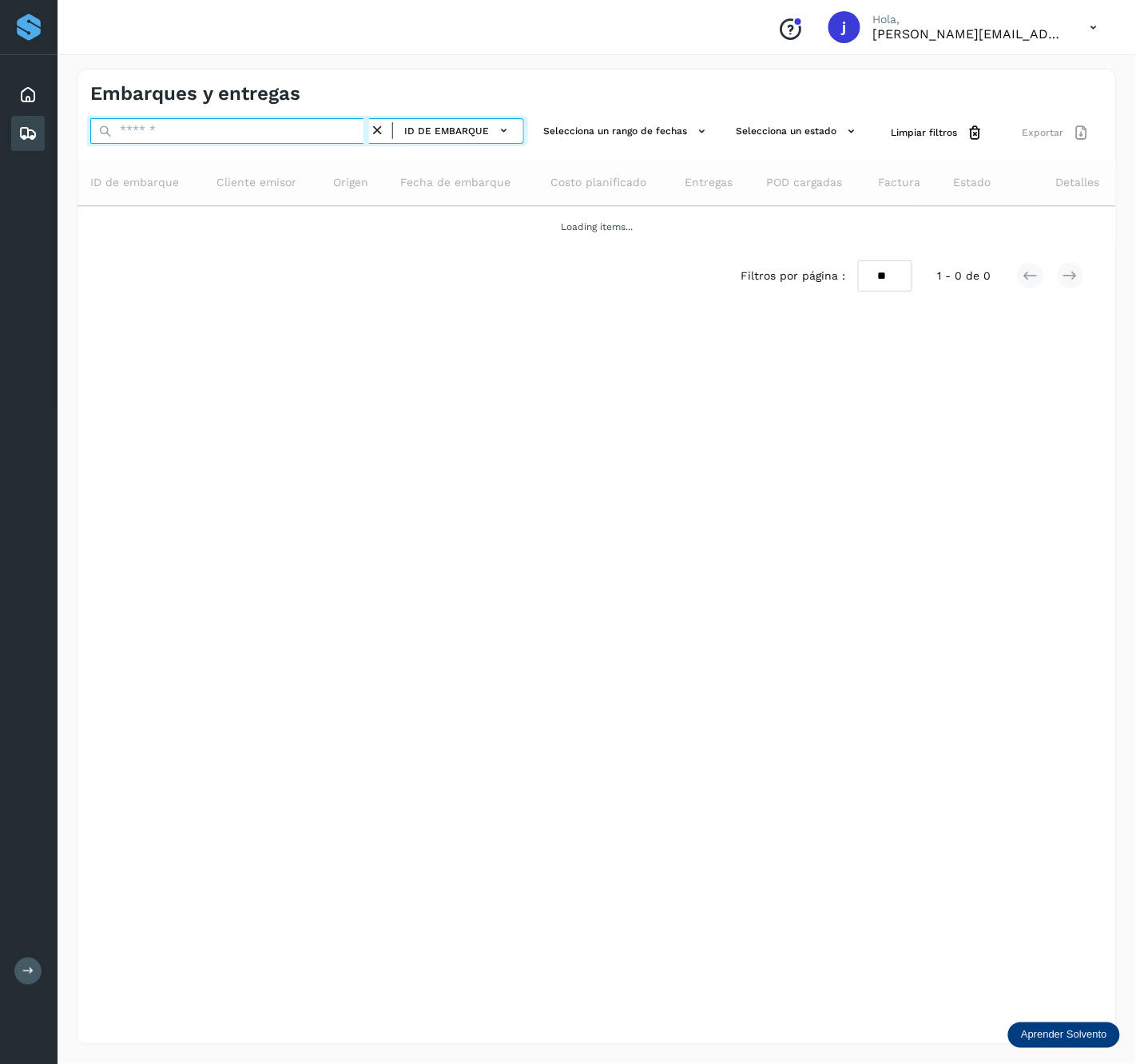 paste on "**********" 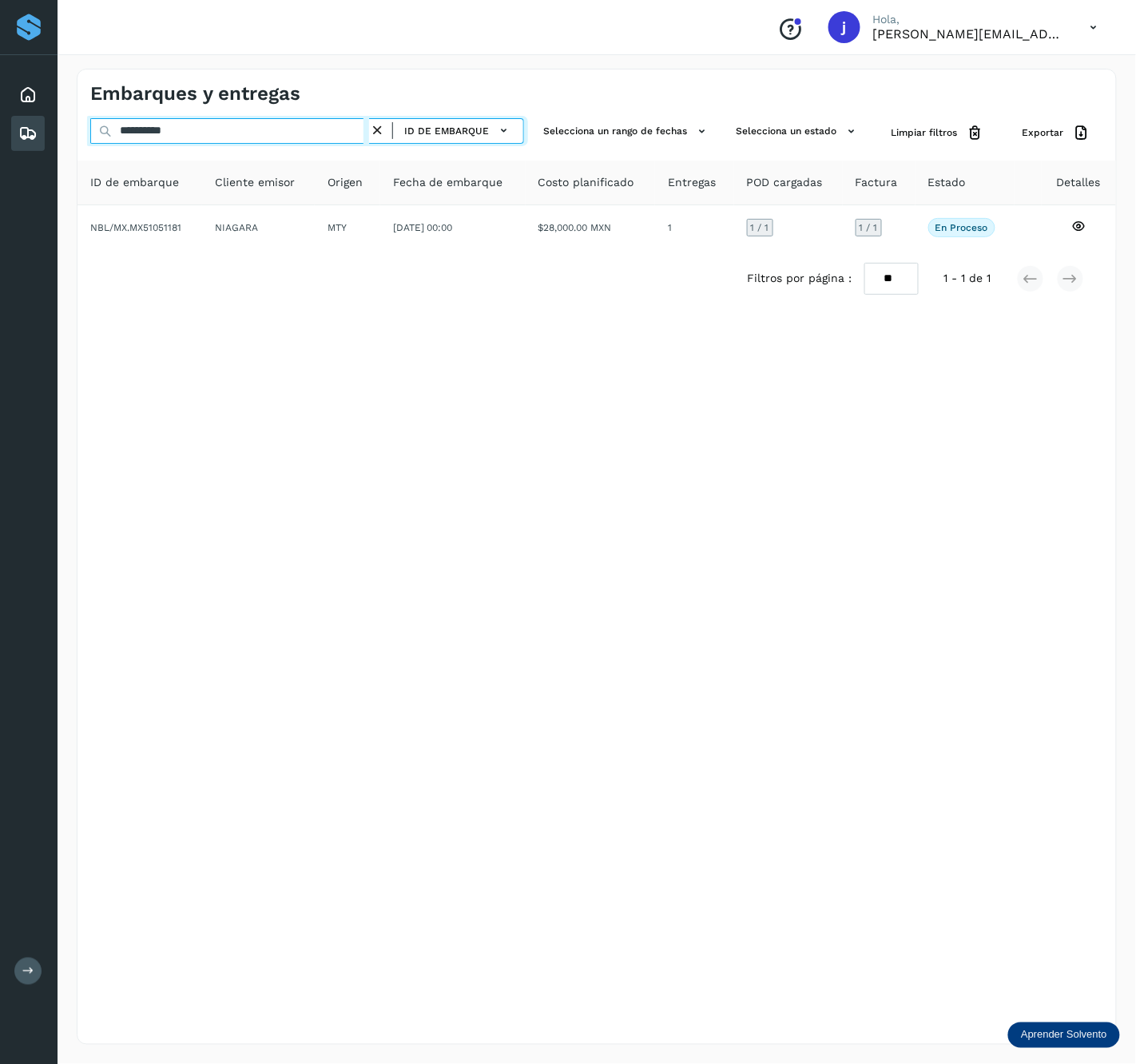 click on "**********" at bounding box center (229, 131) 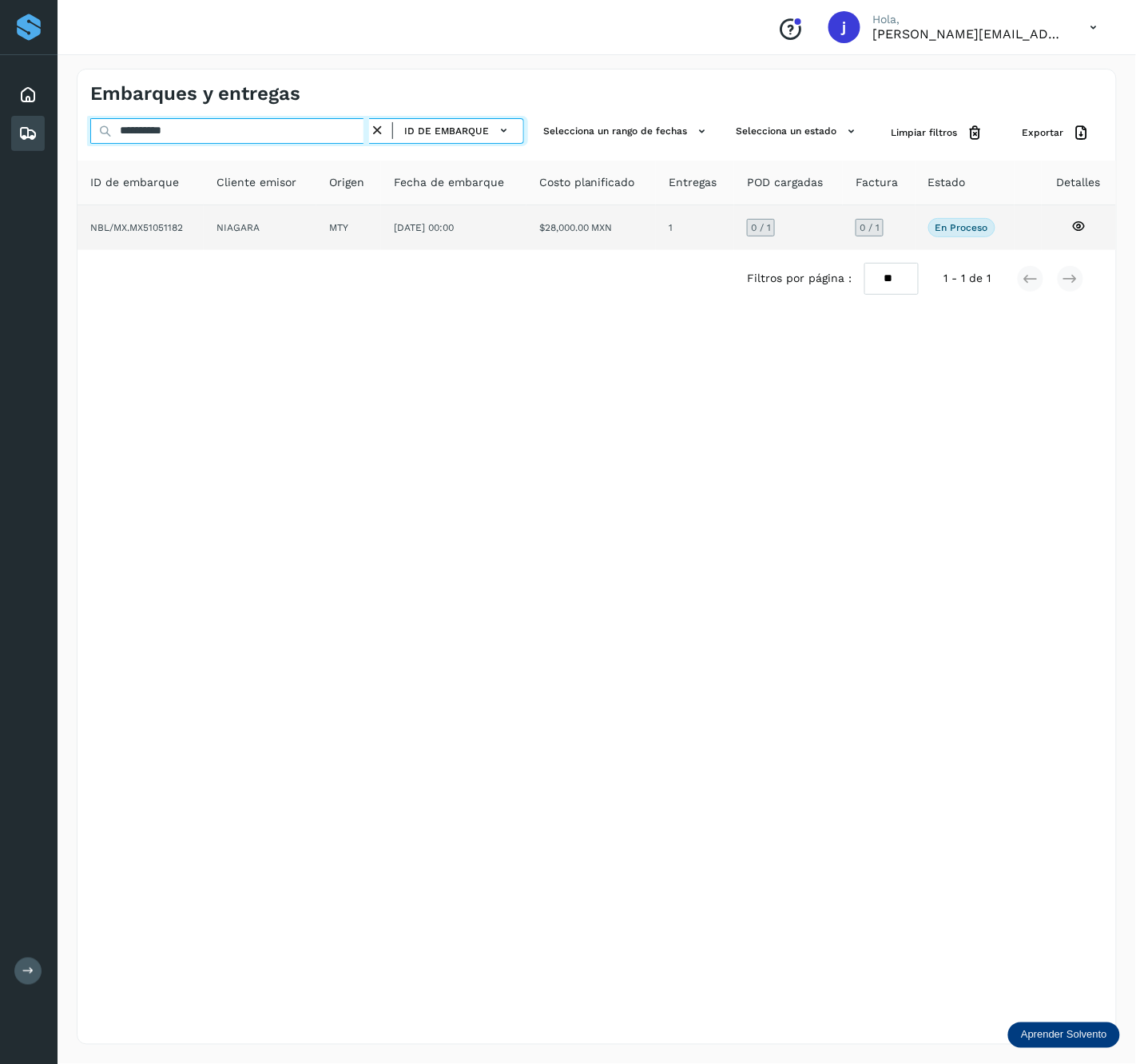 type on "**********" 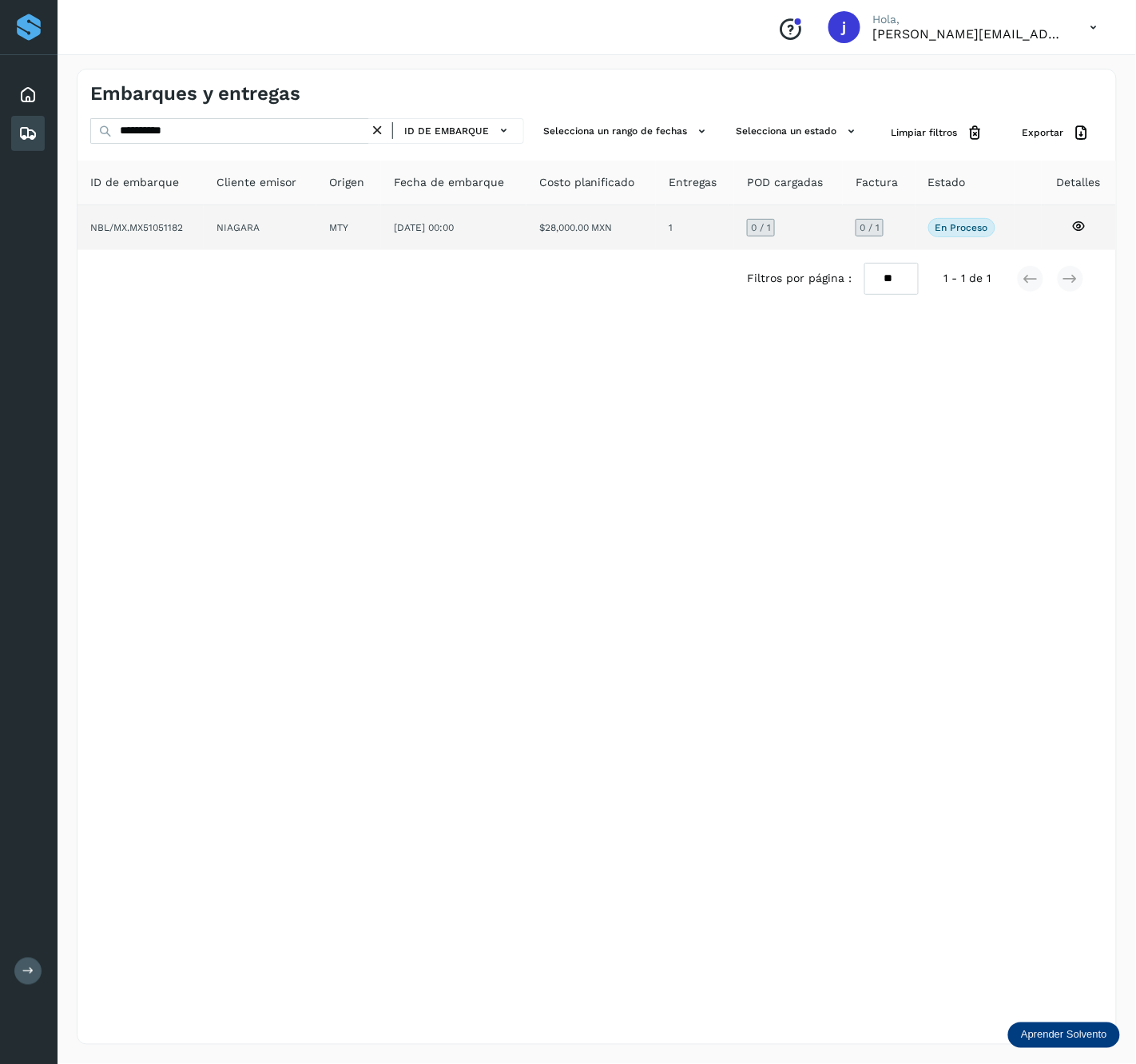 click on "[DATE] 00:00" 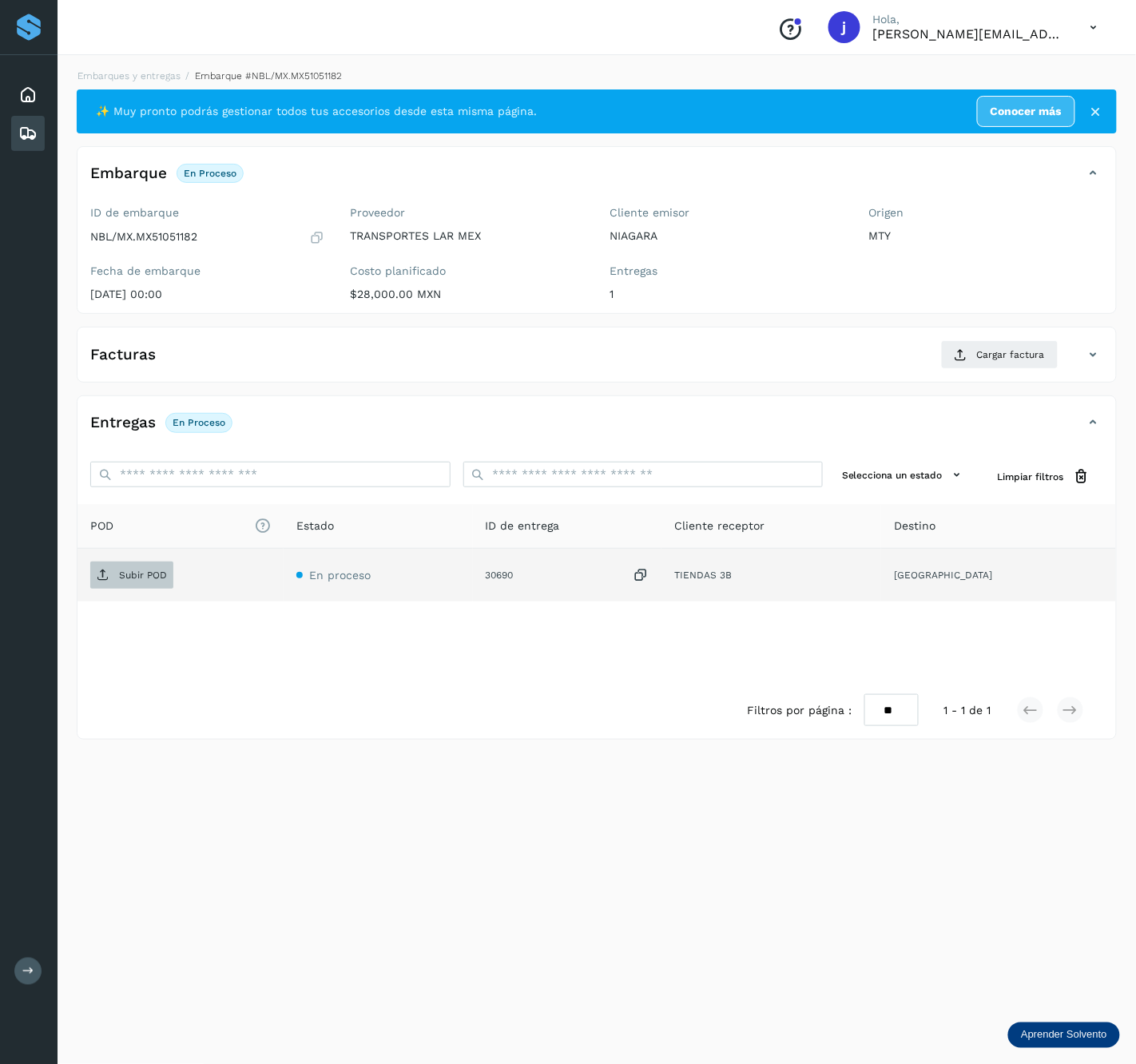 click on "Subir POD" at bounding box center (143, 575) 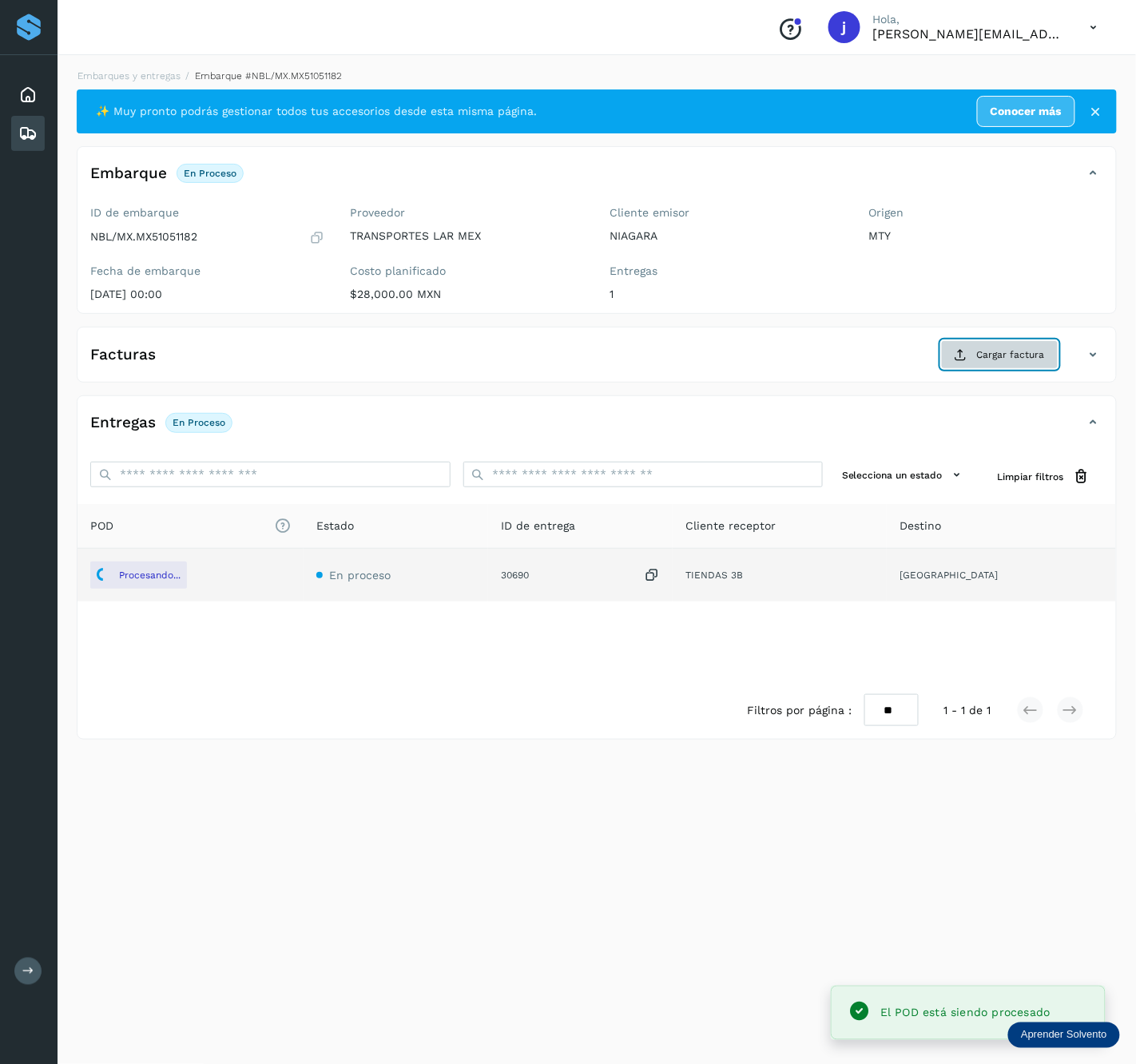 click on "Cargar factura" 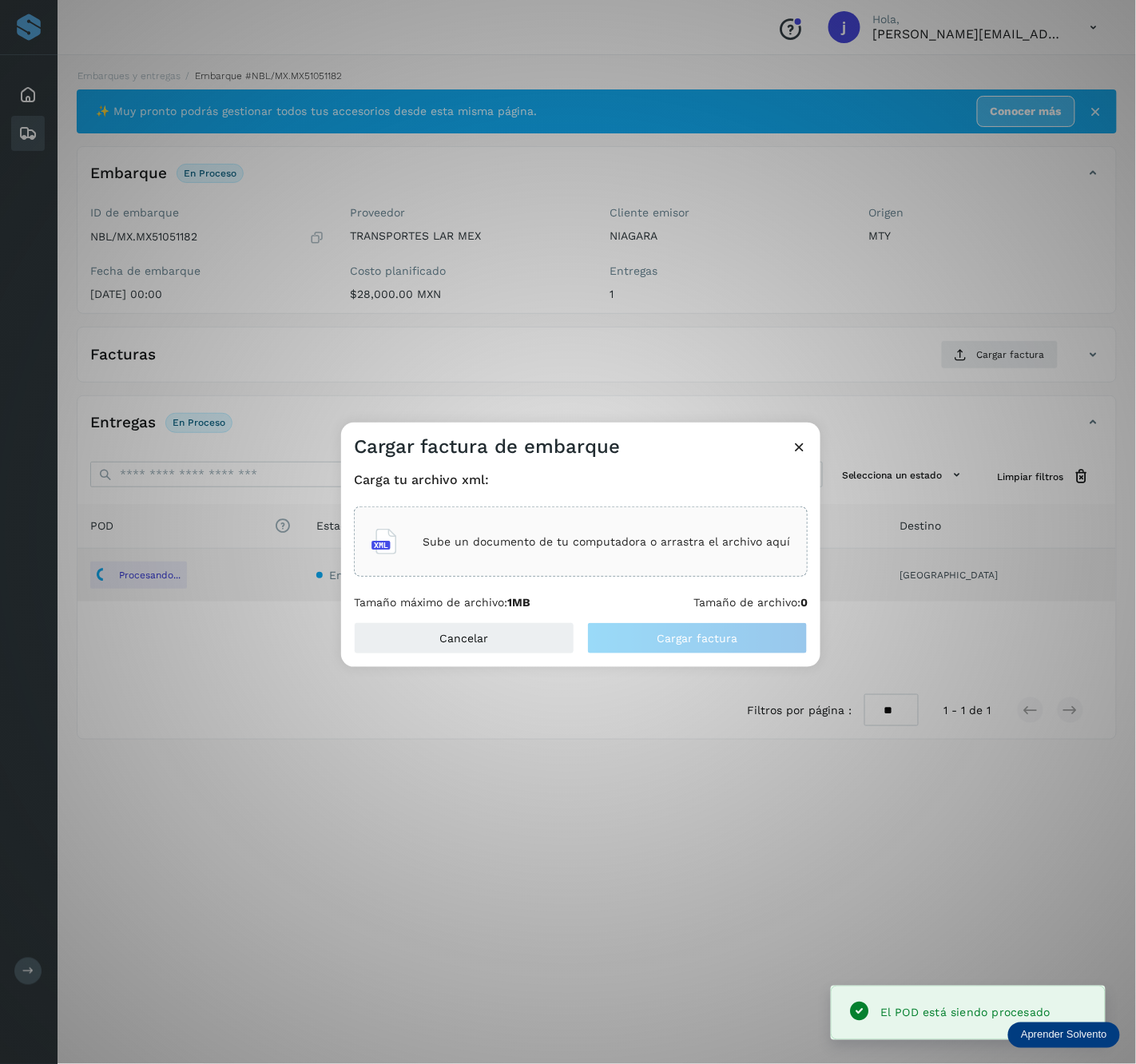 click on "Sube un documento de tu computadora o arrastra el archivo aquí" at bounding box center [581, 542] 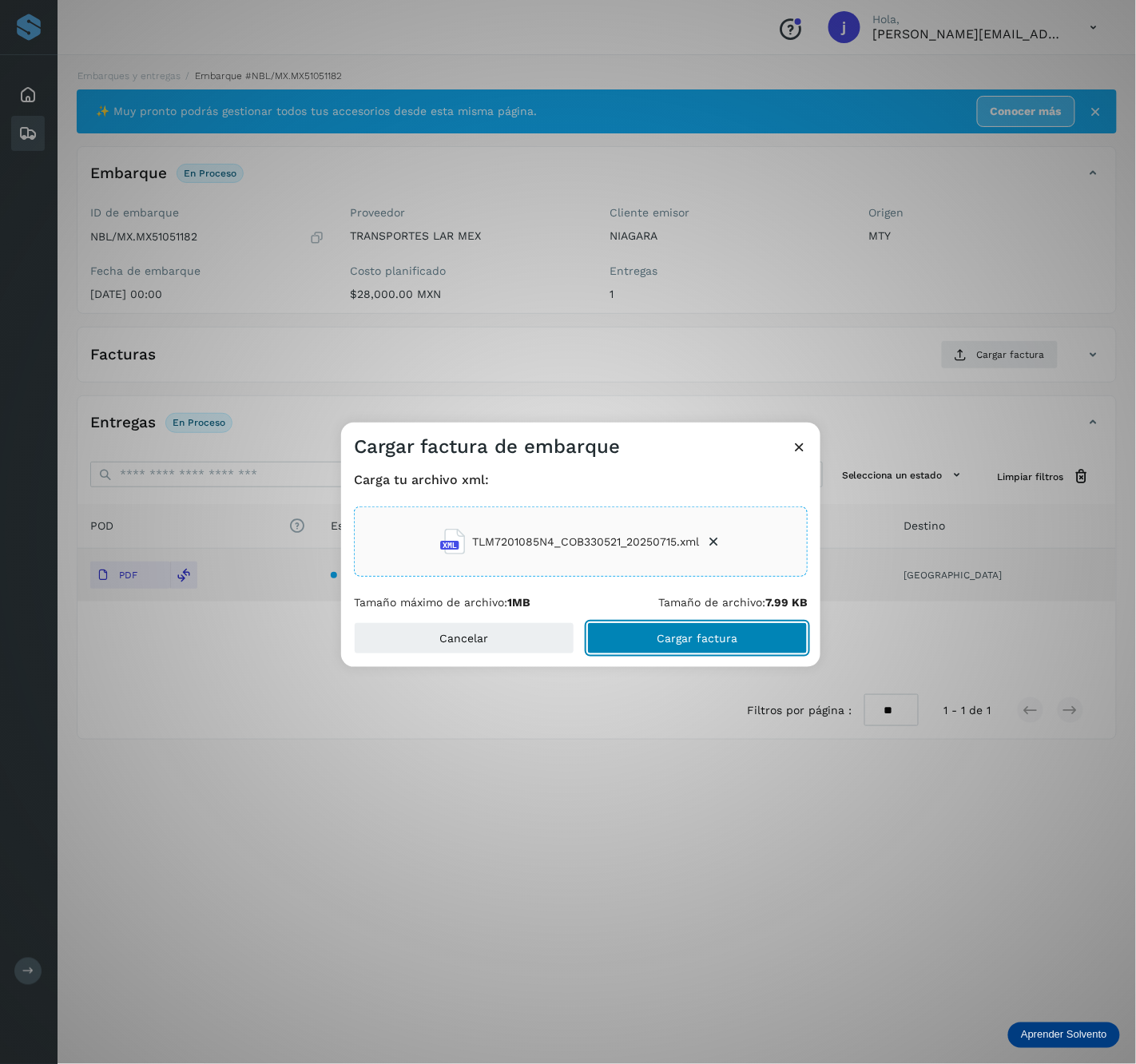 click on "Cargar factura" 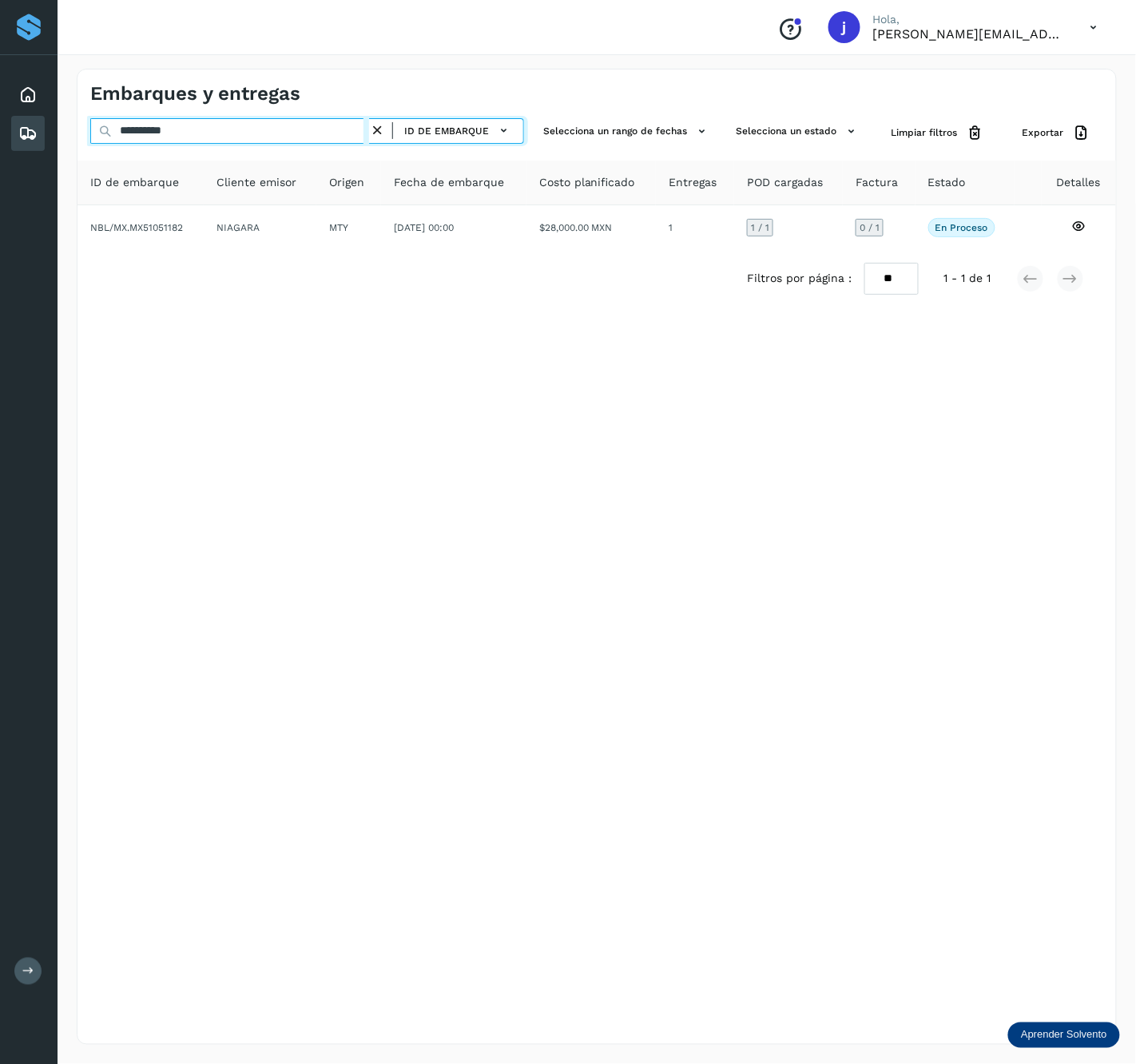click on "**********" at bounding box center (229, 131) 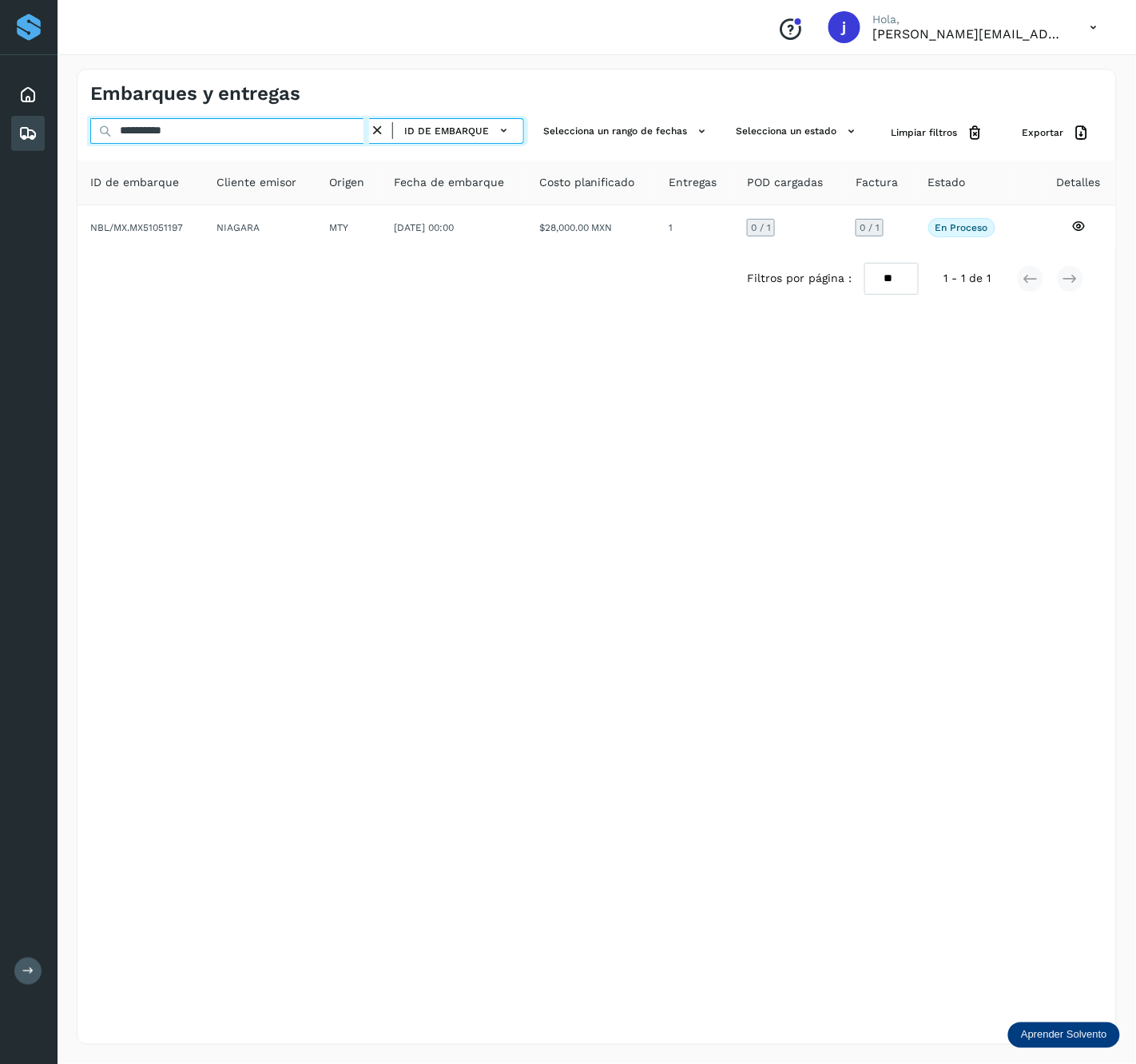 type on "**********" 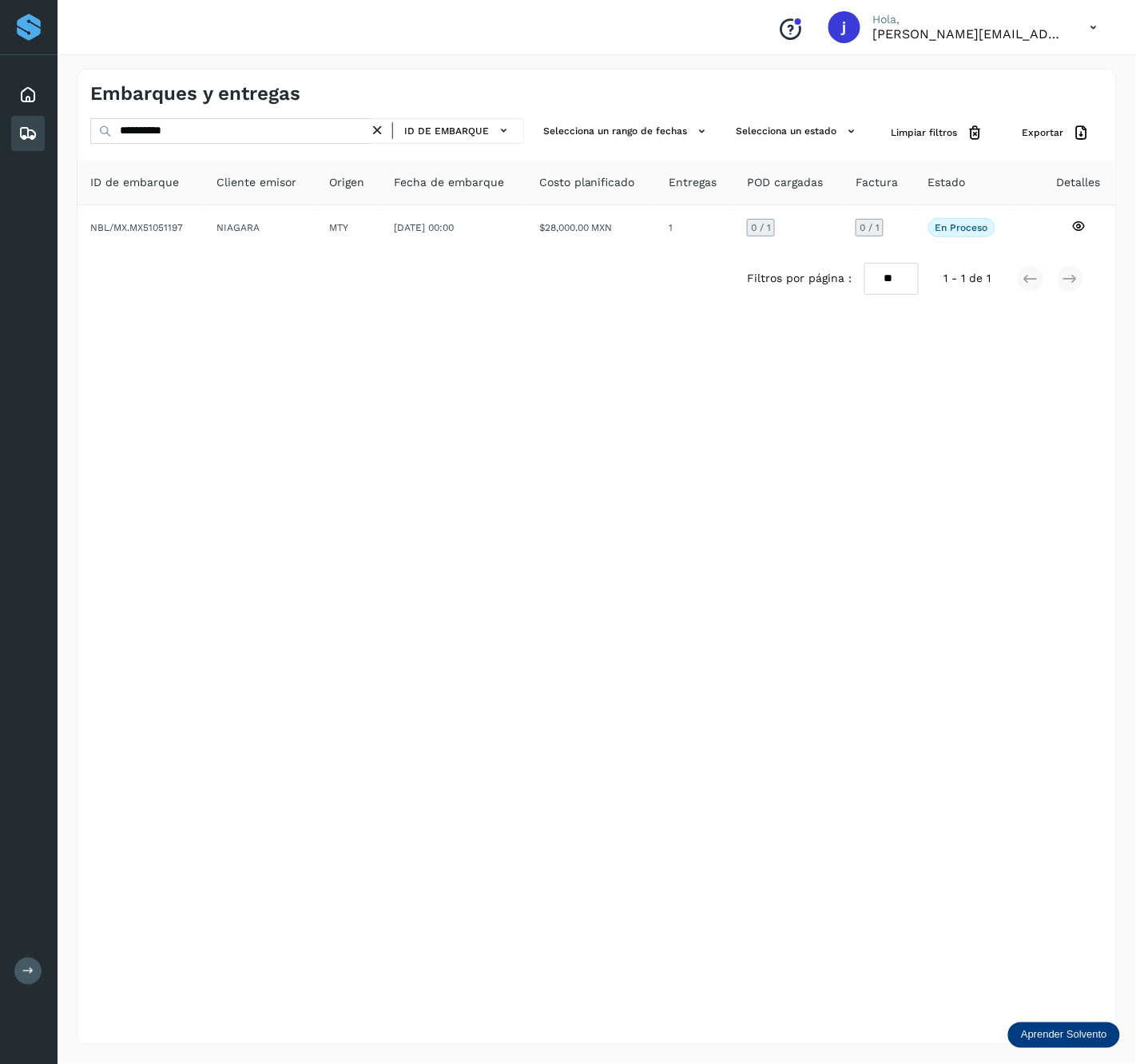 click on "Filtros por página : ** ** ** 1 - 1 de 1" at bounding box center [597, 279] 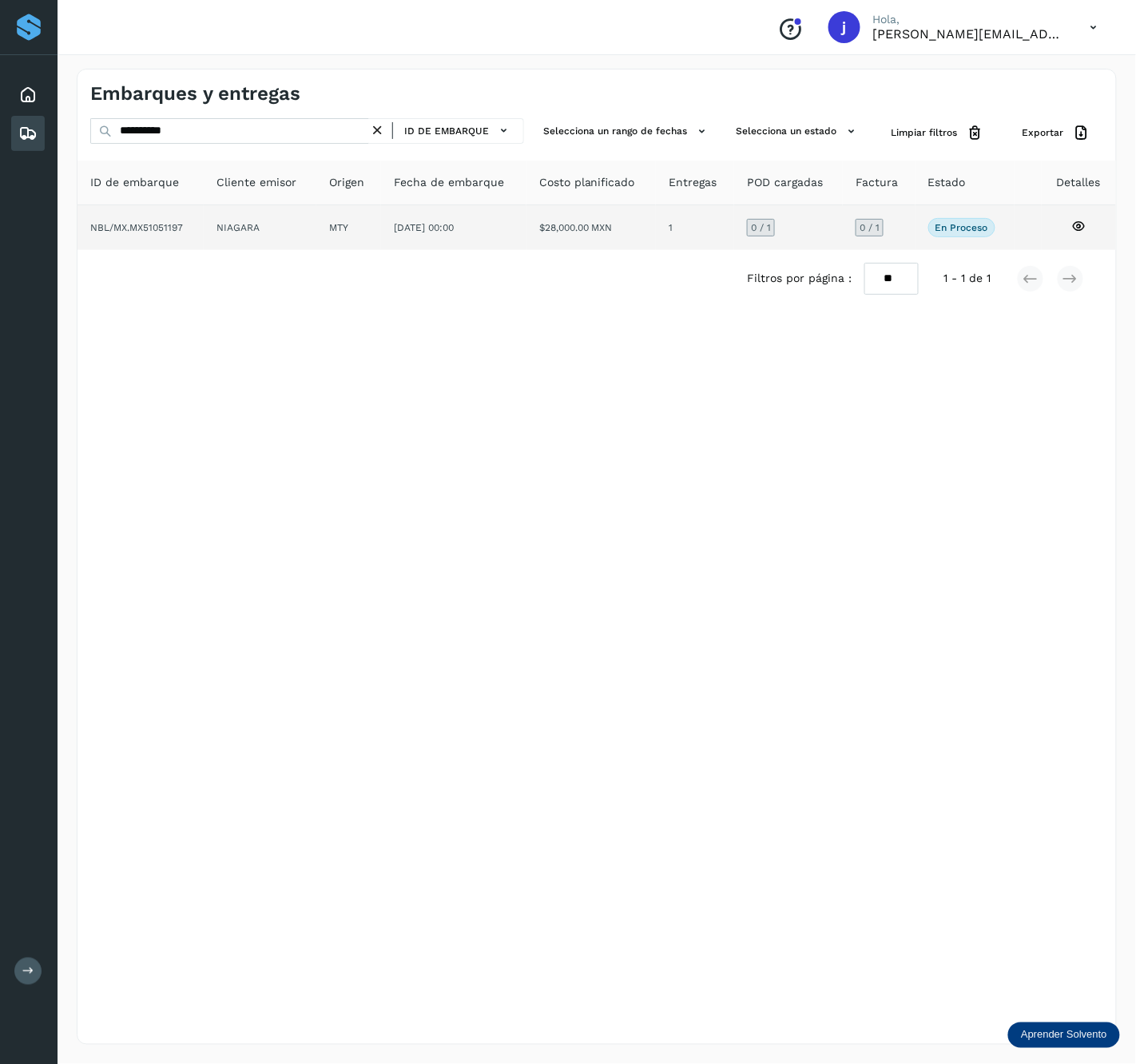 click on "$28,000.00 MXN" 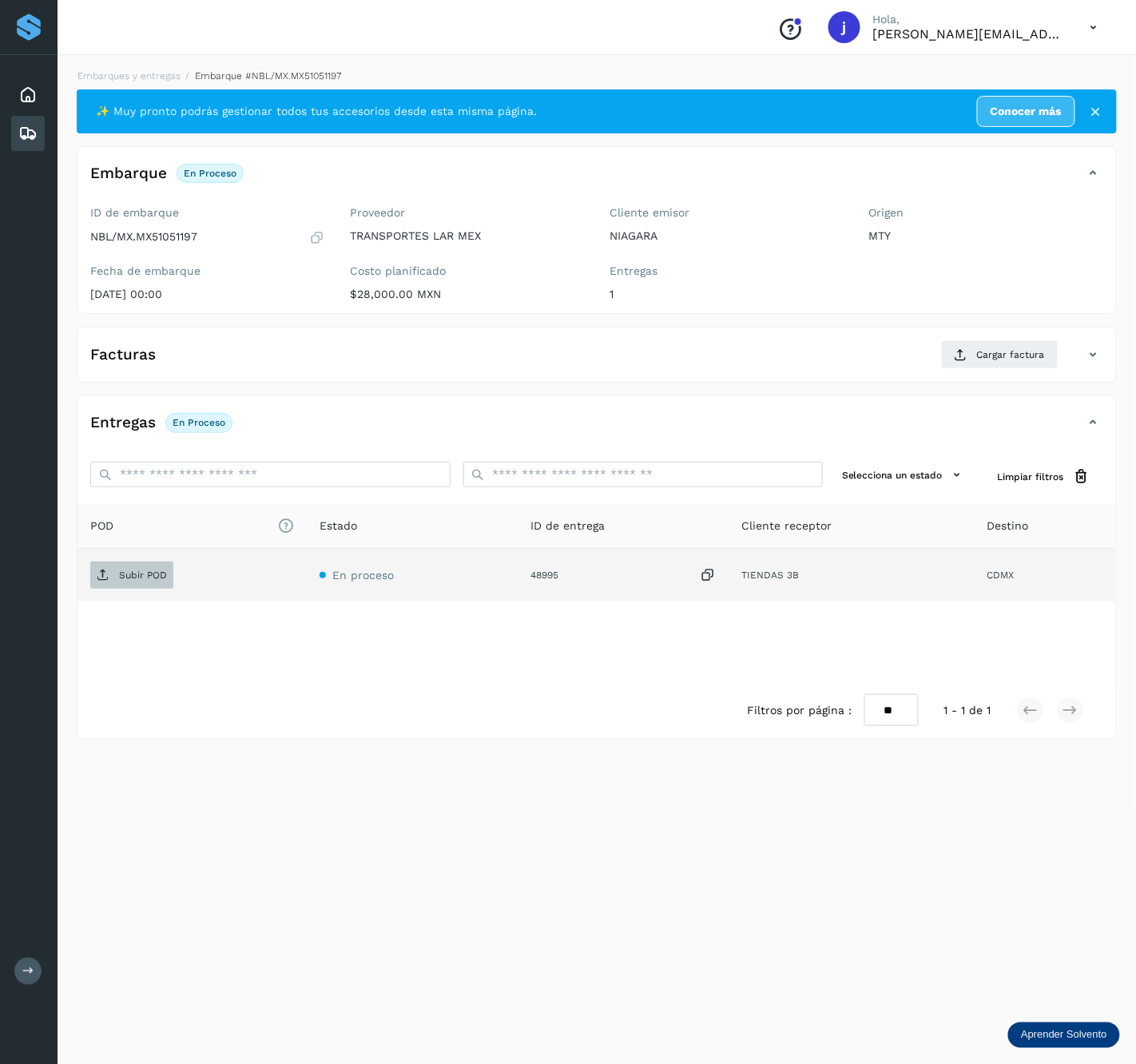 click on "Subir POD" at bounding box center [143, 575] 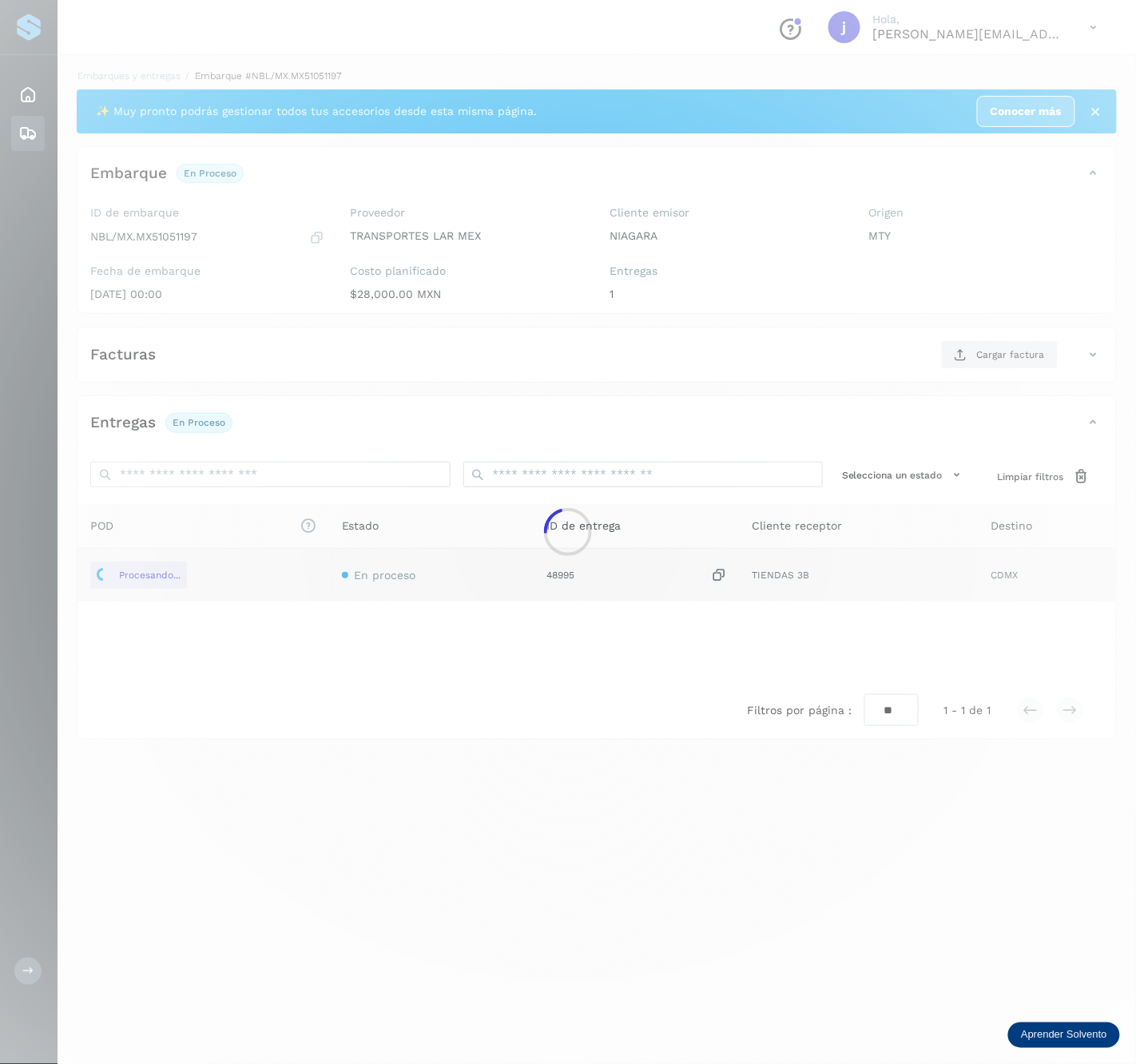 click 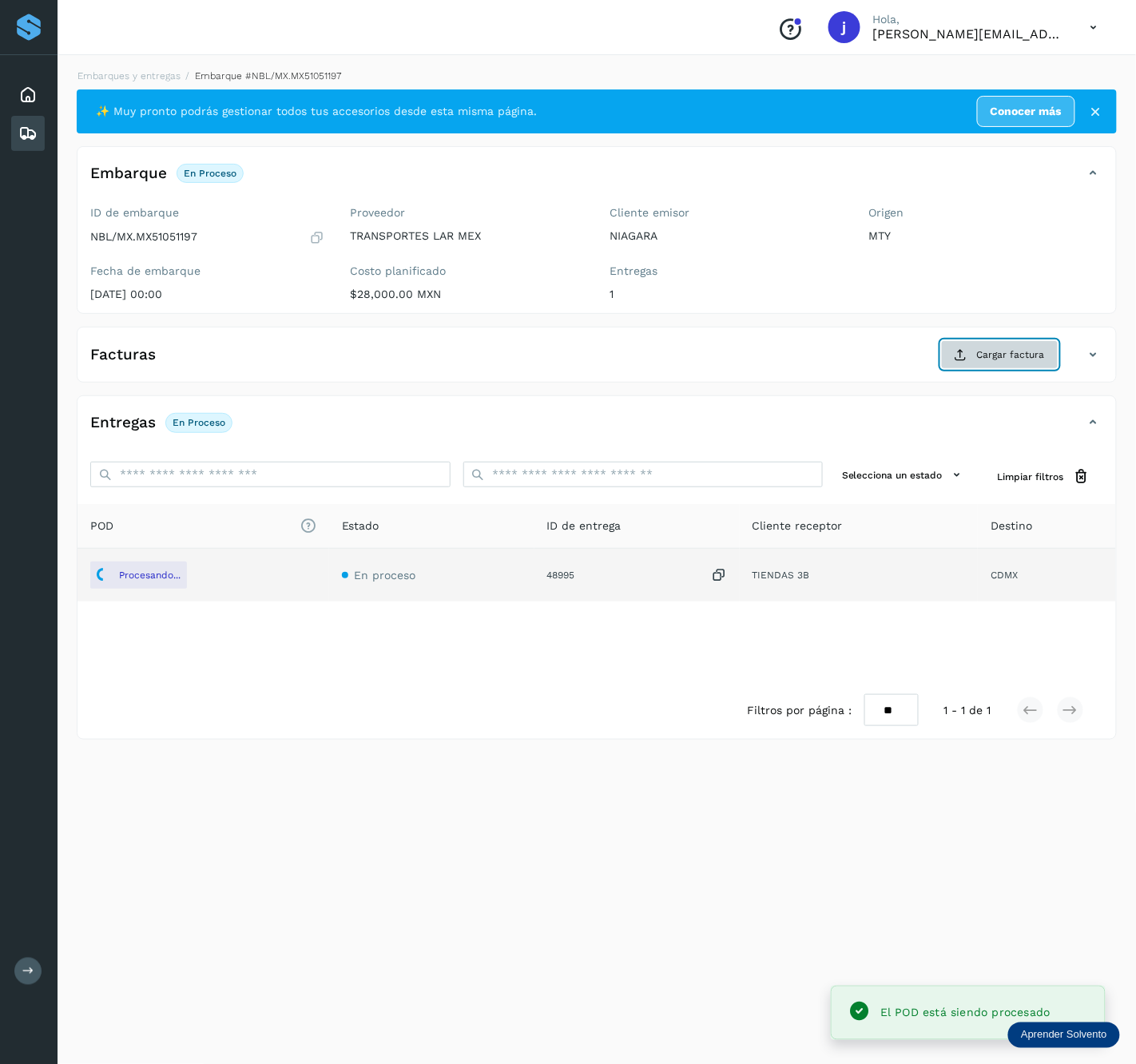 click on "Cargar factura" 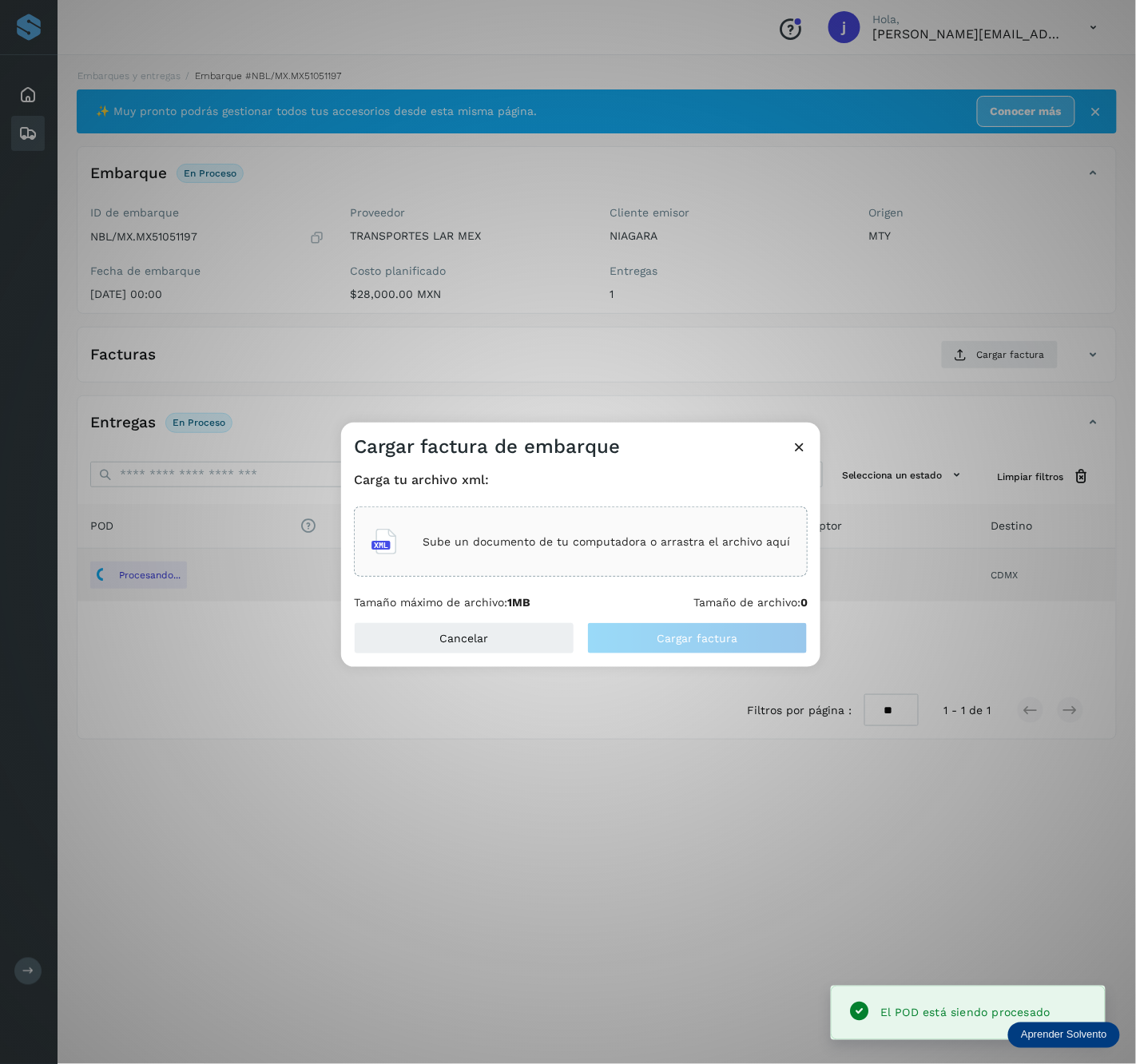 click on "Sube un documento de tu computadora o arrastra el archivo aquí" at bounding box center [581, 542] 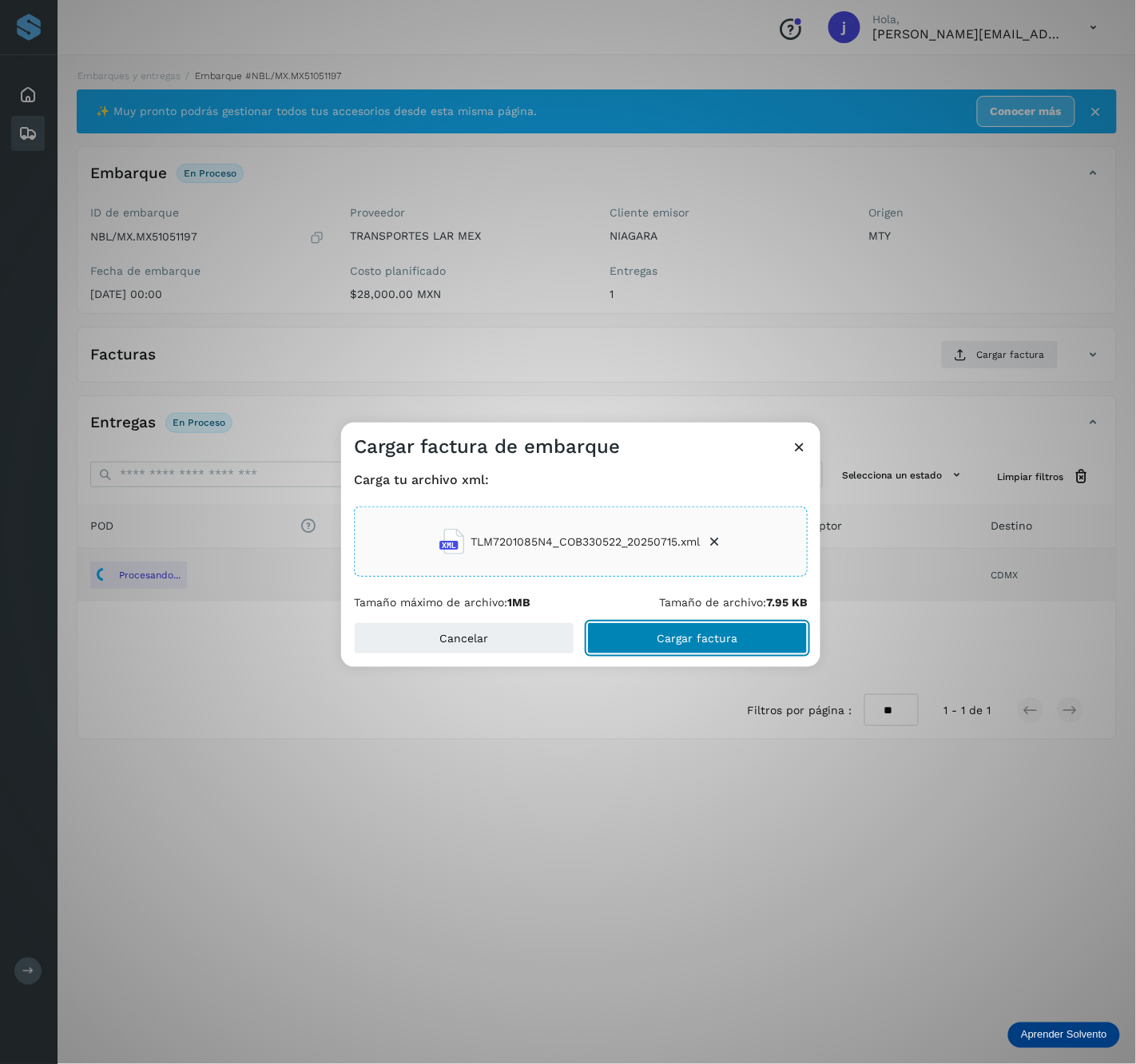 click on "Cargar factura" 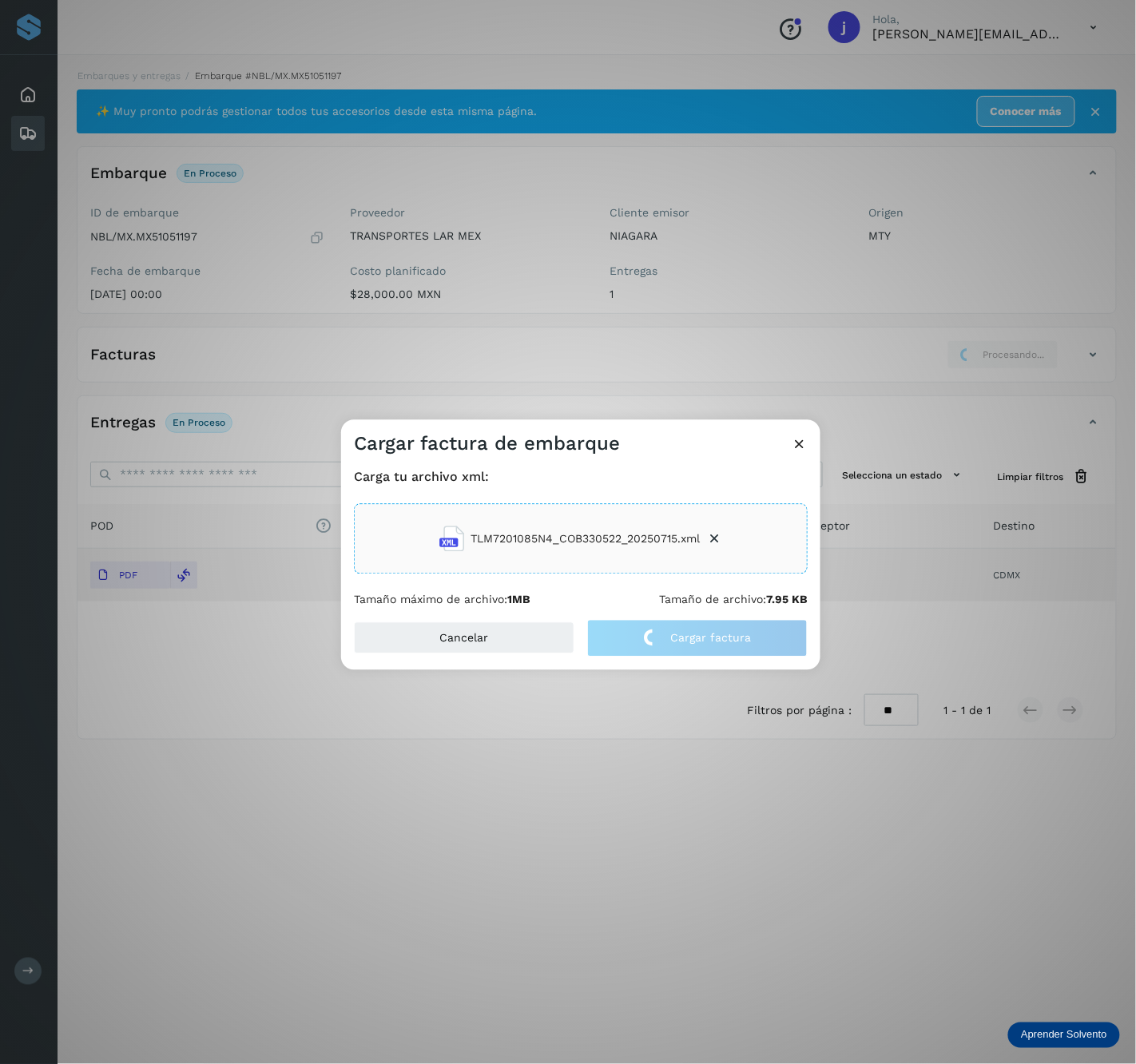 drag, startPoint x: 645, startPoint y: 293, endPoint x: 786, endPoint y: 302, distance: 141.28694 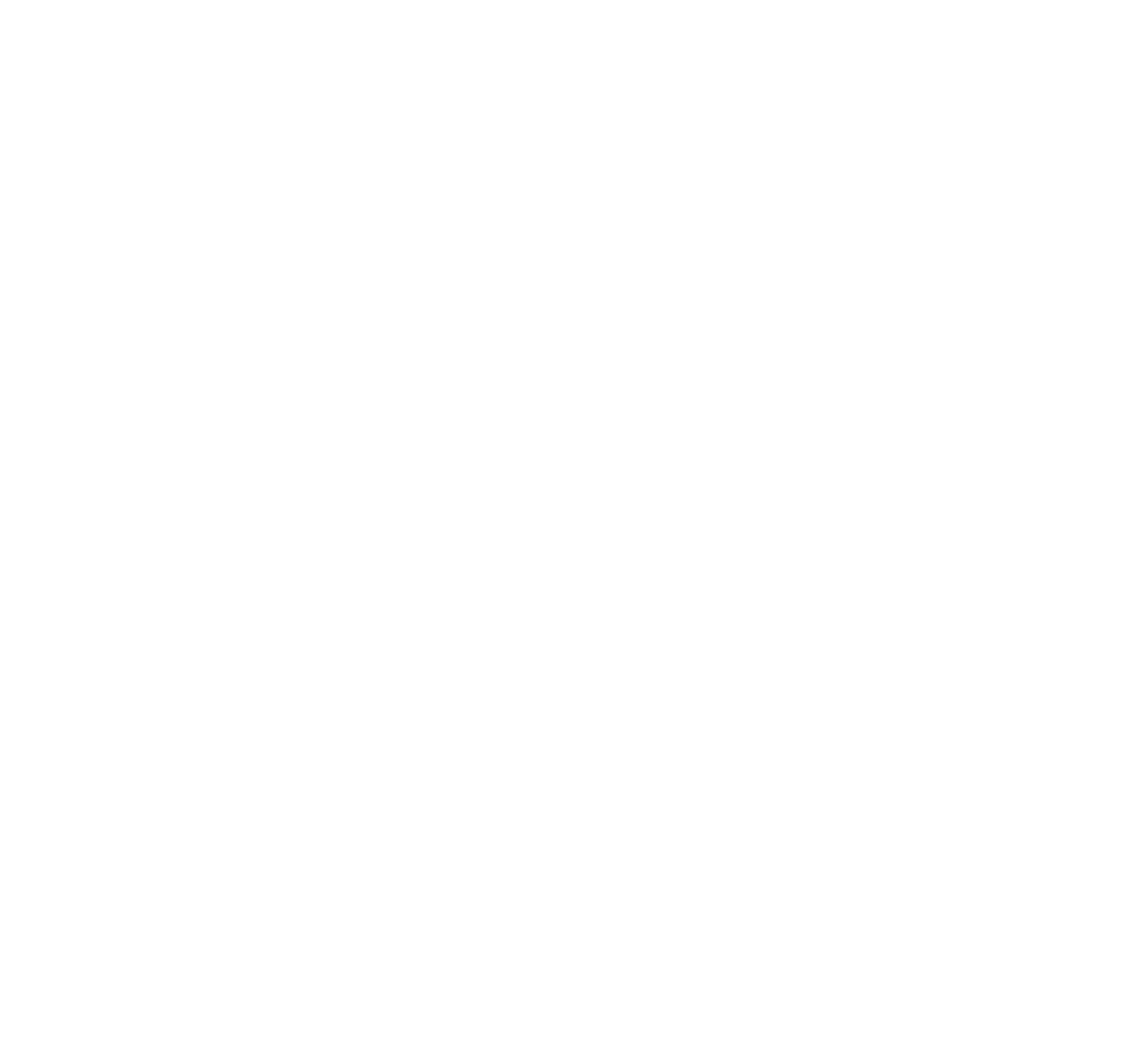 scroll, scrollTop: 0, scrollLeft: 0, axis: both 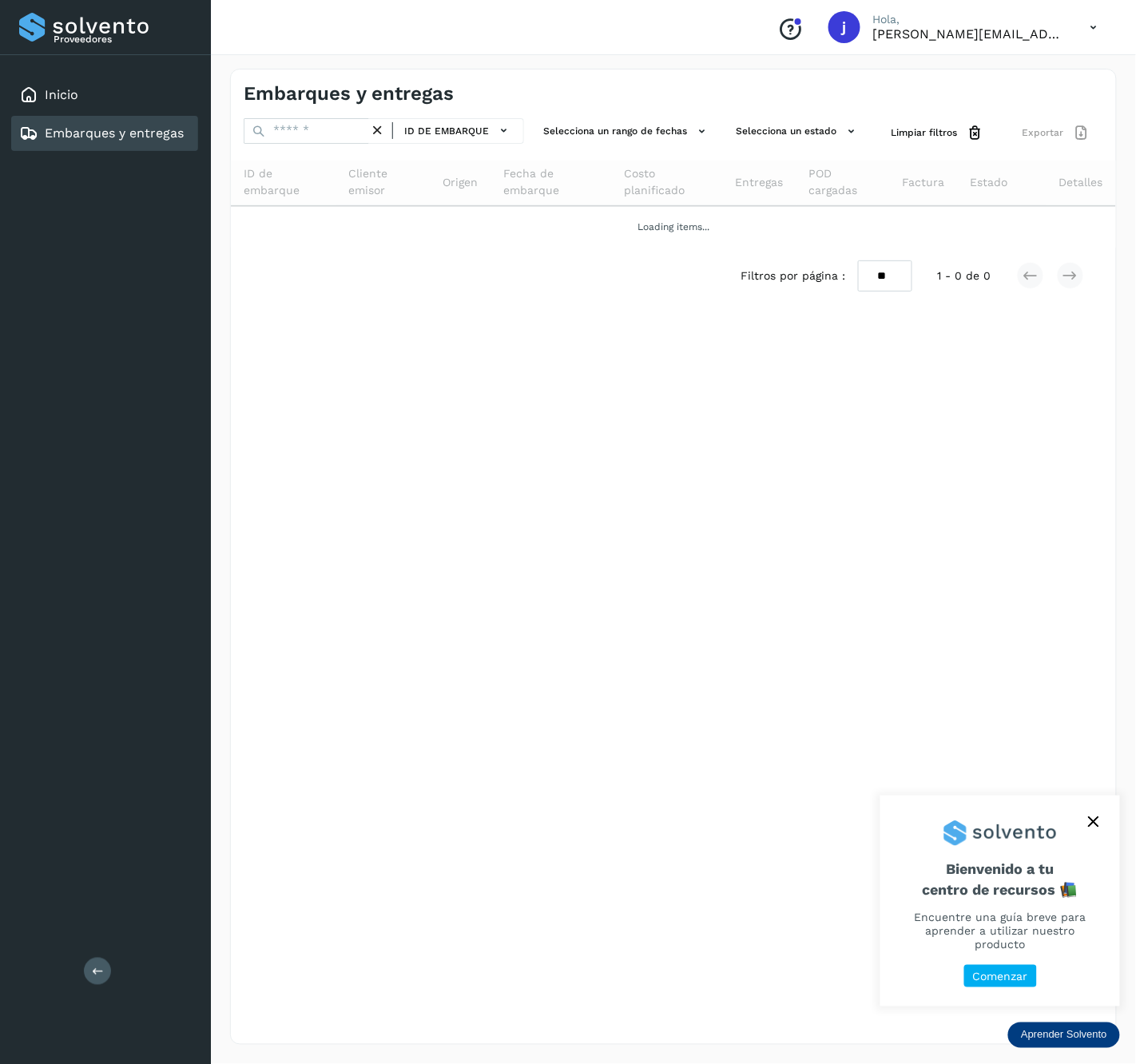 click at bounding box center (97, 971) 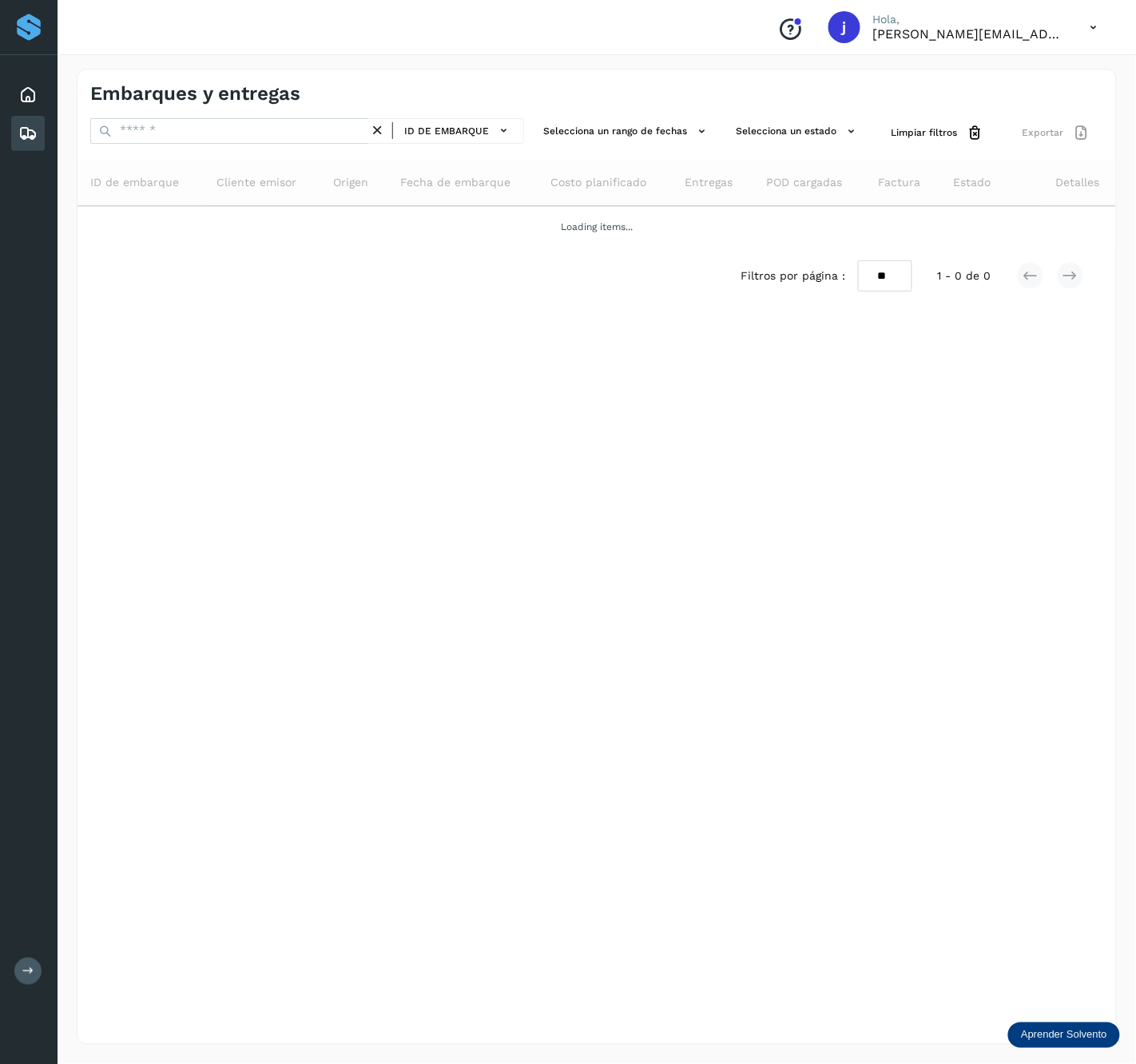click on "Embarques y entregas ID de embarque Selecciona un rango de fechas  Selecciona un estado Limpiar filtros Exportar ID de embarque Cliente emisor Origen Fecha de embarque Costo planificado Entregas POD cargadas Factura Estado Detalles Loading items... Filtros por página : ** ** ** 1 - 0 de 0" at bounding box center [597, 557] 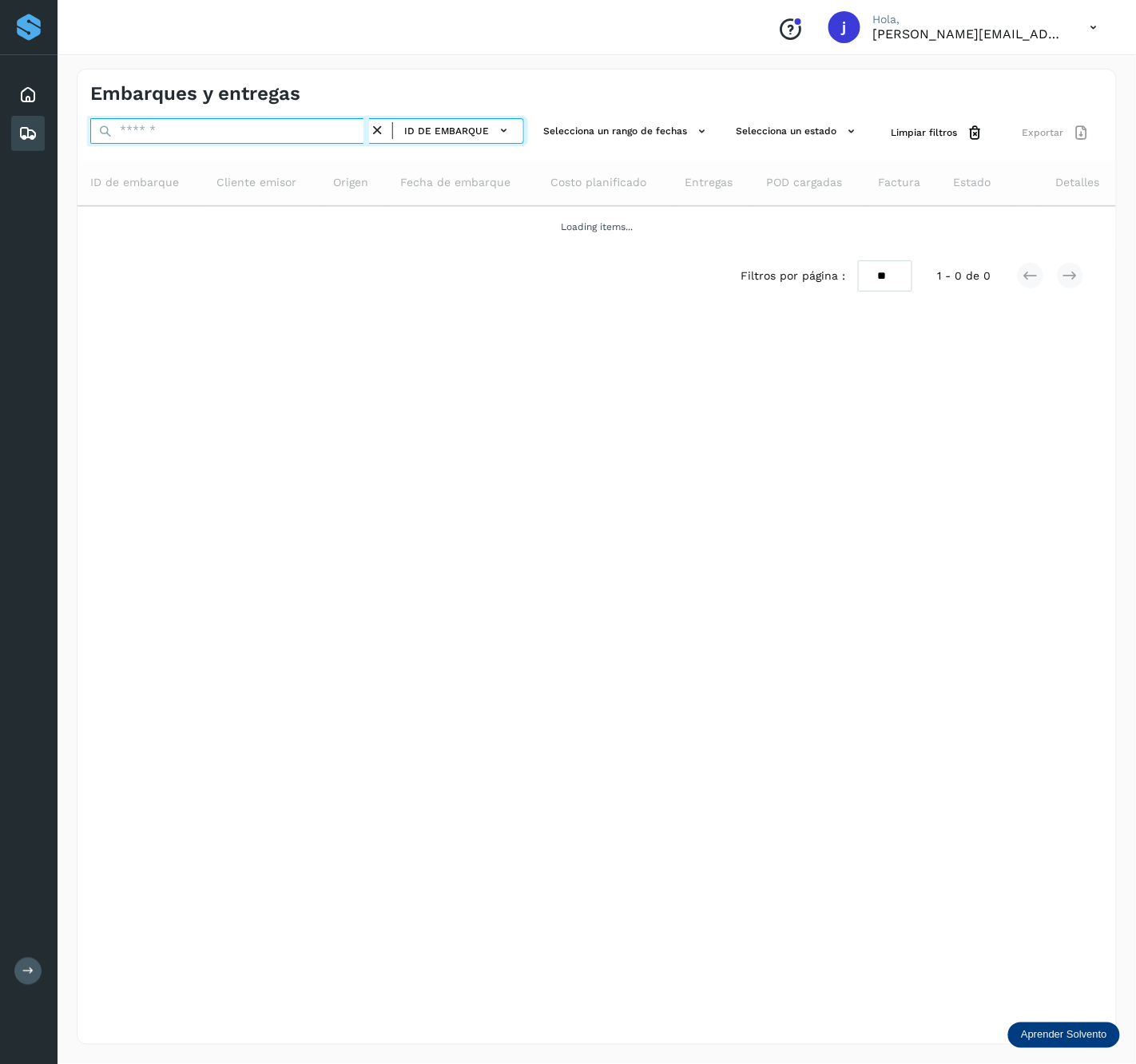 click at bounding box center (229, 131) 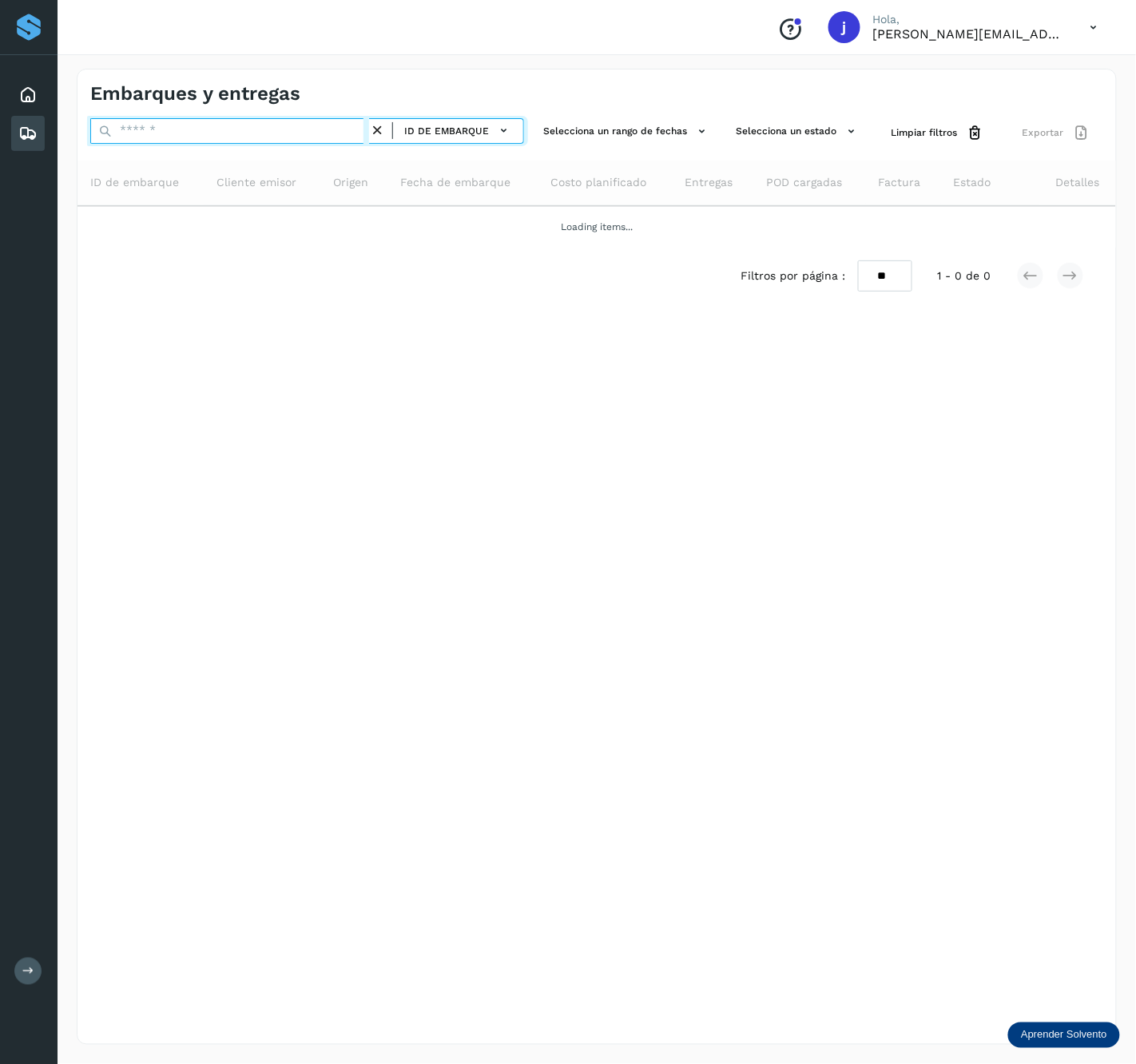 click at bounding box center (229, 131) 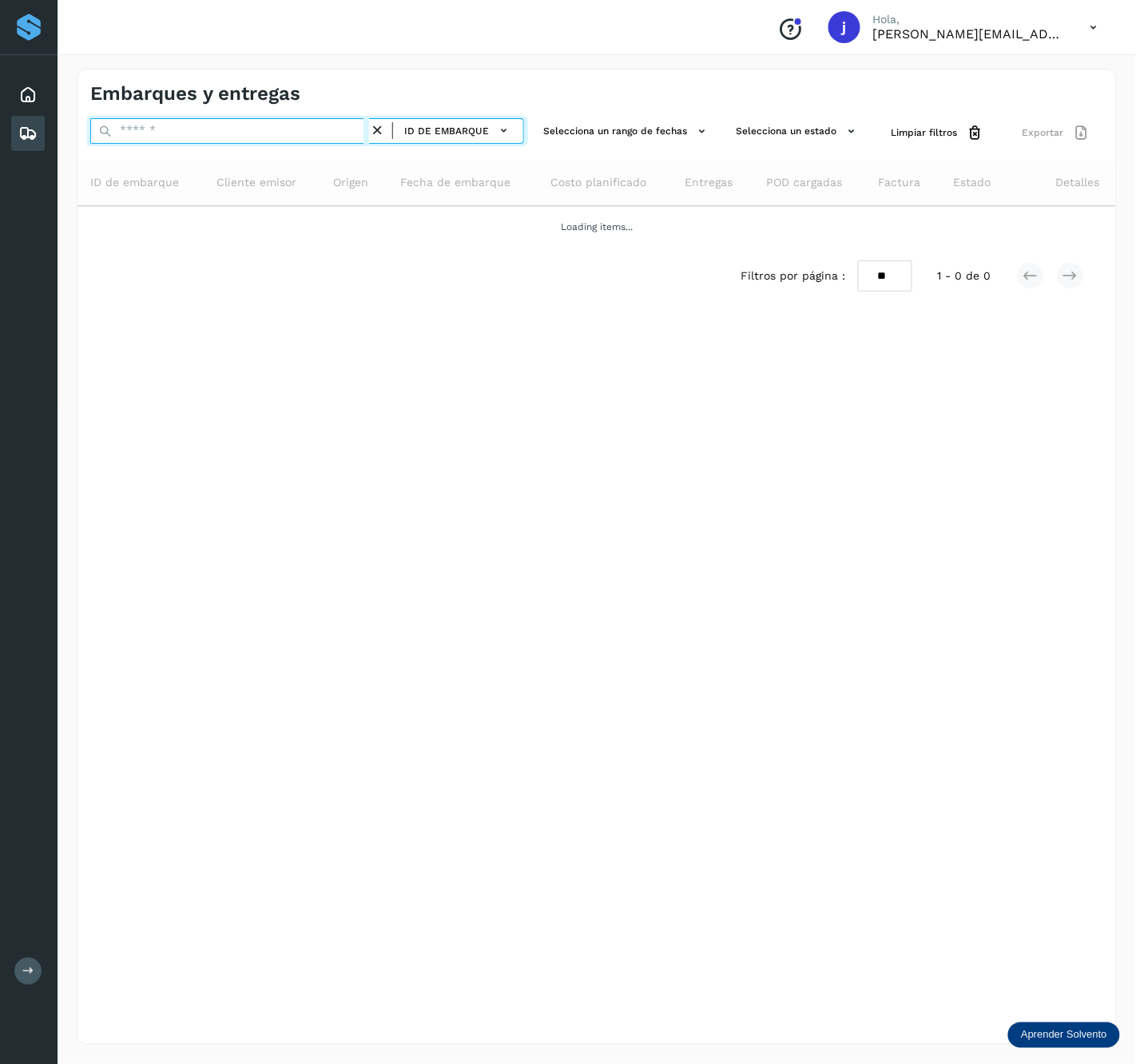 click at bounding box center [229, 131] 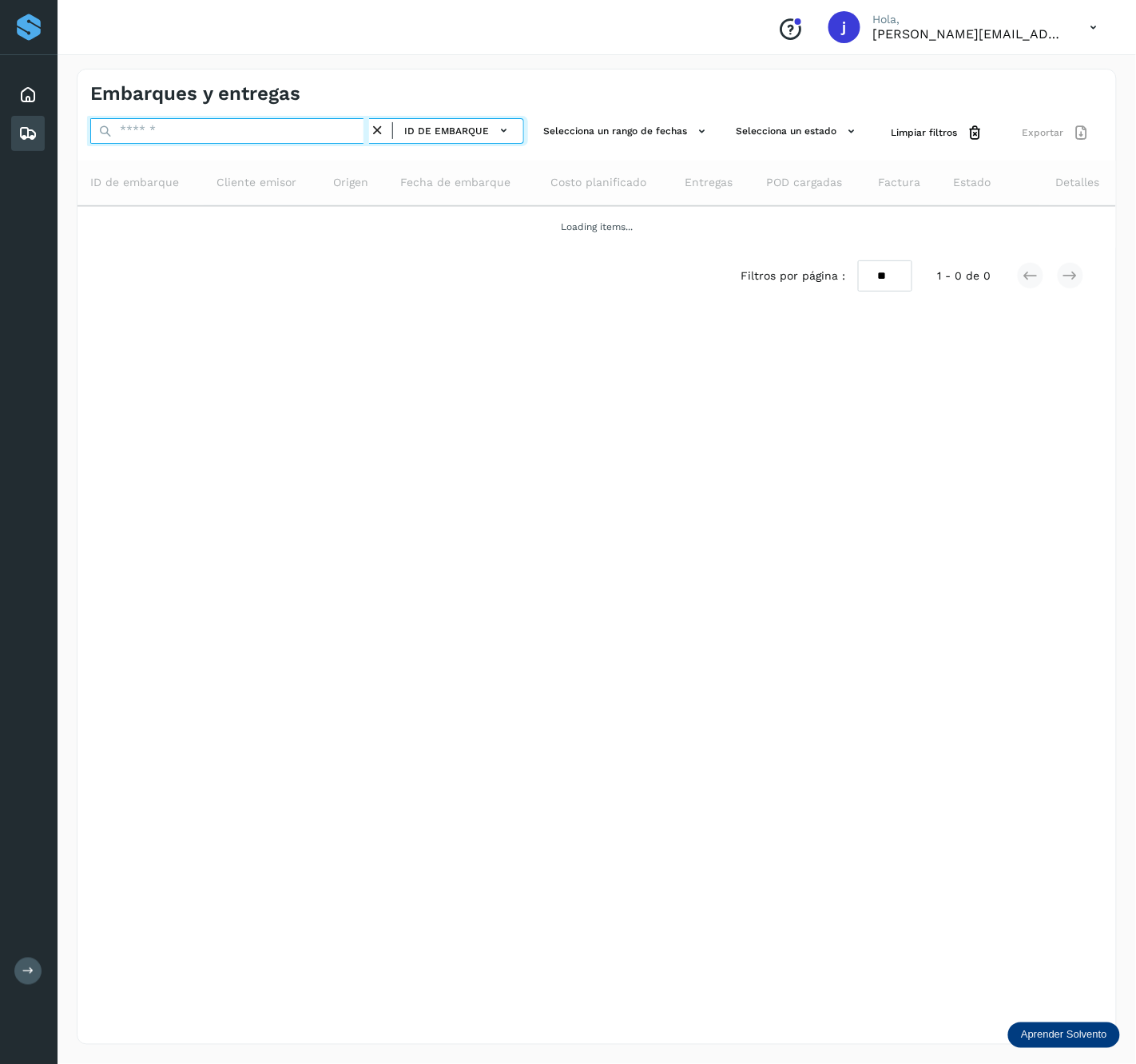 paste on "**********" 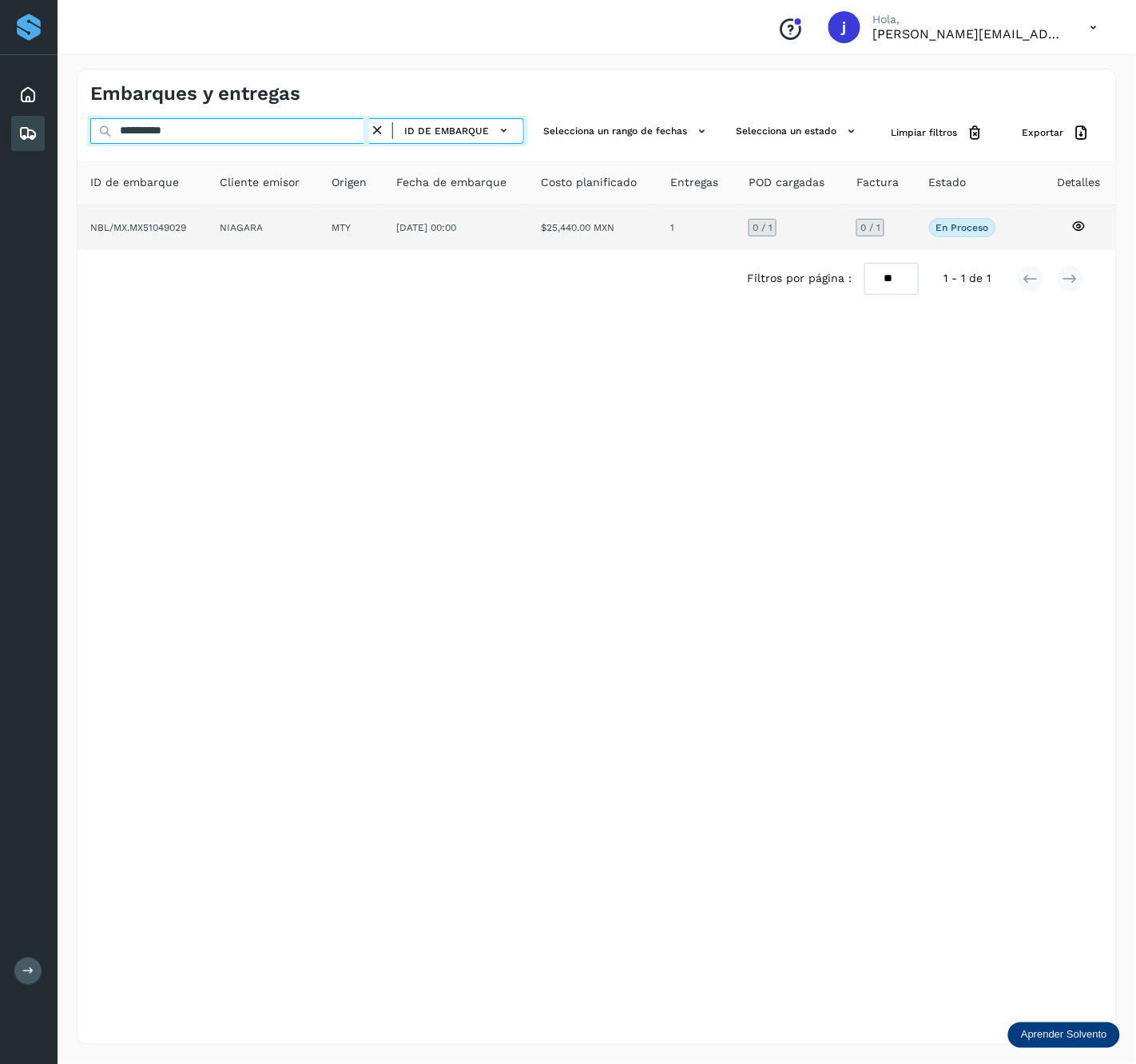 type on "**********" 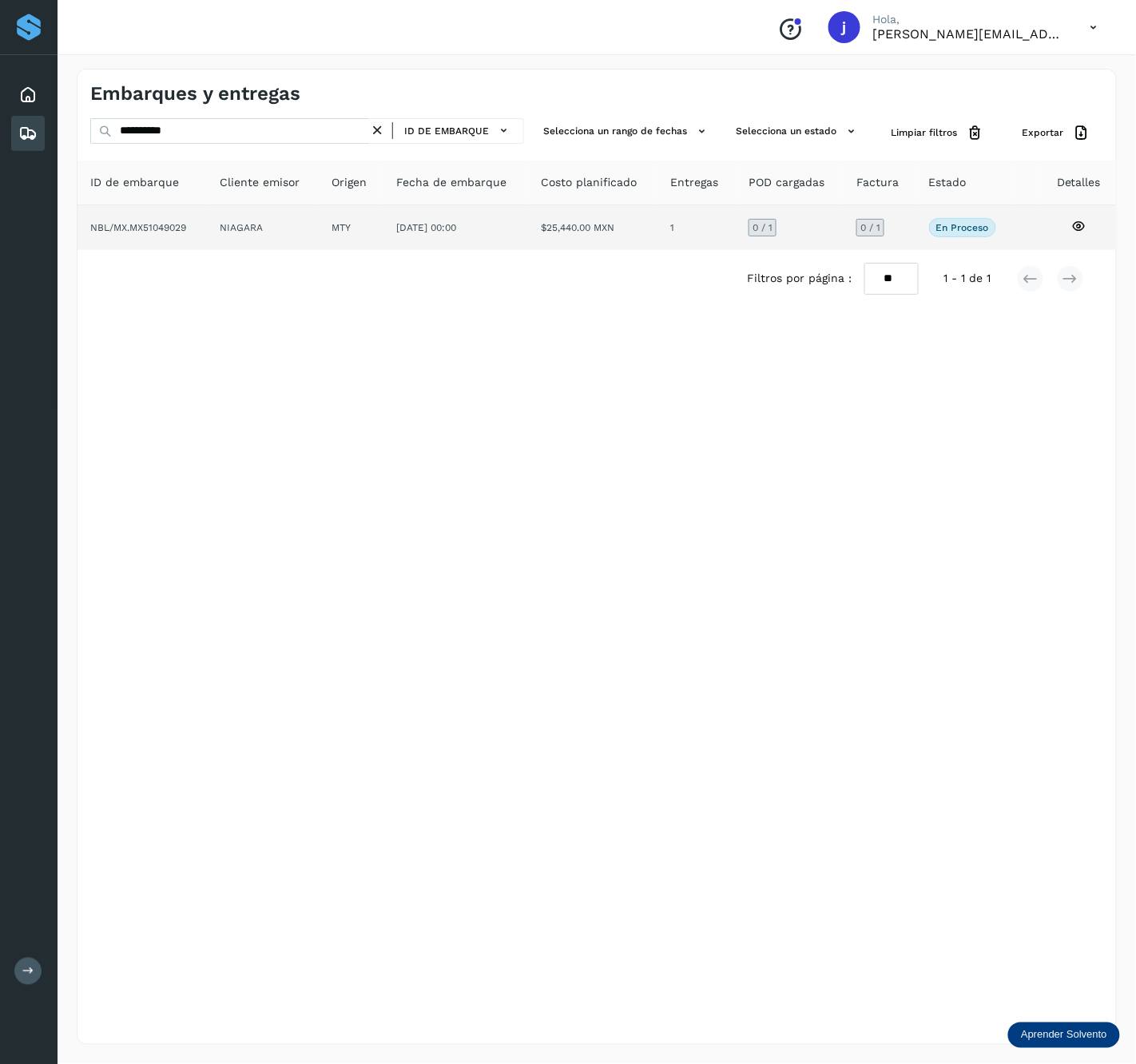 click on "1" 